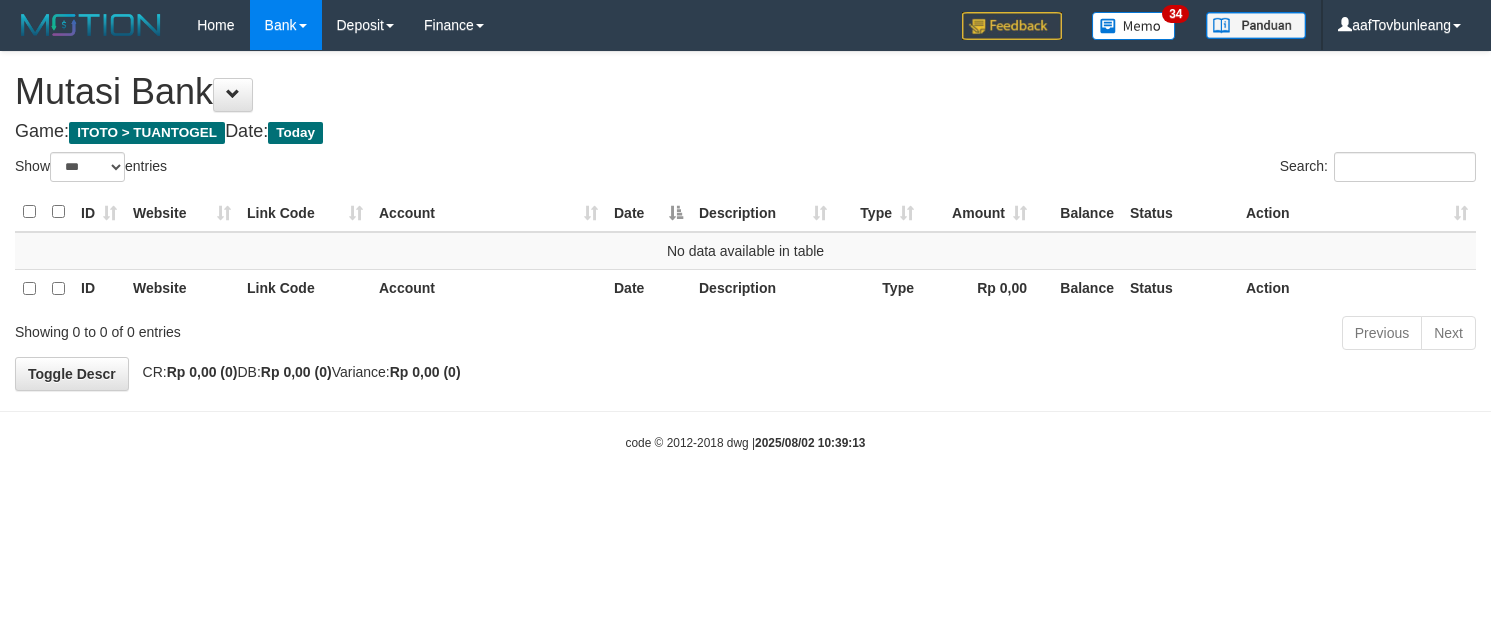 select on "***" 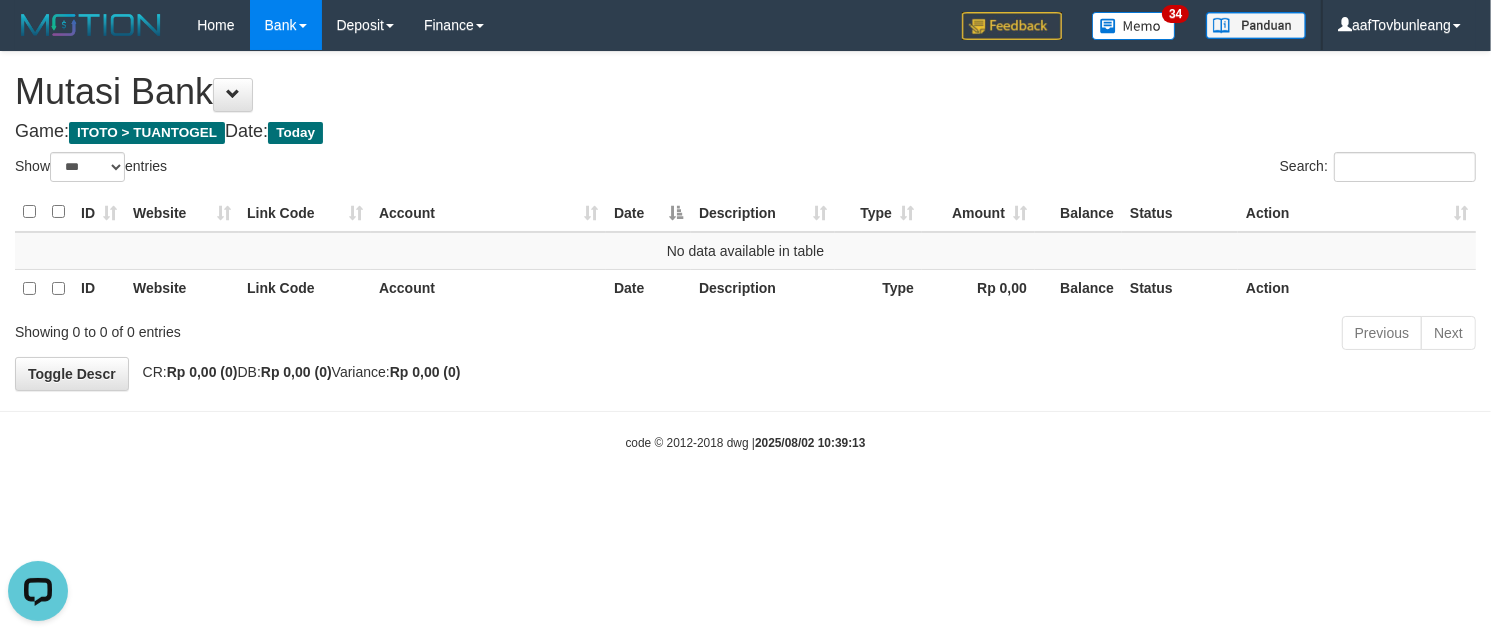 scroll, scrollTop: 0, scrollLeft: 0, axis: both 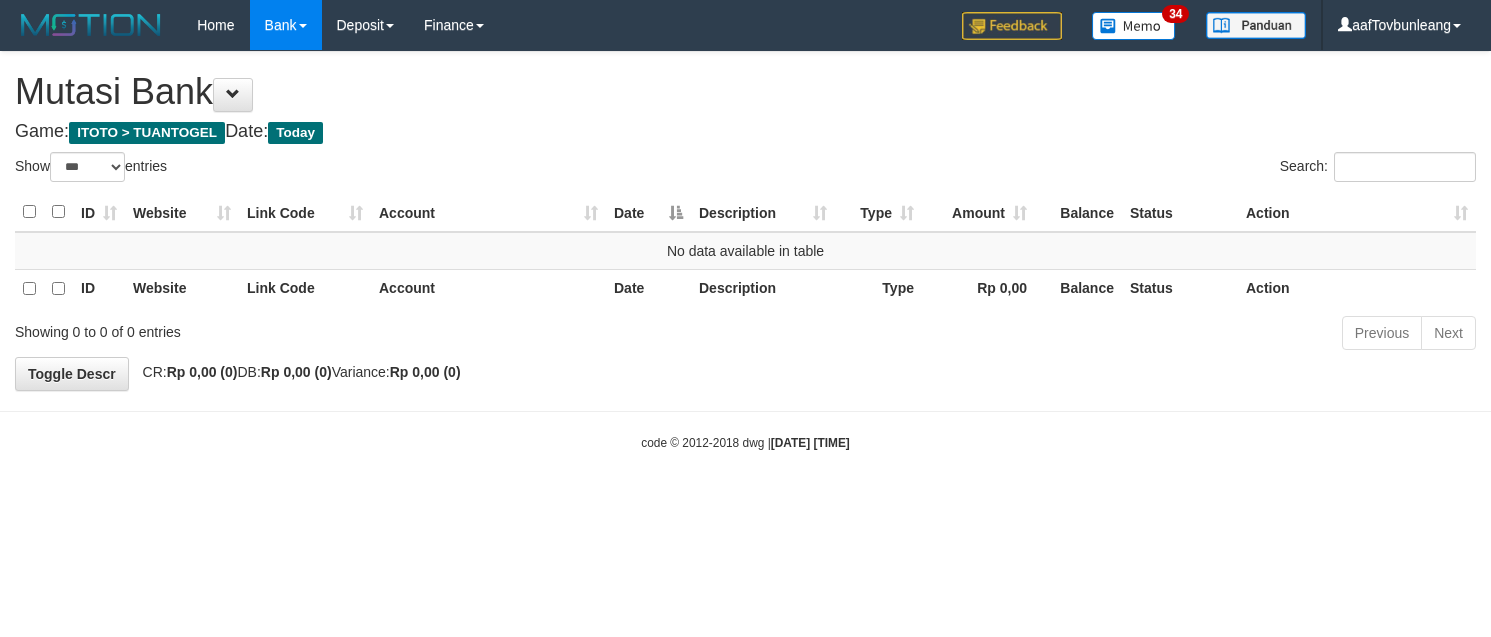 select on "***" 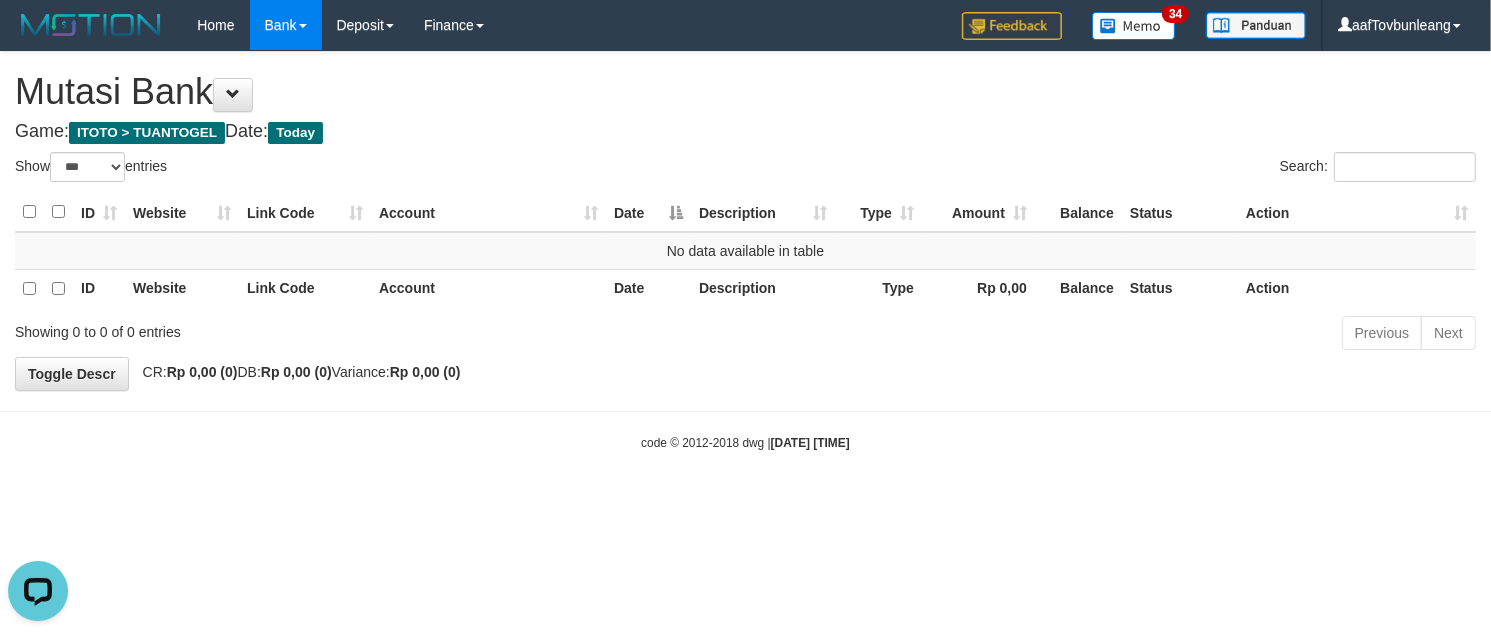 scroll, scrollTop: 0, scrollLeft: 0, axis: both 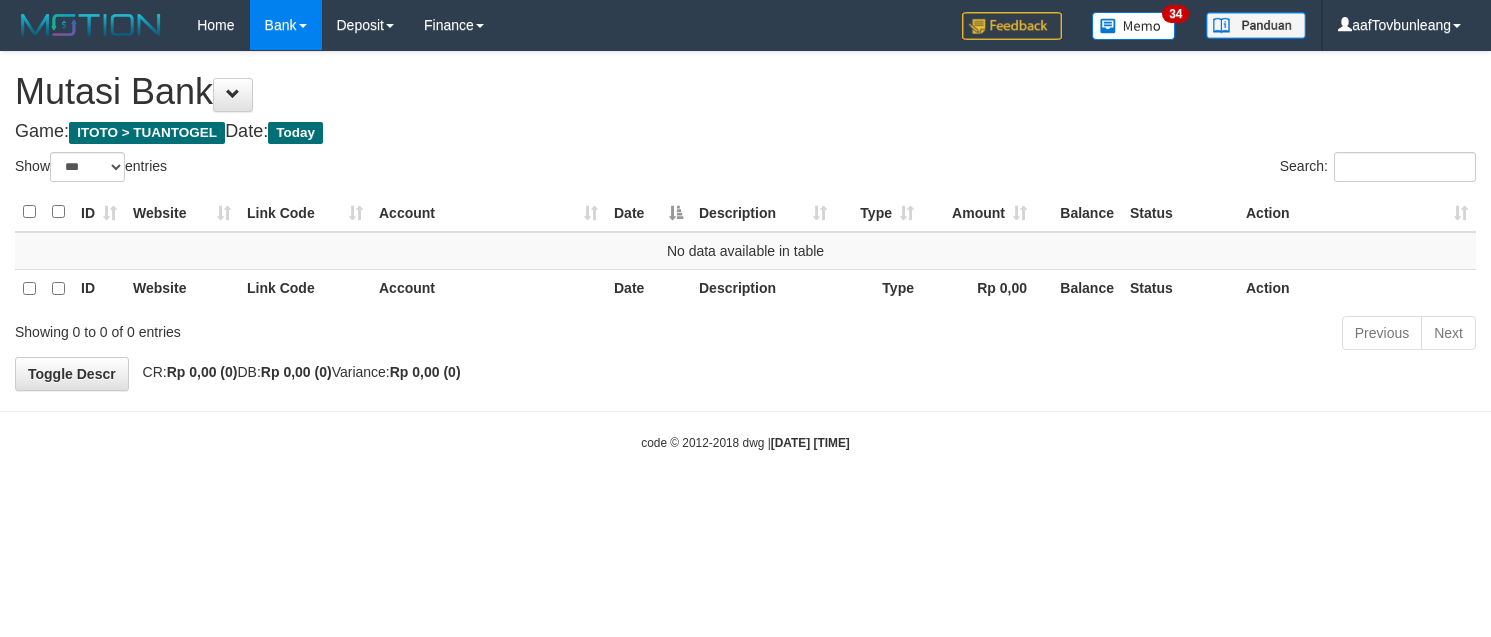 select on "***" 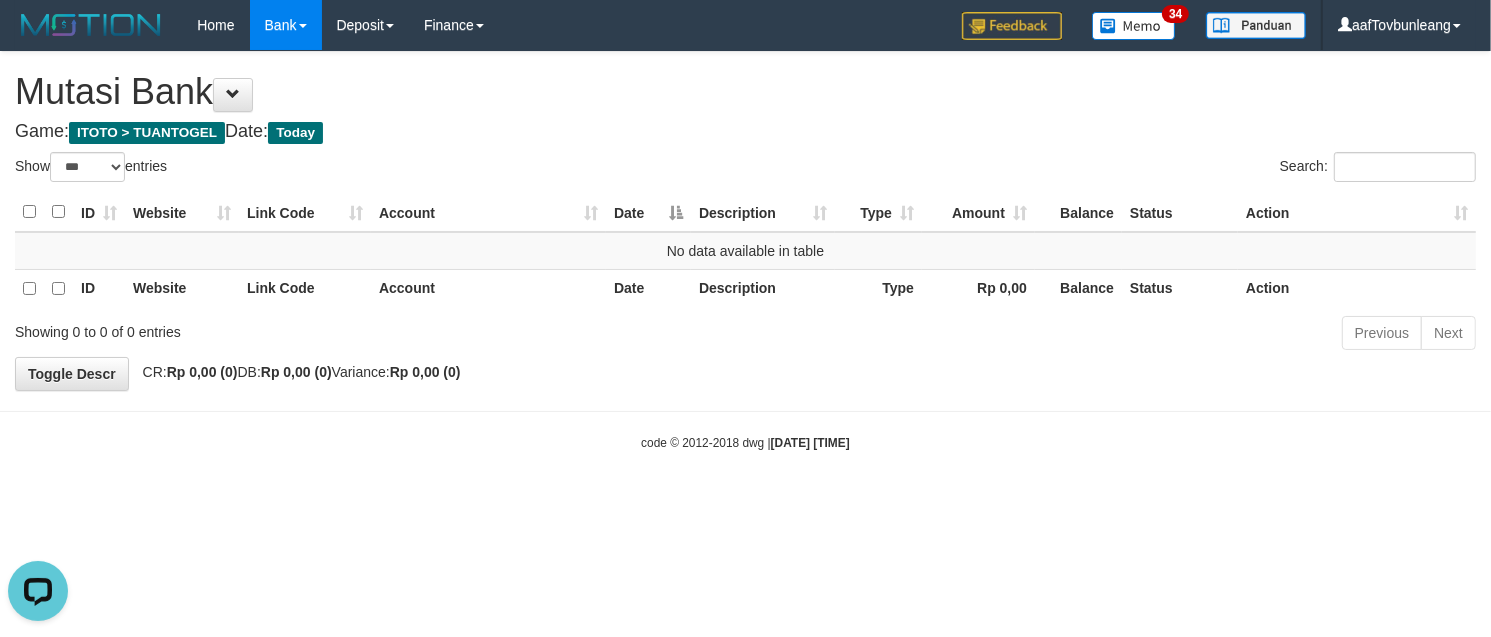 scroll, scrollTop: 0, scrollLeft: 0, axis: both 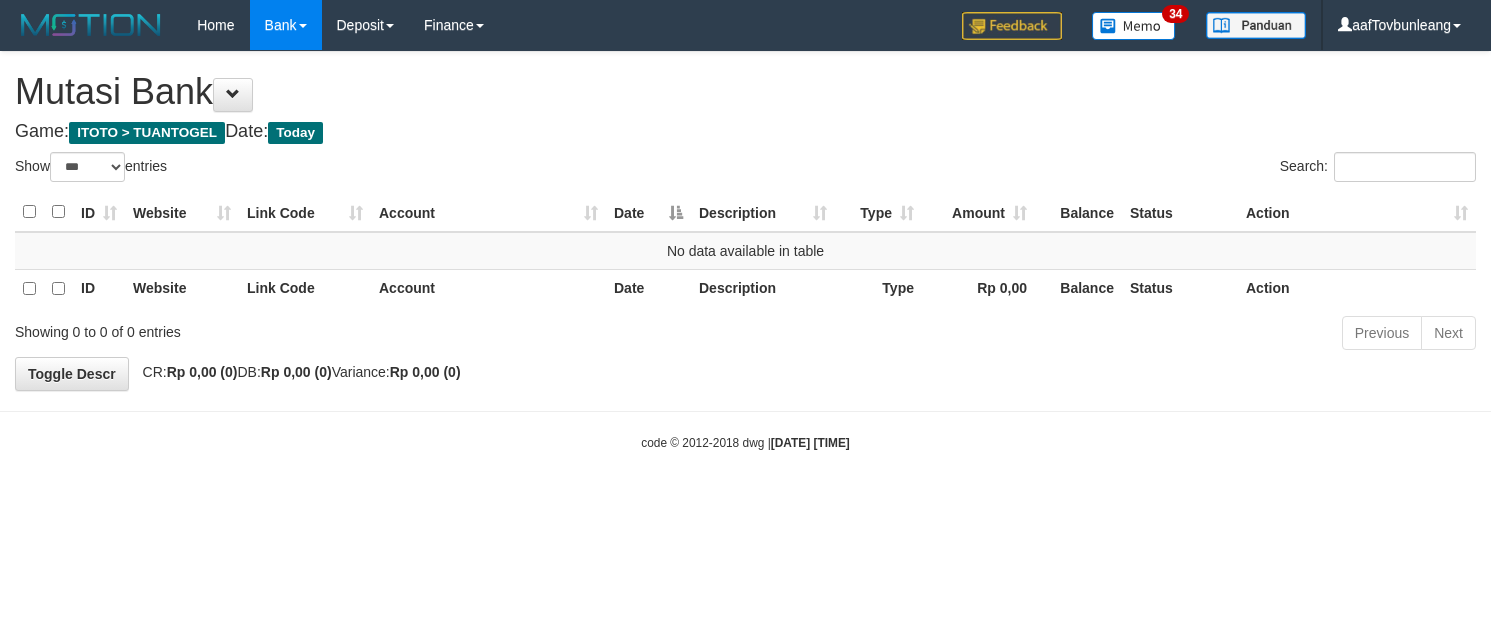 select on "***" 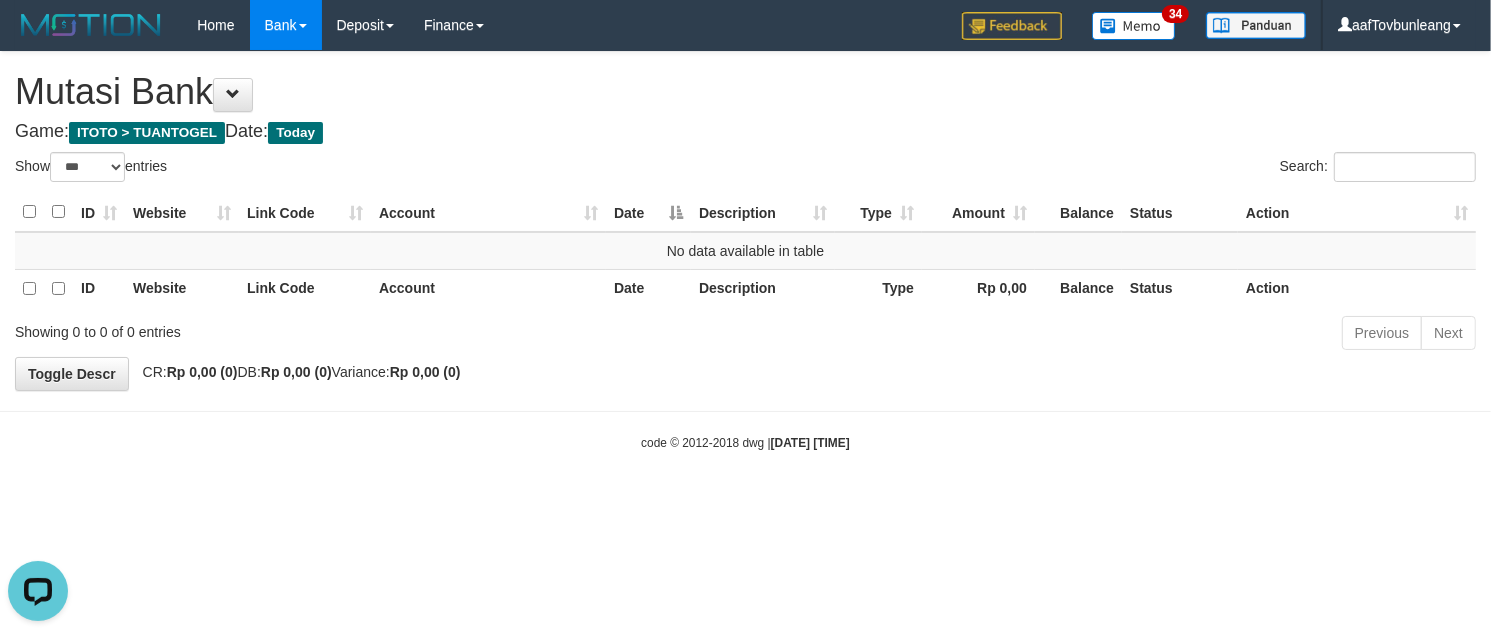 scroll, scrollTop: 0, scrollLeft: 0, axis: both 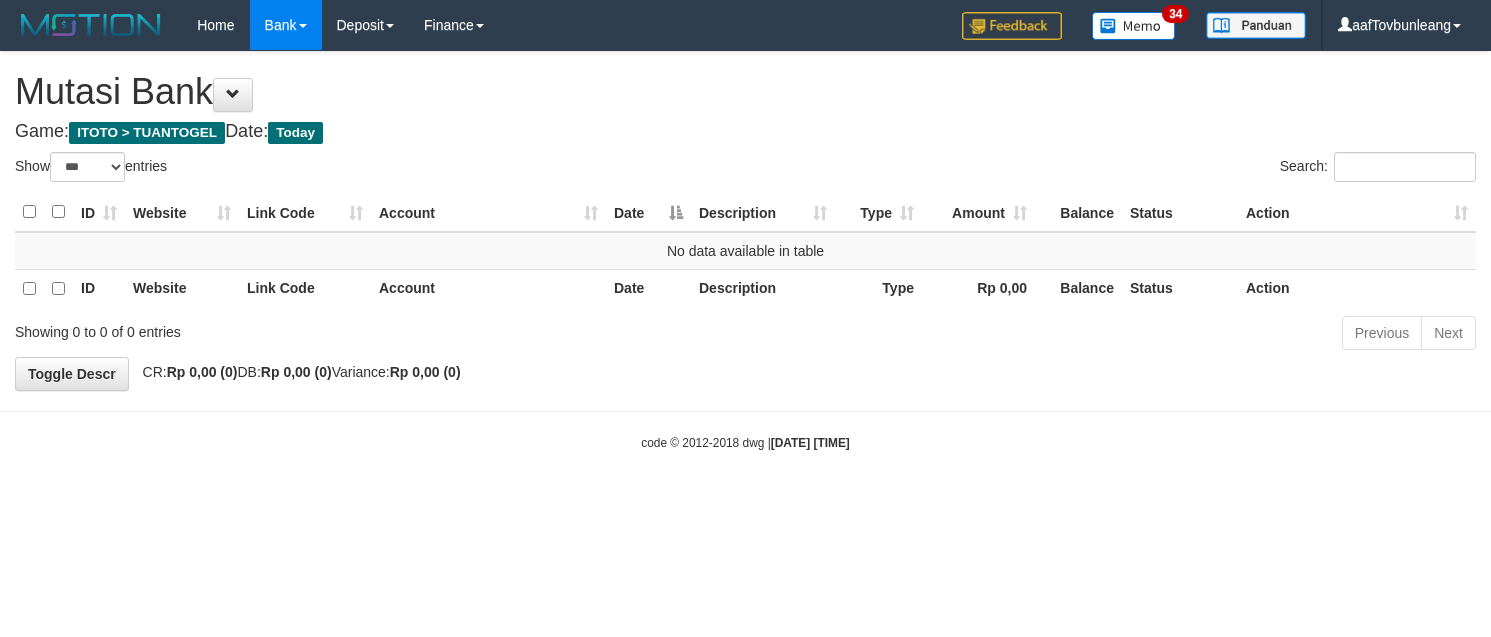 select on "***" 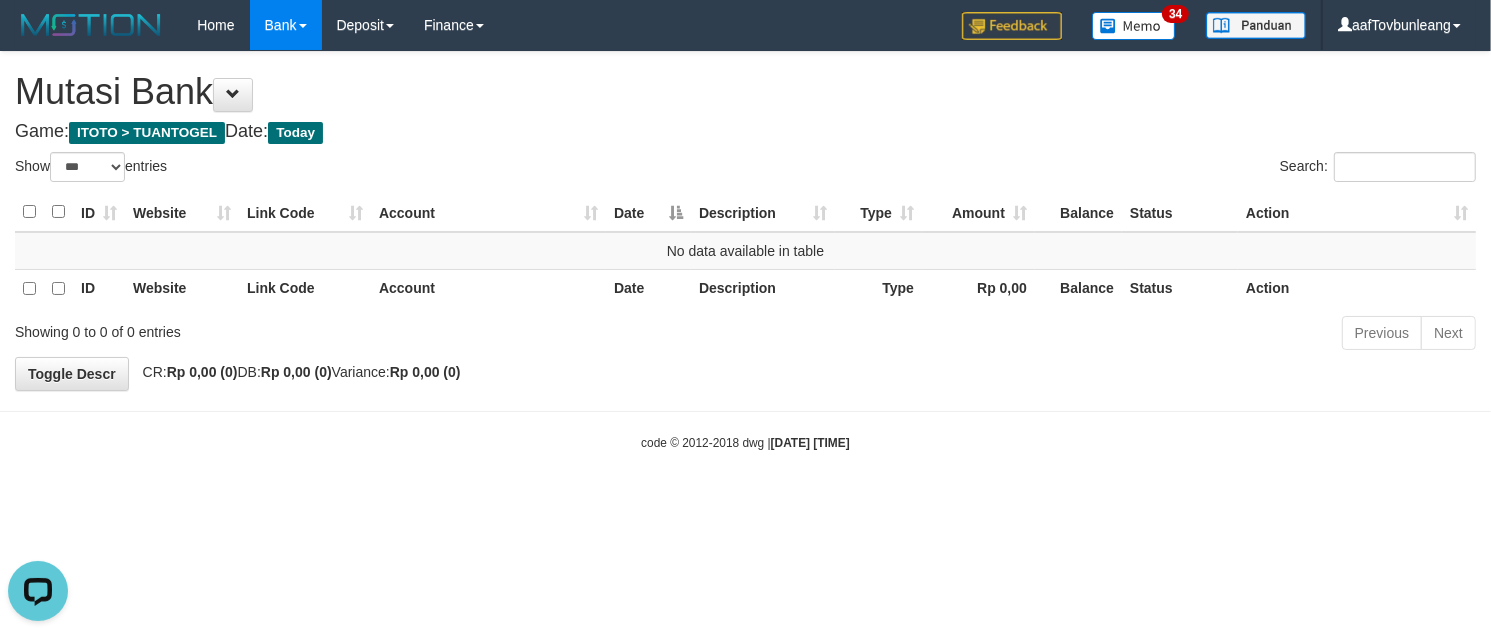 scroll, scrollTop: 0, scrollLeft: 0, axis: both 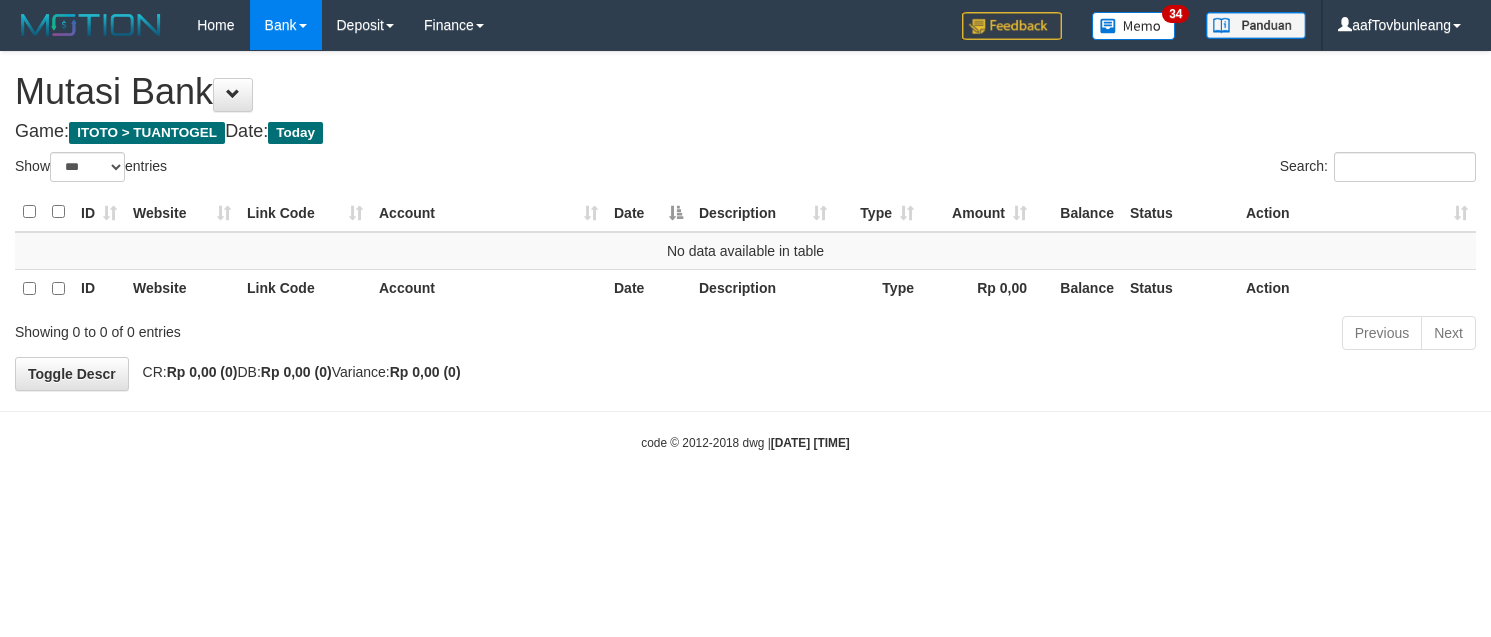 select on "***" 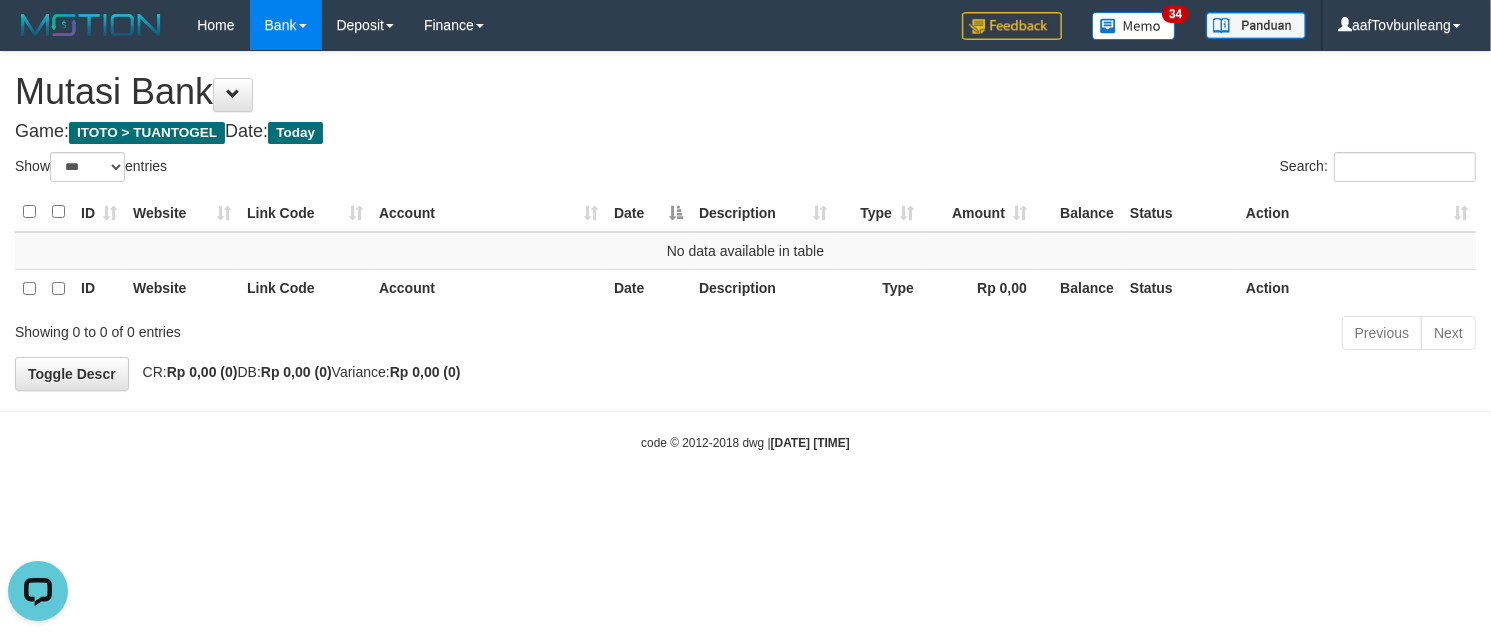 scroll, scrollTop: 0, scrollLeft: 0, axis: both 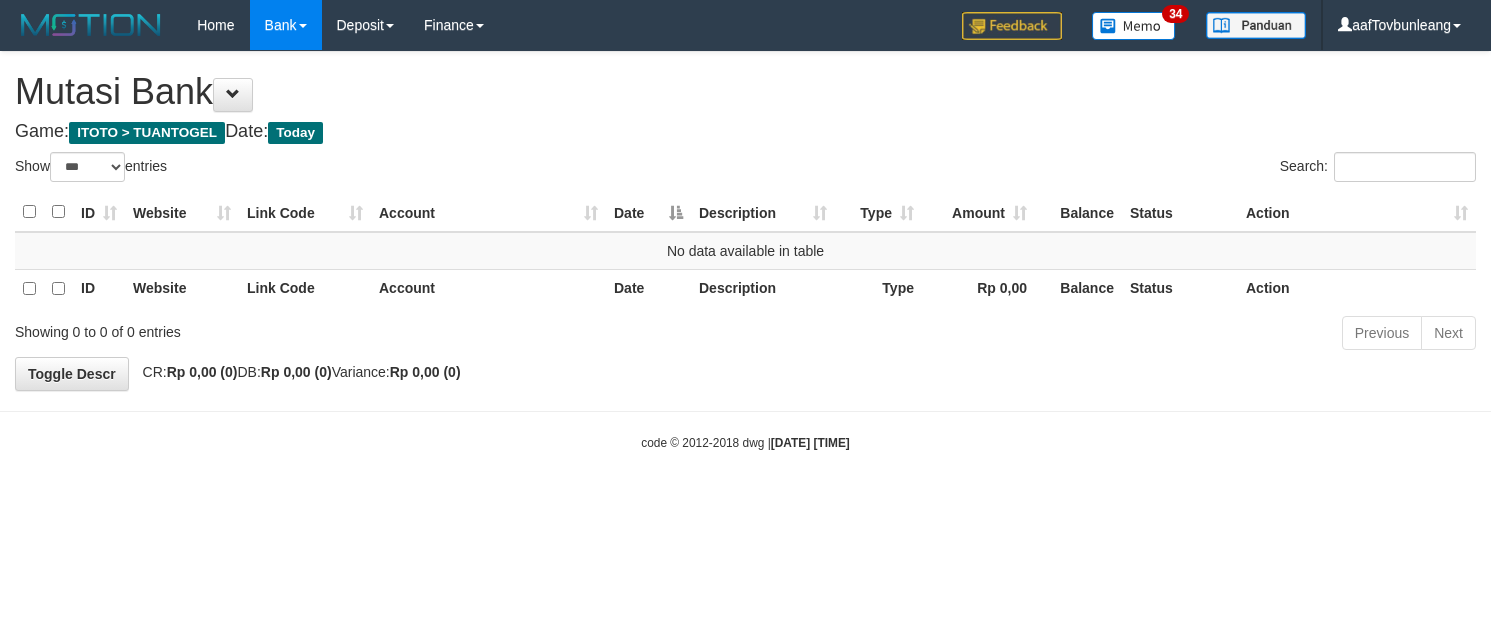 select on "***" 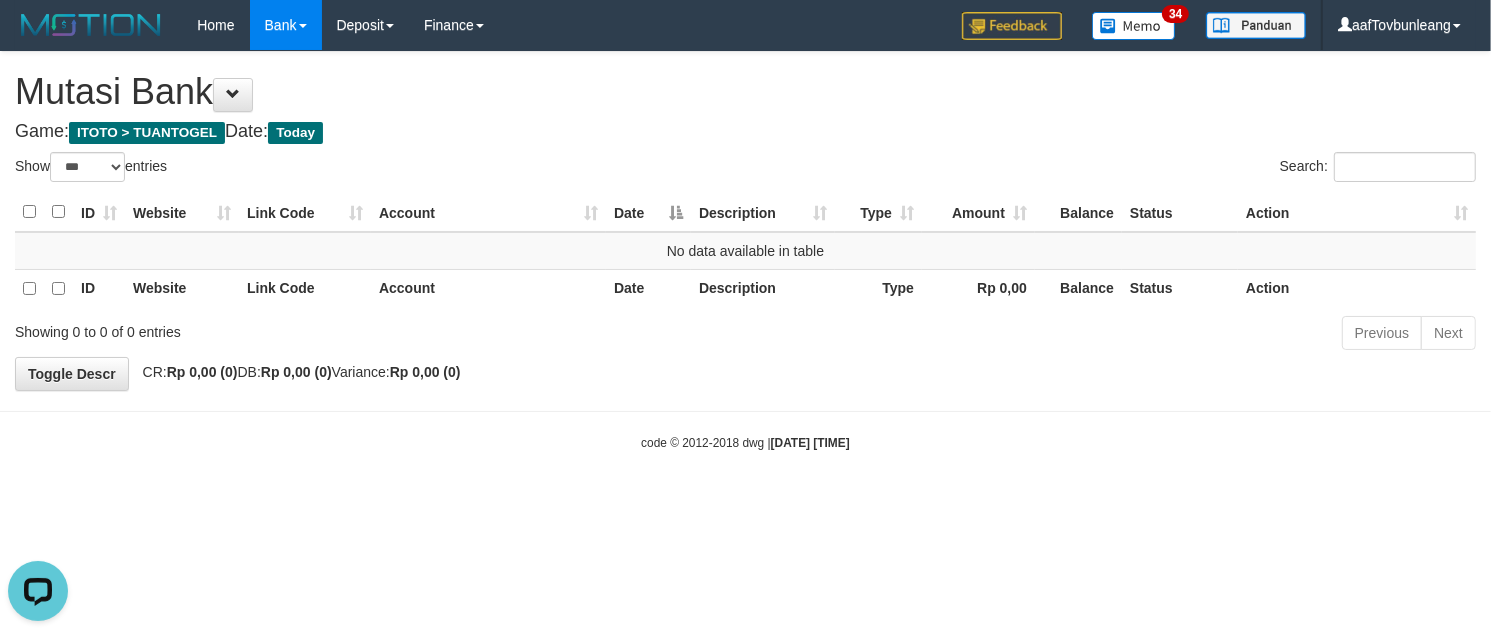 scroll, scrollTop: 0, scrollLeft: 0, axis: both 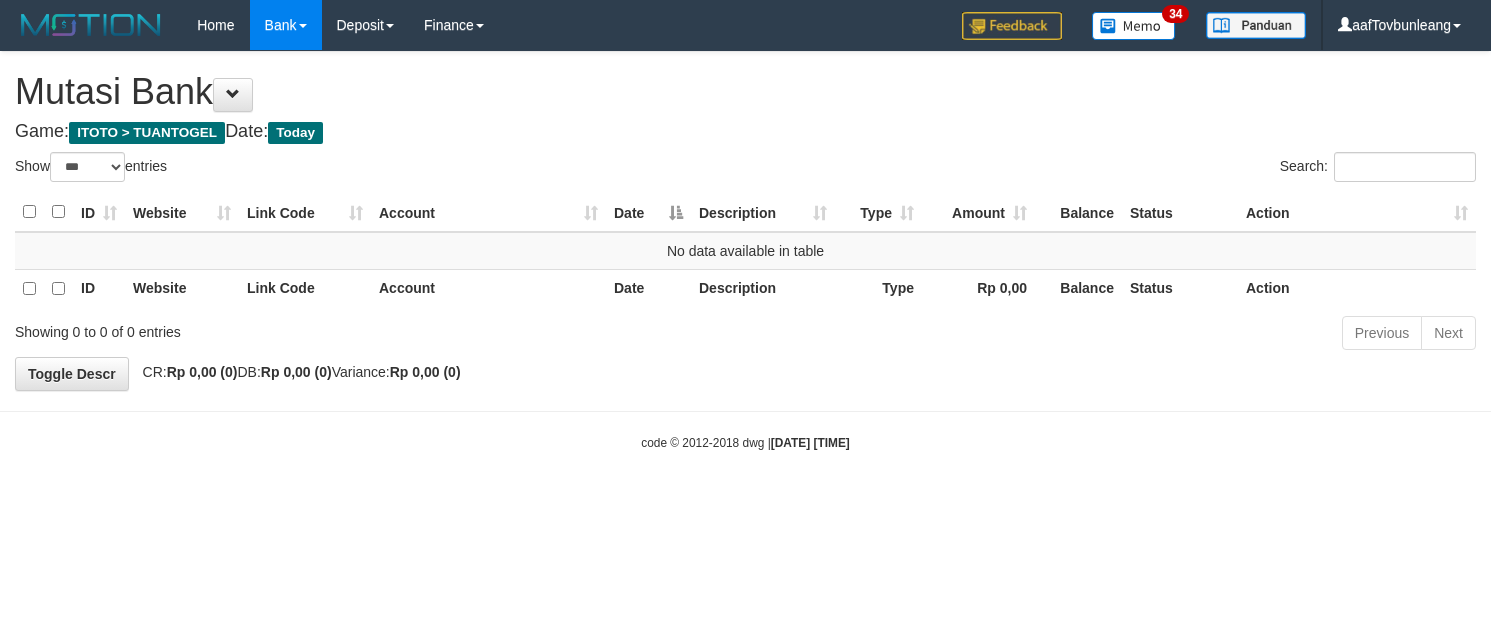 select on "***" 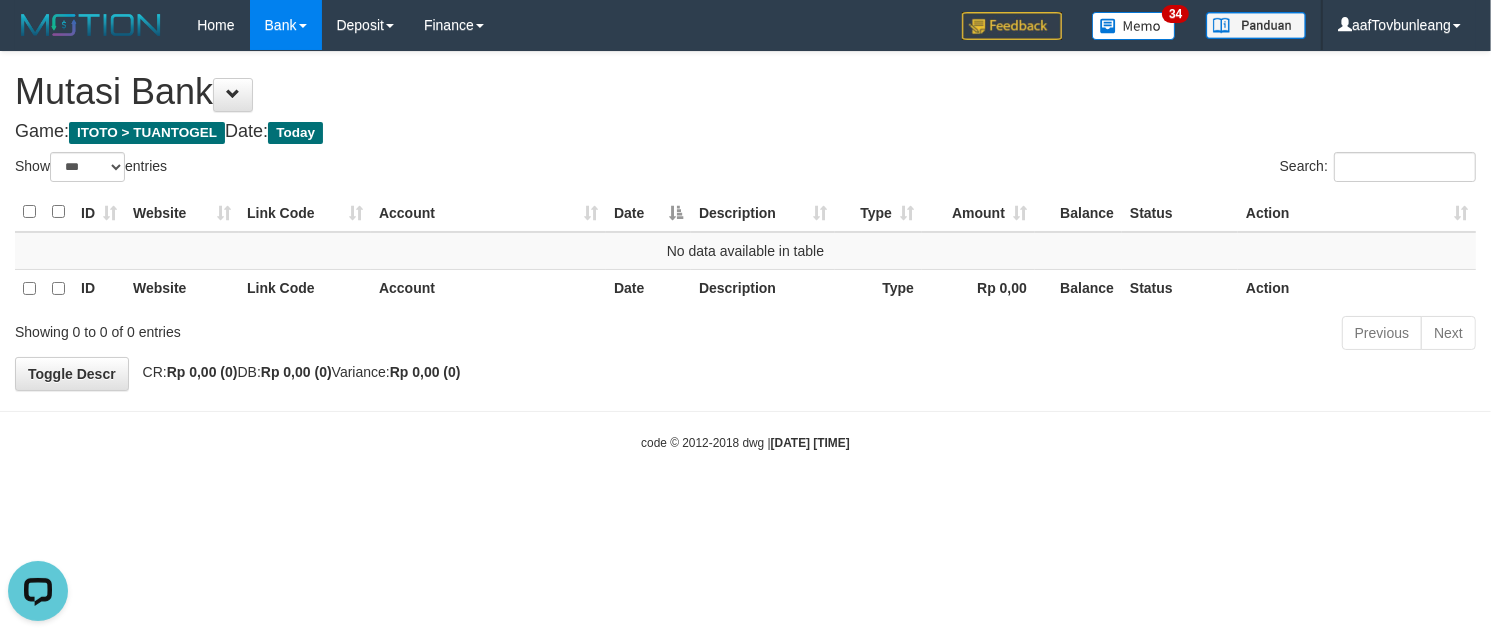 scroll, scrollTop: 0, scrollLeft: 0, axis: both 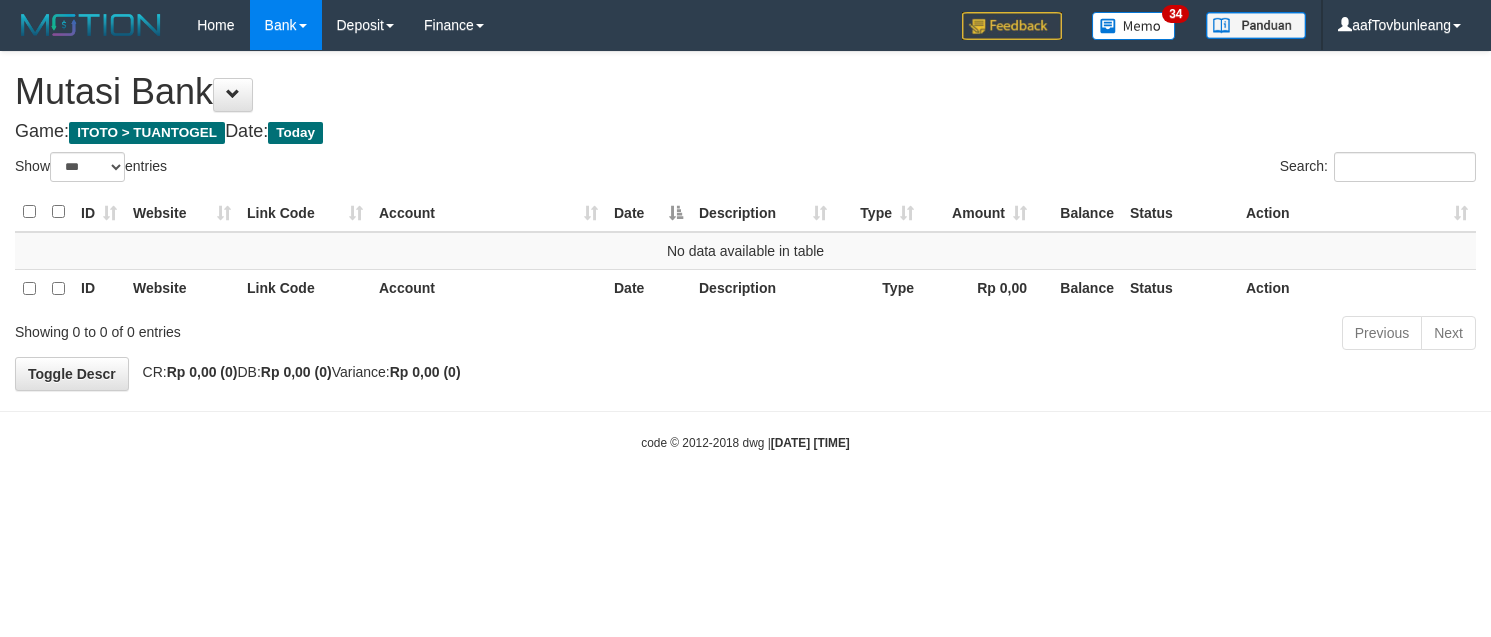 select on "***" 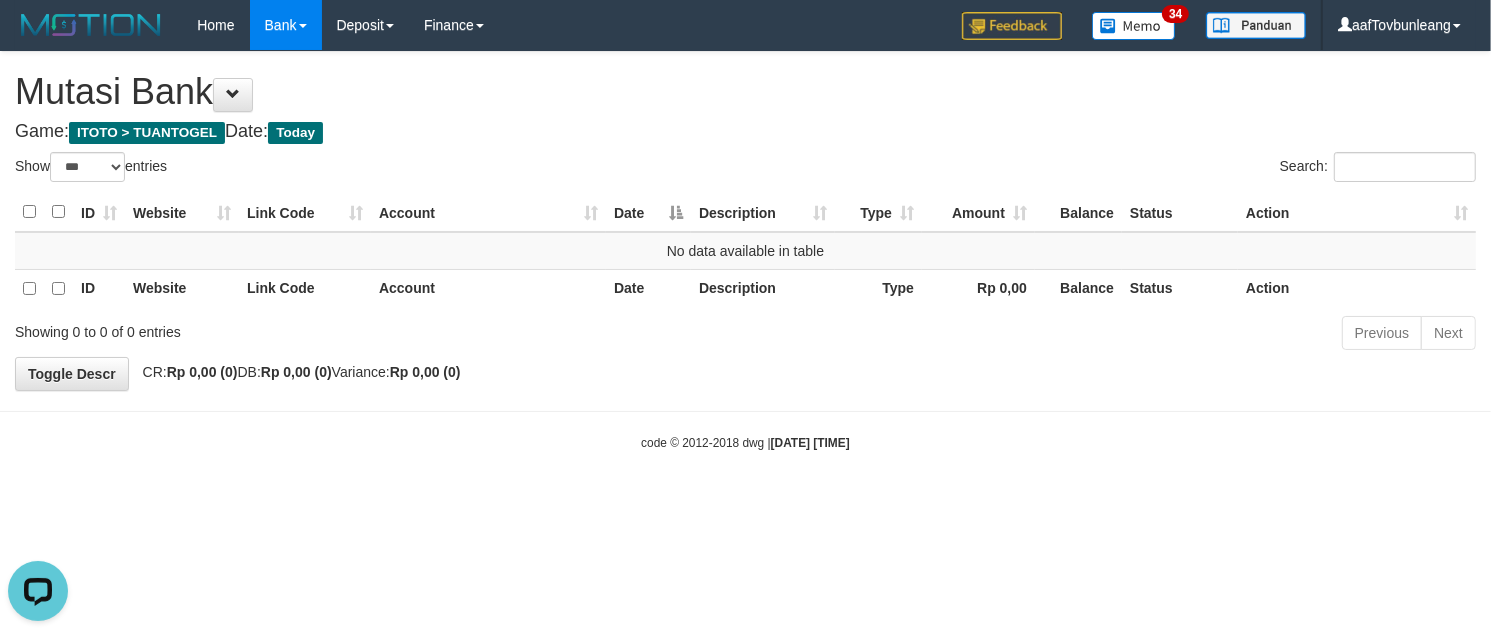 scroll, scrollTop: 0, scrollLeft: 0, axis: both 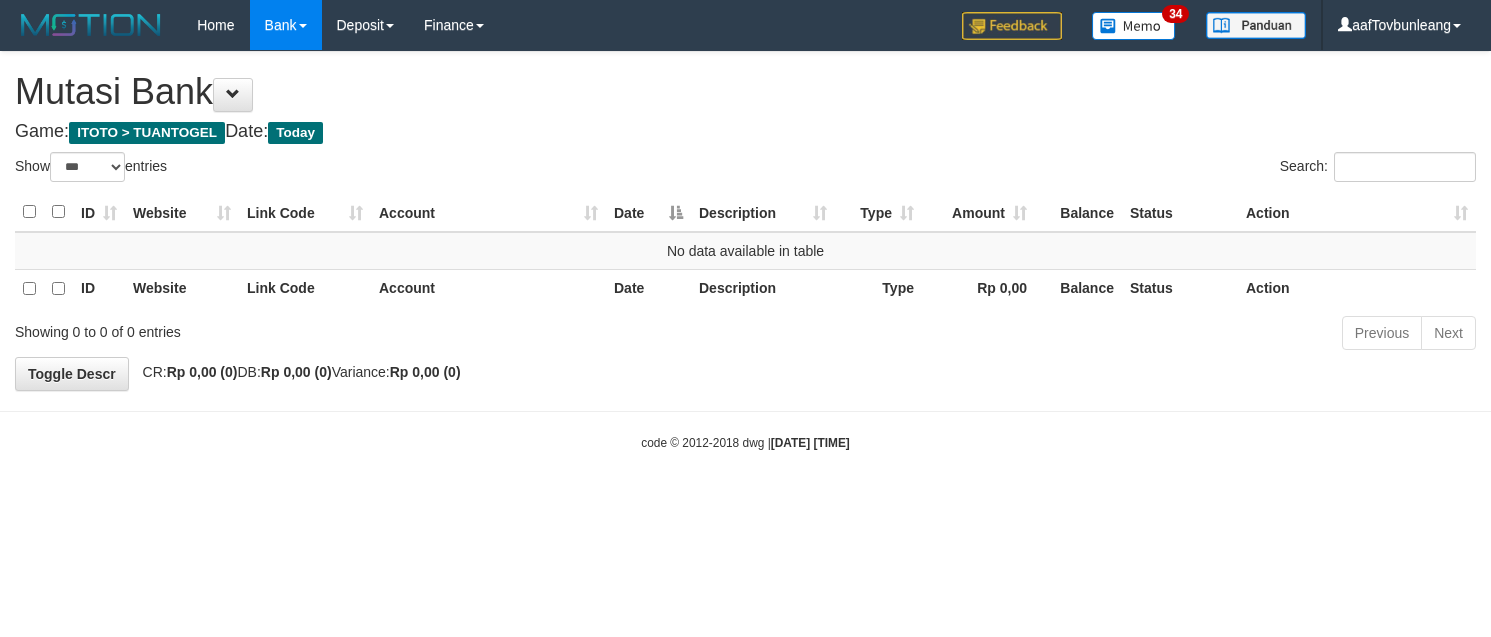 select on "***" 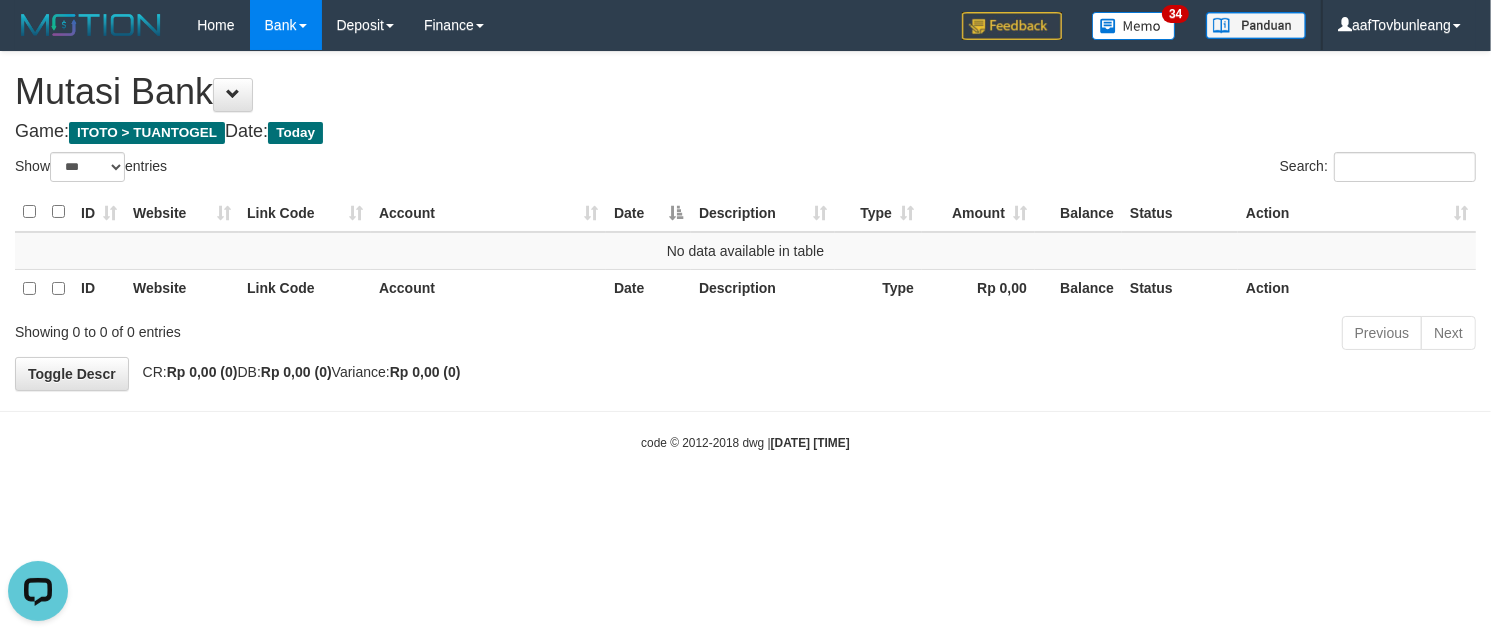 scroll, scrollTop: 0, scrollLeft: 0, axis: both 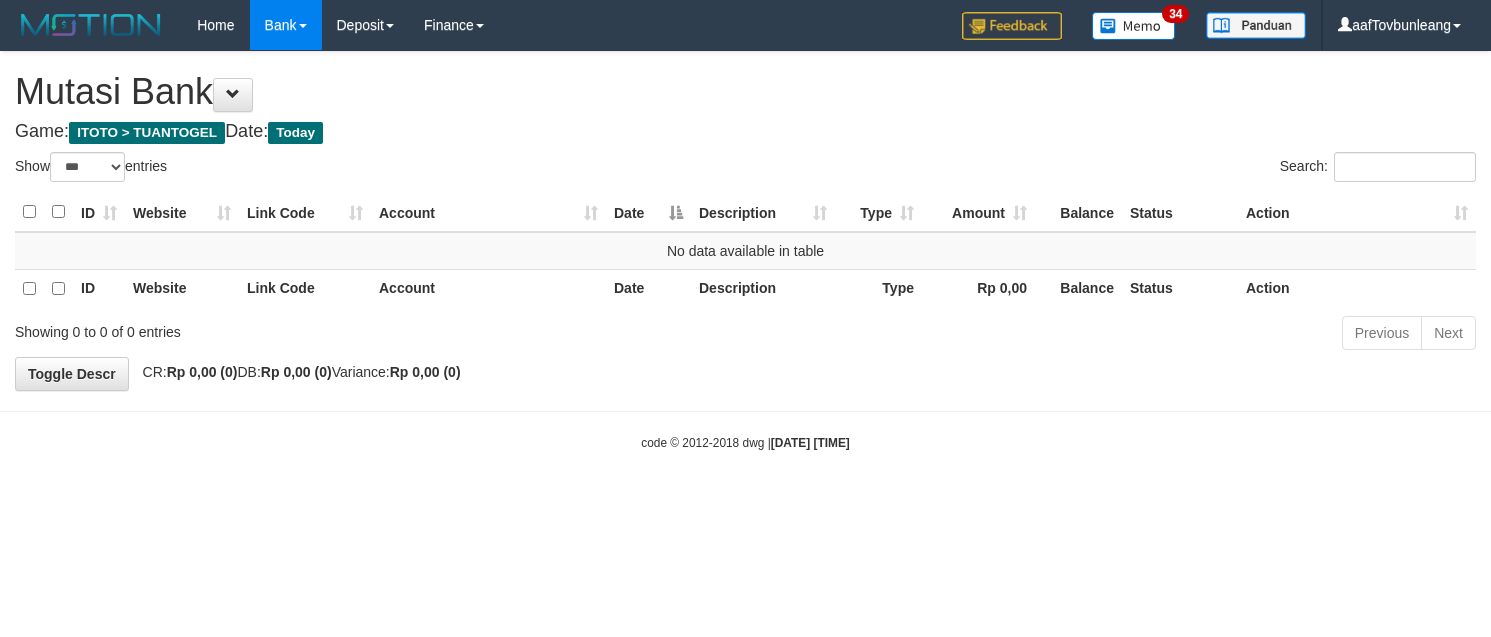 select on "***" 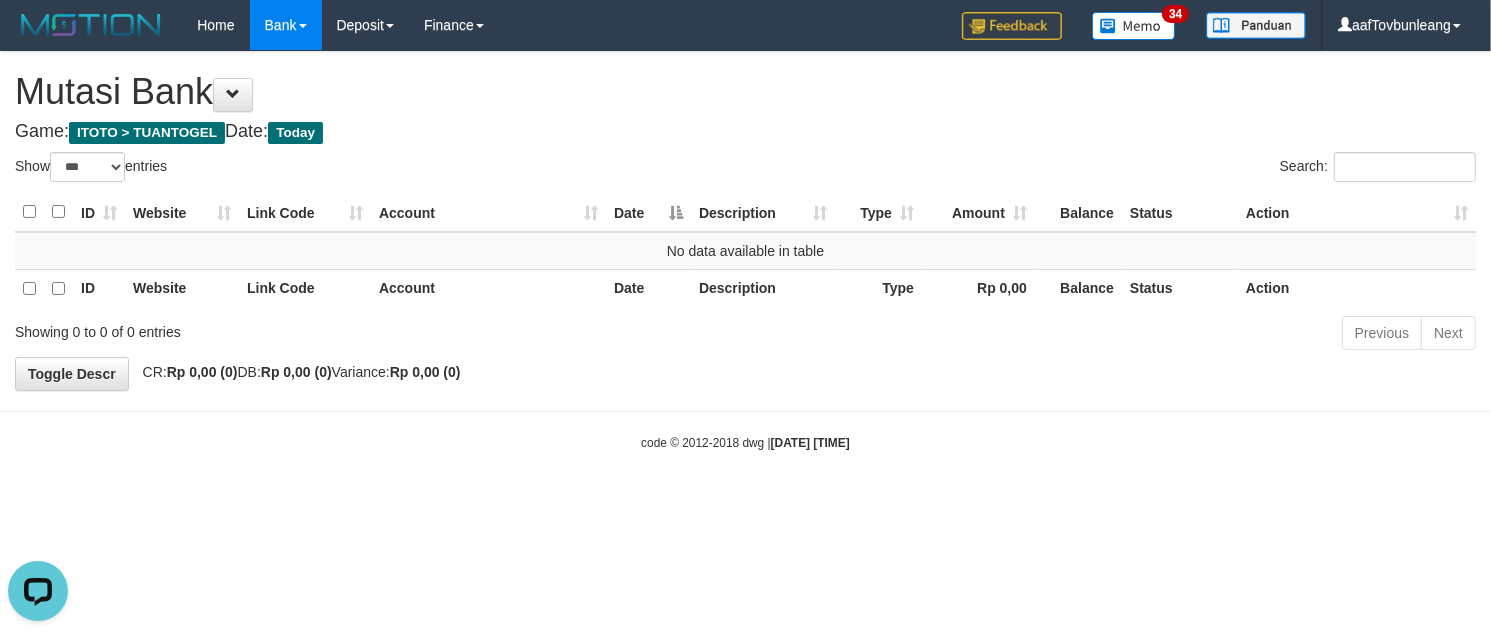 scroll, scrollTop: 0, scrollLeft: 0, axis: both 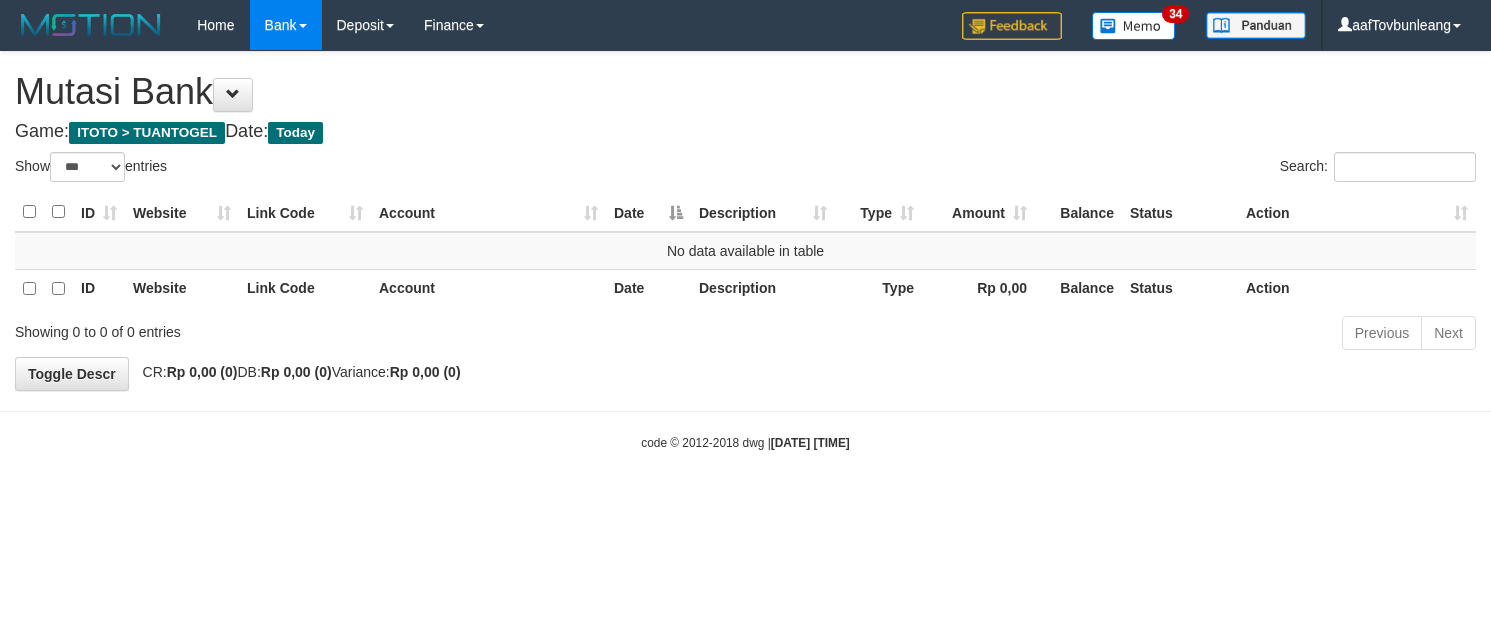 select on "***" 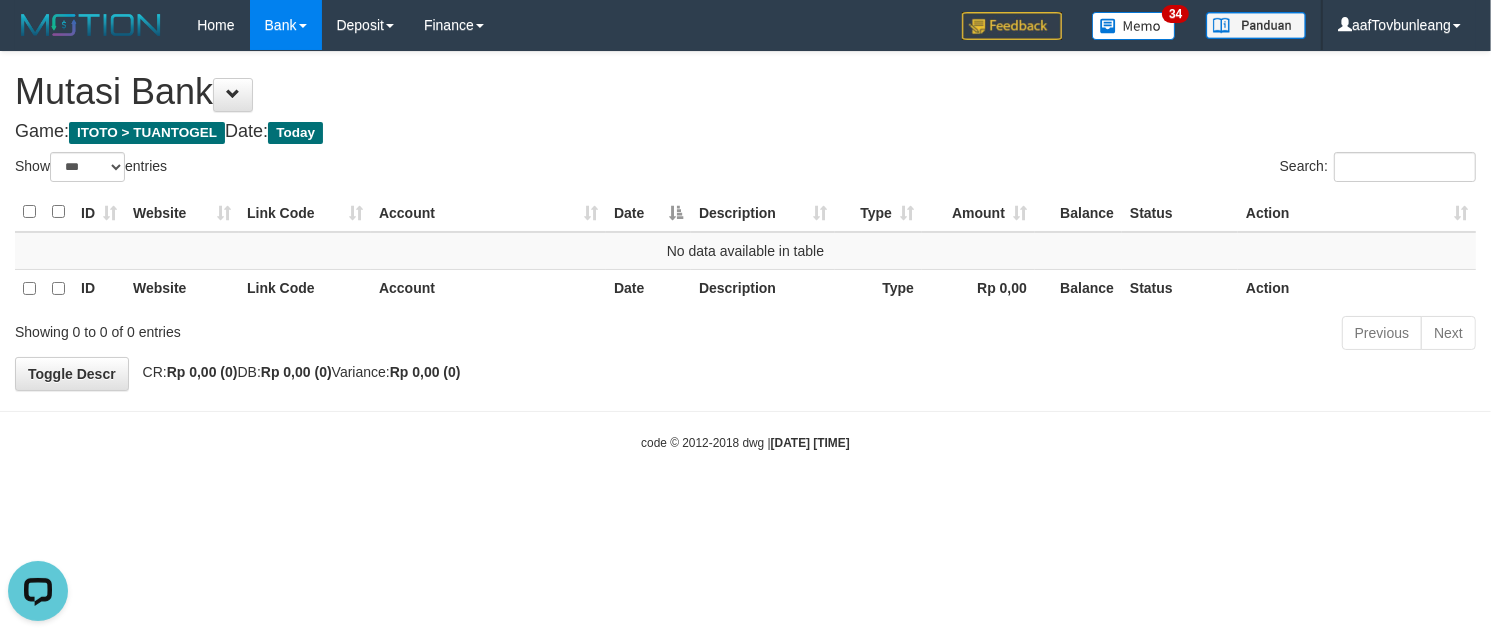 scroll, scrollTop: 0, scrollLeft: 0, axis: both 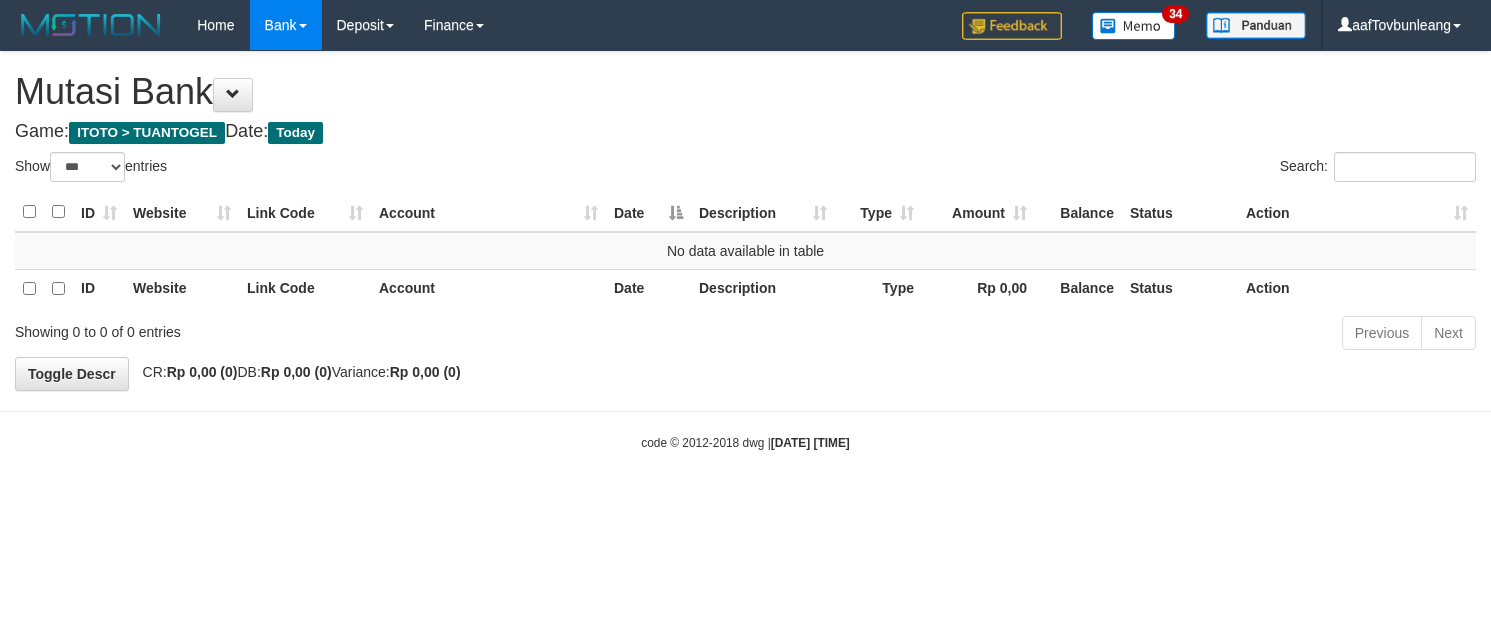 select on "***" 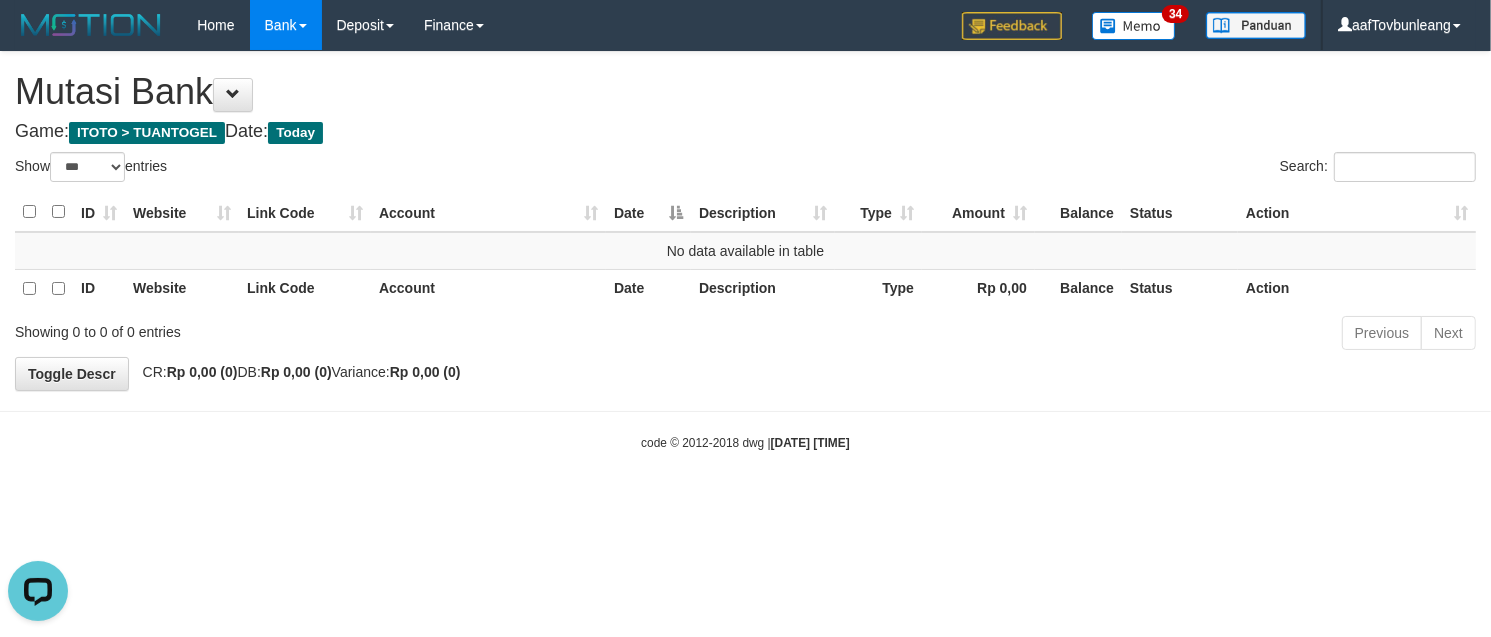 scroll, scrollTop: 0, scrollLeft: 0, axis: both 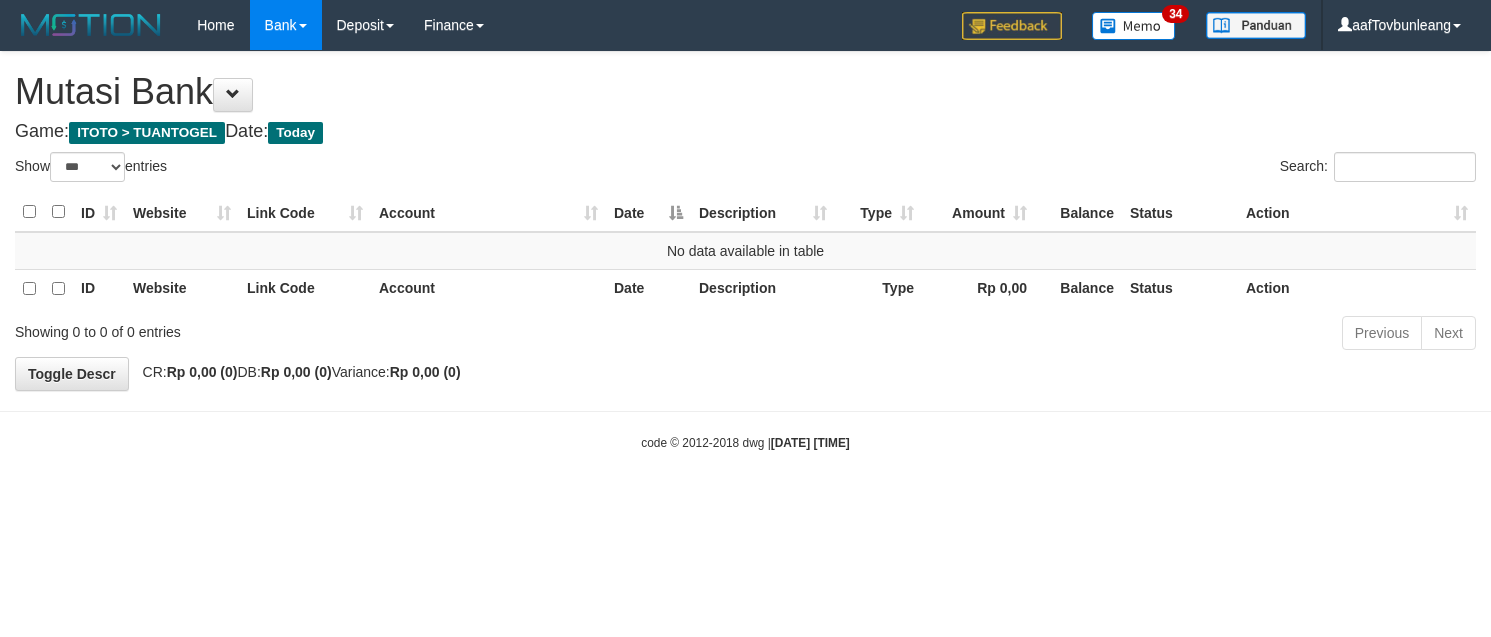 select on "***" 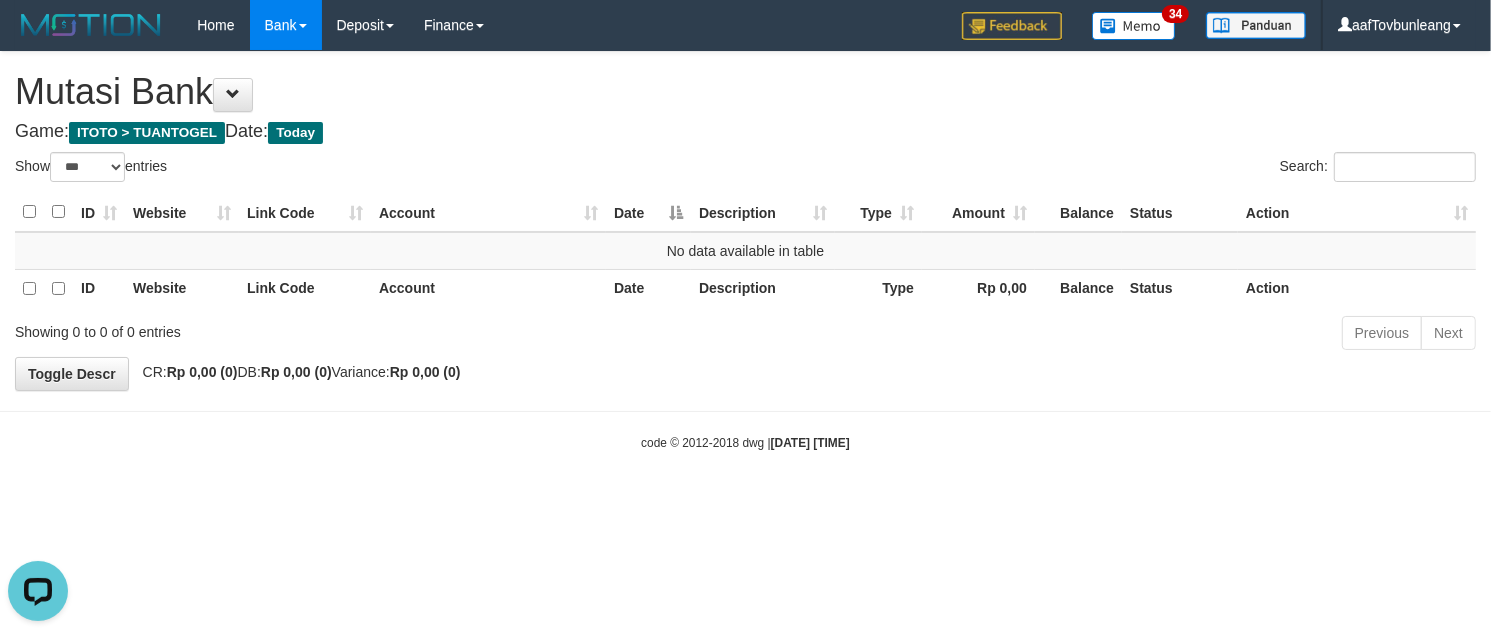 scroll, scrollTop: 0, scrollLeft: 0, axis: both 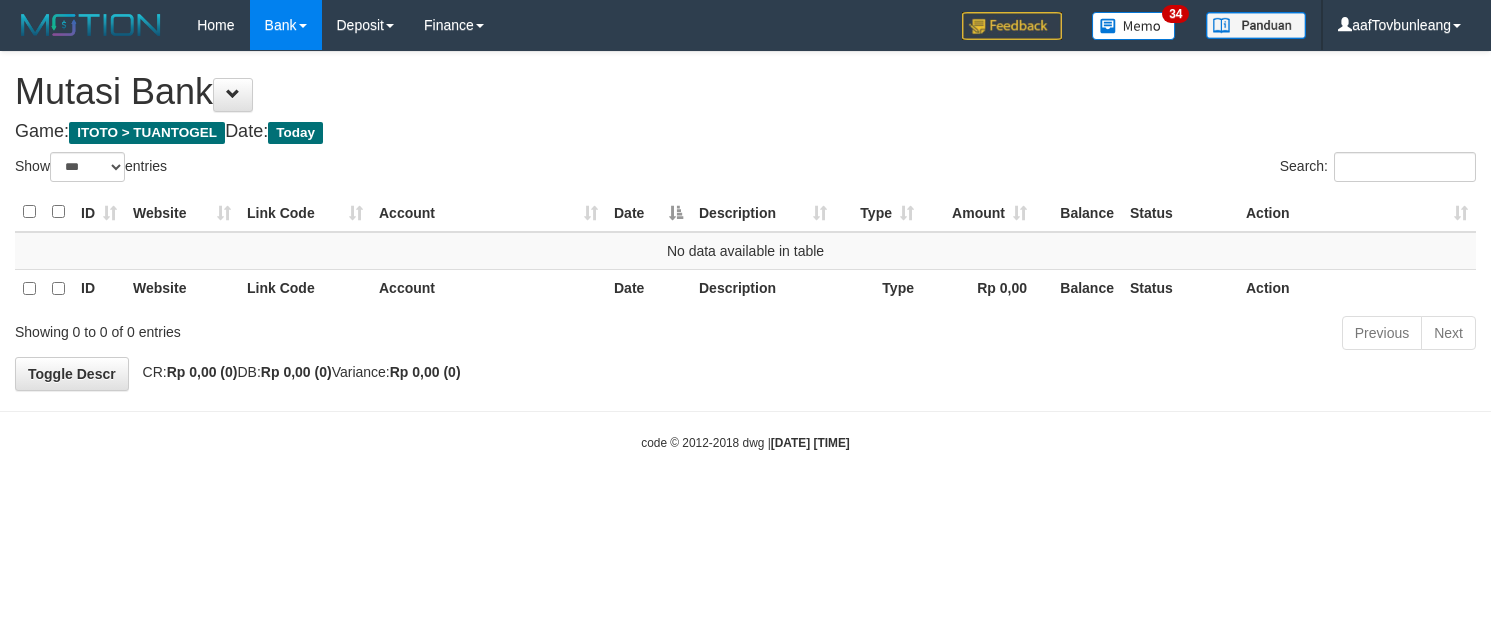 select on "***" 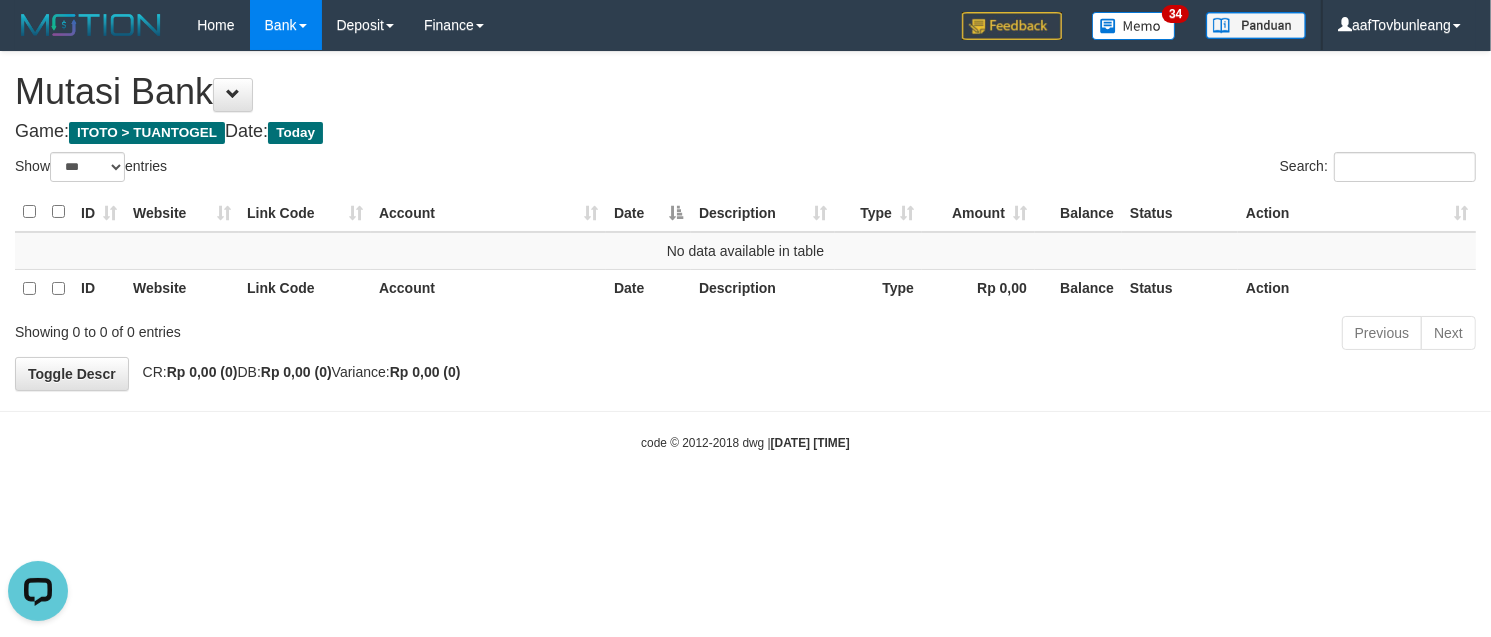scroll, scrollTop: 0, scrollLeft: 0, axis: both 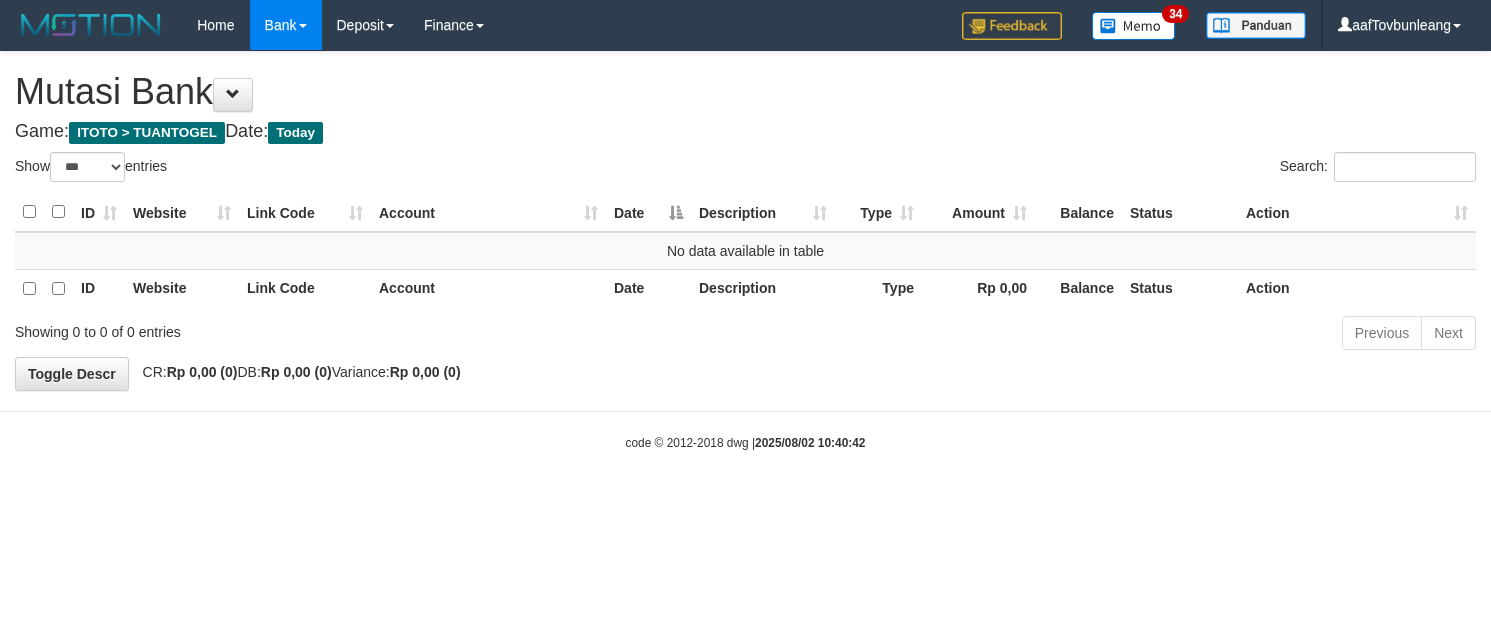 select on "***" 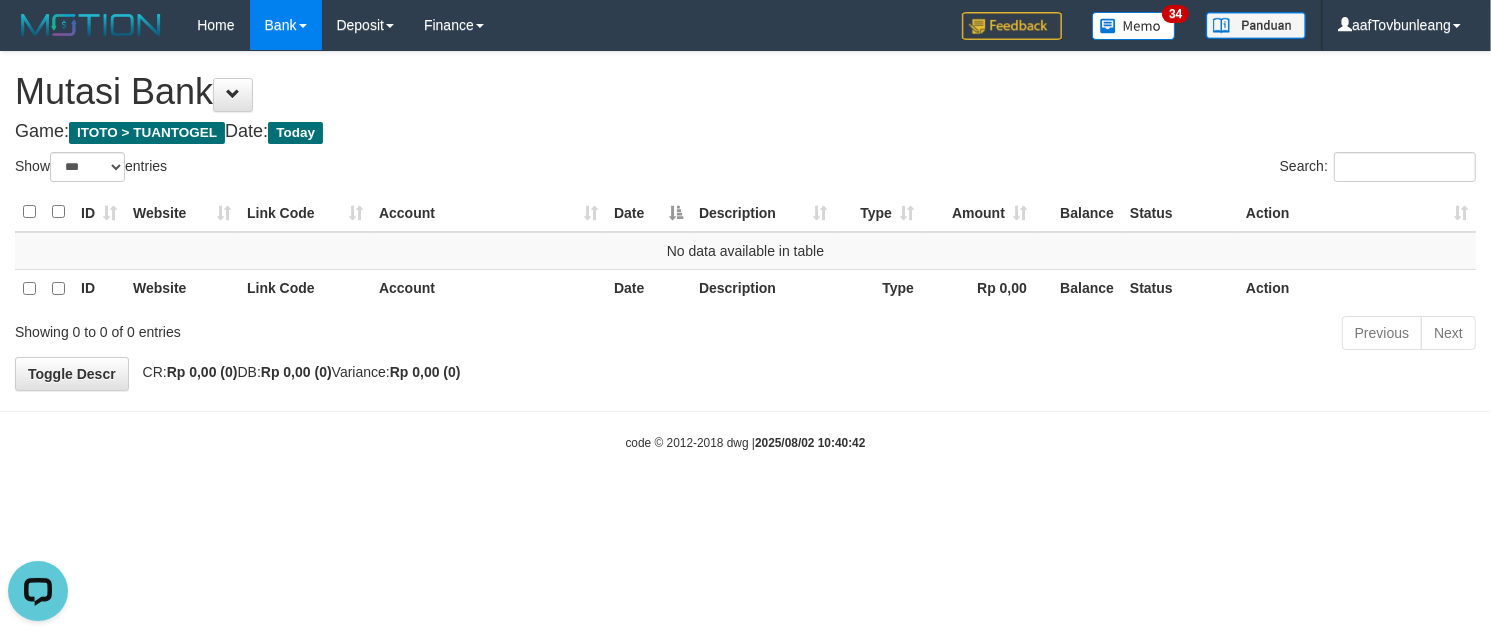 scroll, scrollTop: 0, scrollLeft: 0, axis: both 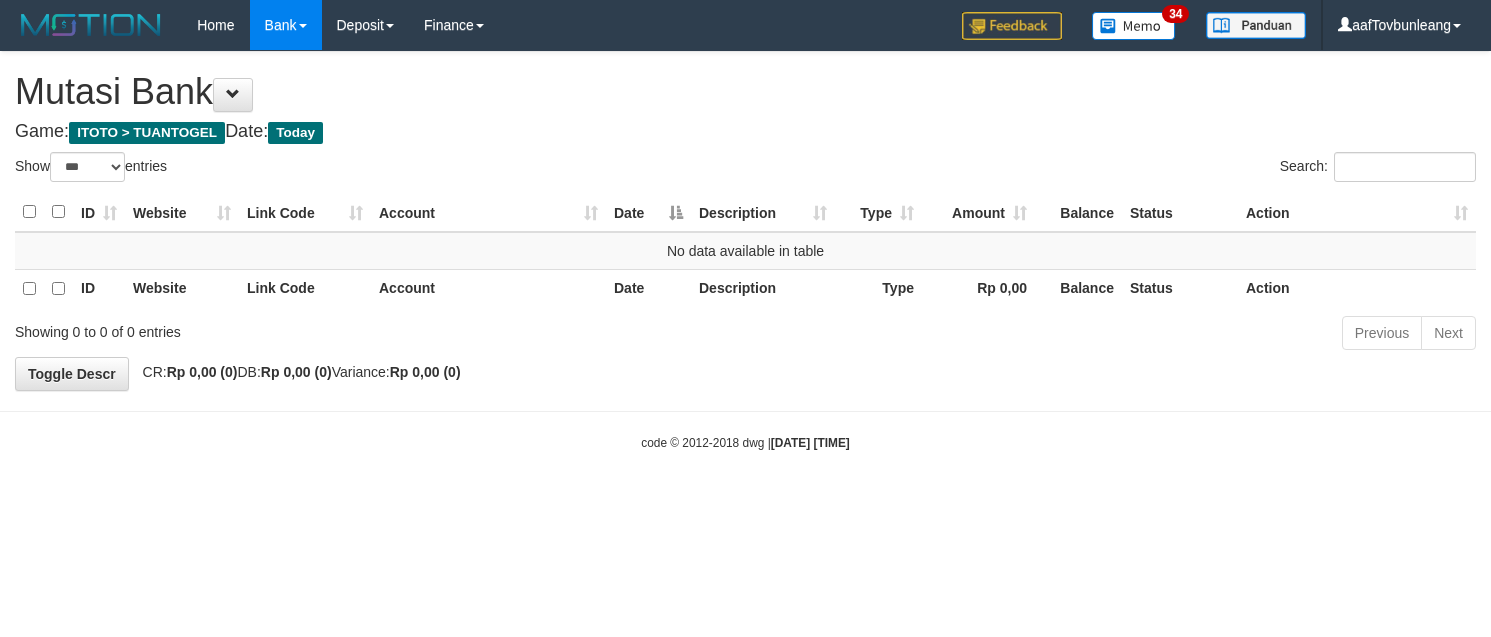 select on "***" 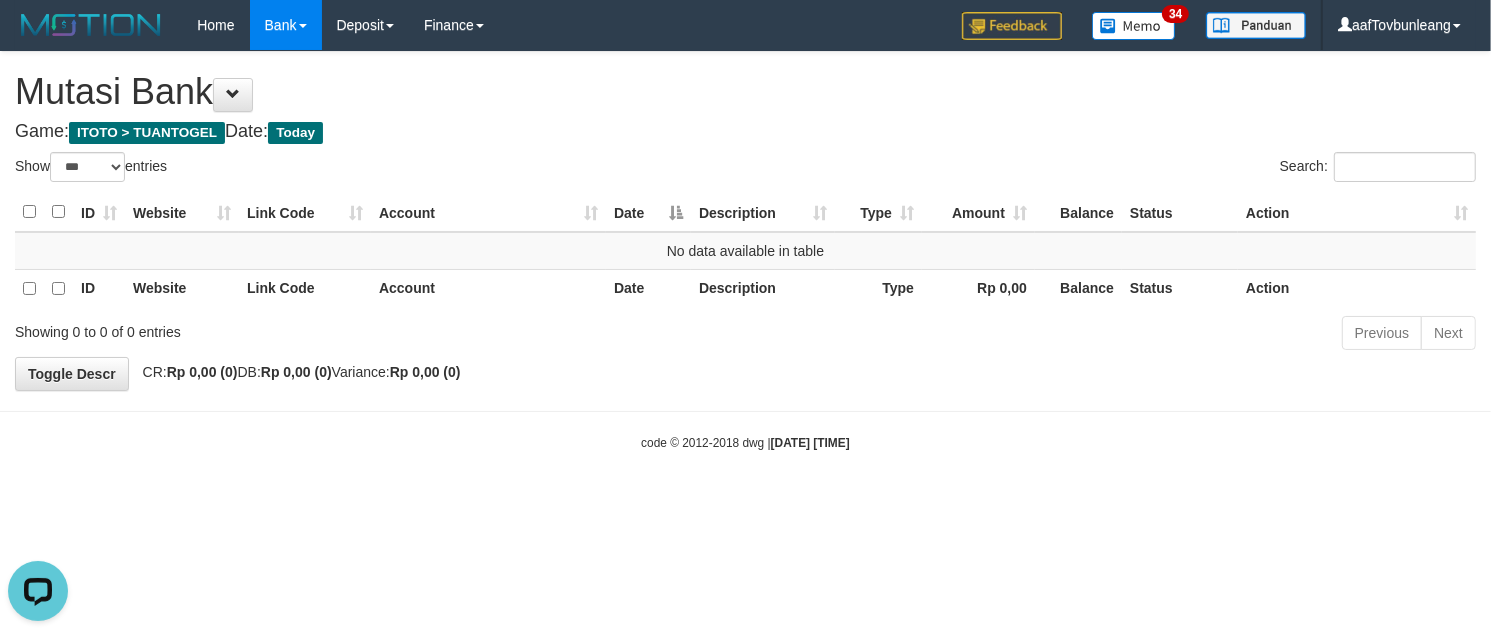 scroll, scrollTop: 0, scrollLeft: 0, axis: both 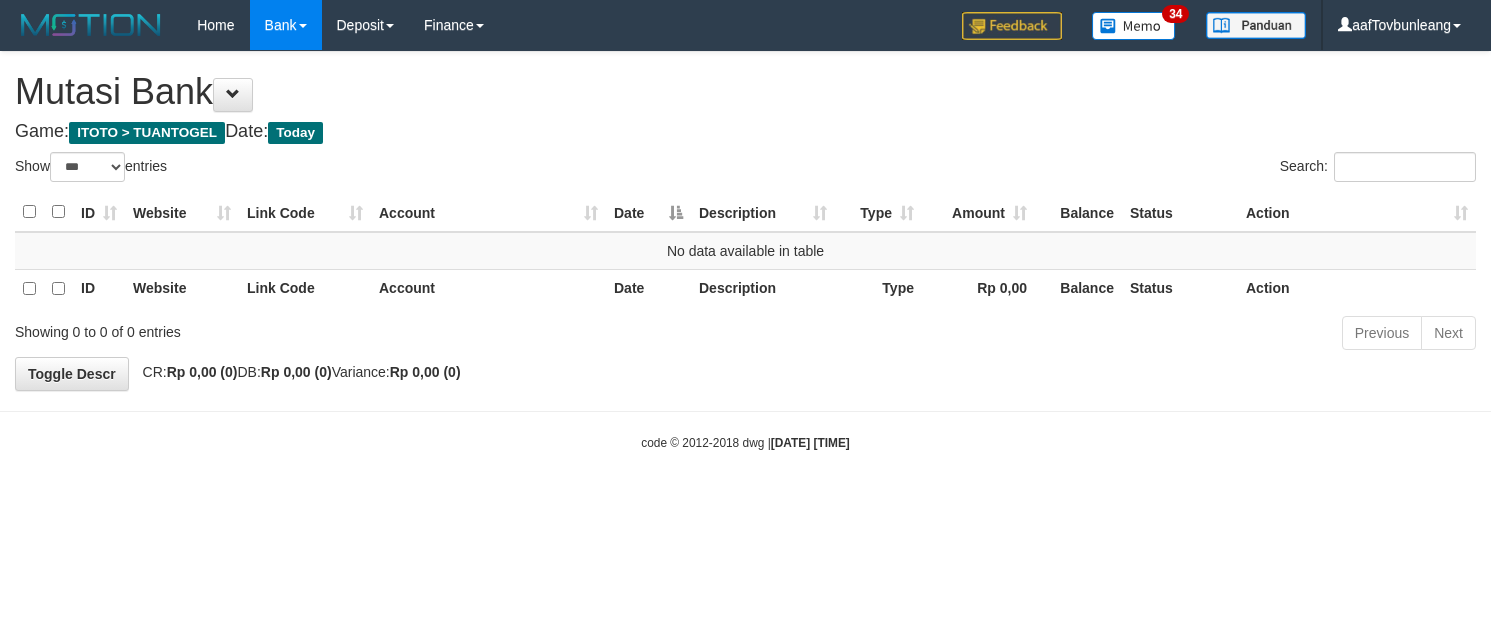select on "***" 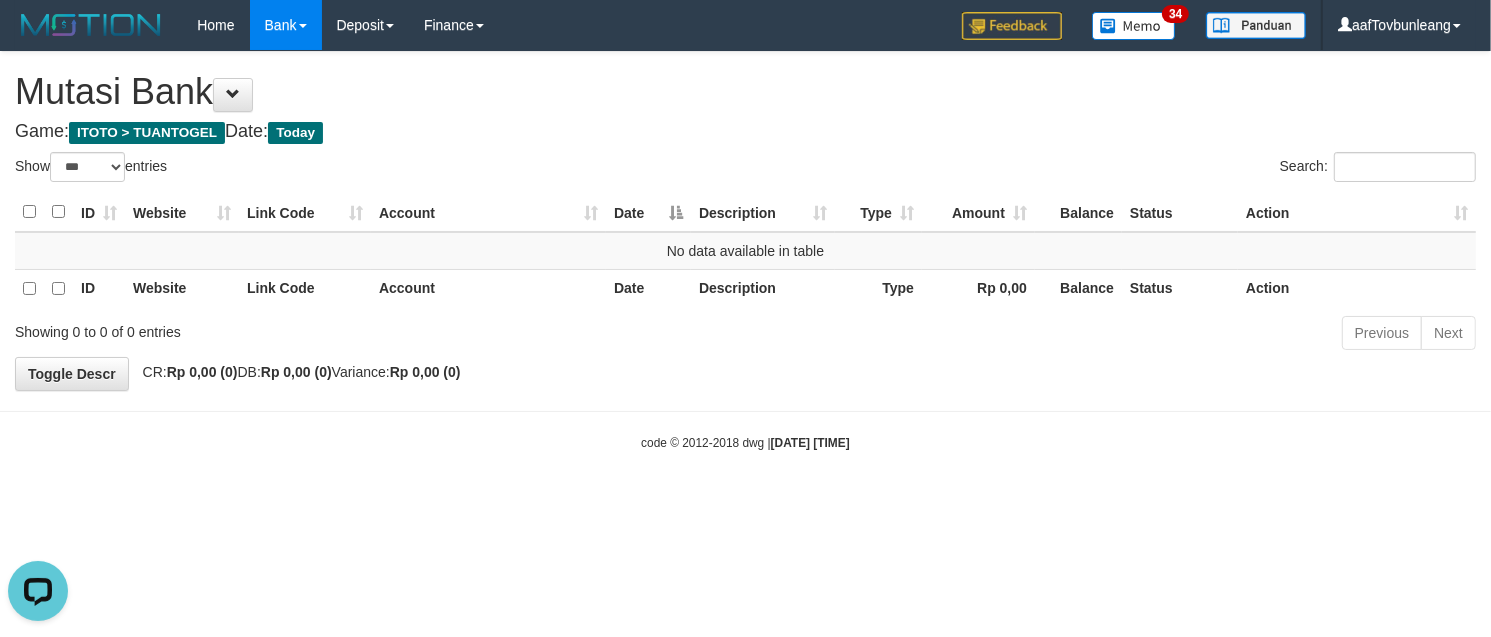 scroll, scrollTop: 0, scrollLeft: 0, axis: both 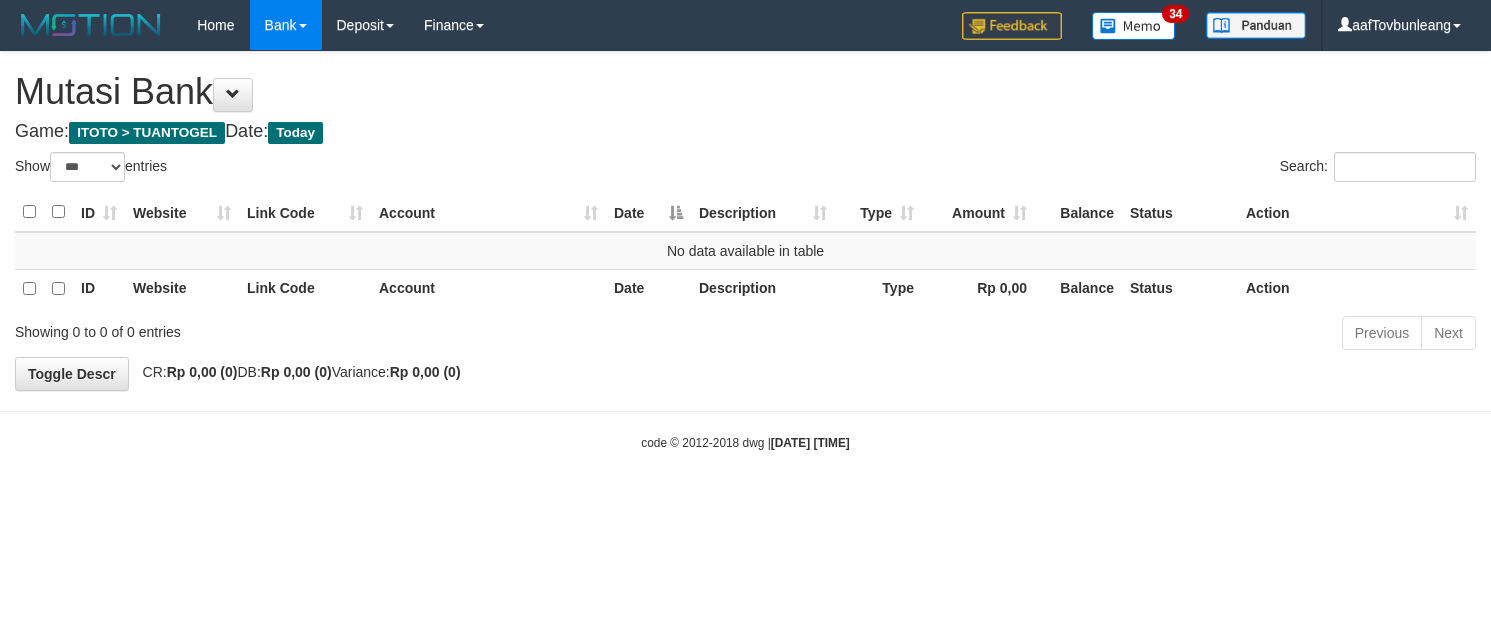 select on "***" 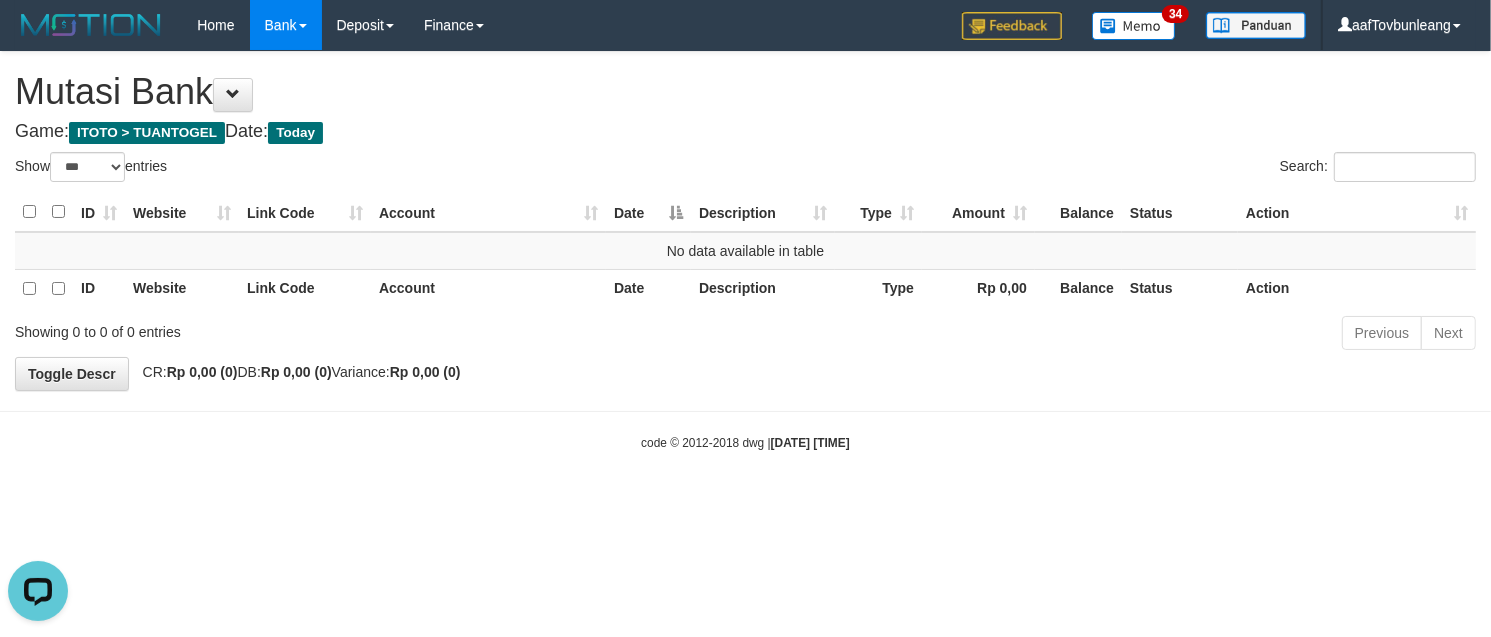 scroll, scrollTop: 0, scrollLeft: 0, axis: both 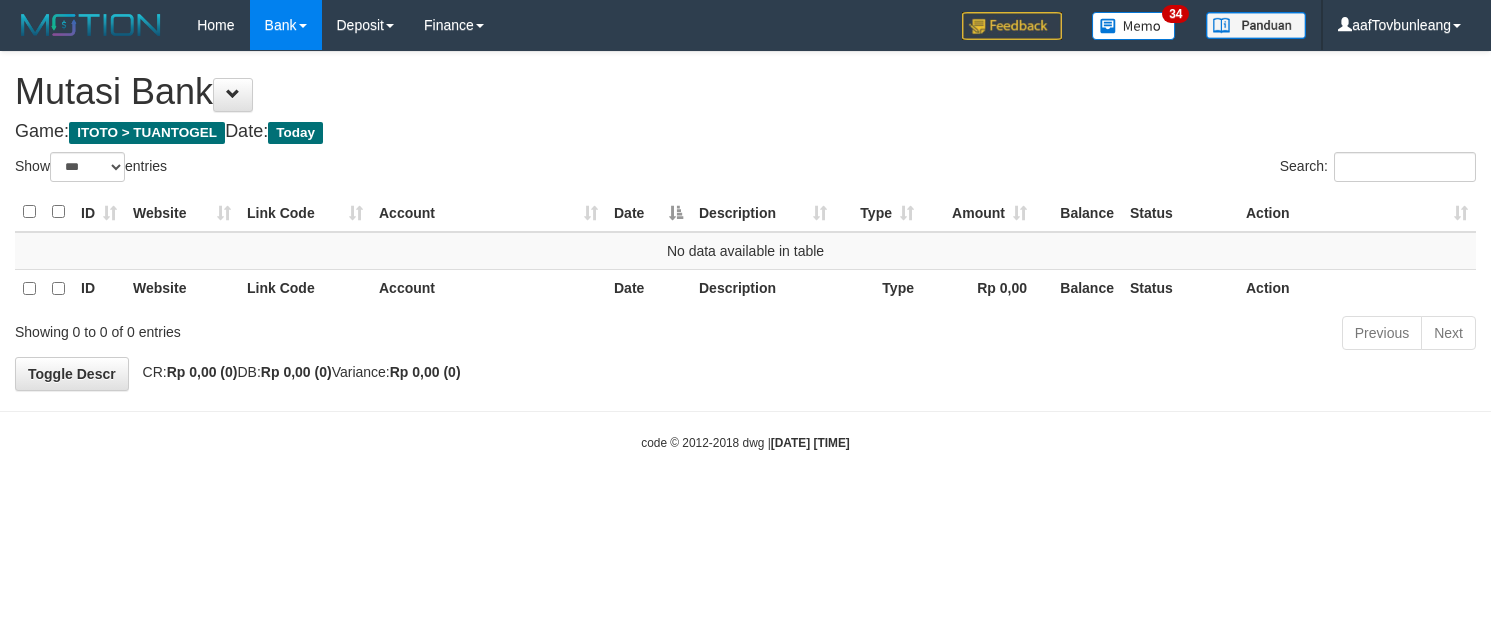 select on "***" 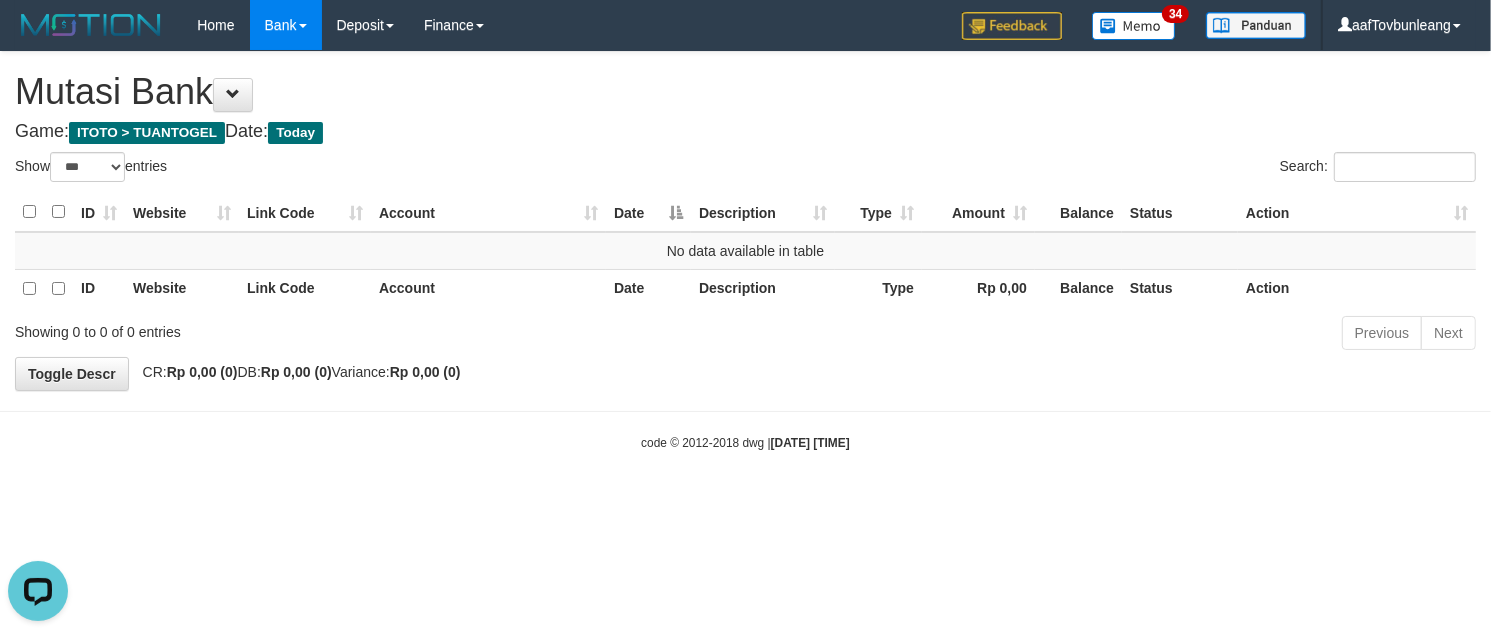 scroll, scrollTop: 0, scrollLeft: 0, axis: both 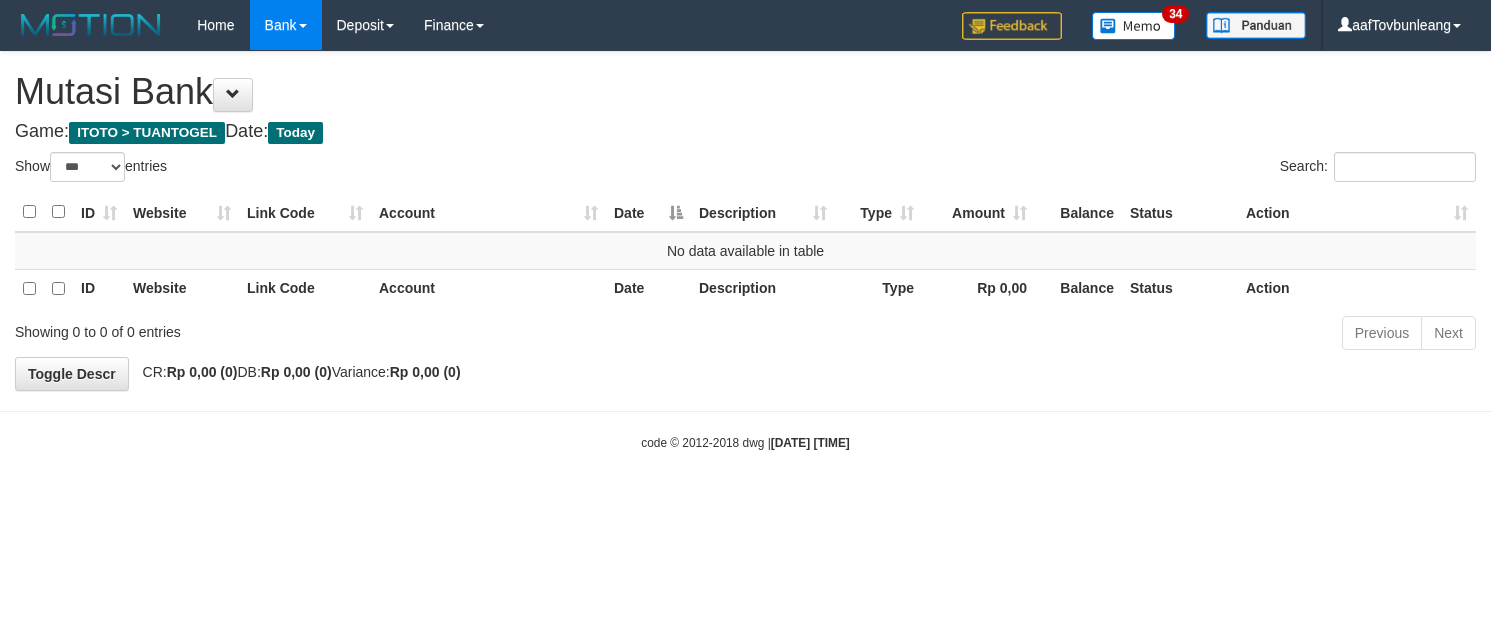select on "***" 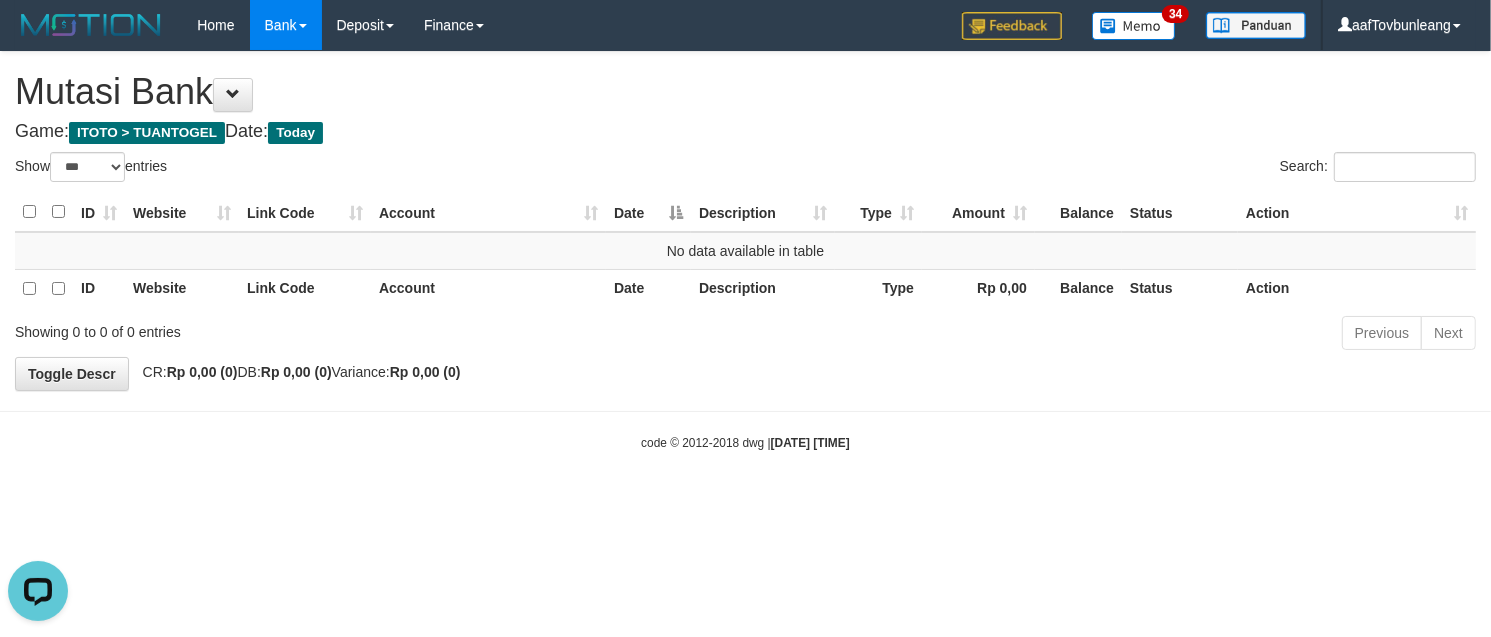 scroll, scrollTop: 0, scrollLeft: 0, axis: both 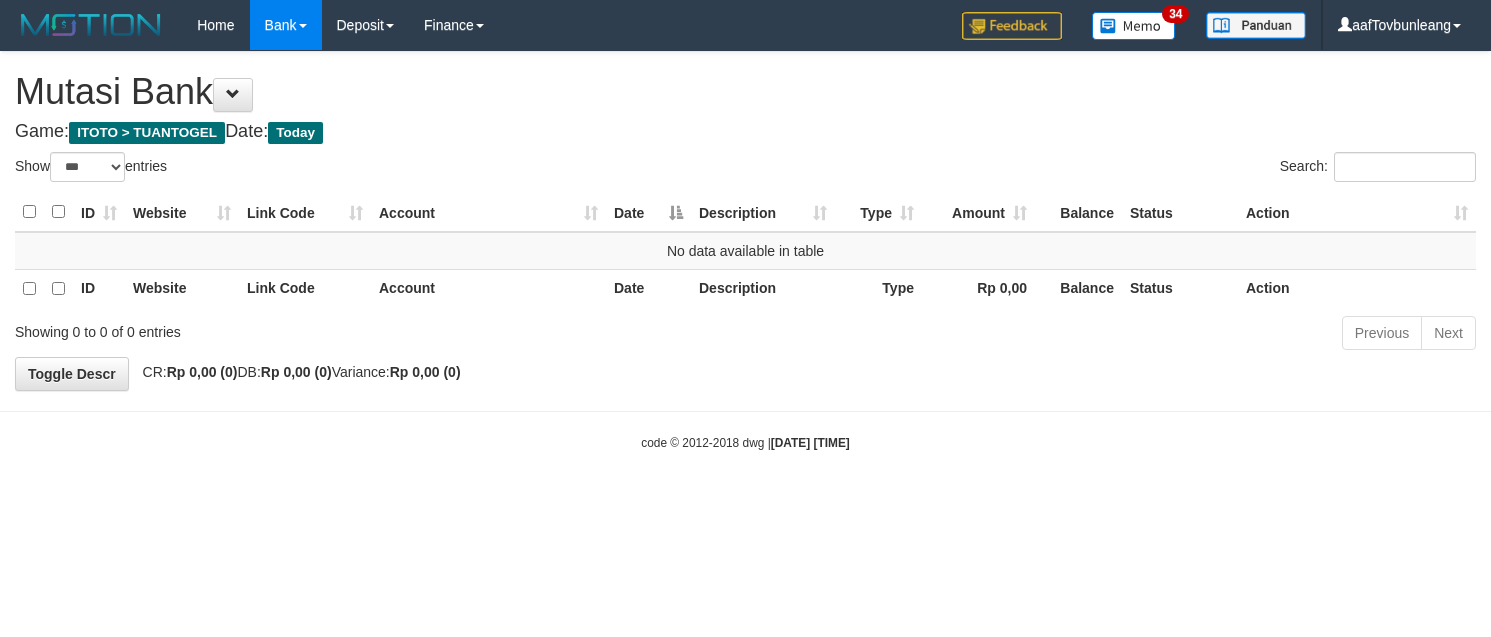 select on "***" 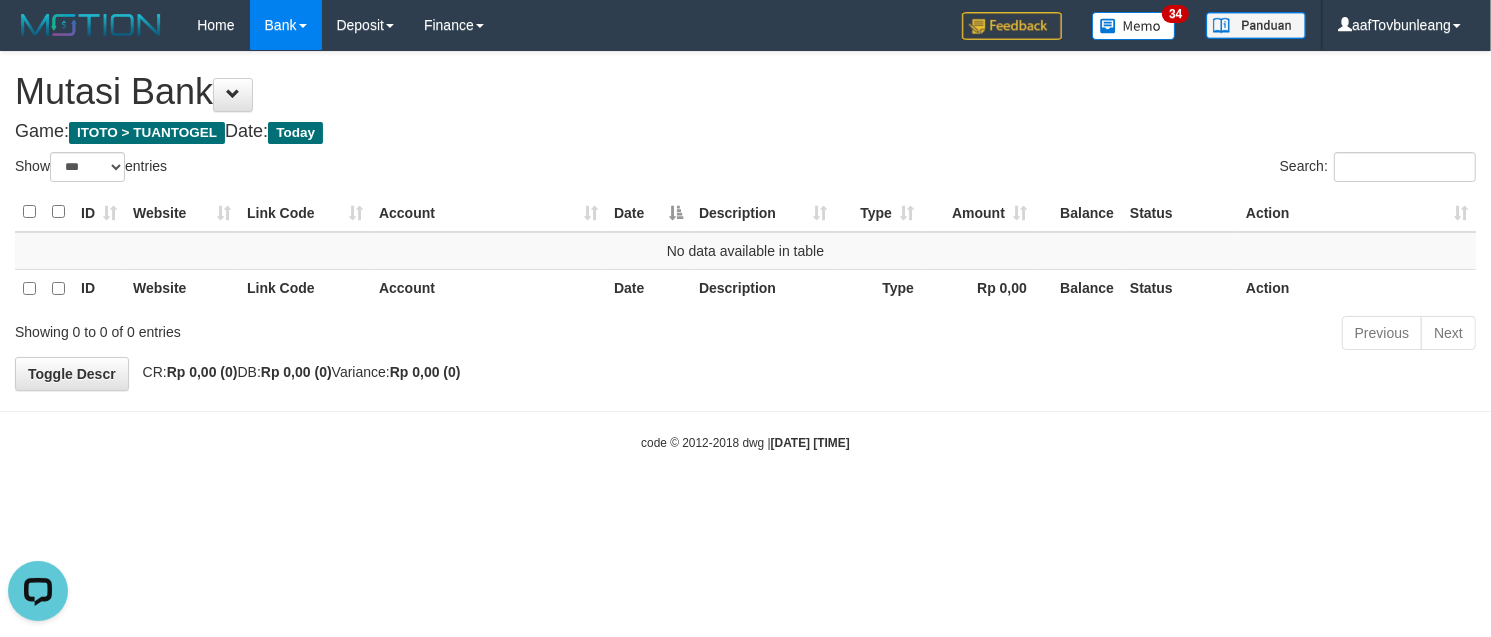 scroll, scrollTop: 0, scrollLeft: 0, axis: both 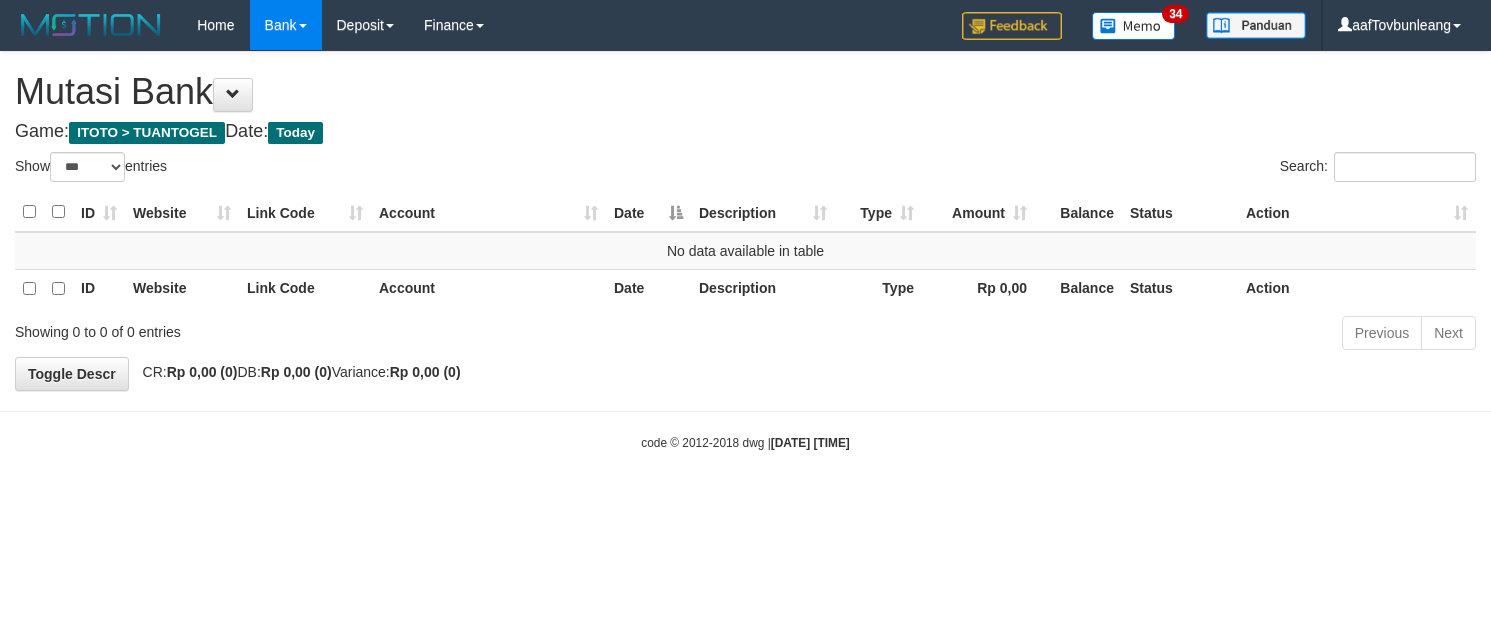 select on "***" 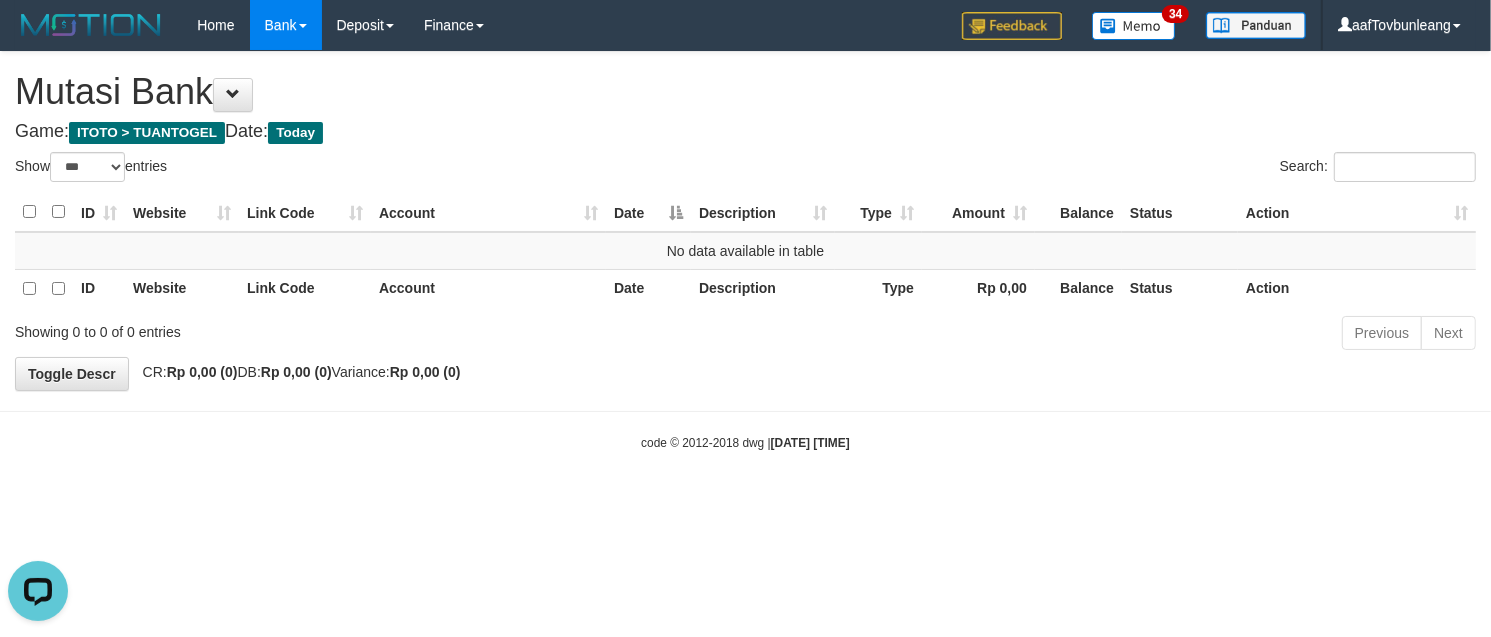 scroll, scrollTop: 0, scrollLeft: 0, axis: both 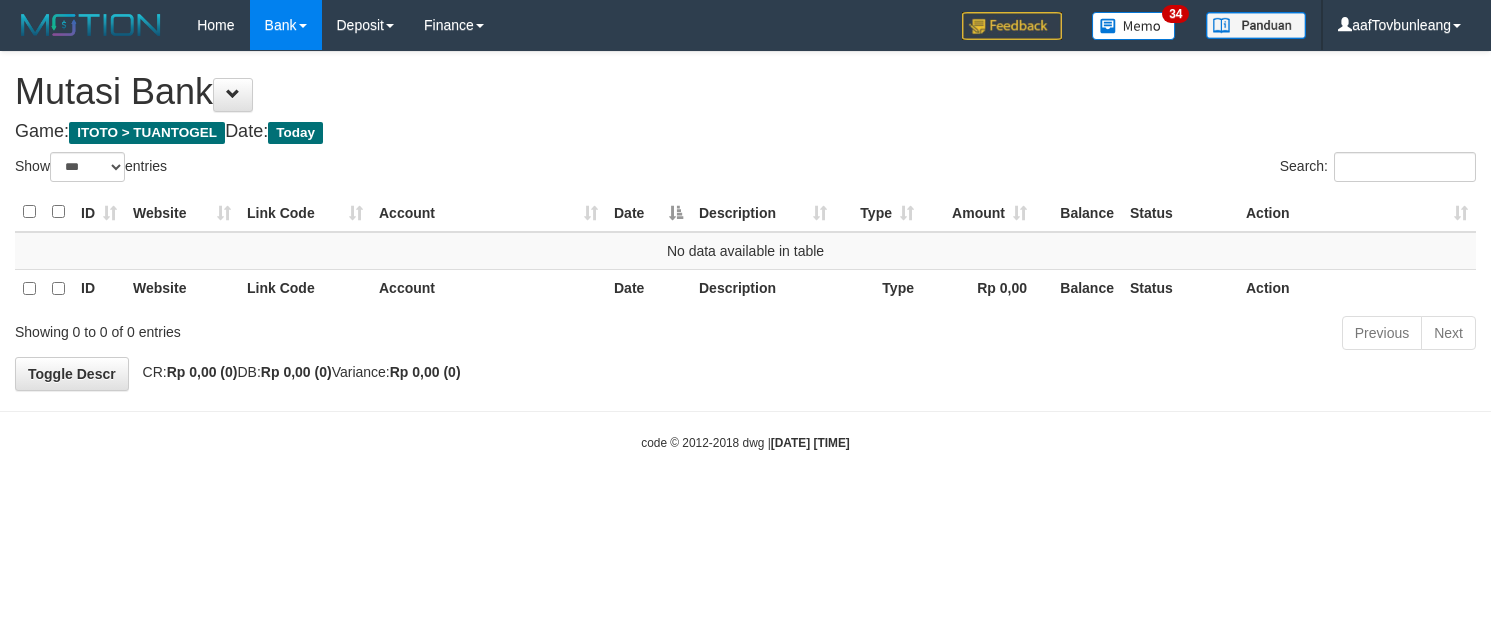 select on "***" 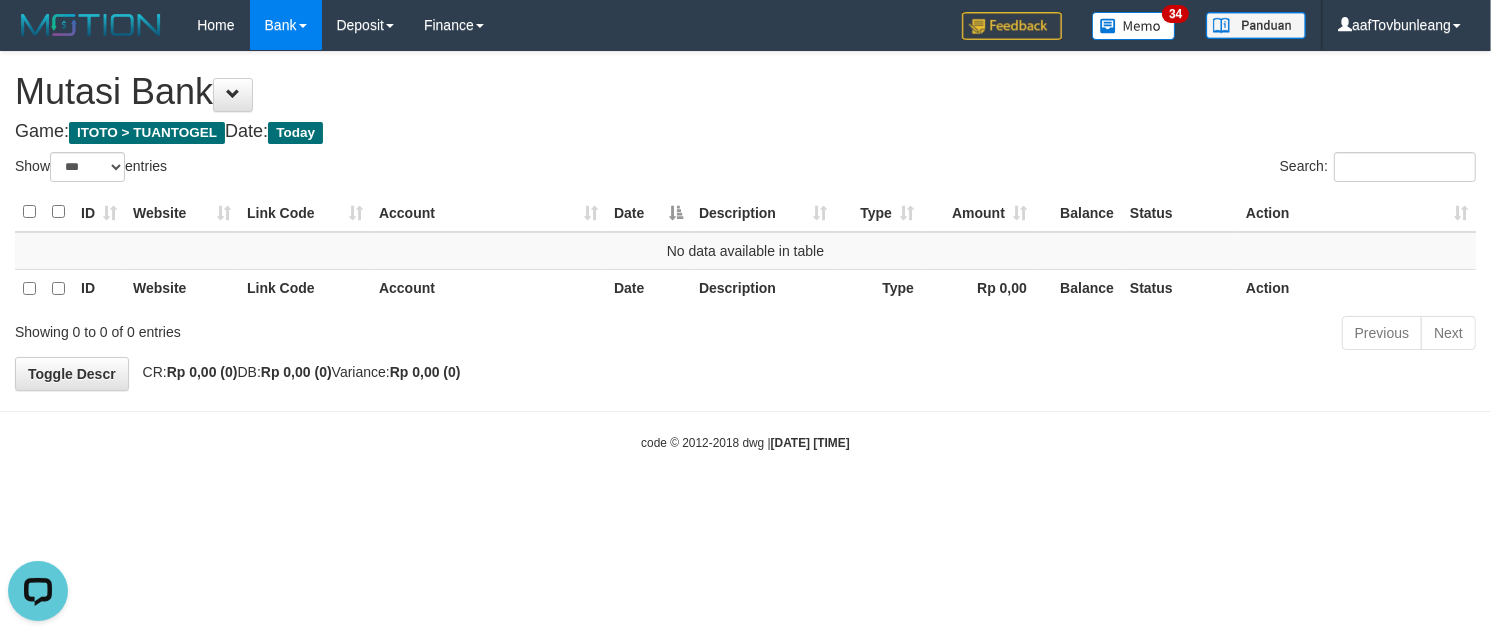 scroll, scrollTop: 0, scrollLeft: 0, axis: both 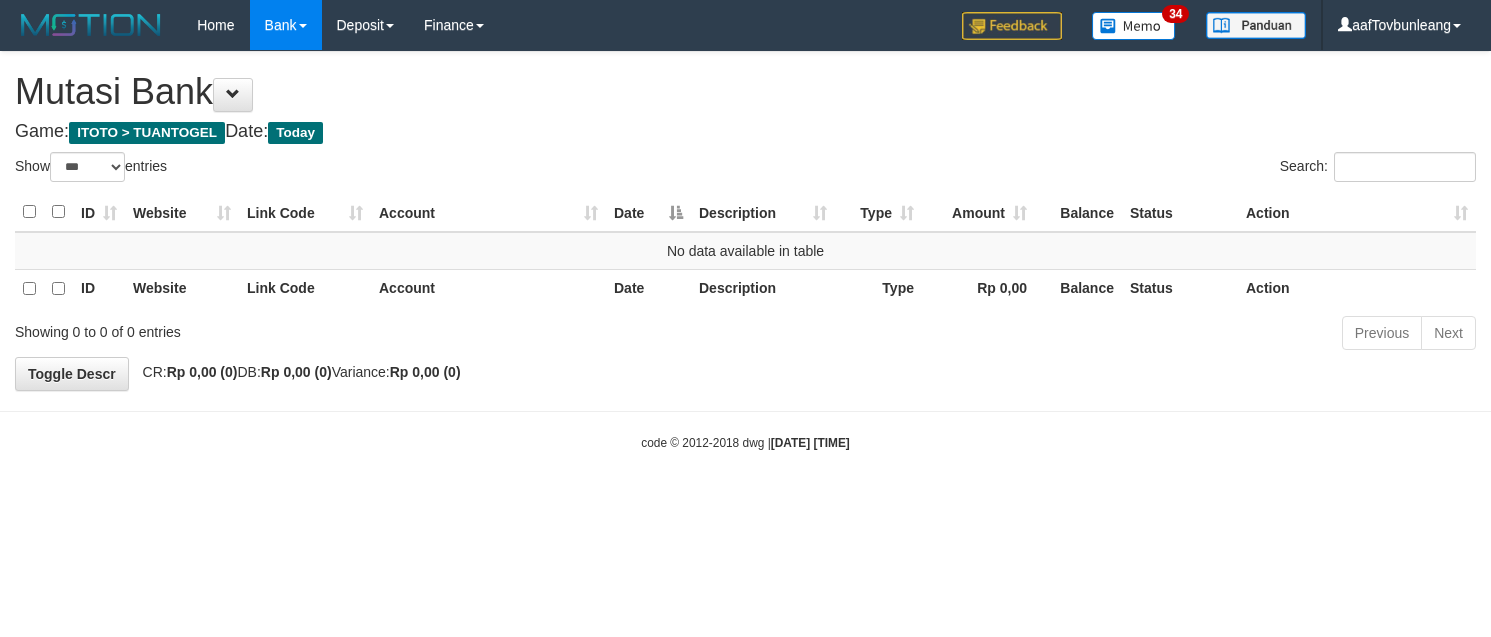 select on "***" 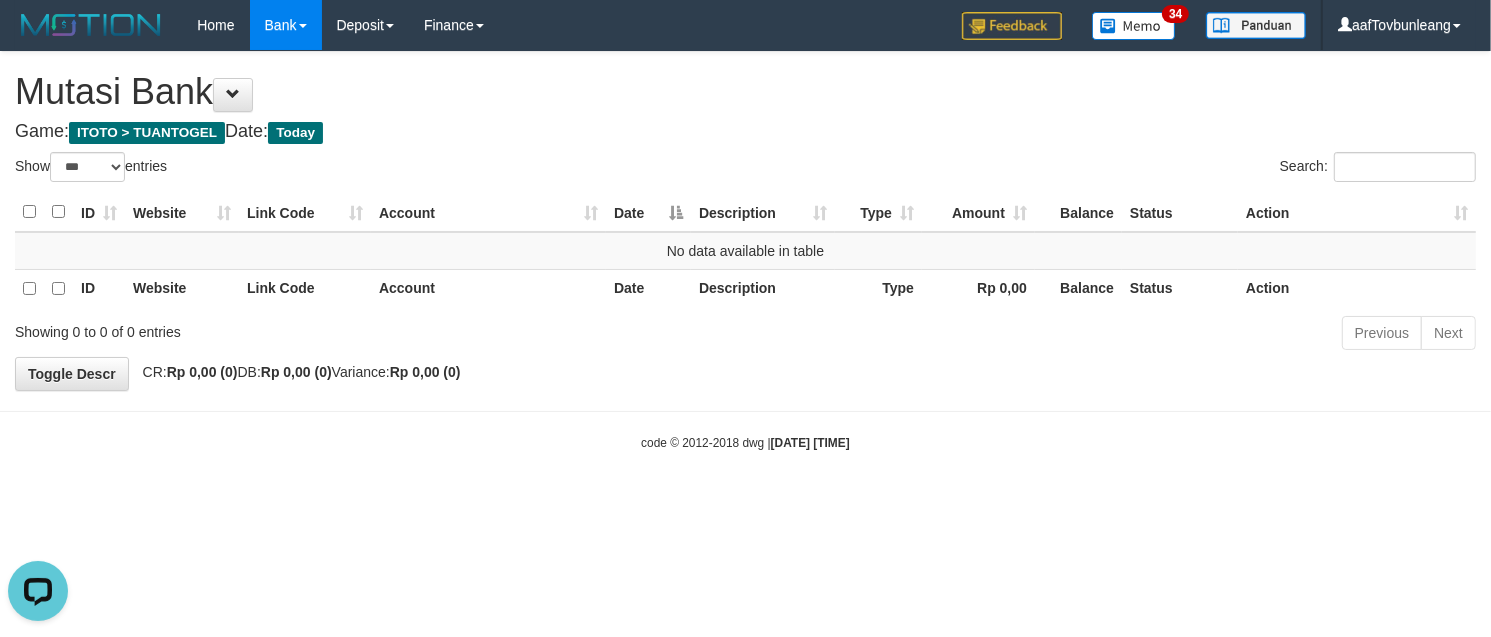 scroll, scrollTop: 0, scrollLeft: 0, axis: both 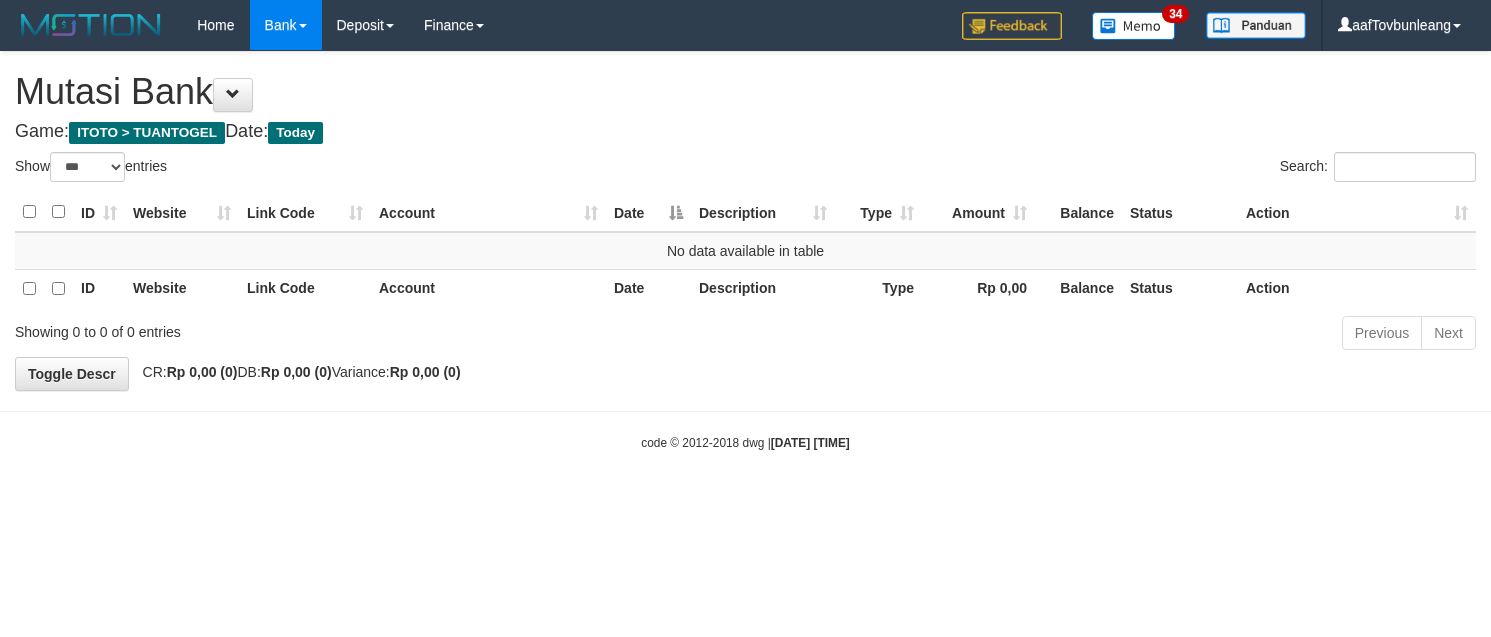 select on "***" 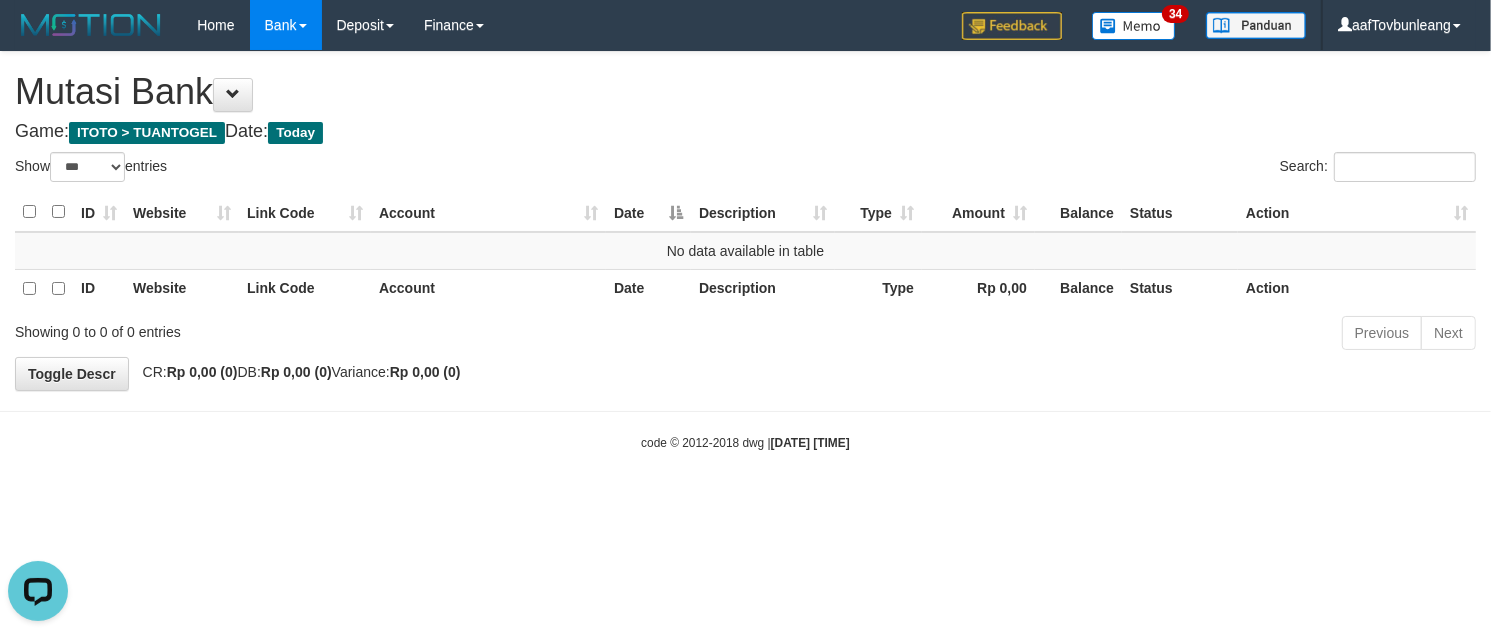 scroll, scrollTop: 0, scrollLeft: 0, axis: both 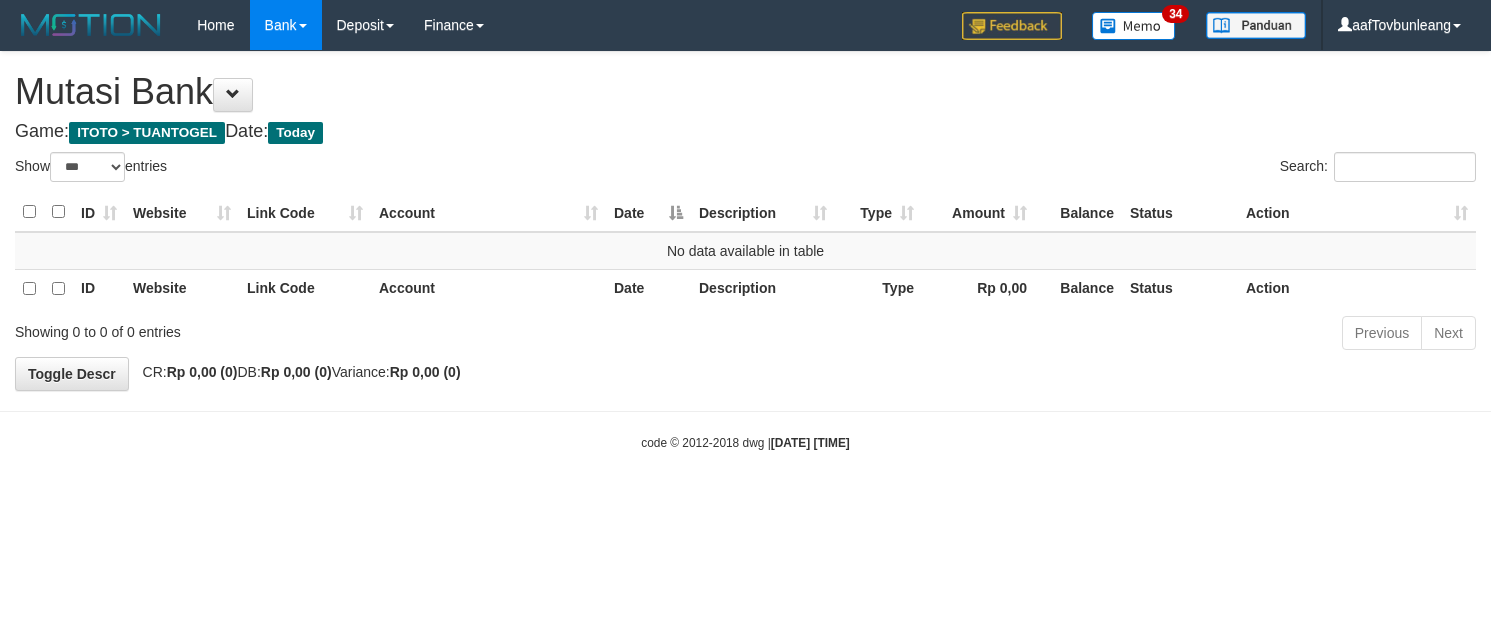 select on "***" 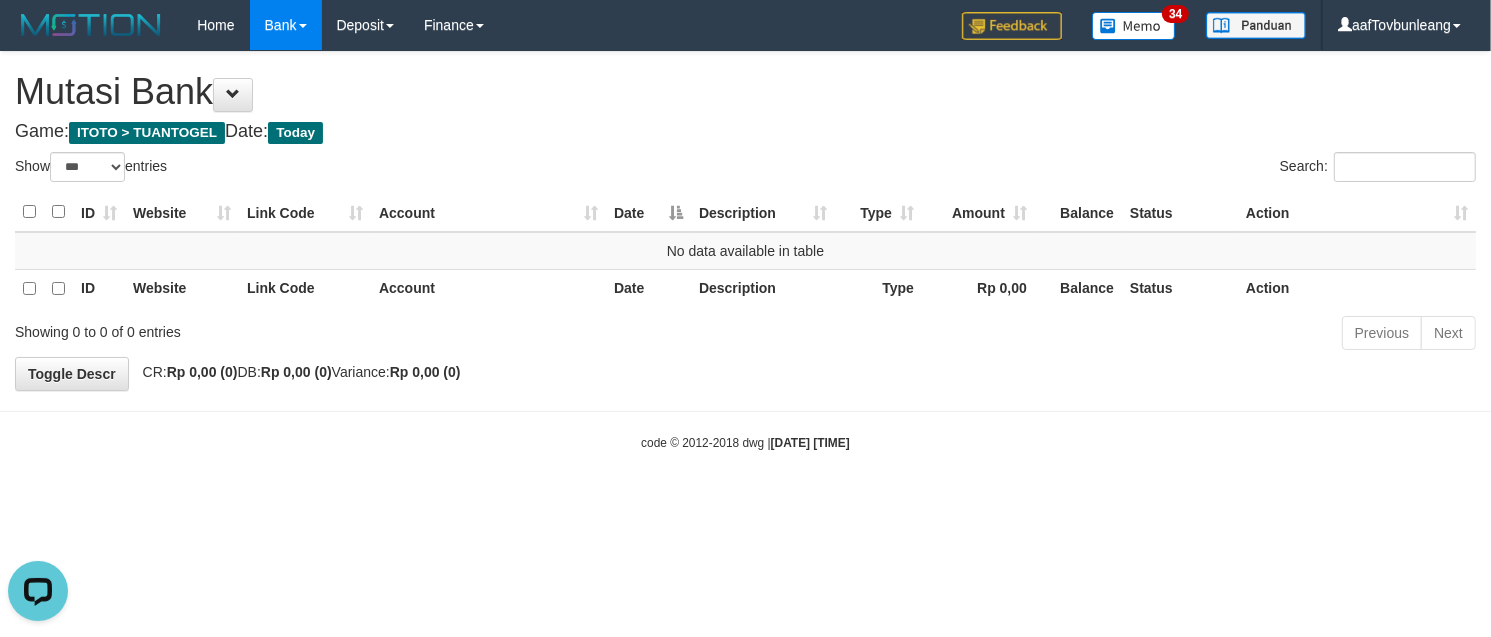 scroll, scrollTop: 0, scrollLeft: 0, axis: both 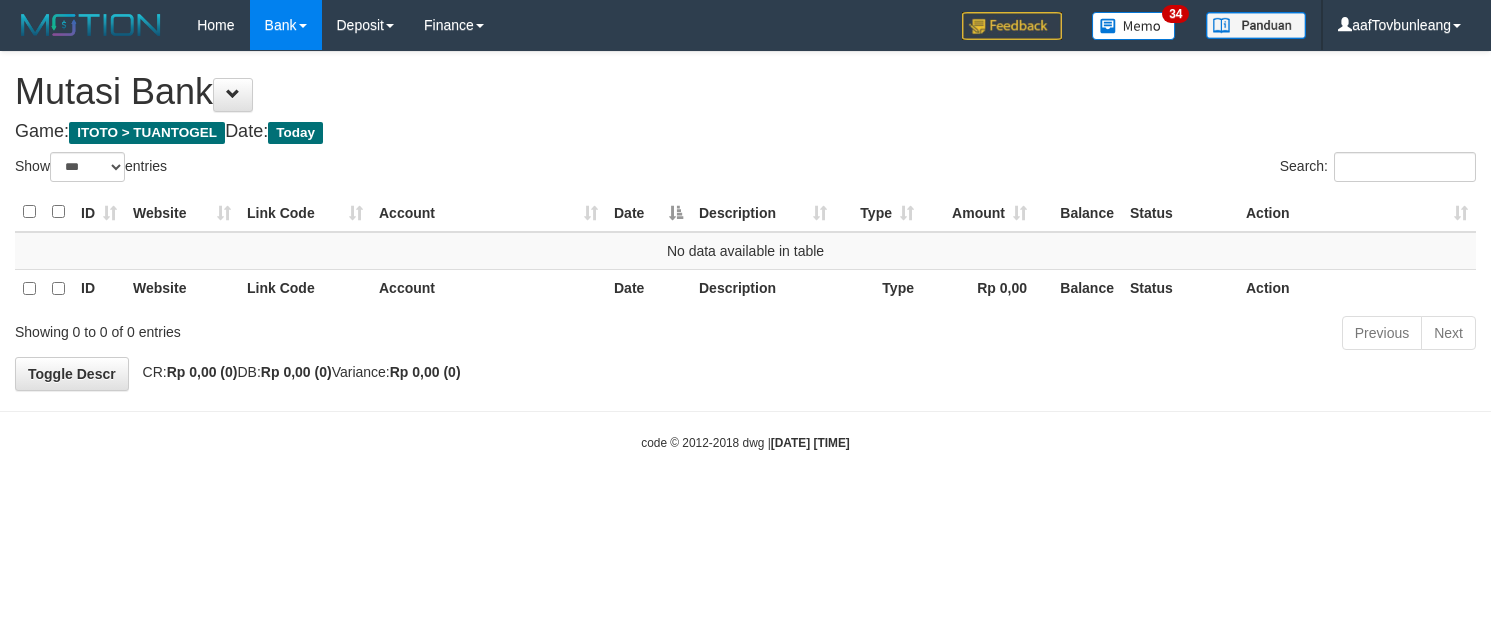 select on "***" 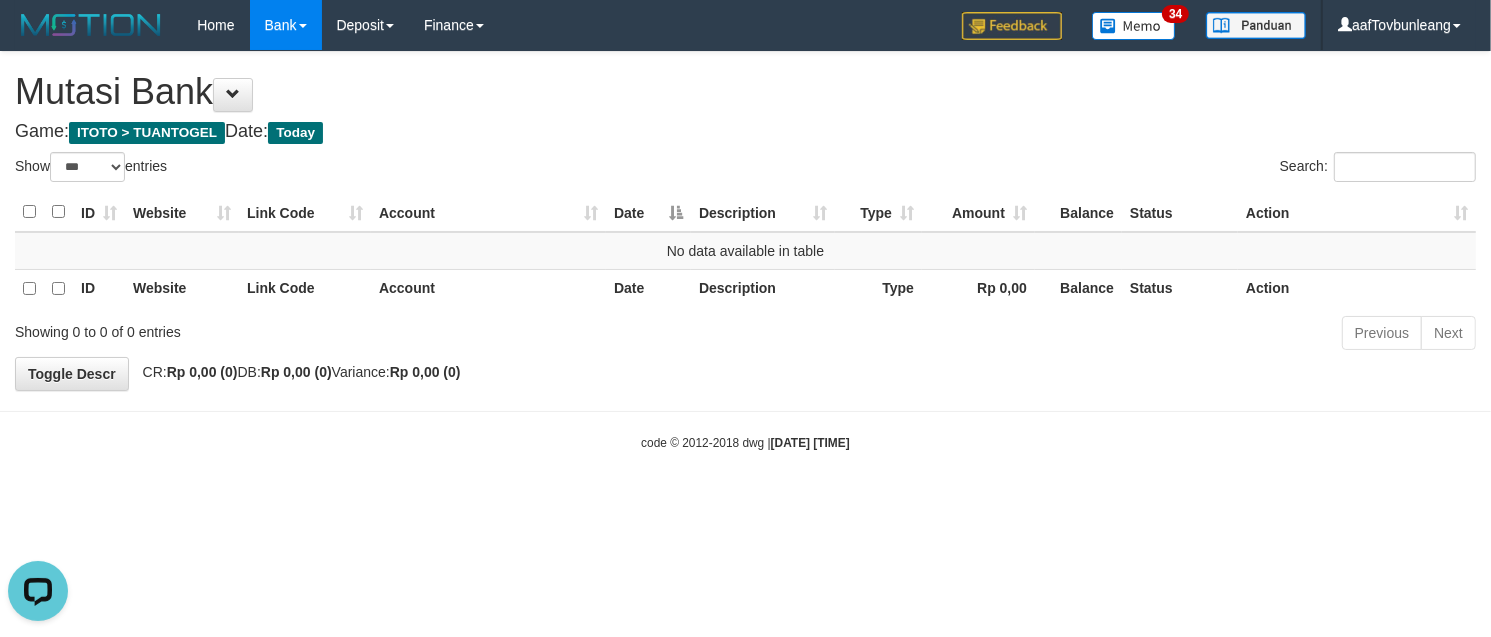 scroll, scrollTop: 0, scrollLeft: 0, axis: both 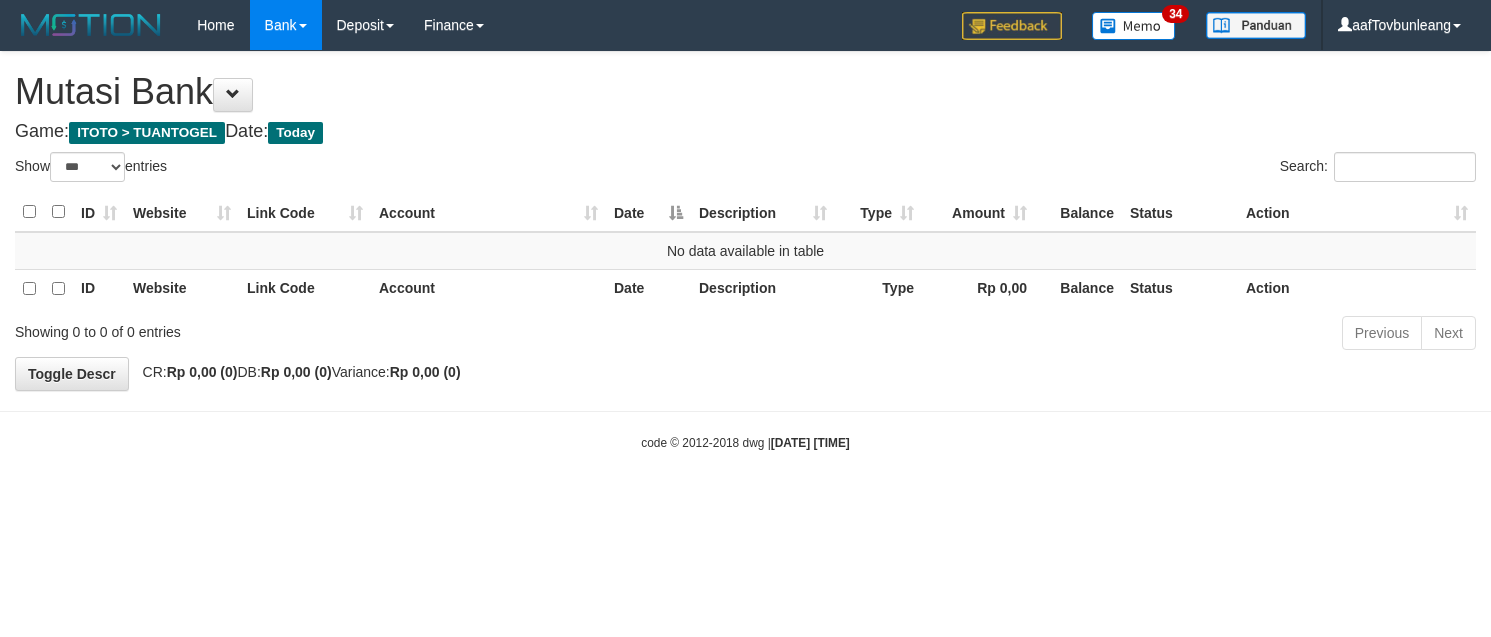 select on "***" 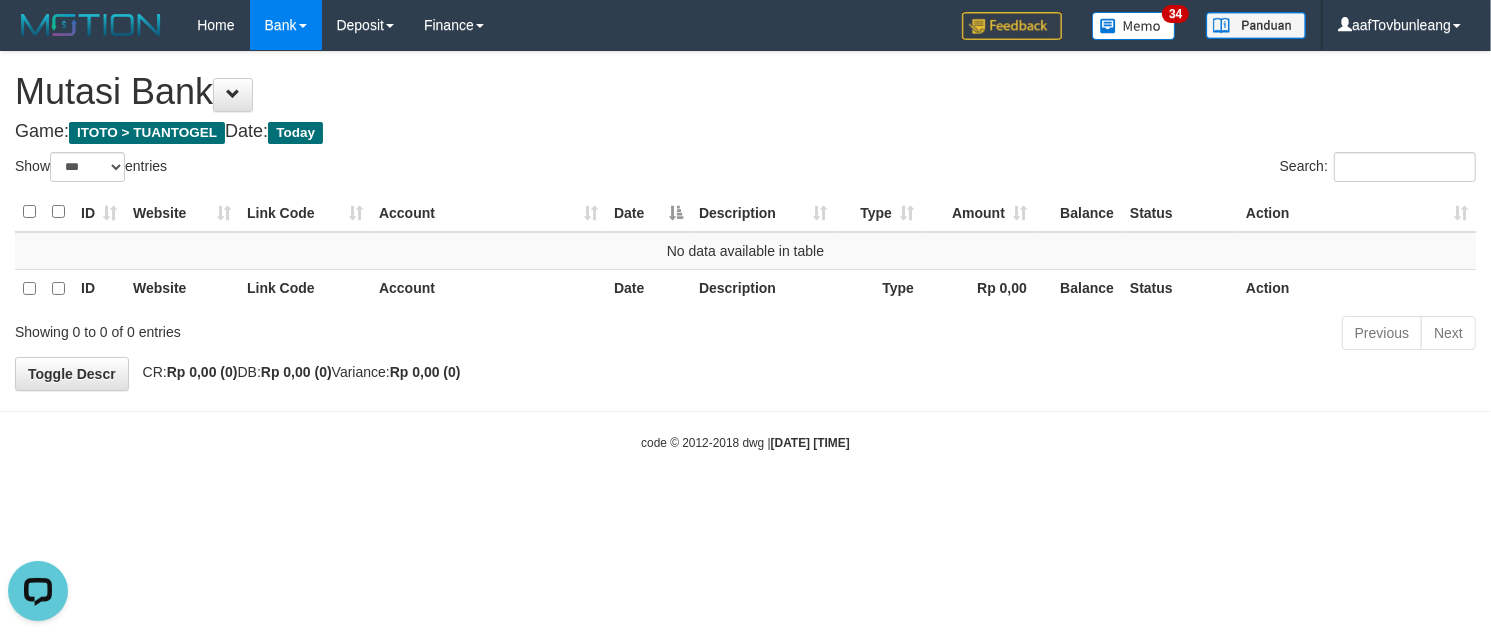 scroll, scrollTop: 0, scrollLeft: 0, axis: both 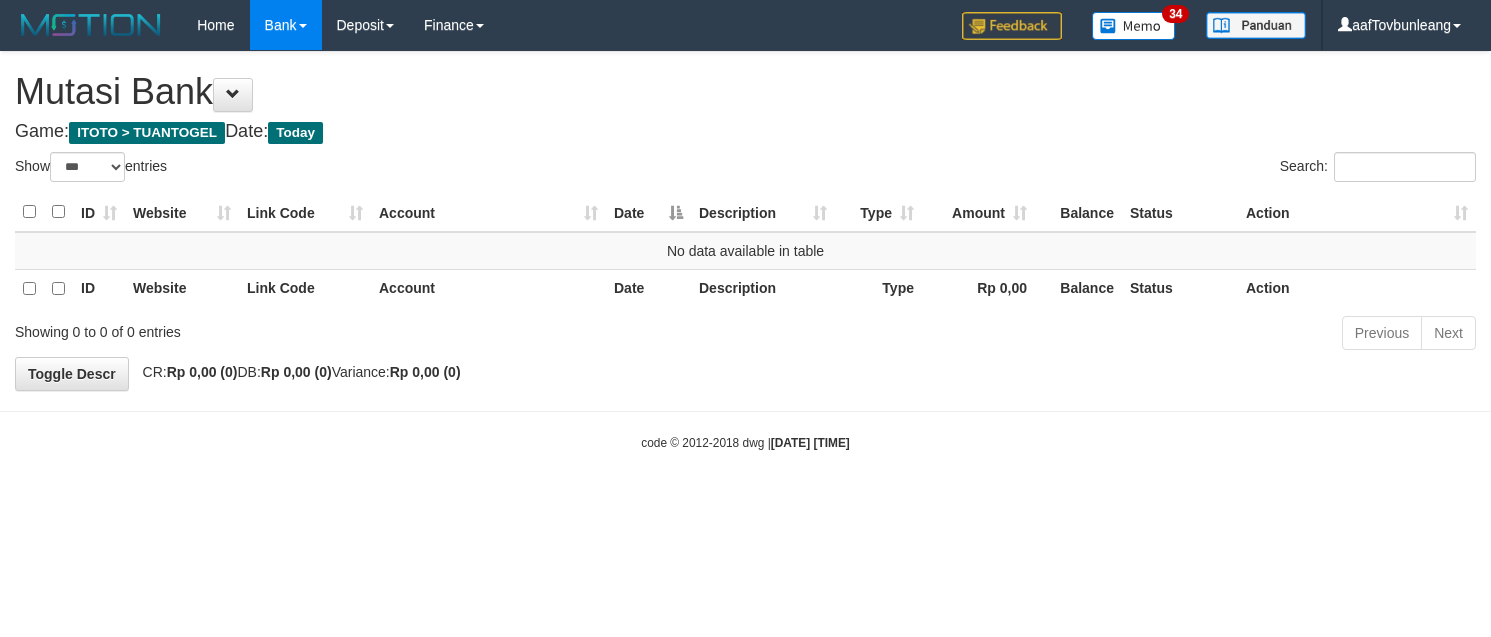 select on "***" 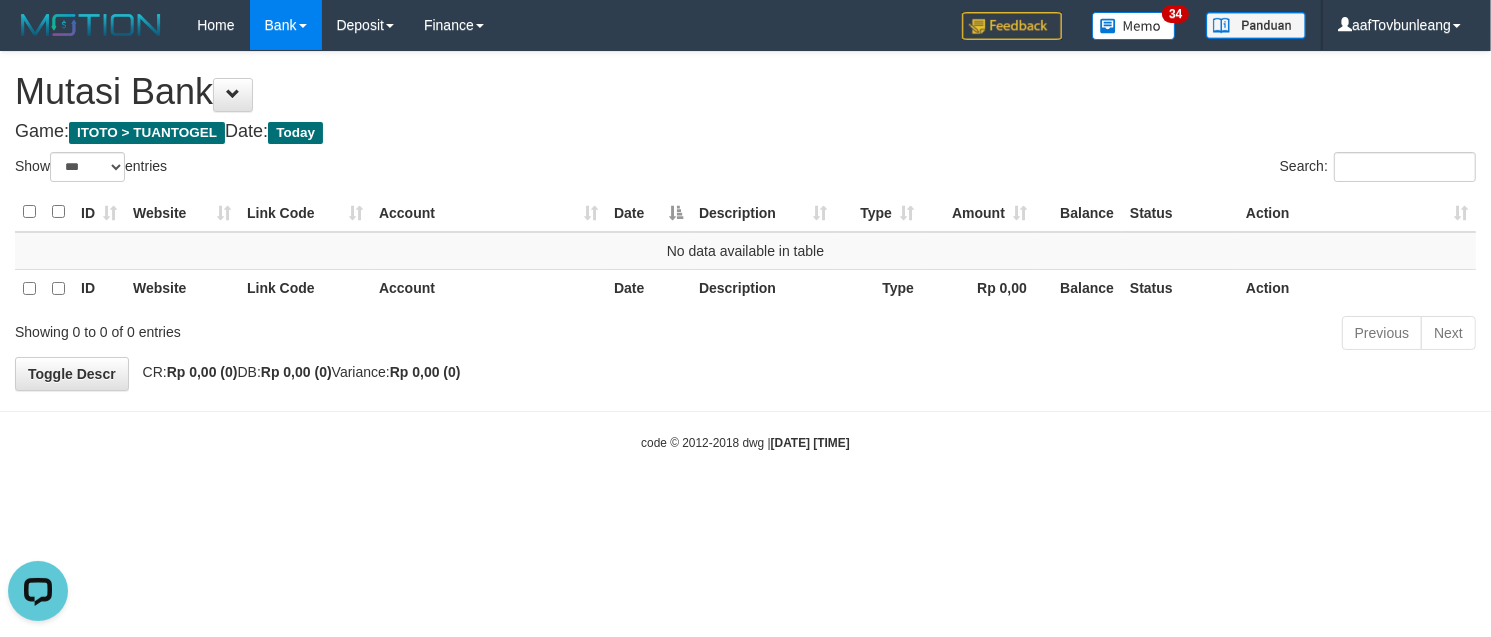 scroll, scrollTop: 0, scrollLeft: 0, axis: both 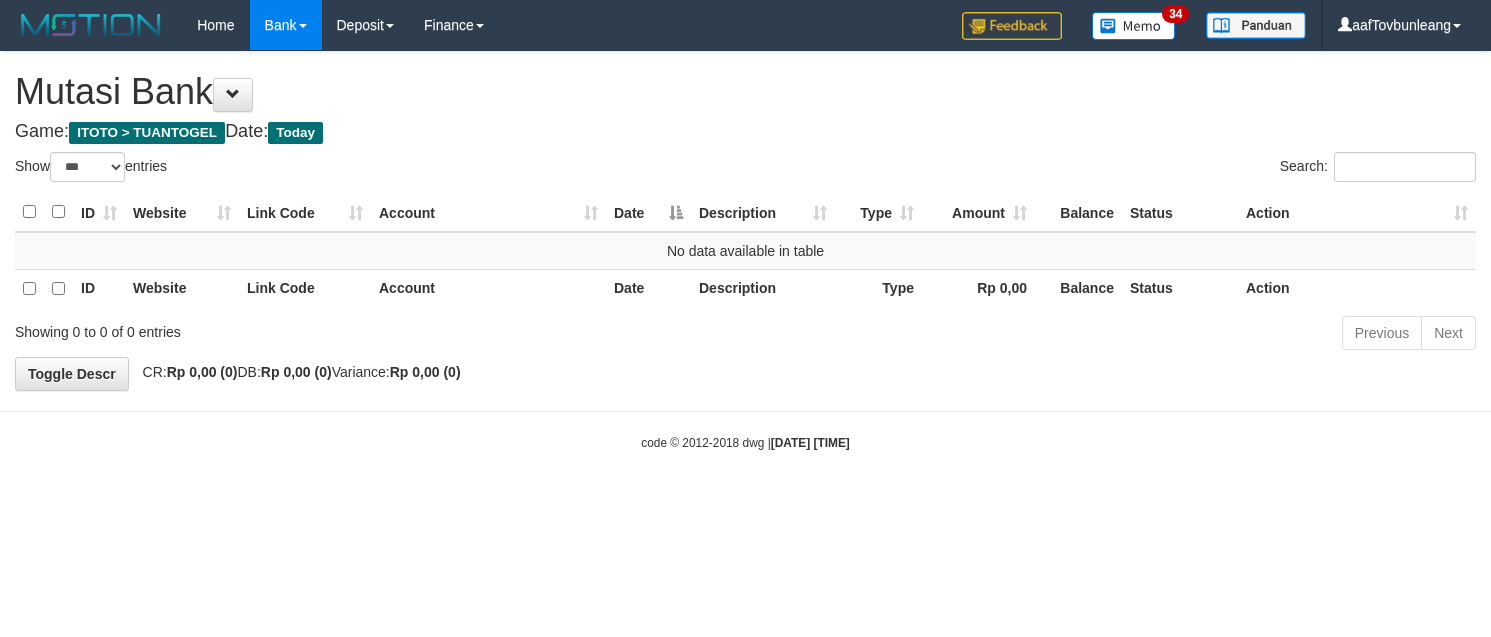 select on "***" 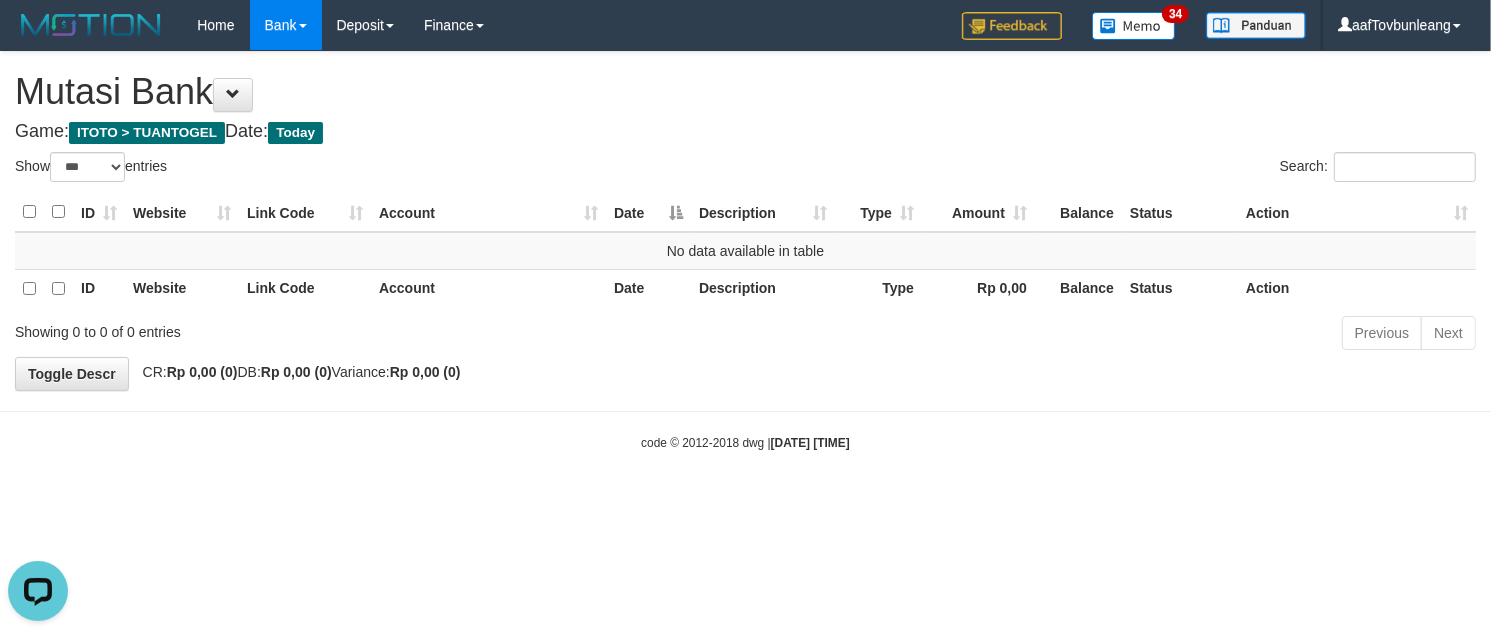 scroll, scrollTop: 0, scrollLeft: 0, axis: both 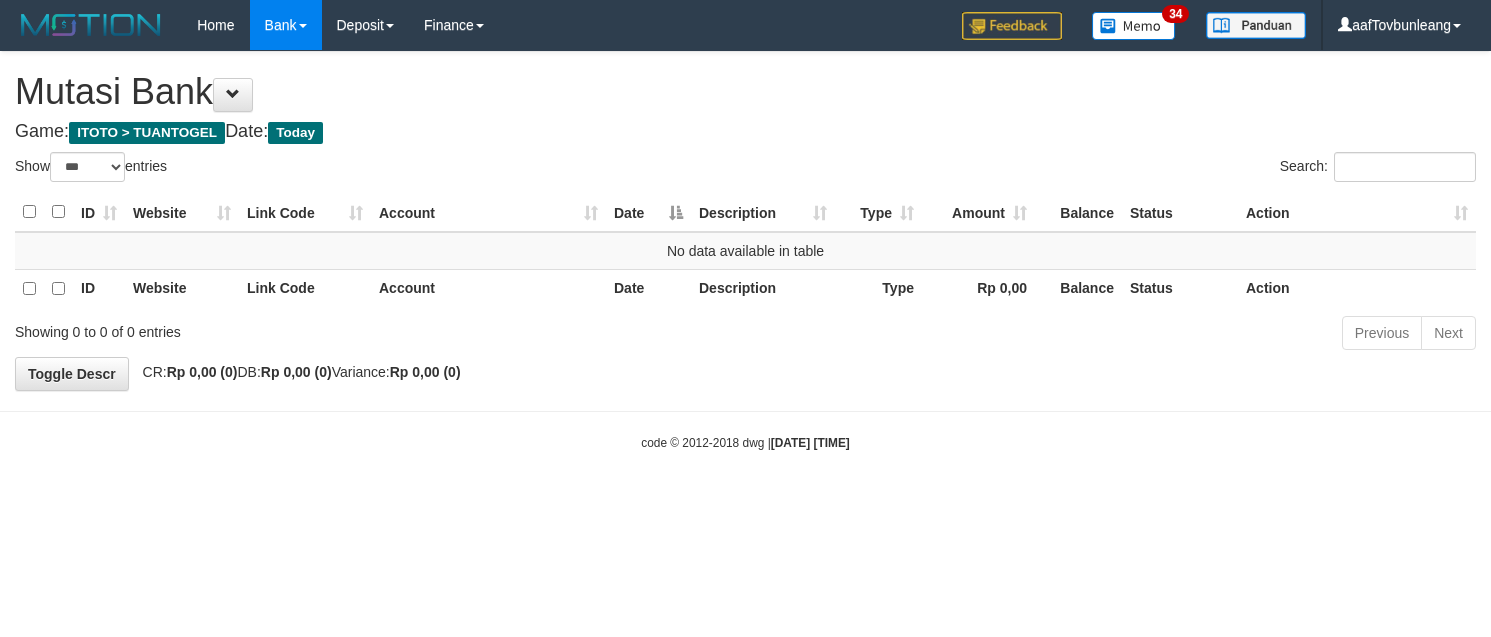 select on "***" 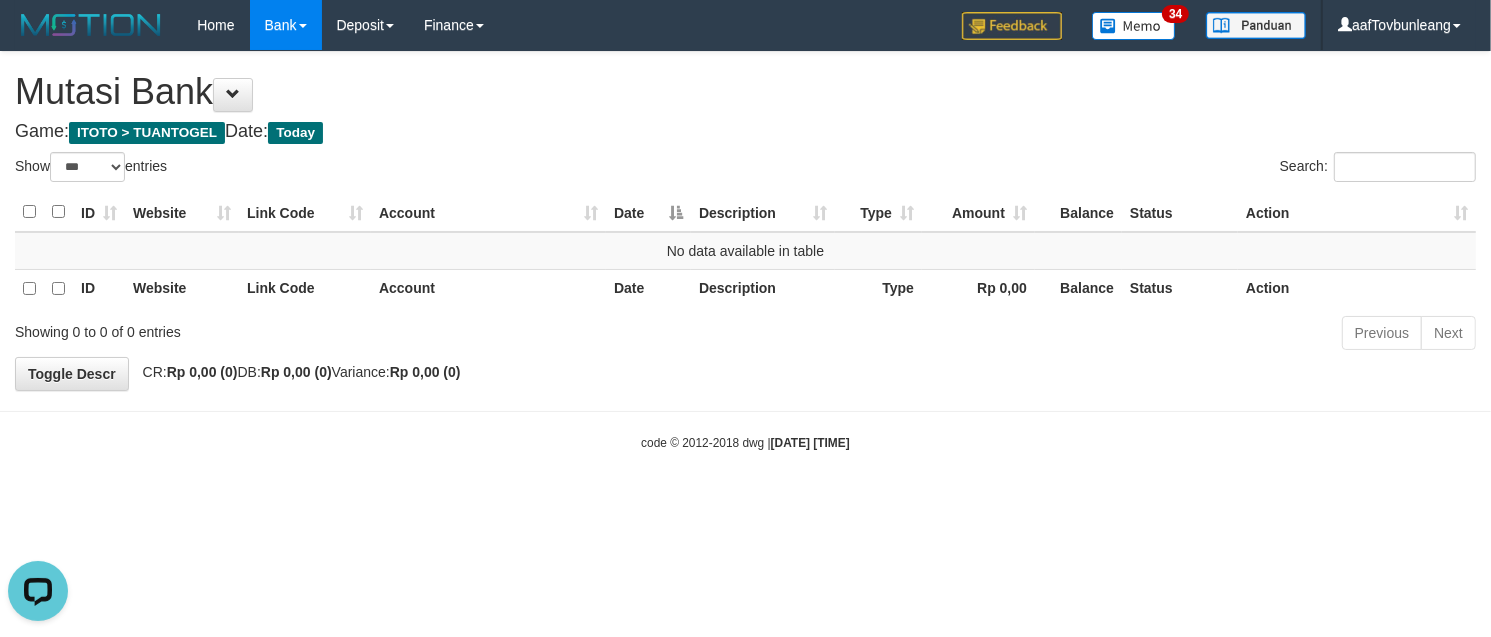 scroll, scrollTop: 0, scrollLeft: 0, axis: both 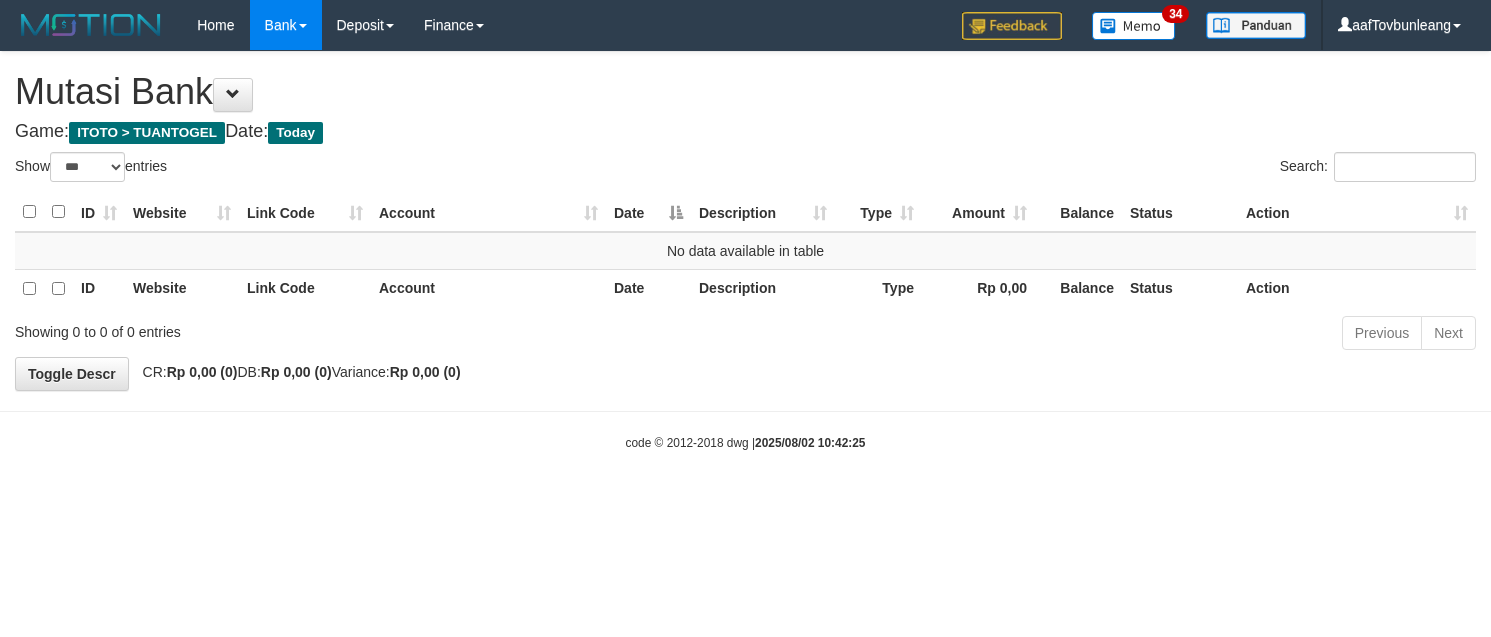 select on "***" 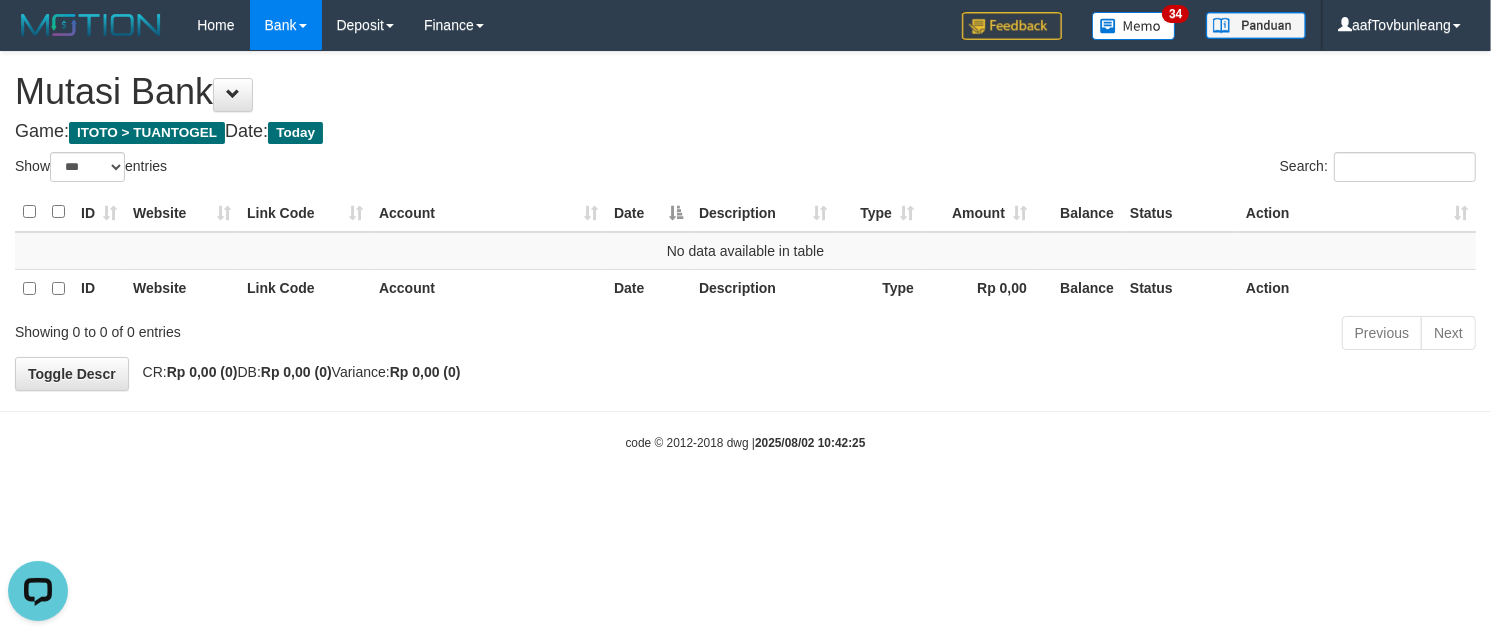 scroll, scrollTop: 0, scrollLeft: 0, axis: both 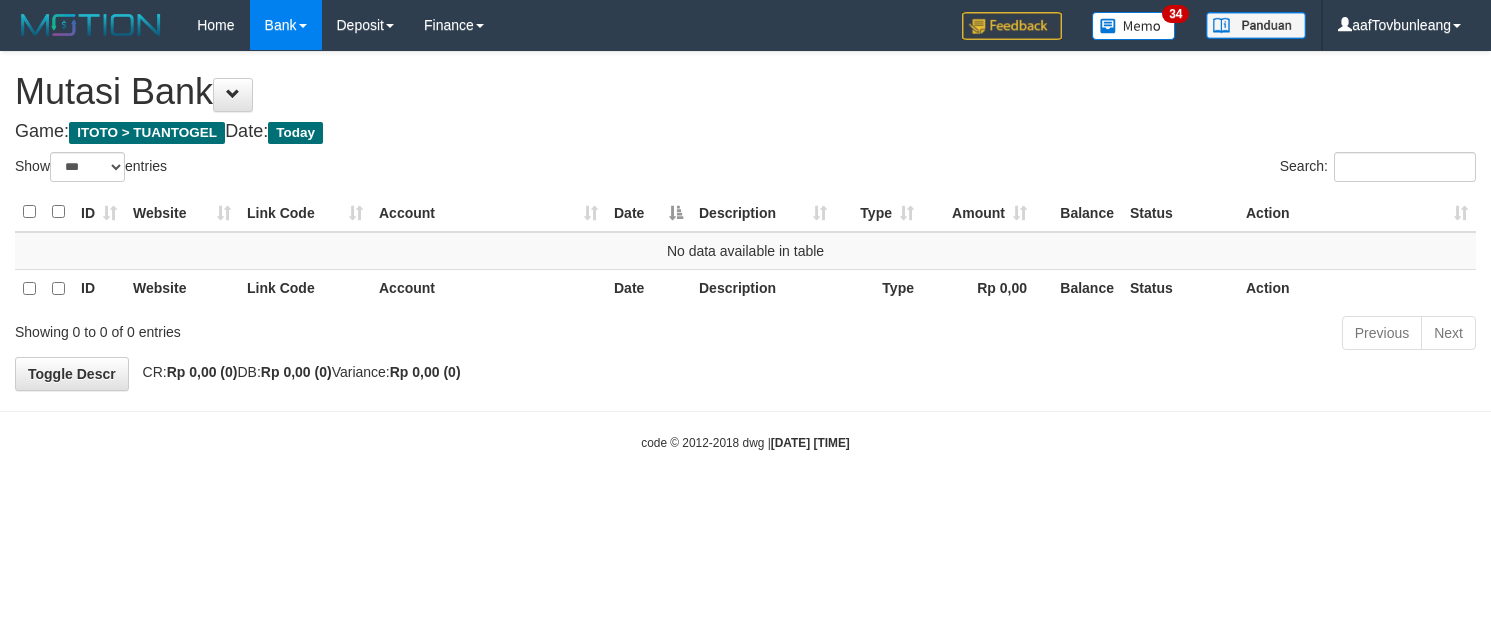 select on "***" 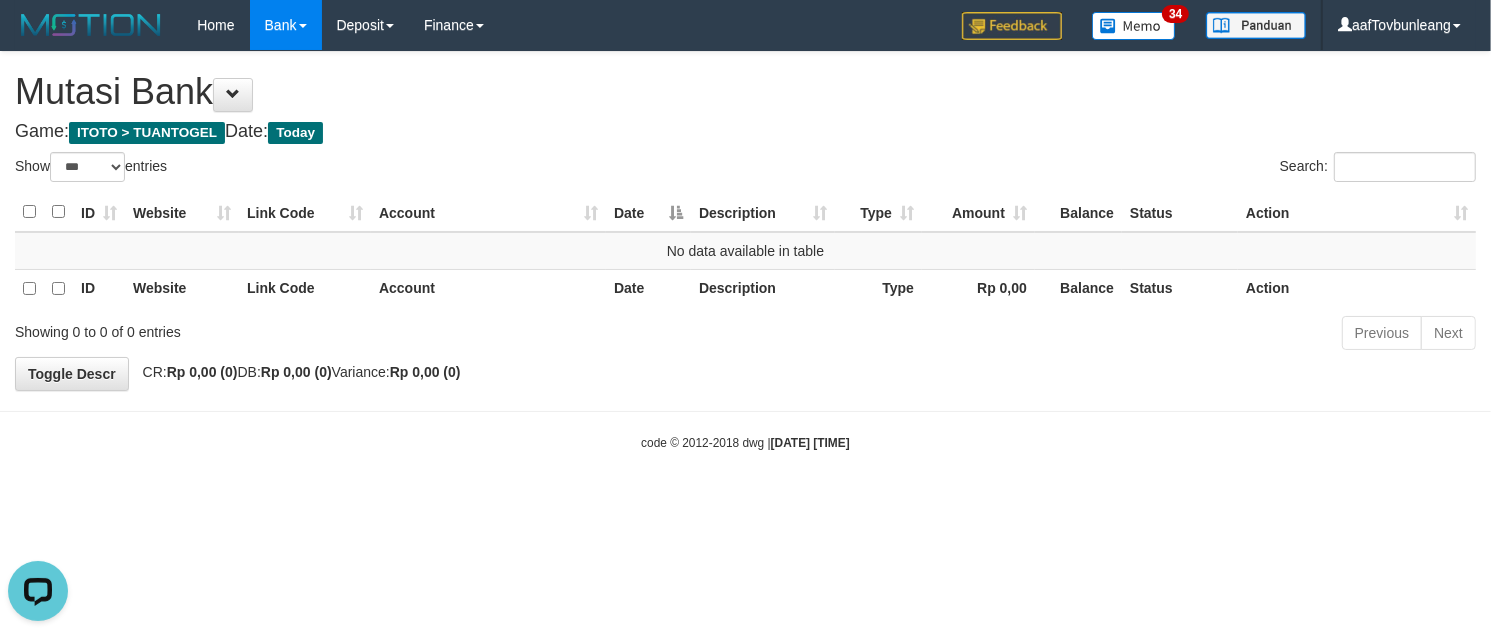 scroll, scrollTop: 0, scrollLeft: 0, axis: both 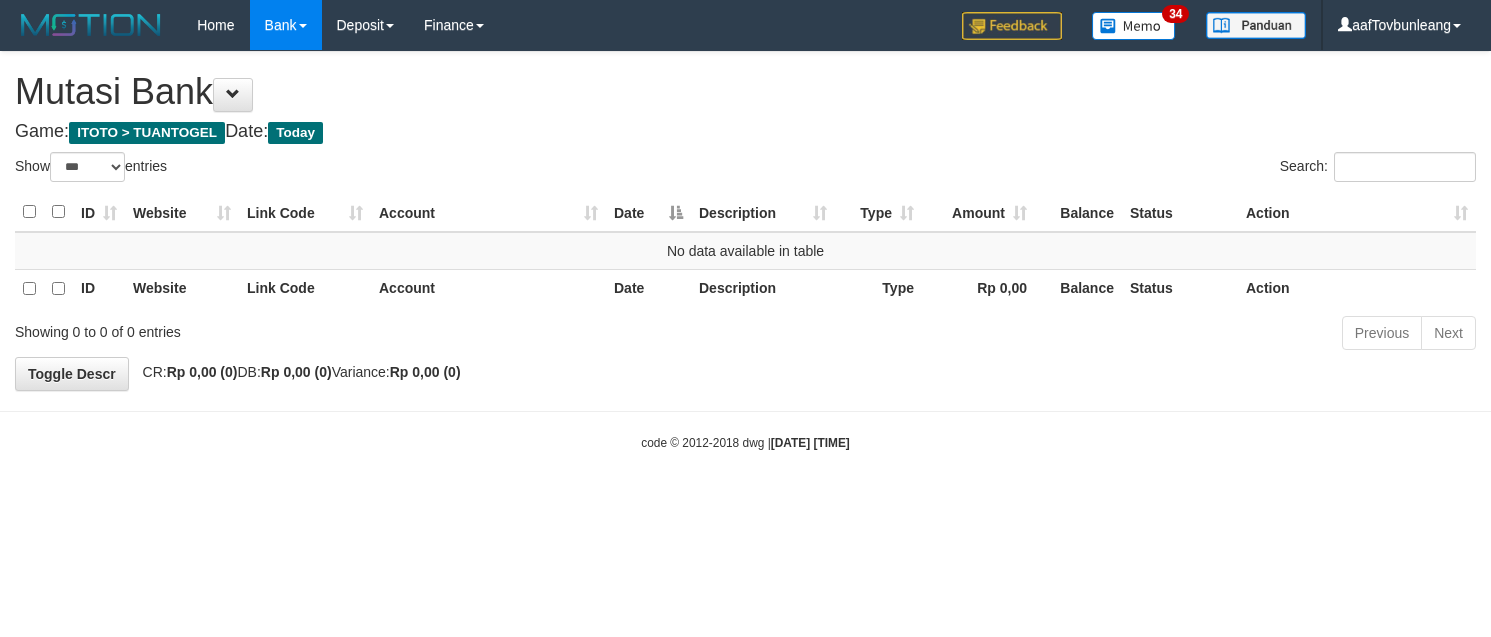 select on "***" 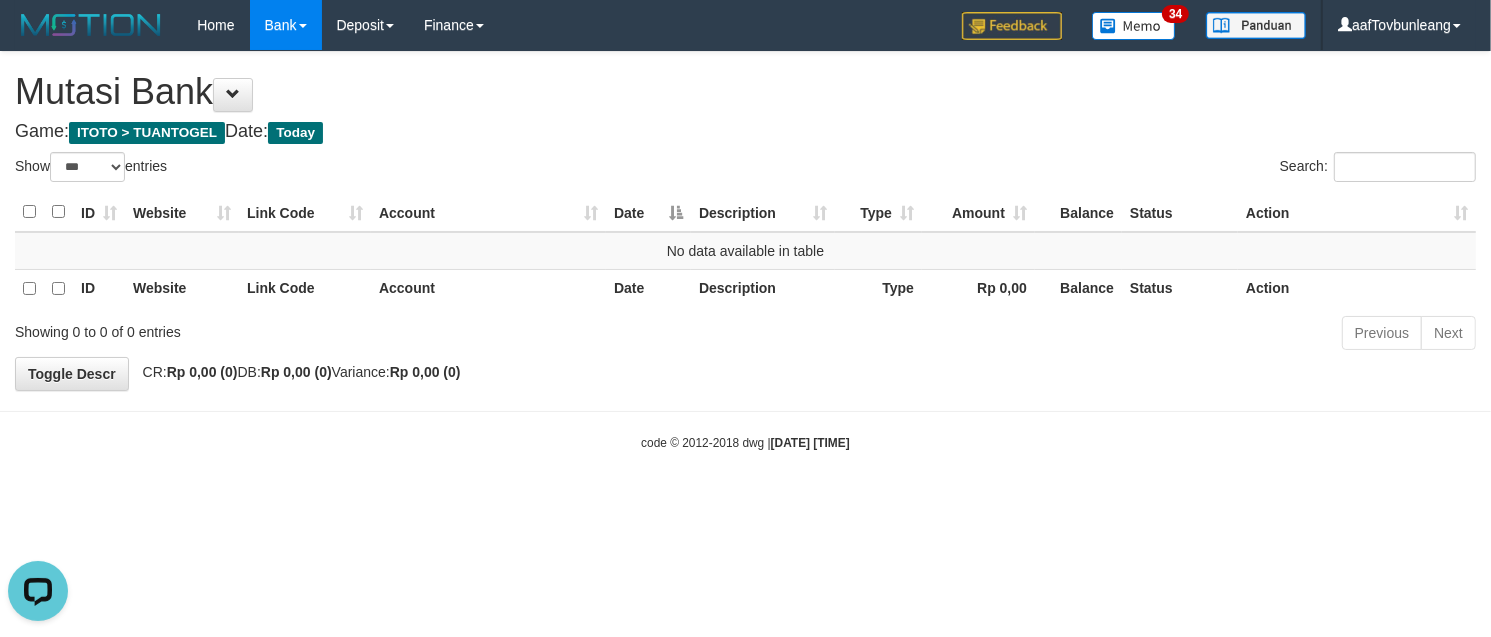 scroll, scrollTop: 0, scrollLeft: 0, axis: both 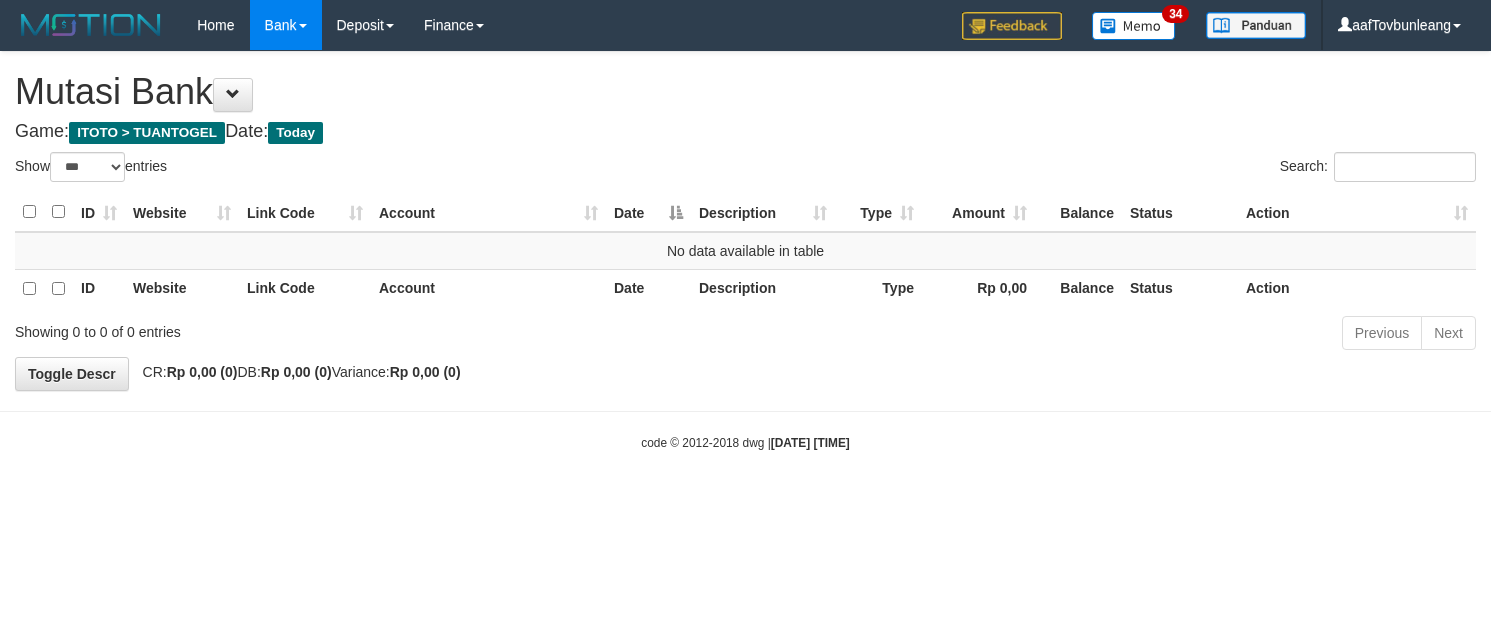 select on "***" 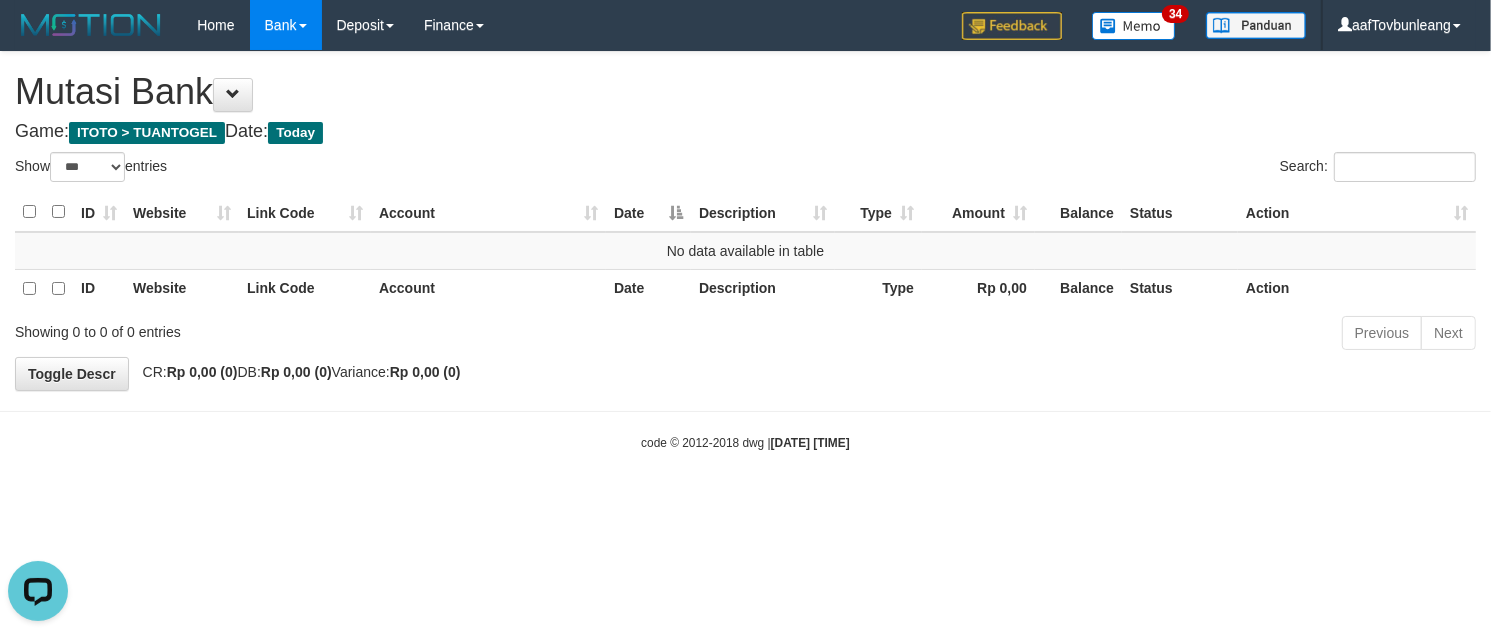 scroll, scrollTop: 0, scrollLeft: 0, axis: both 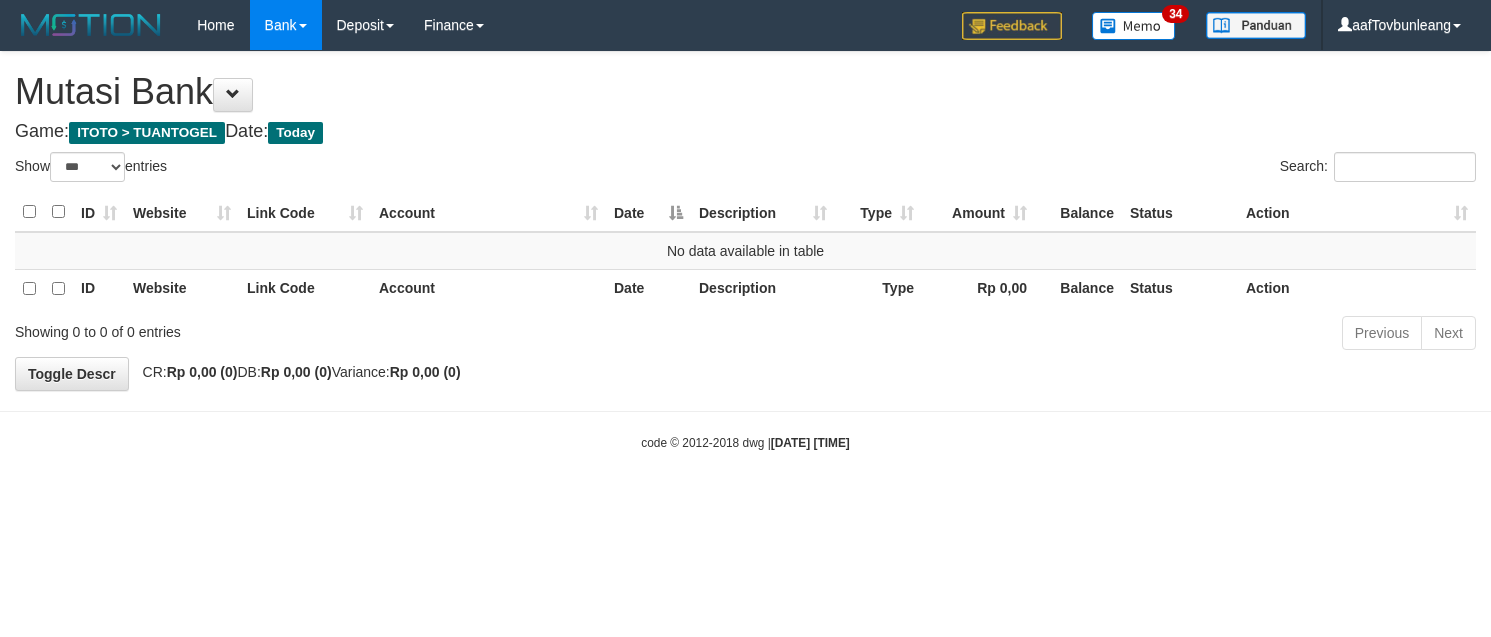 select on "***" 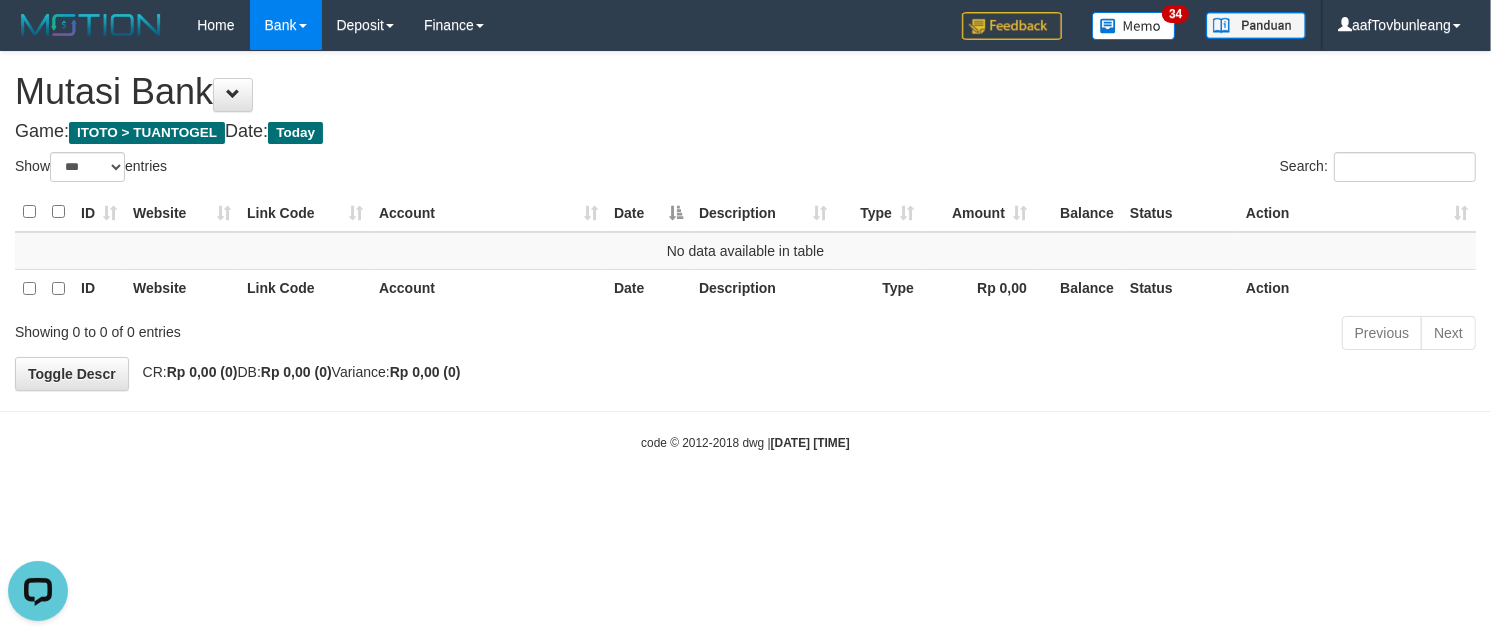 scroll, scrollTop: 0, scrollLeft: 0, axis: both 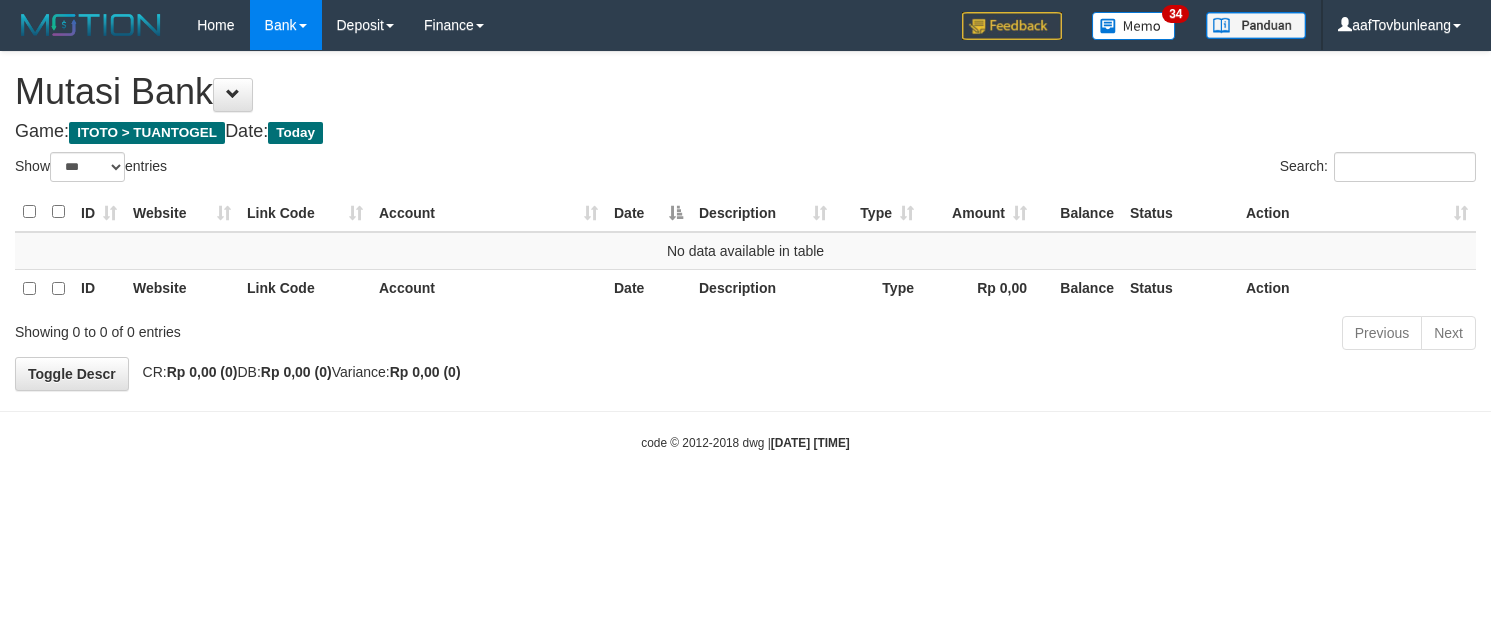 select on "***" 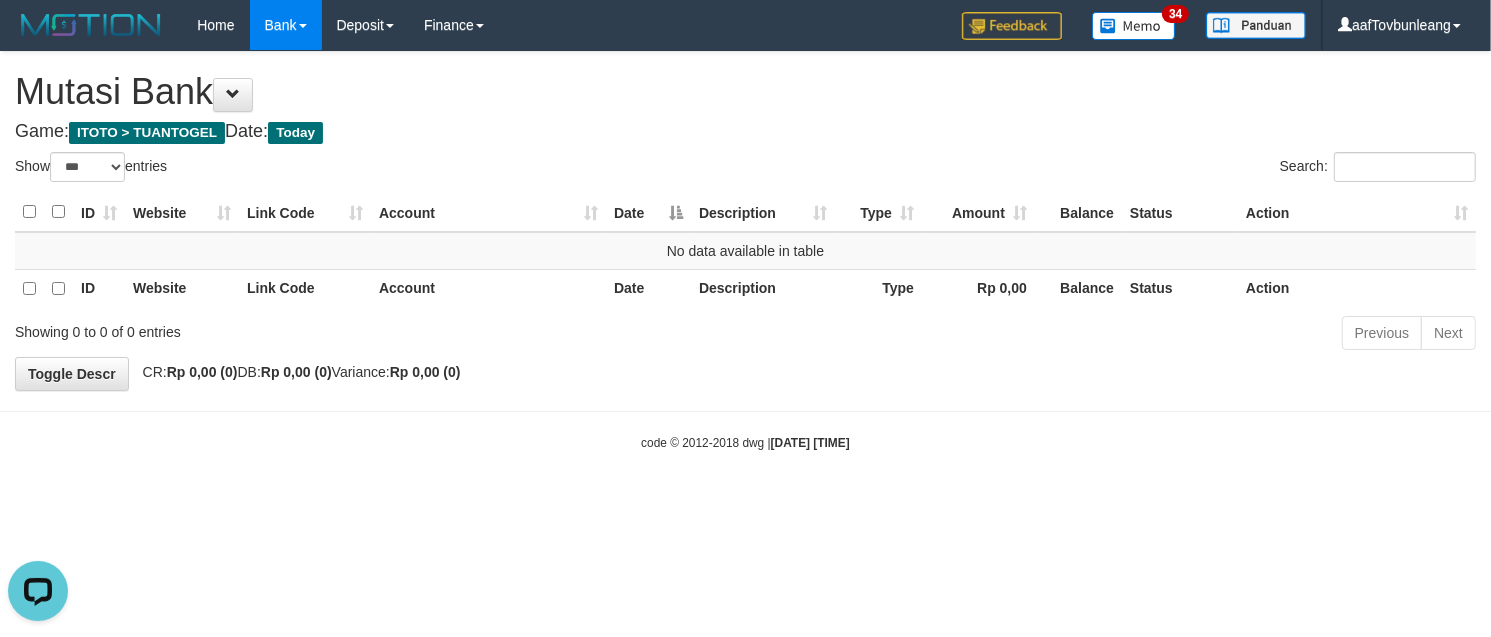 scroll, scrollTop: 0, scrollLeft: 0, axis: both 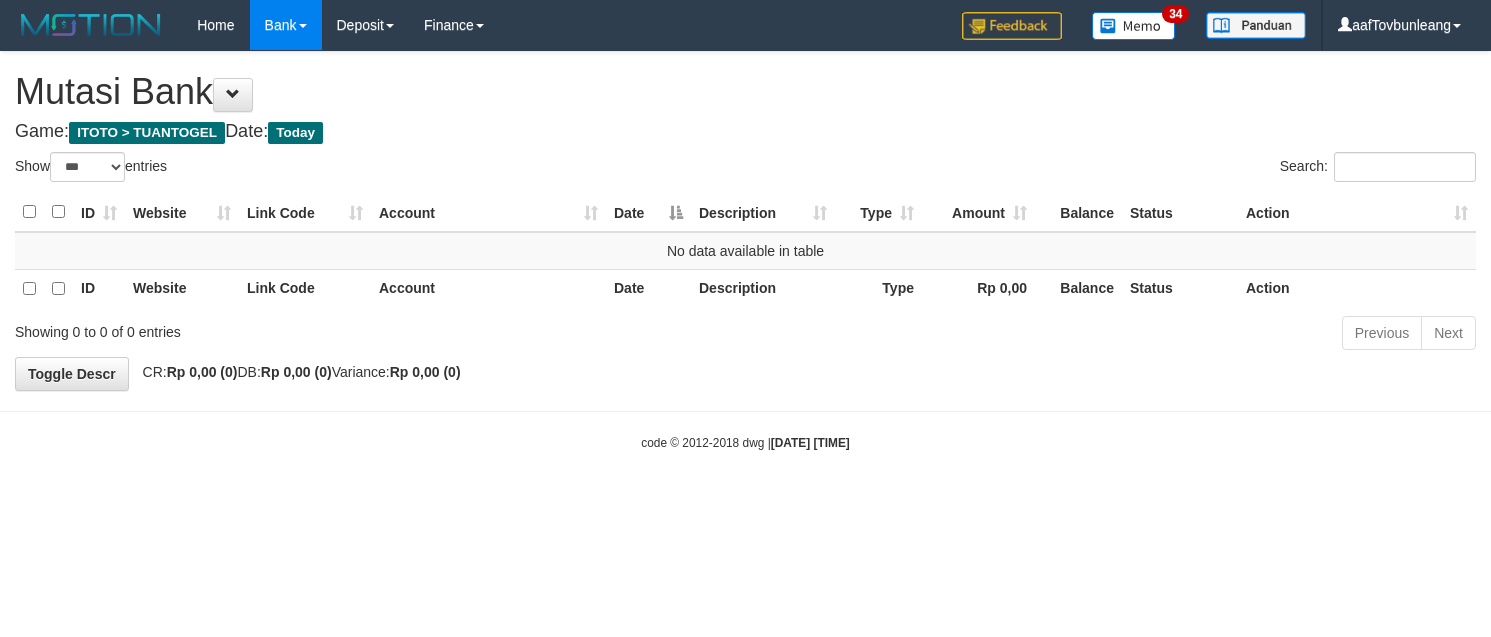 select on "***" 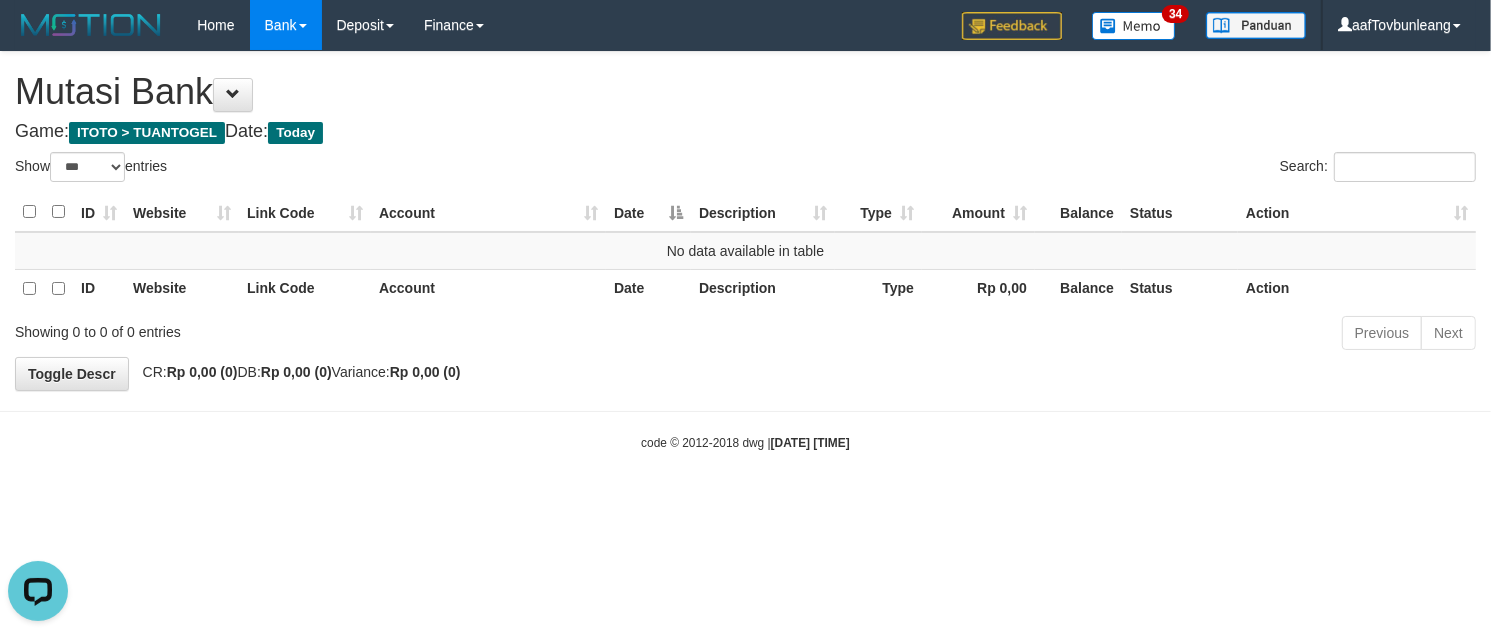 scroll, scrollTop: 0, scrollLeft: 0, axis: both 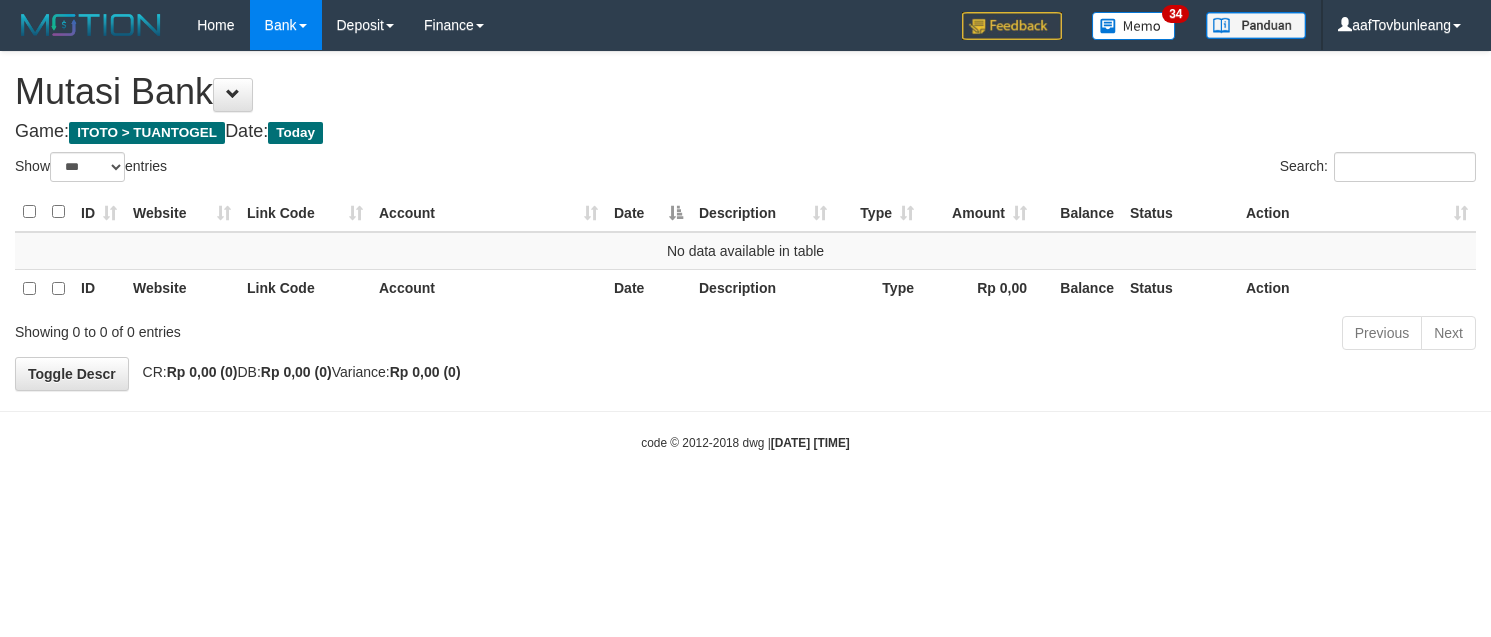 select on "***" 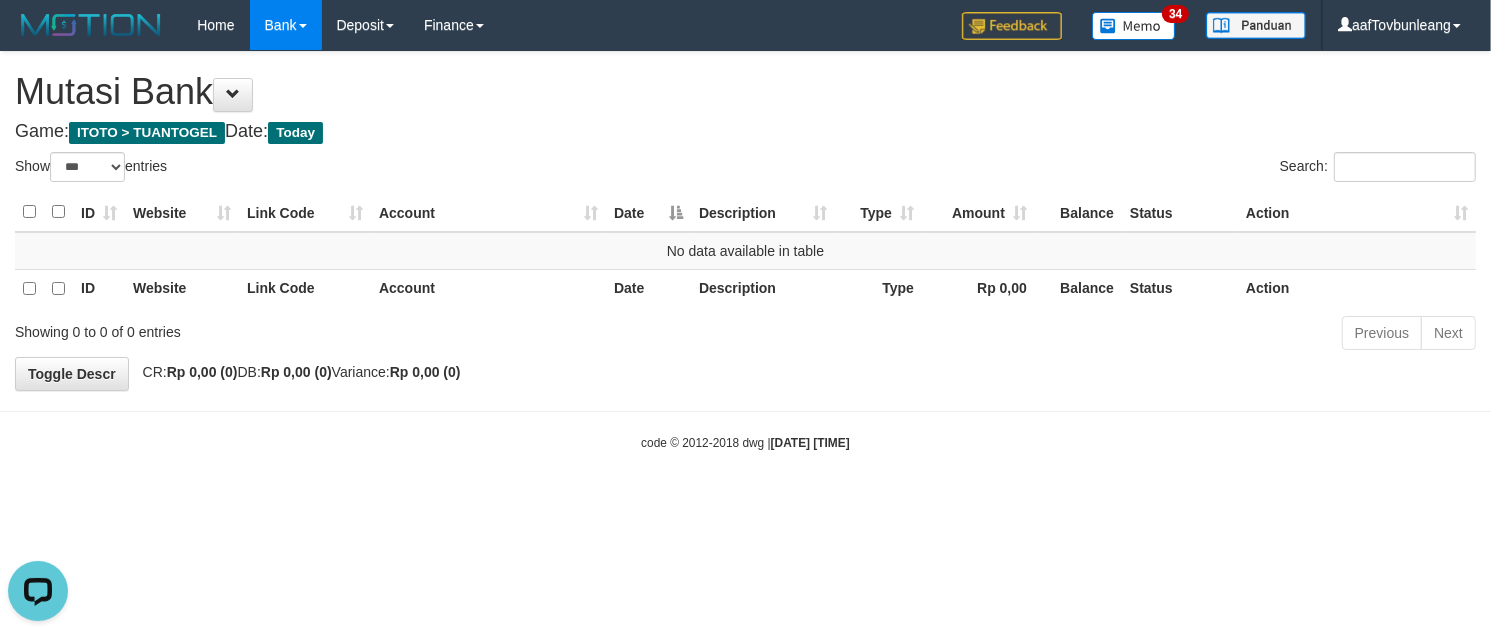 scroll, scrollTop: 0, scrollLeft: 0, axis: both 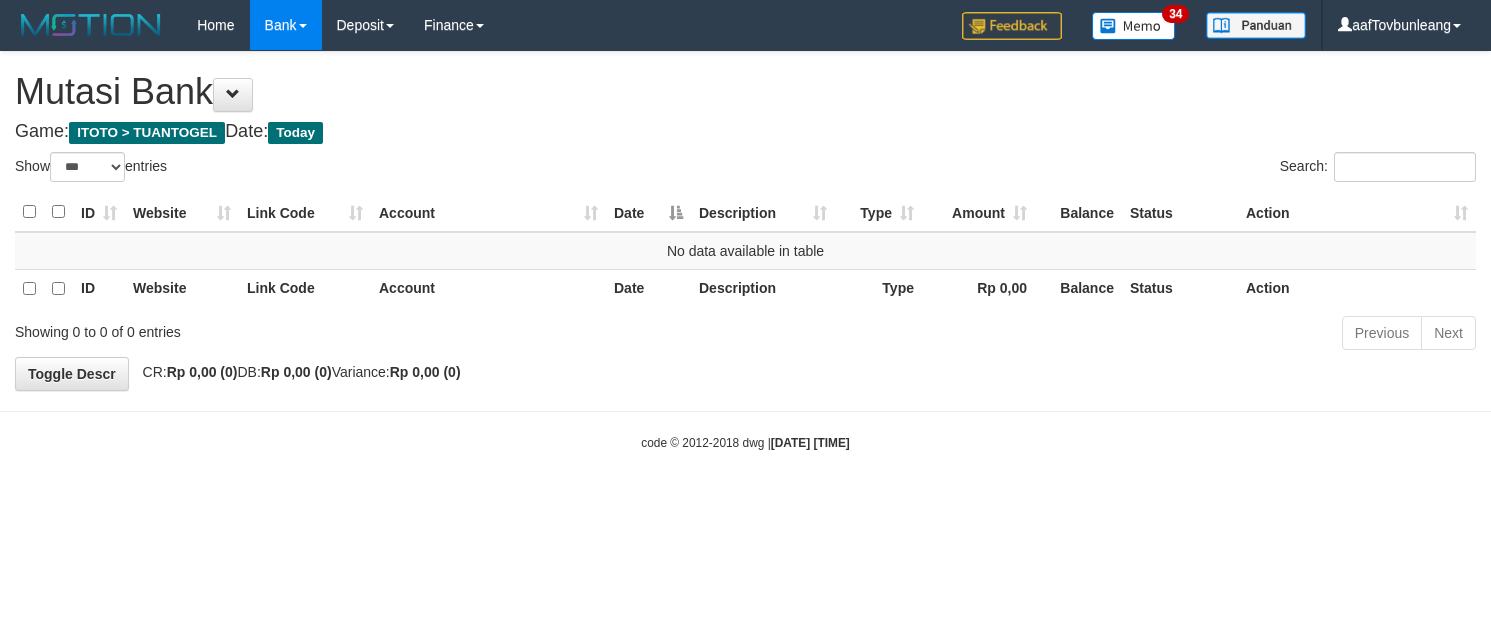select on "***" 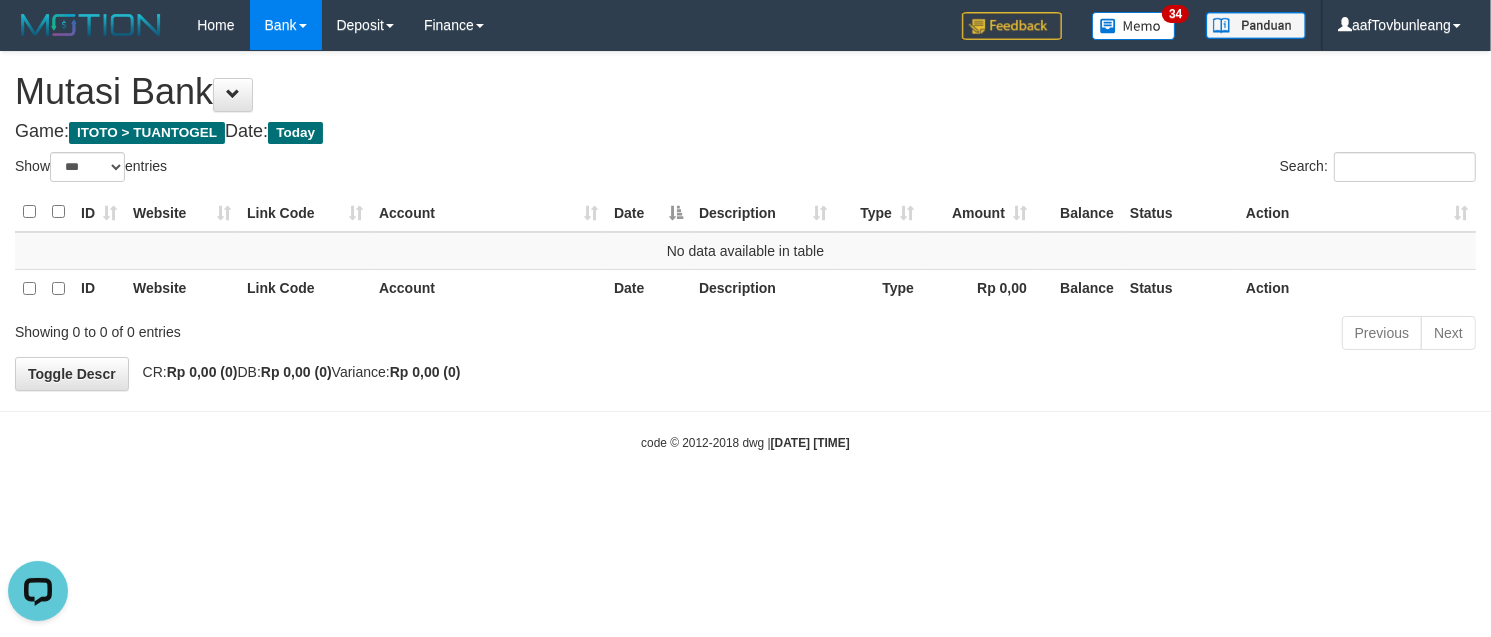 scroll, scrollTop: 0, scrollLeft: 0, axis: both 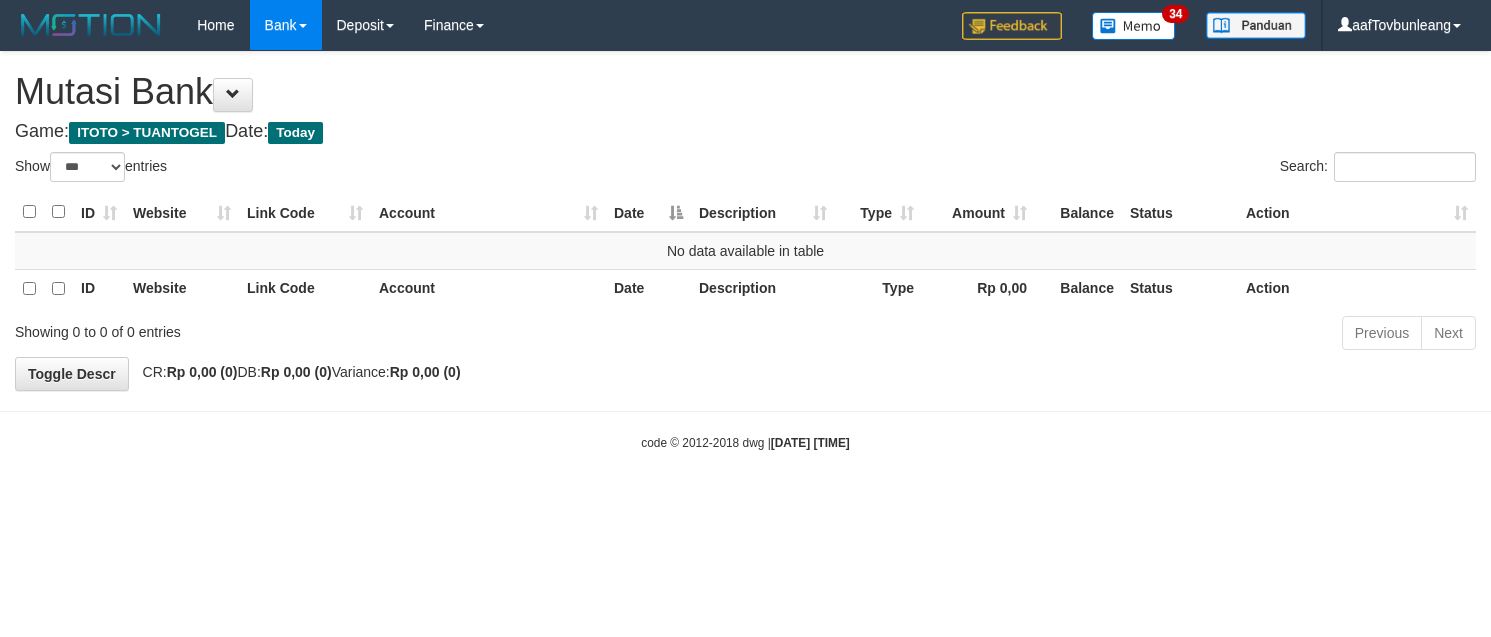 select on "***" 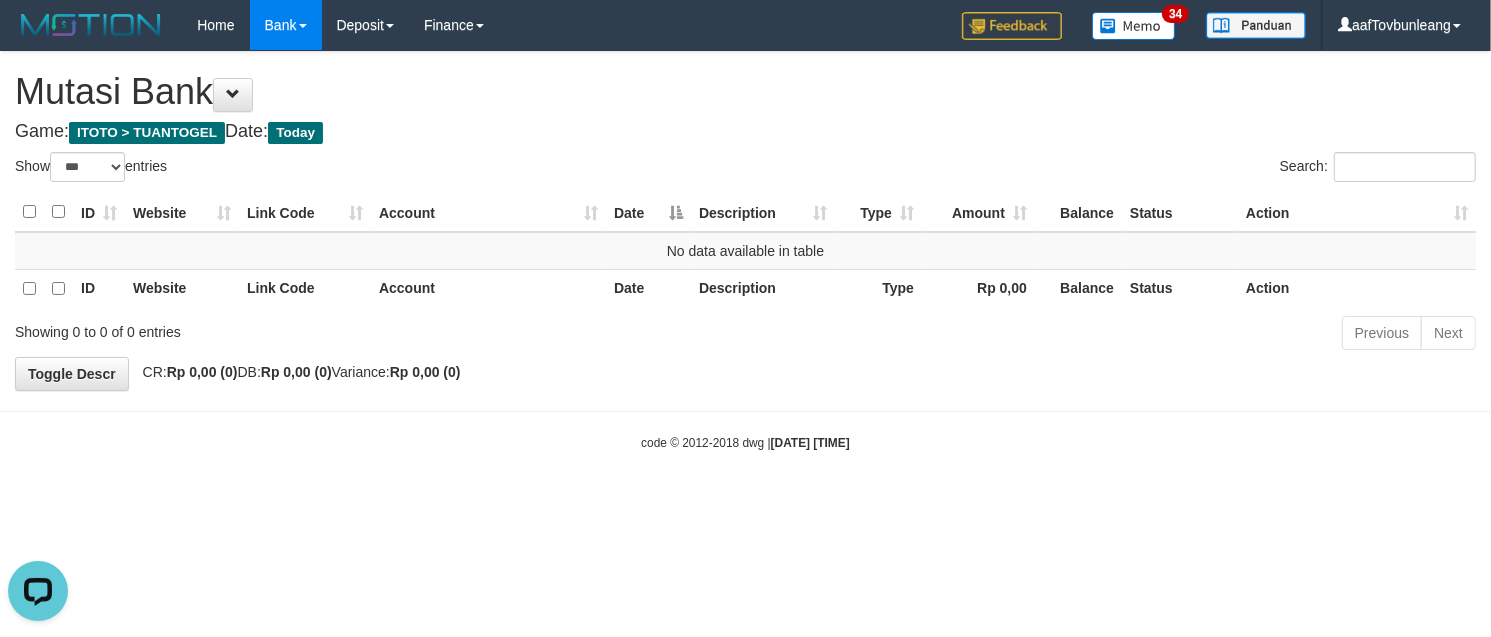 scroll, scrollTop: 0, scrollLeft: 0, axis: both 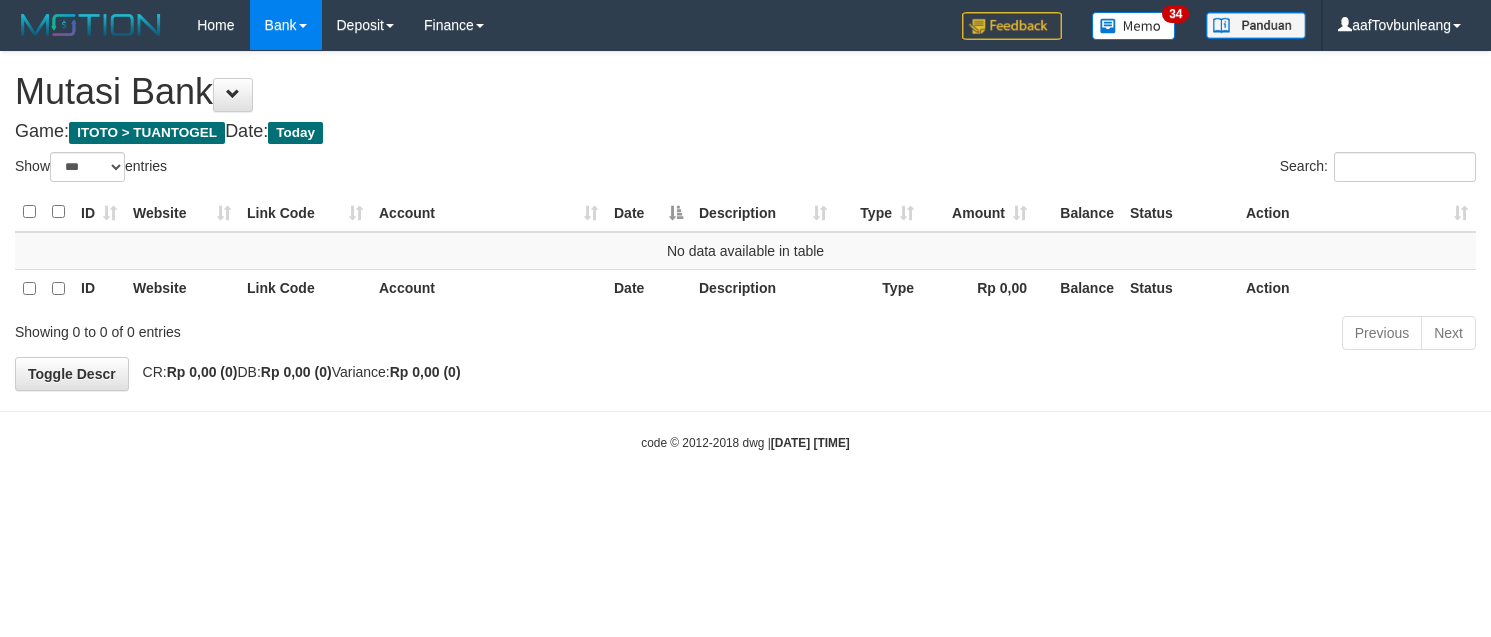 select on "***" 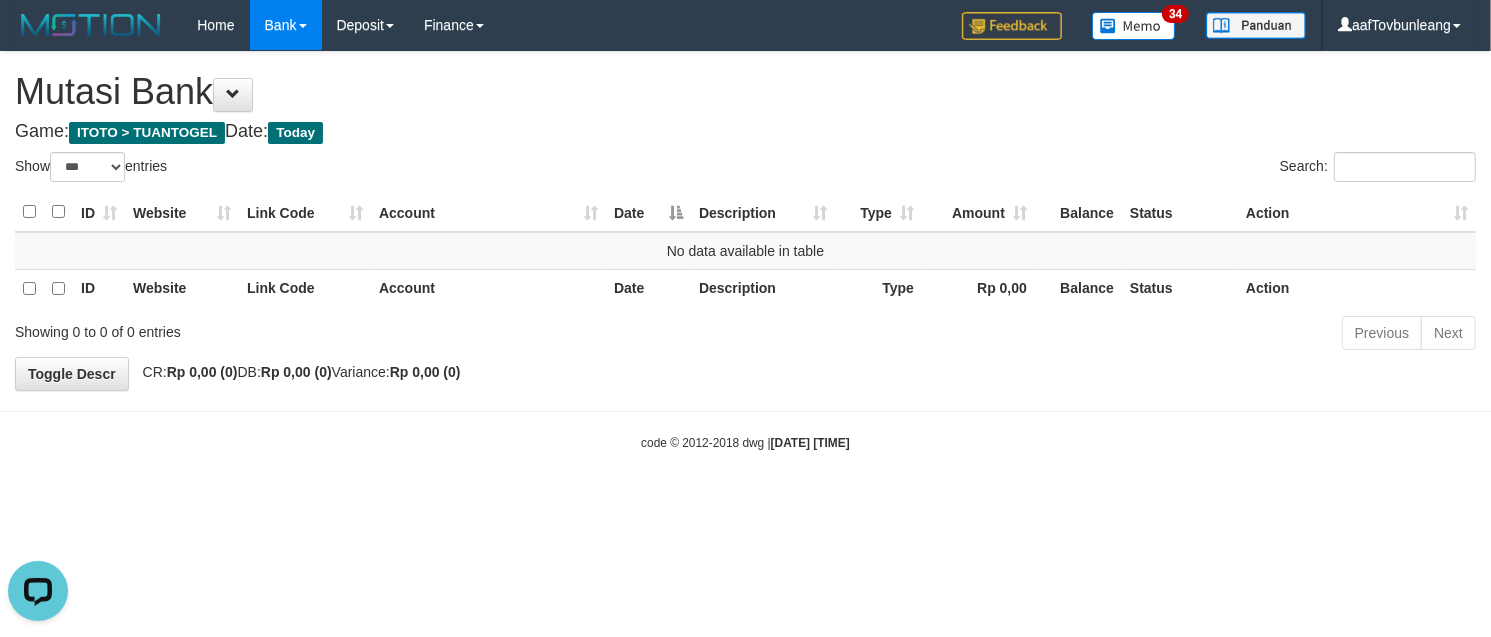 scroll, scrollTop: 0, scrollLeft: 0, axis: both 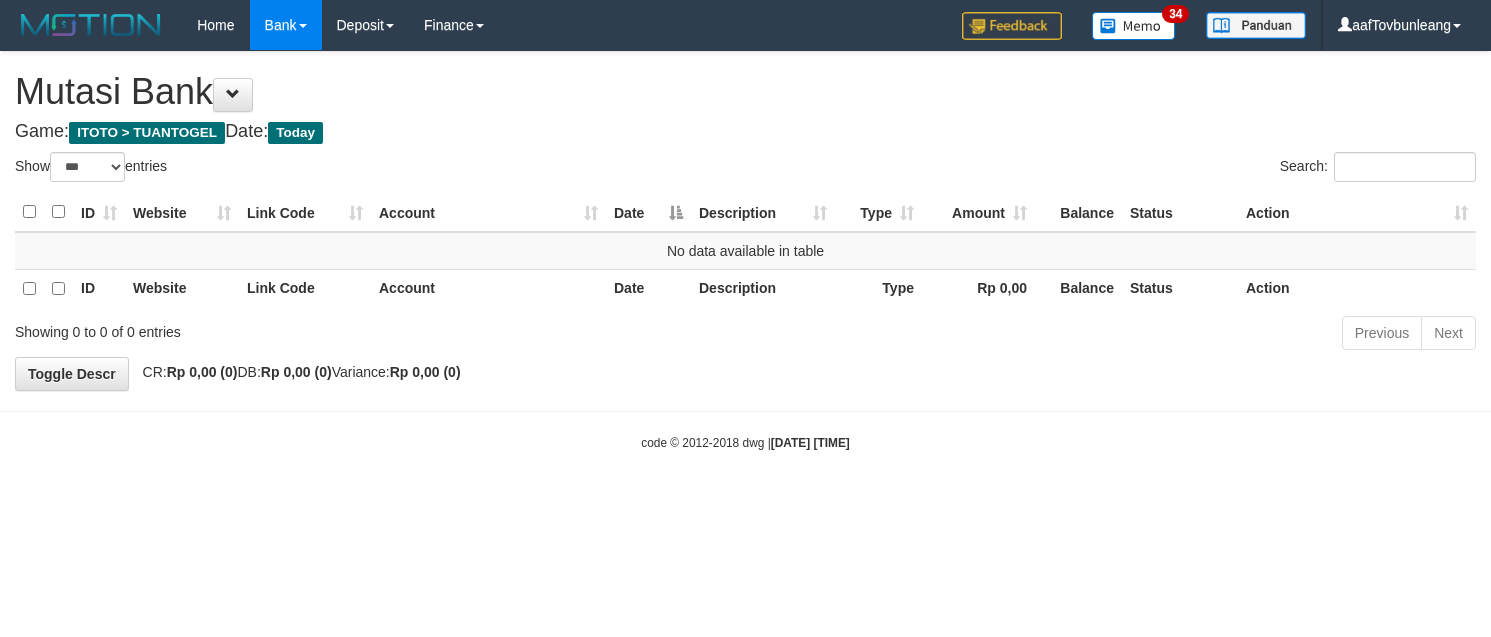 select on "***" 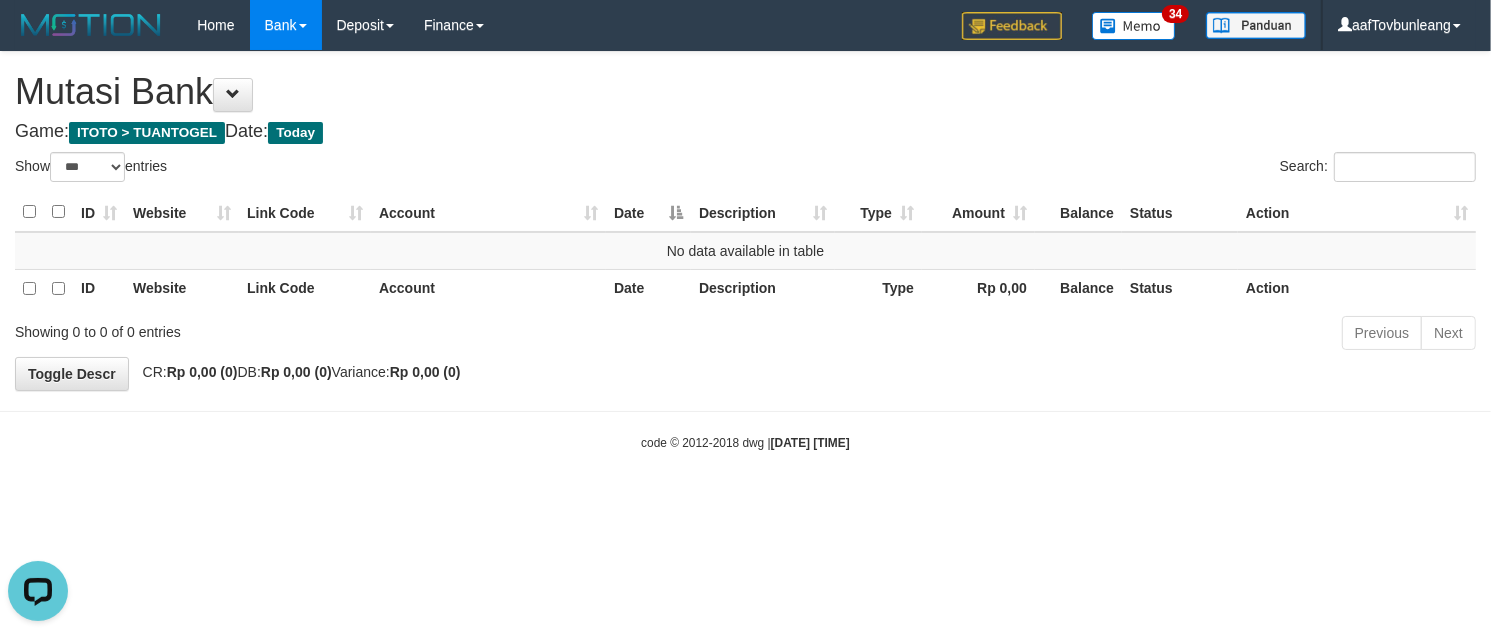 scroll, scrollTop: 0, scrollLeft: 0, axis: both 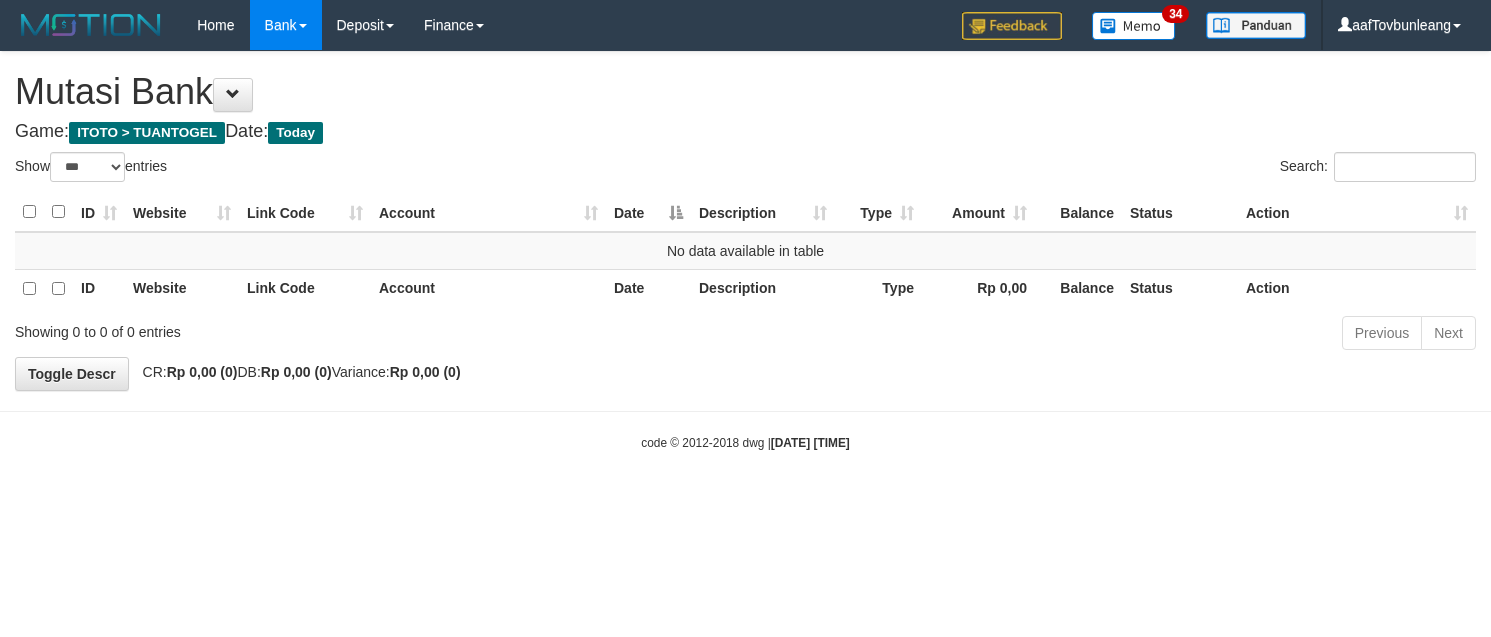 select on "***" 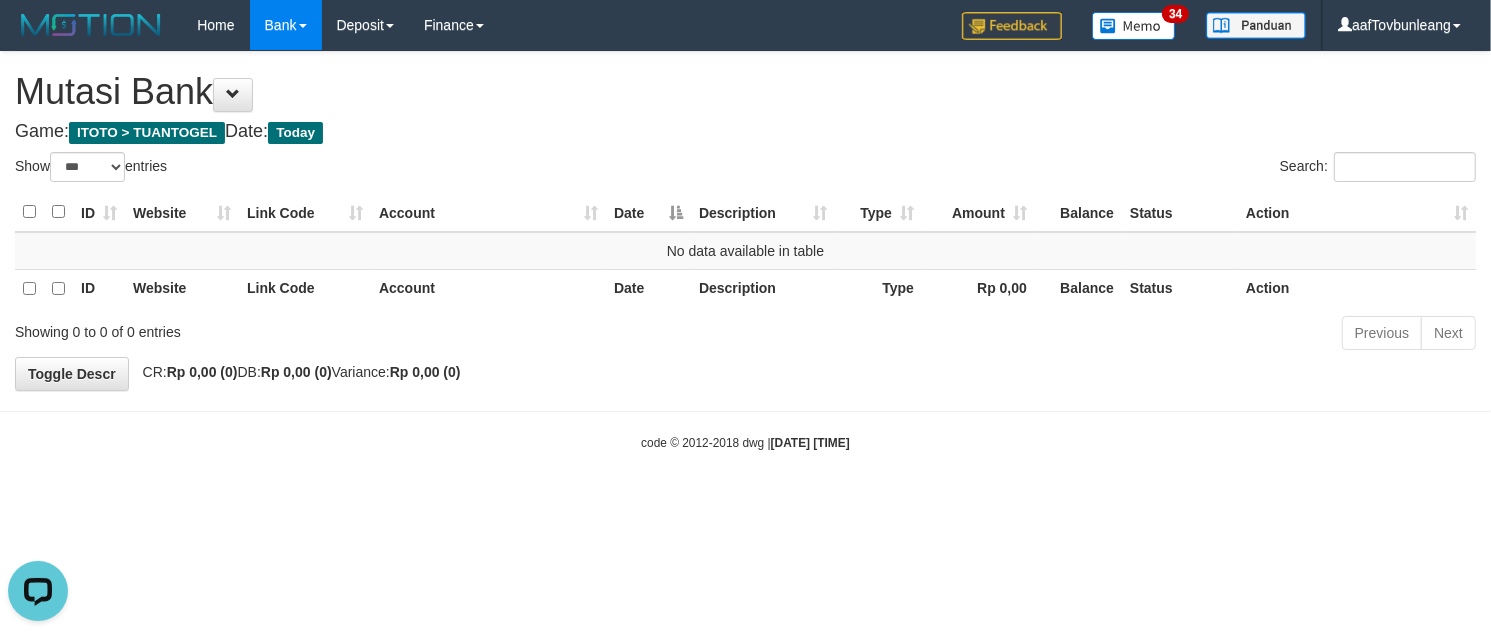 scroll, scrollTop: 0, scrollLeft: 0, axis: both 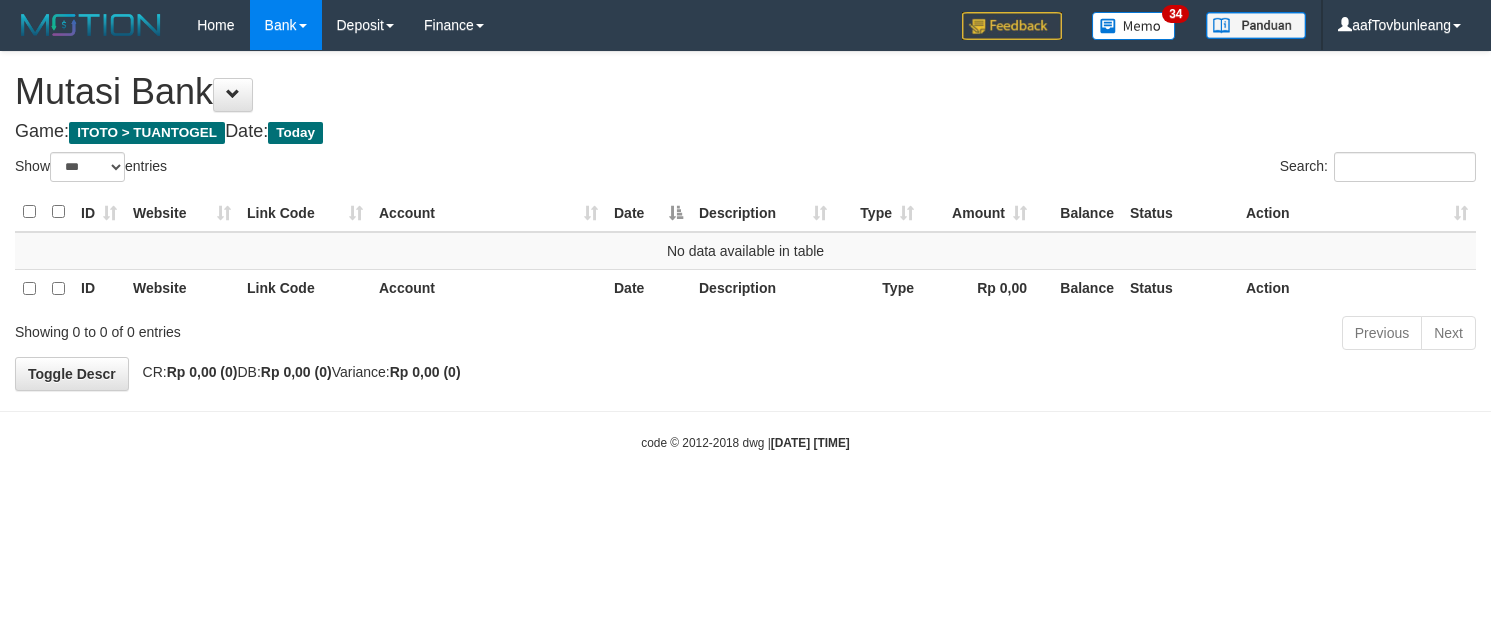 select on "***" 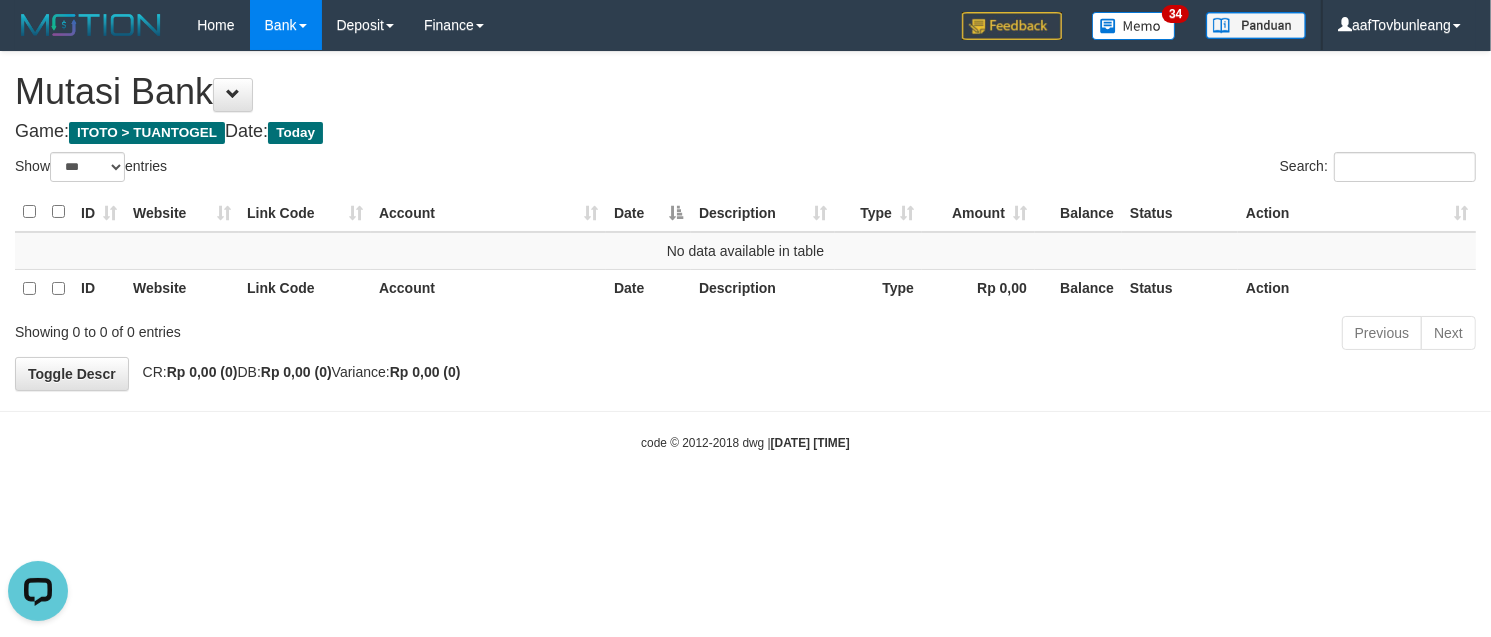 scroll, scrollTop: 0, scrollLeft: 0, axis: both 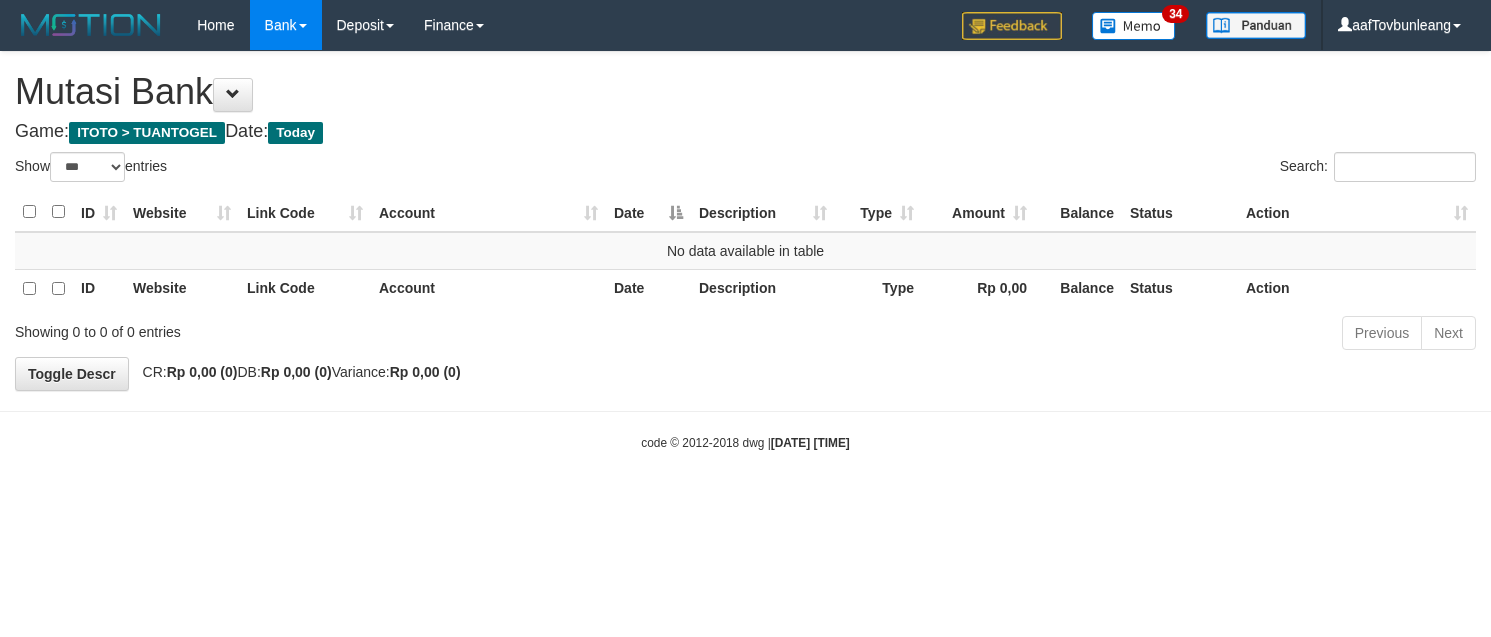 select on "***" 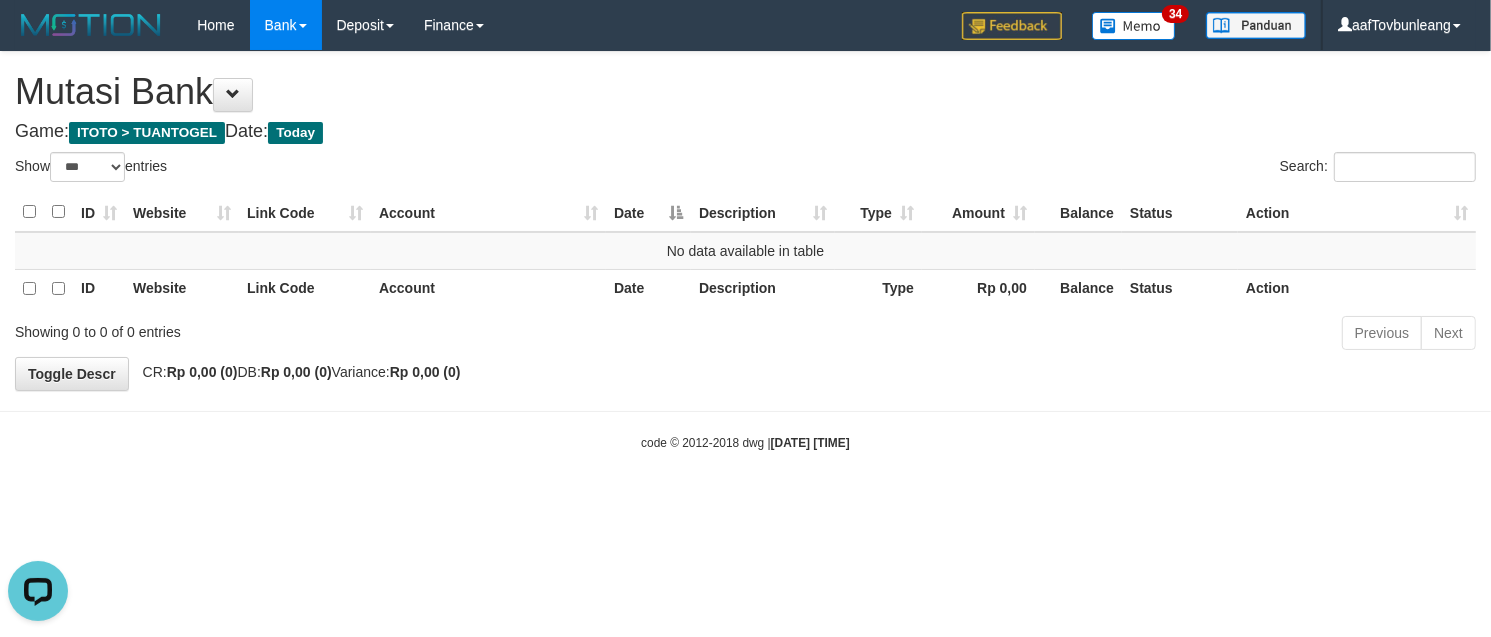 scroll, scrollTop: 0, scrollLeft: 0, axis: both 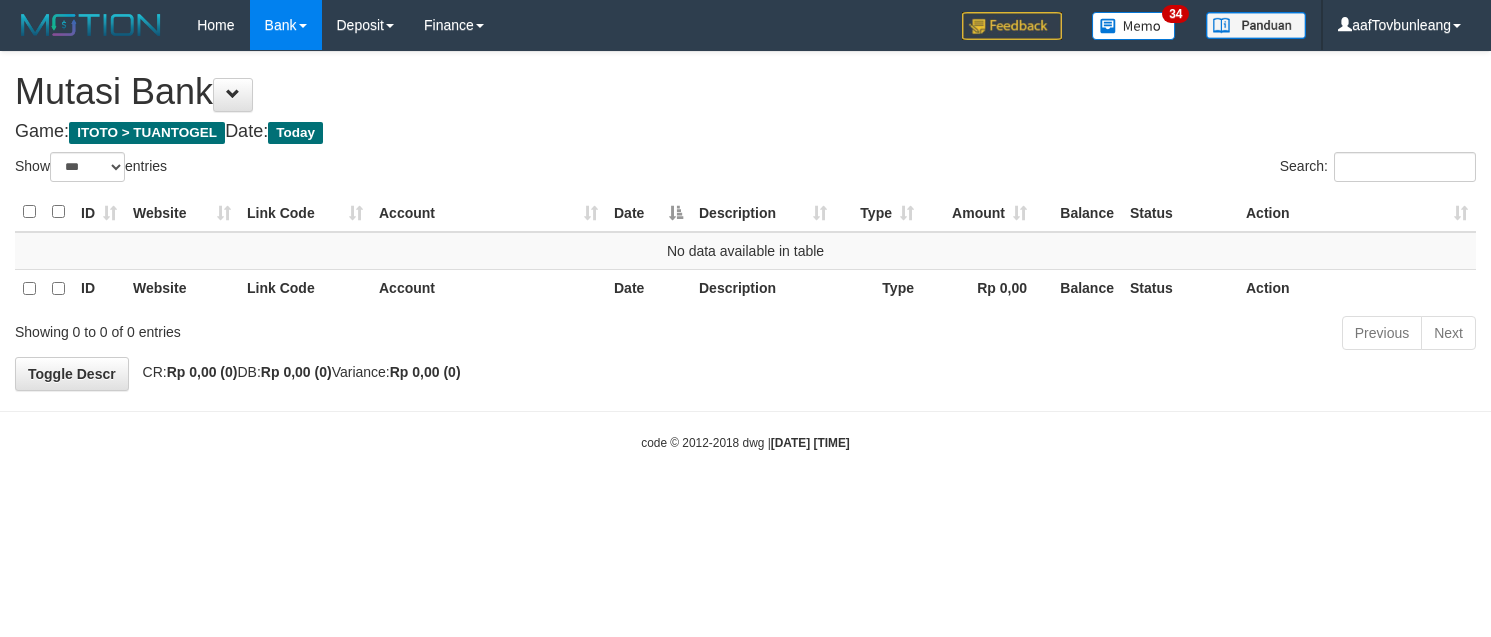 select on "***" 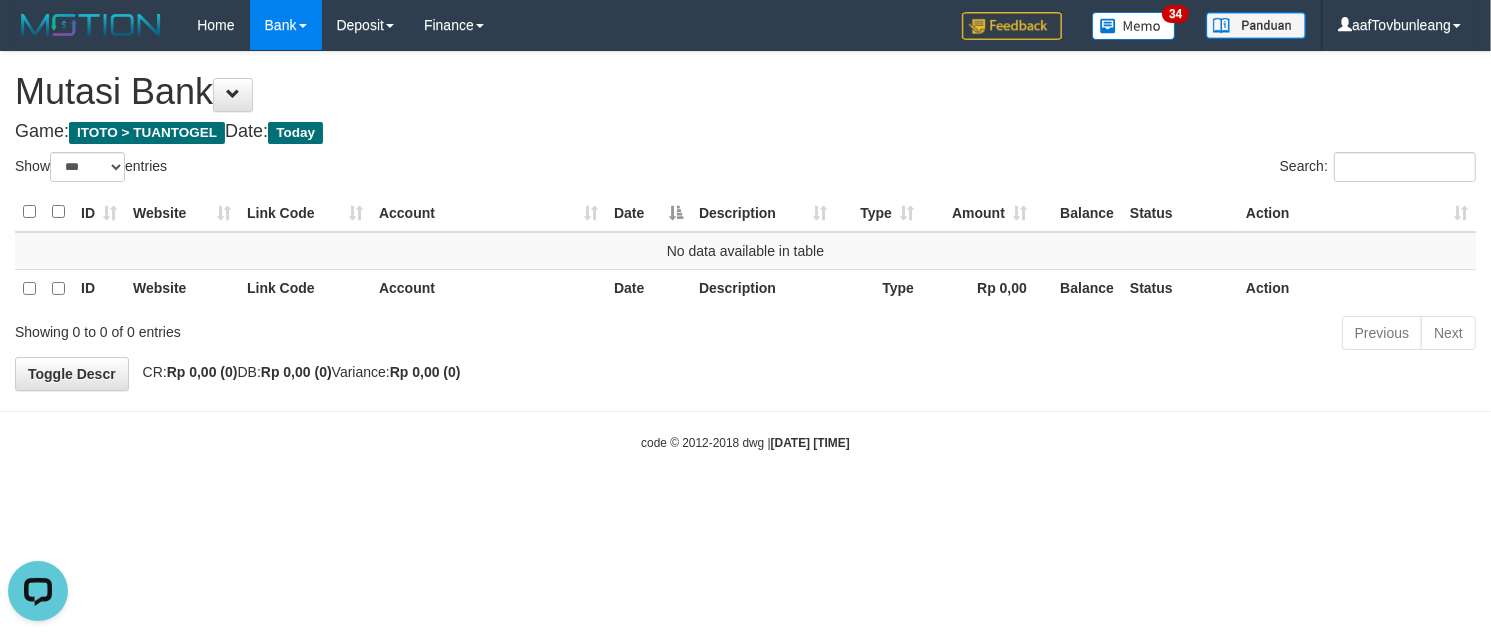 scroll, scrollTop: 0, scrollLeft: 0, axis: both 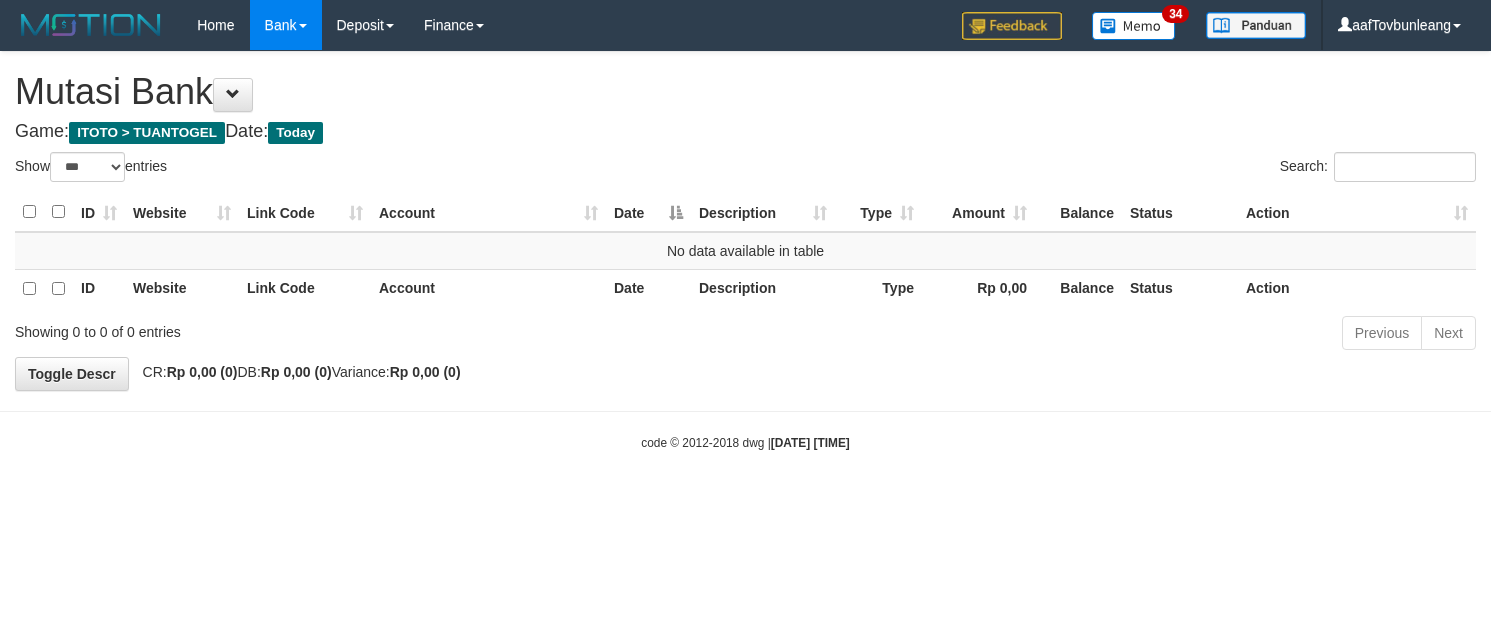 select on "***" 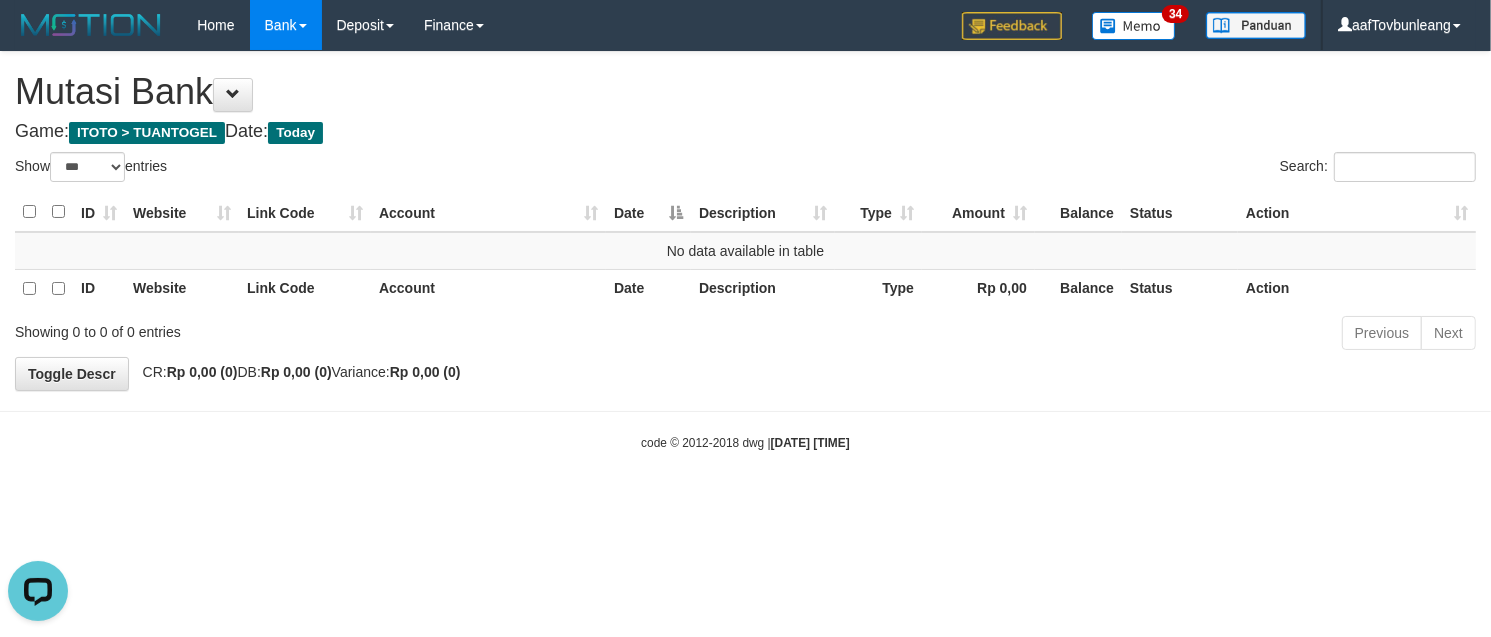 scroll, scrollTop: 0, scrollLeft: 0, axis: both 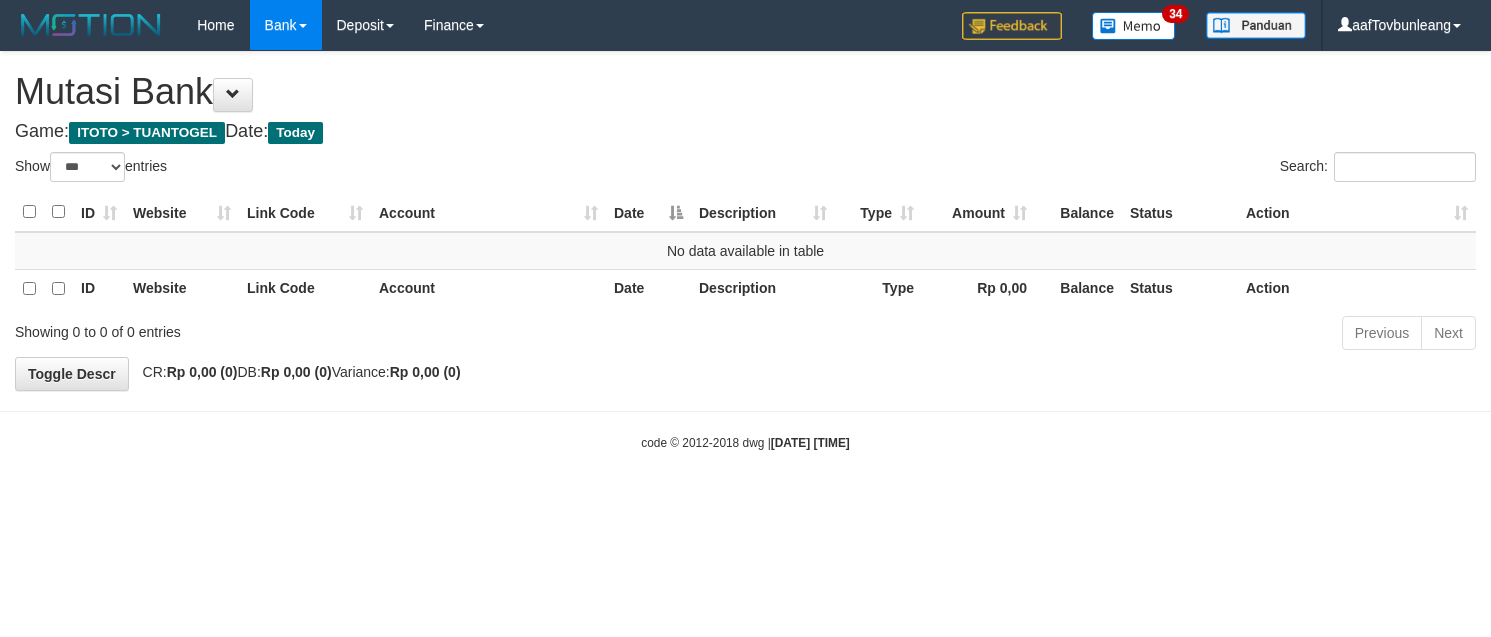 select on "***" 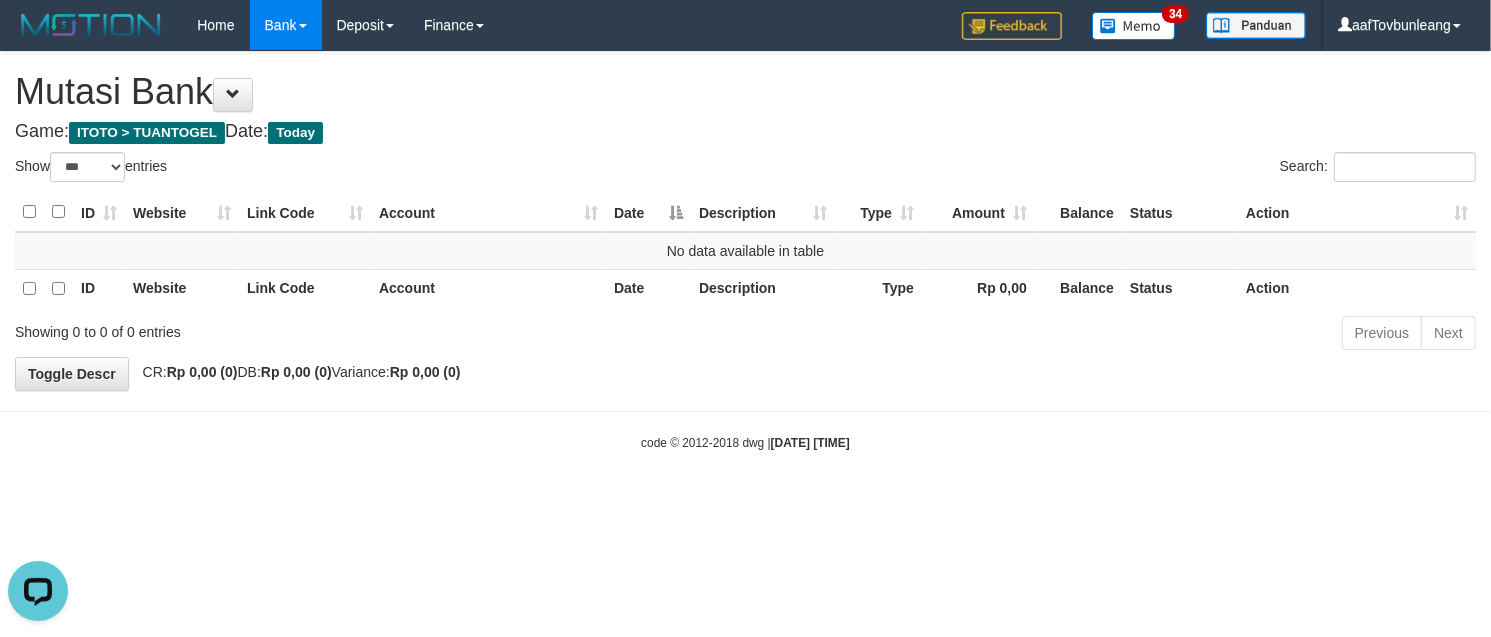 scroll, scrollTop: 0, scrollLeft: 0, axis: both 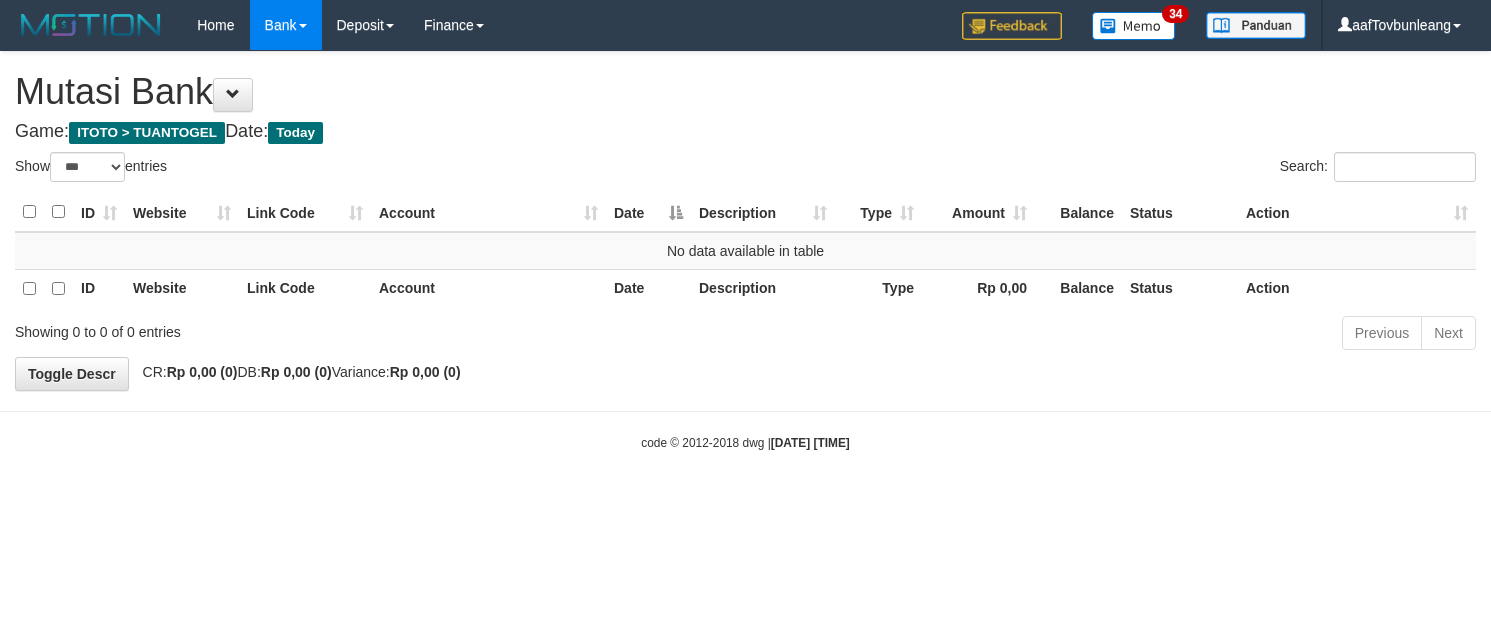select on "***" 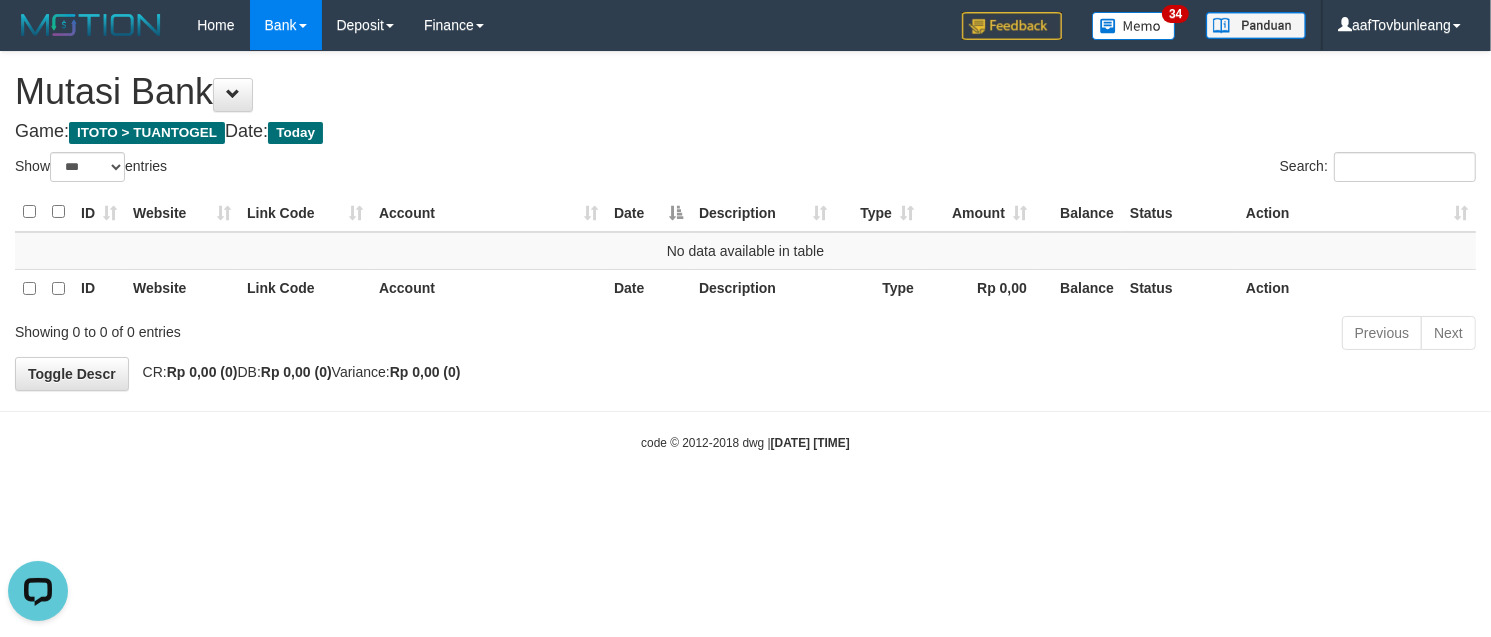 scroll, scrollTop: 0, scrollLeft: 0, axis: both 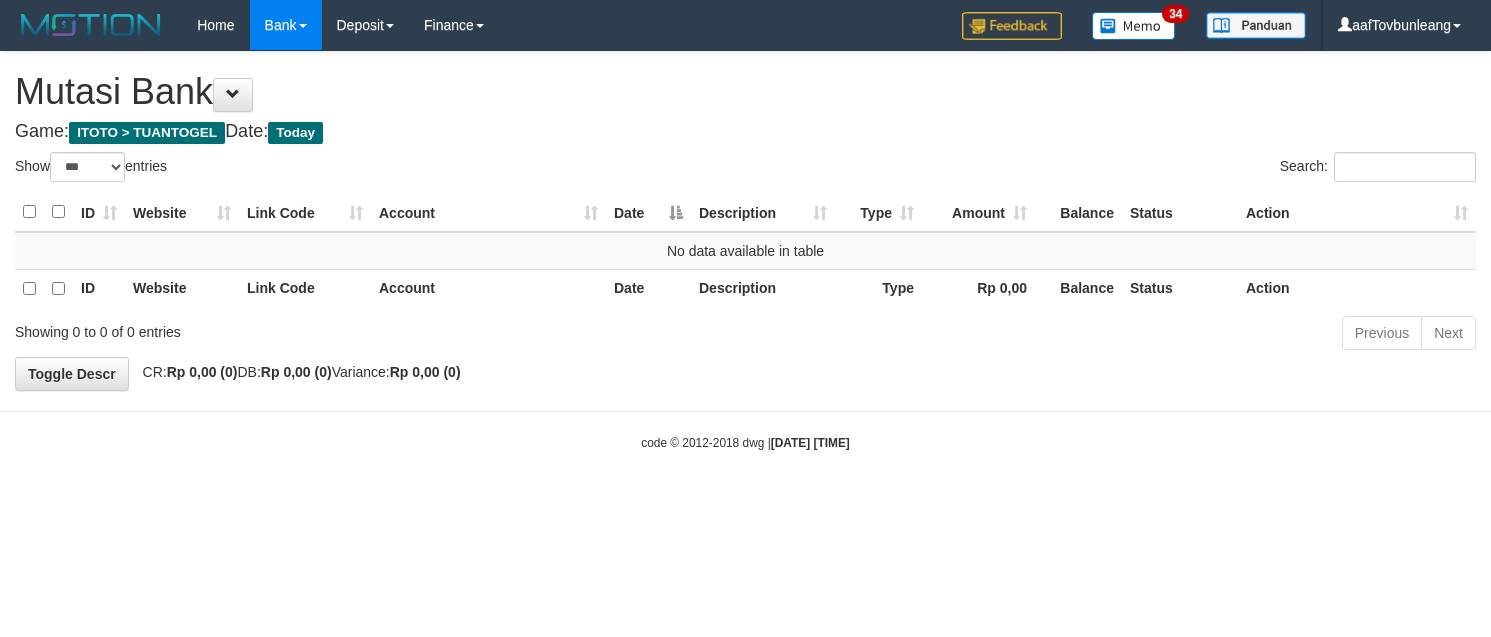 select on "***" 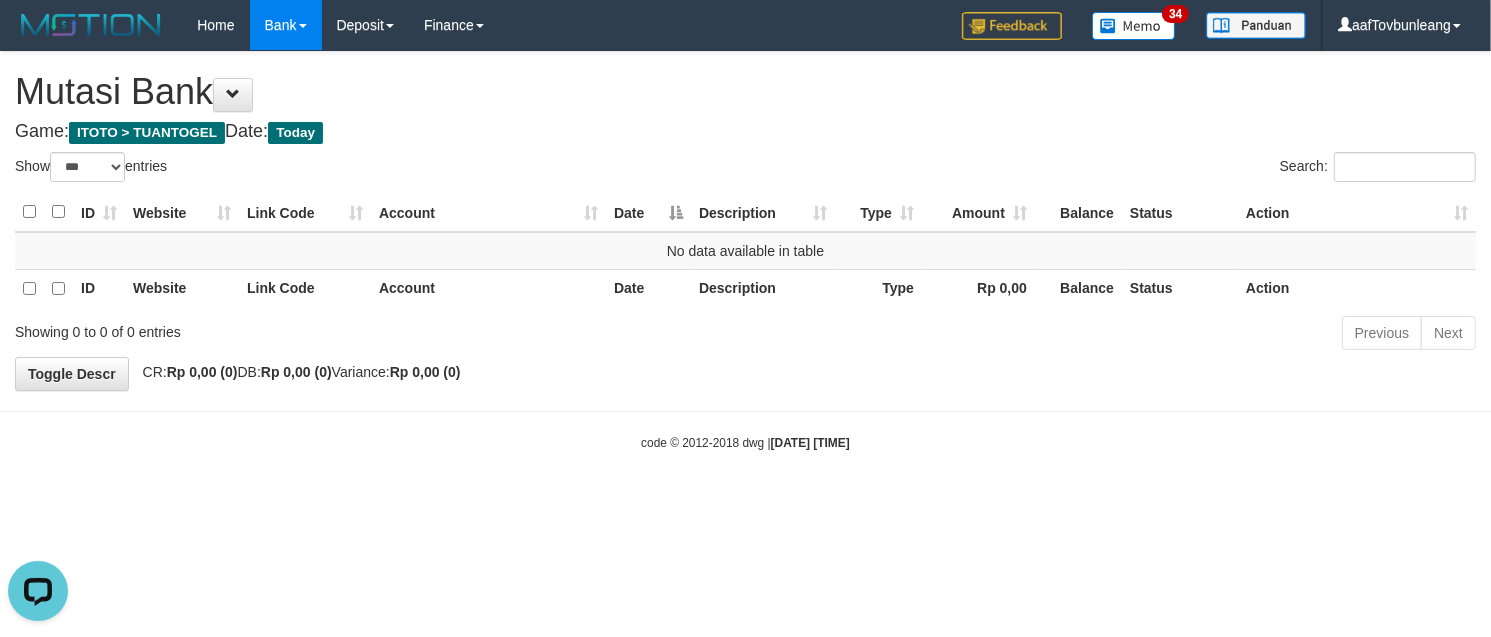 scroll, scrollTop: 0, scrollLeft: 0, axis: both 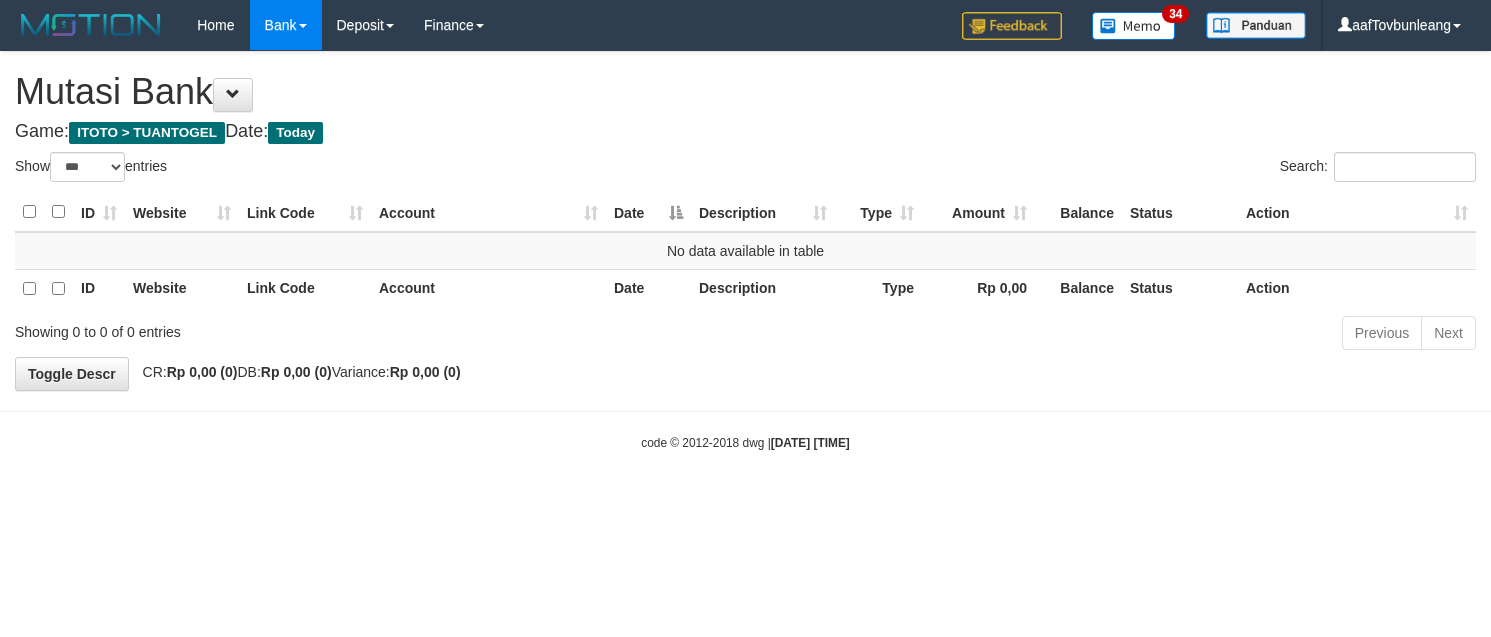 select on "***" 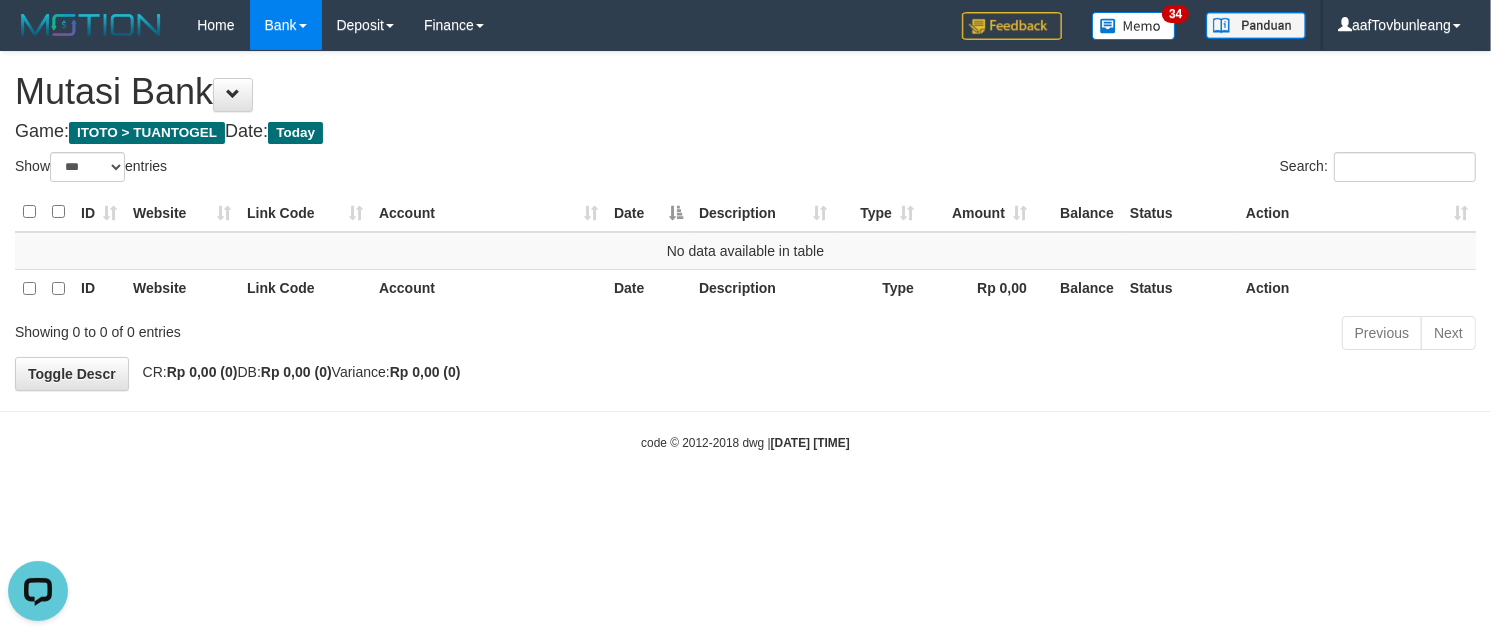 scroll, scrollTop: 0, scrollLeft: 0, axis: both 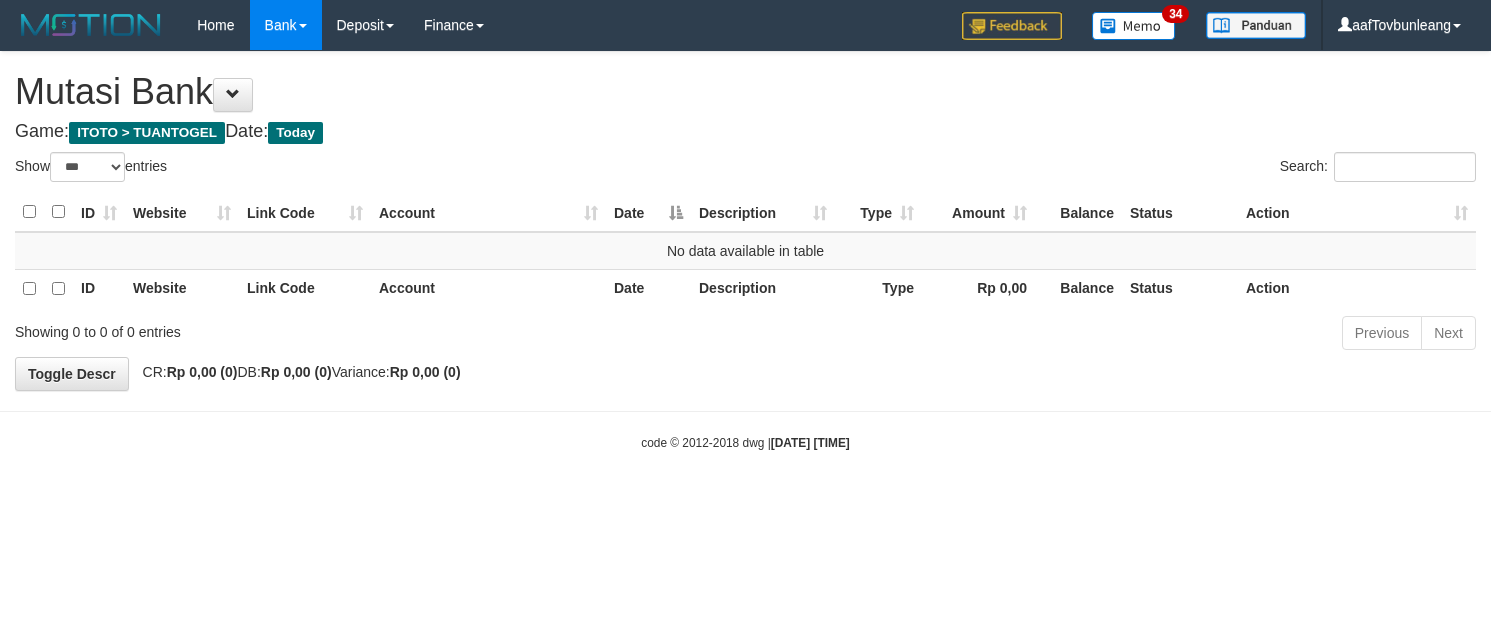 select on "***" 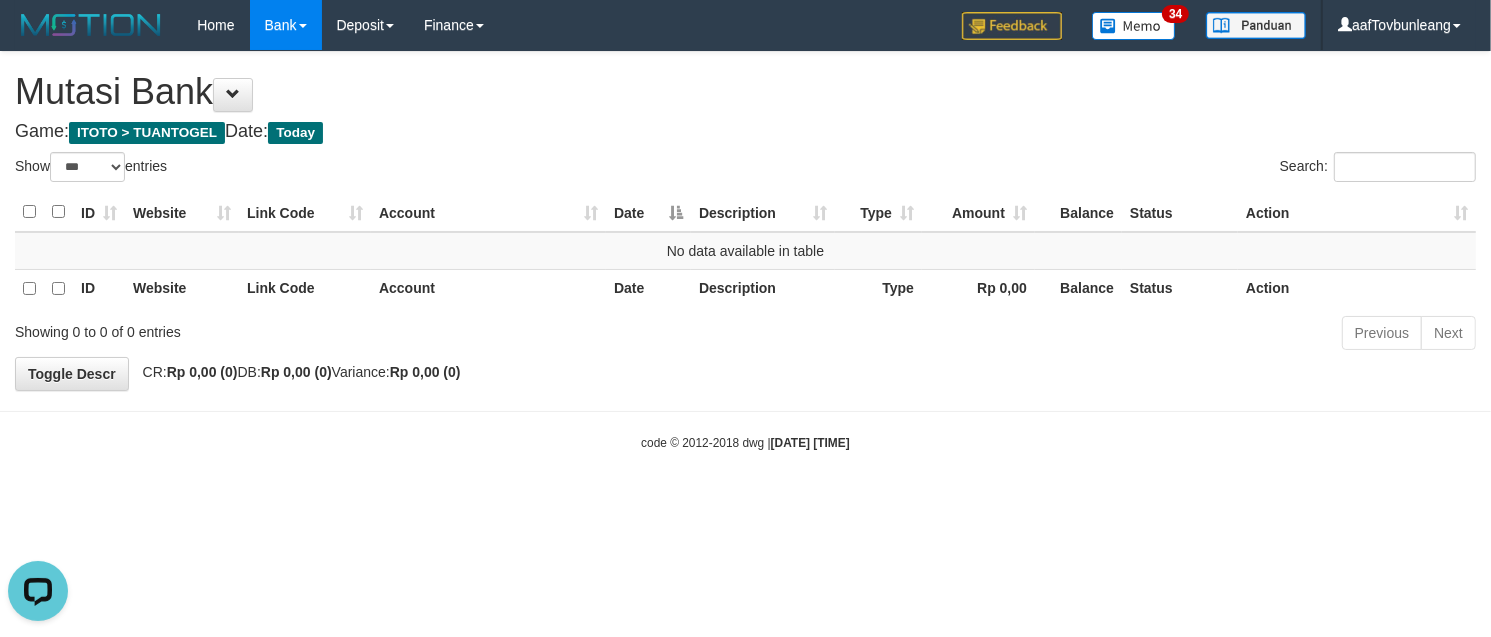 scroll, scrollTop: 0, scrollLeft: 0, axis: both 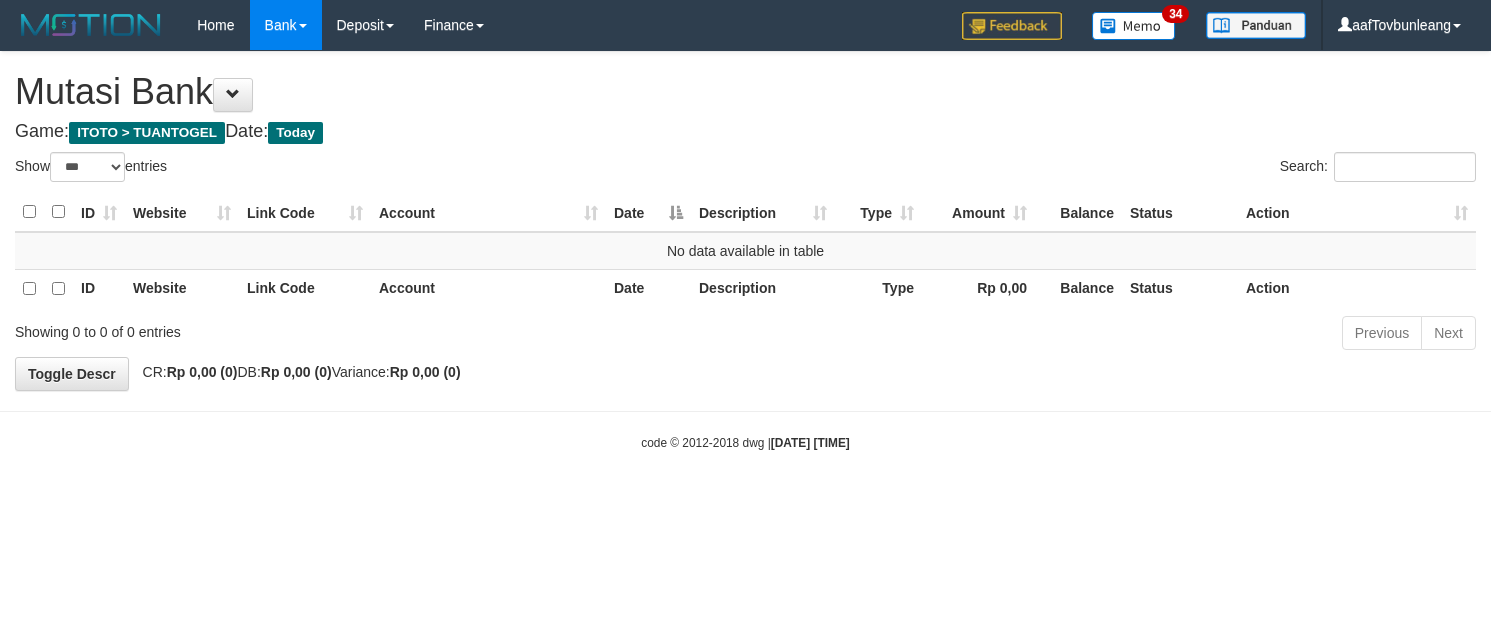 select on "***" 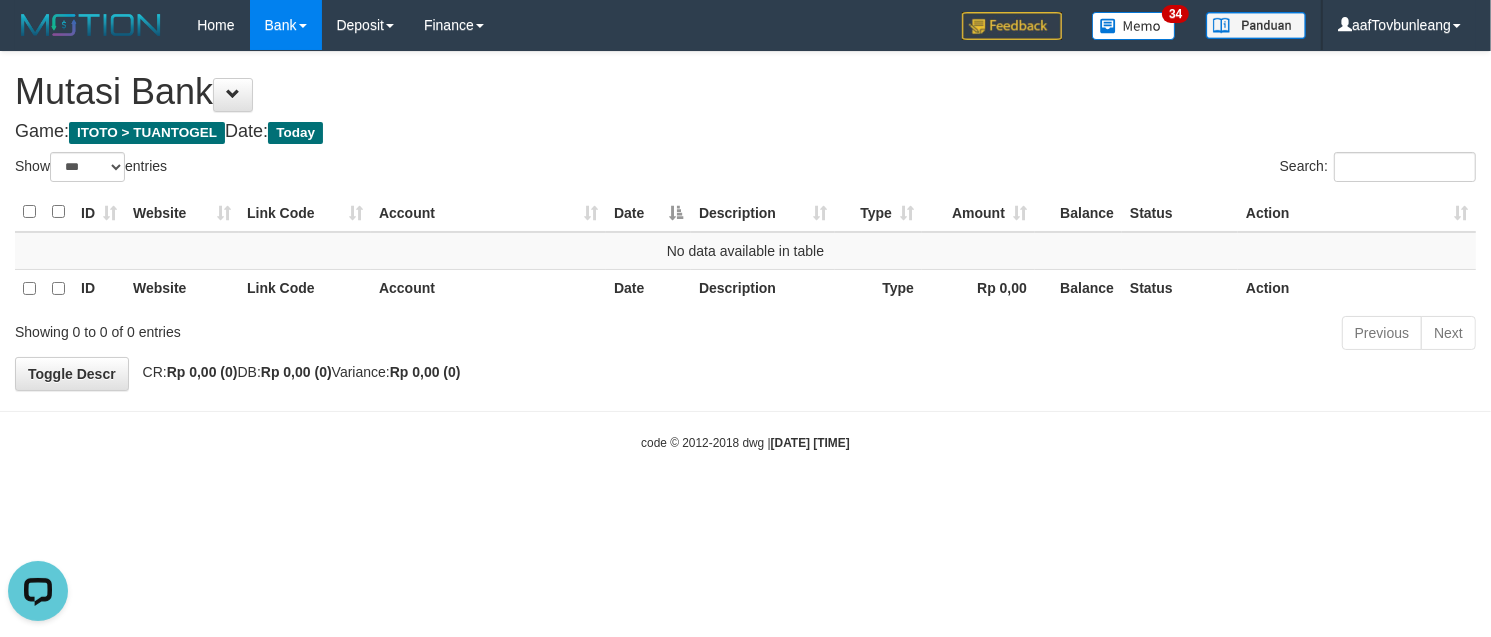 scroll, scrollTop: 0, scrollLeft: 0, axis: both 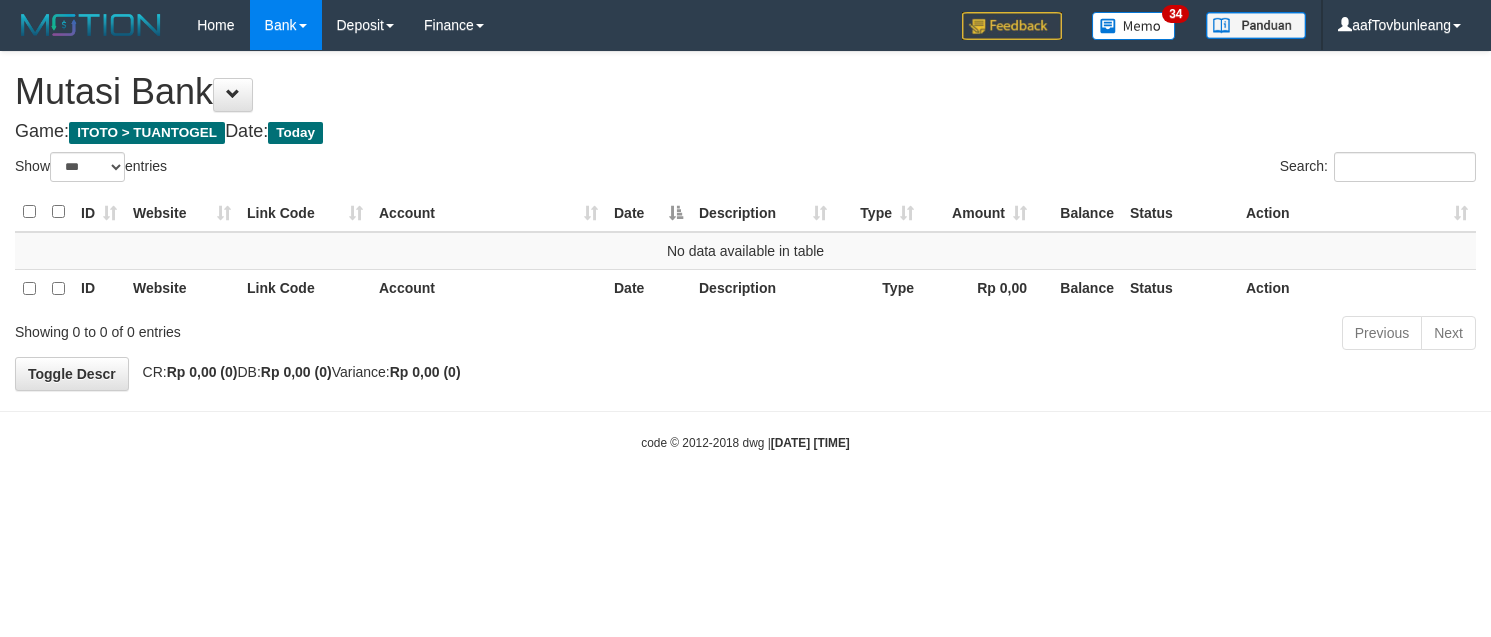 select on "***" 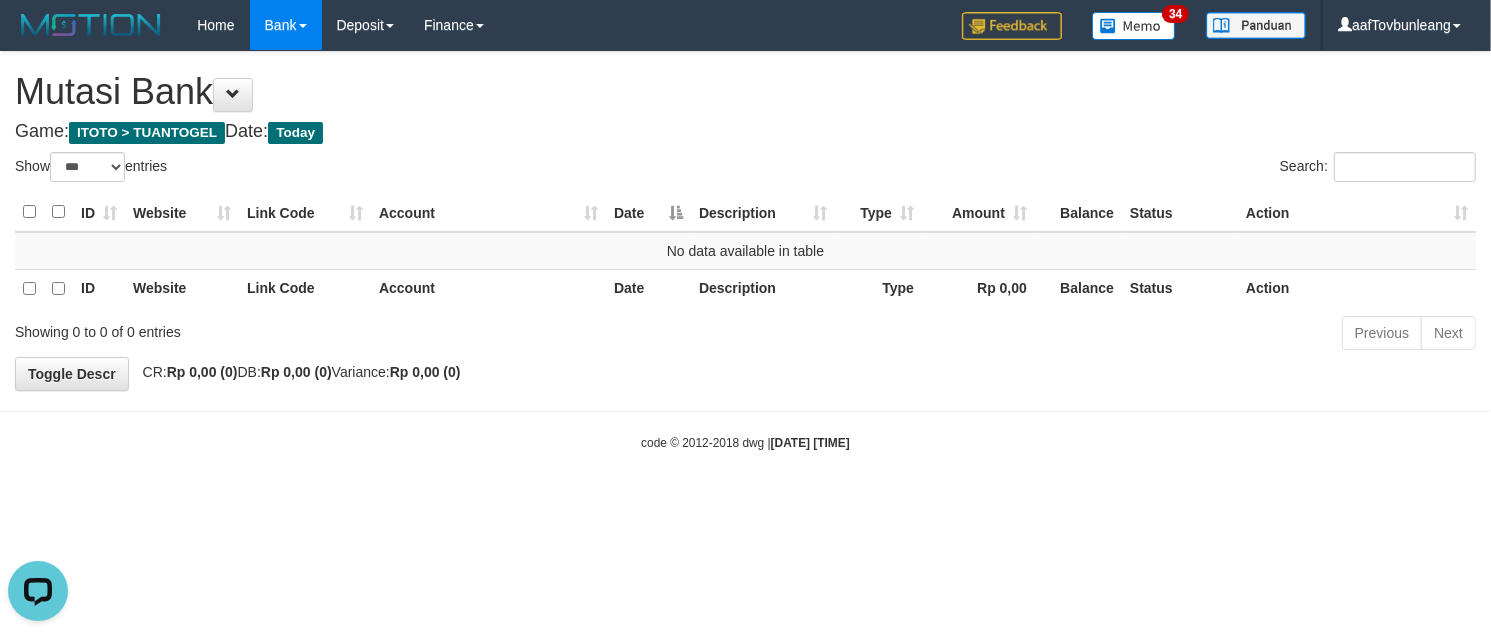 scroll, scrollTop: 0, scrollLeft: 0, axis: both 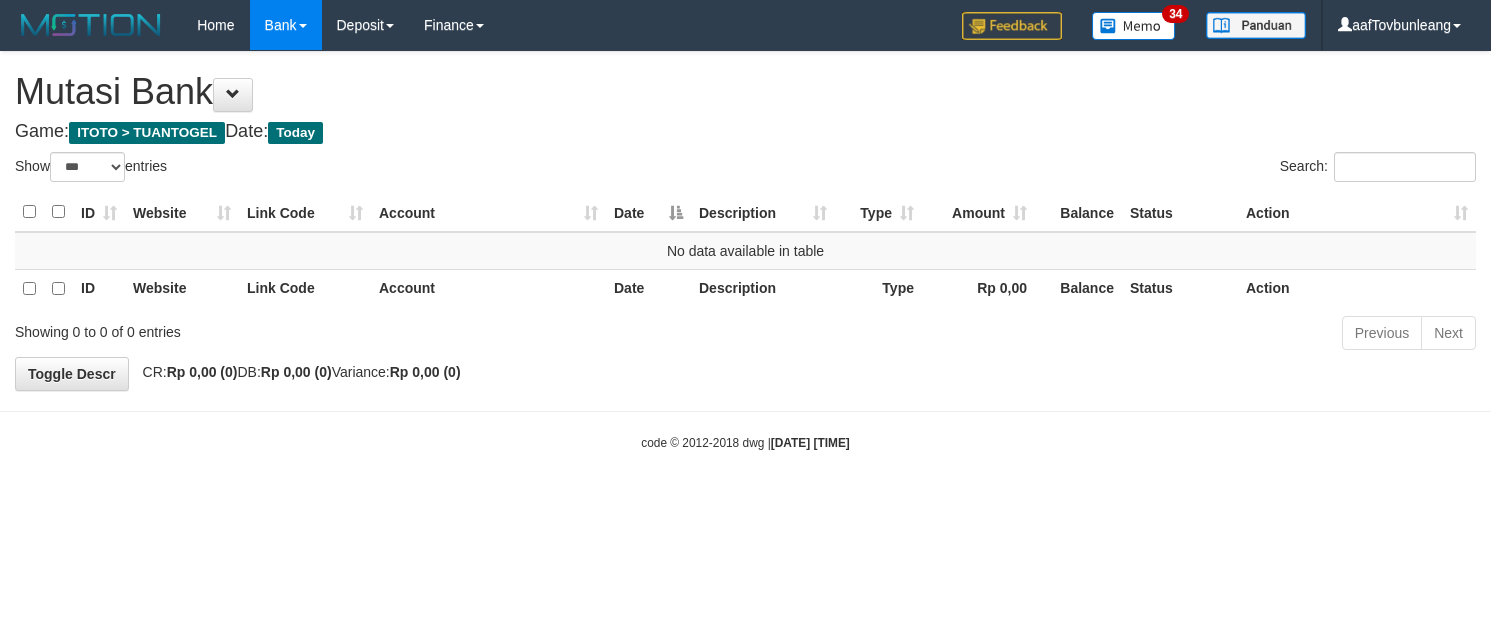 select on "***" 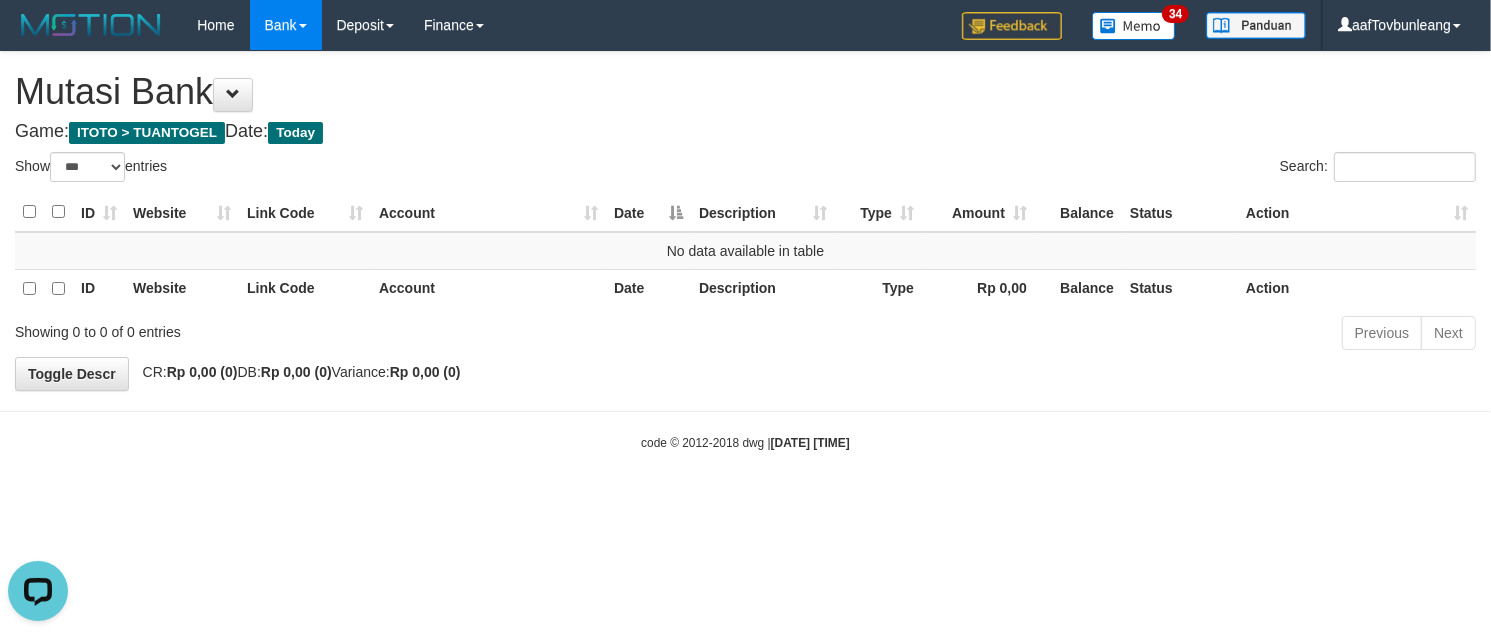 scroll, scrollTop: 0, scrollLeft: 0, axis: both 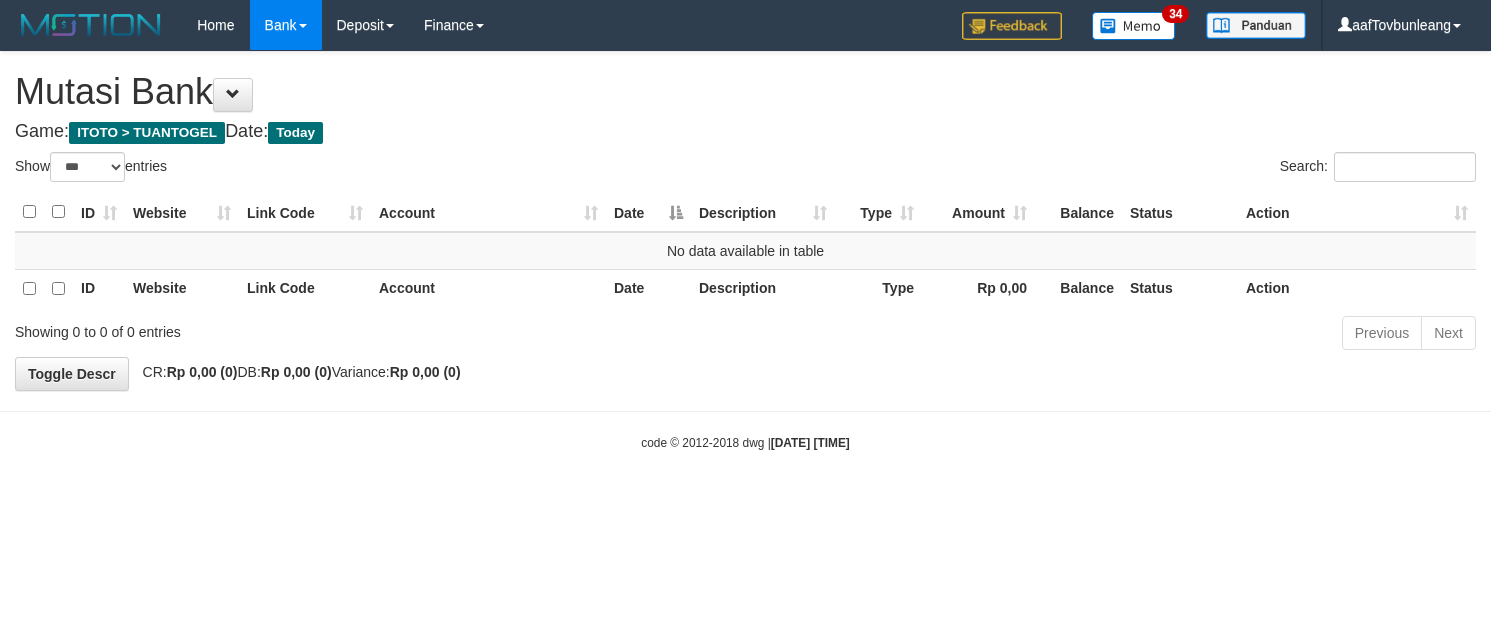 select on "***" 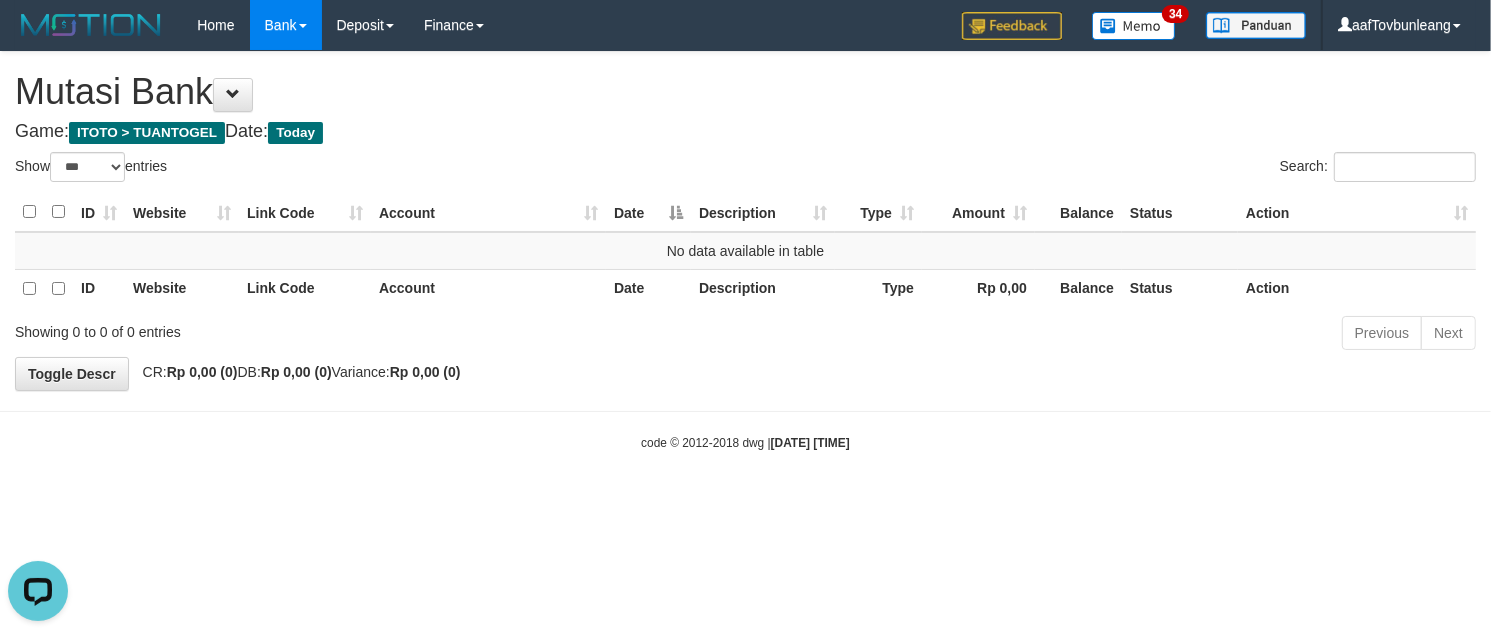 scroll, scrollTop: 0, scrollLeft: 0, axis: both 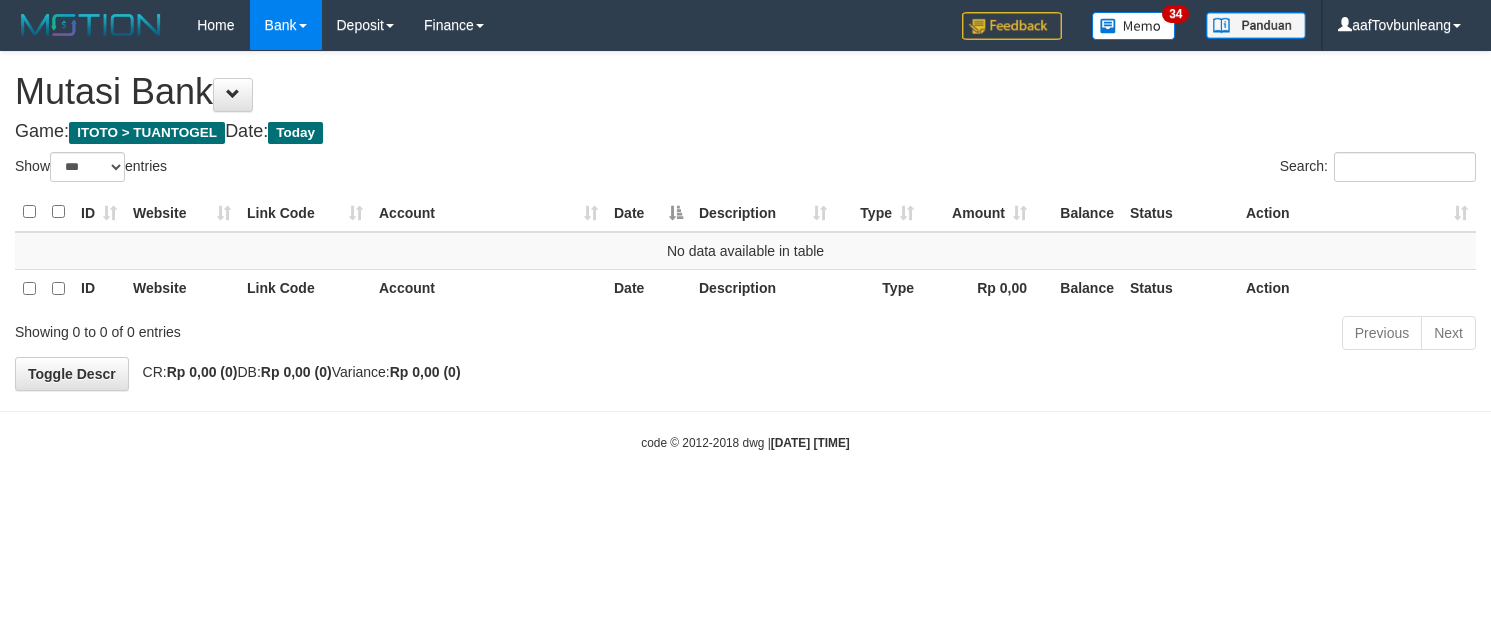 select on "***" 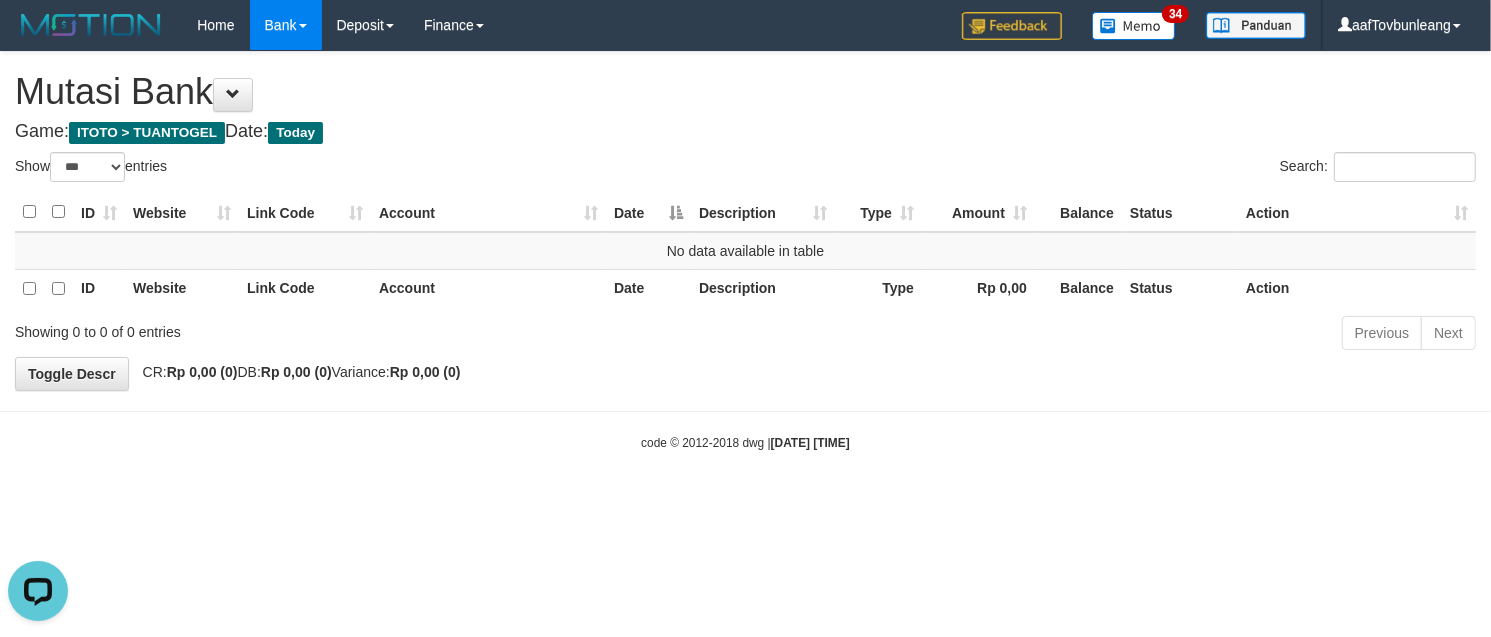 scroll, scrollTop: 0, scrollLeft: 0, axis: both 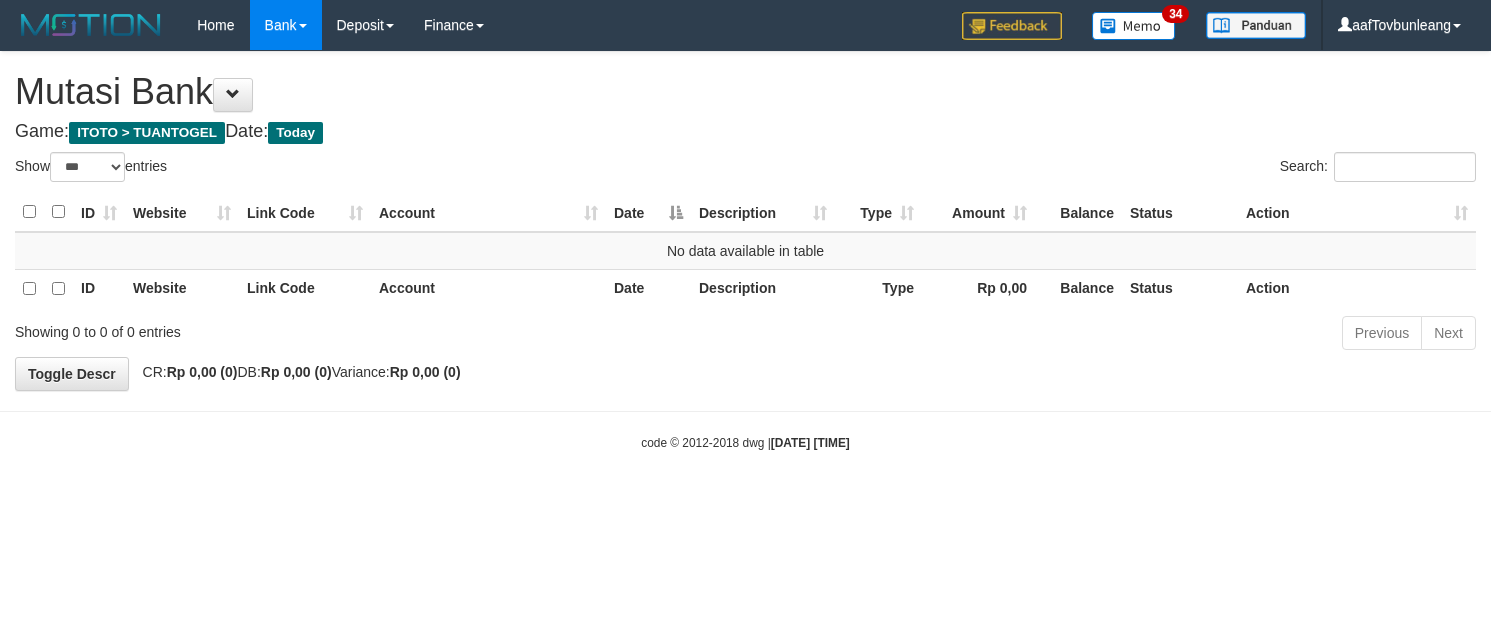select on "***" 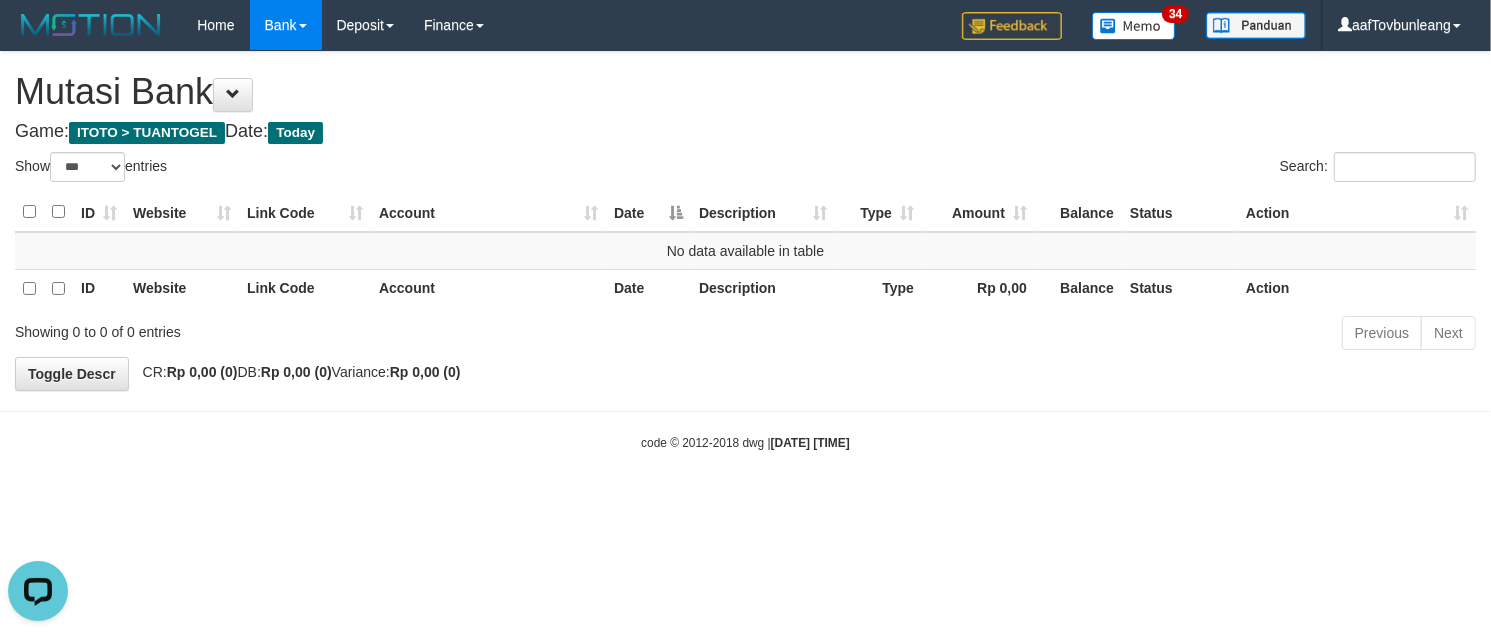 scroll, scrollTop: 0, scrollLeft: 0, axis: both 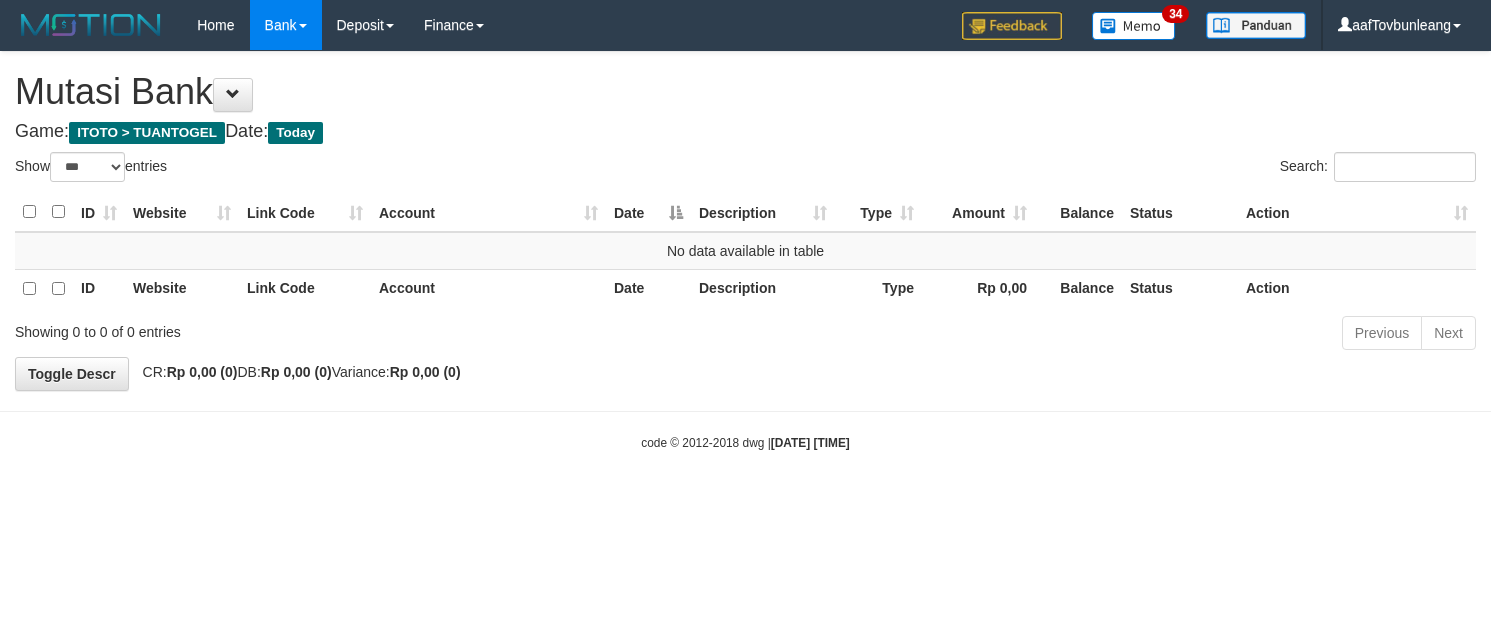 select on "***" 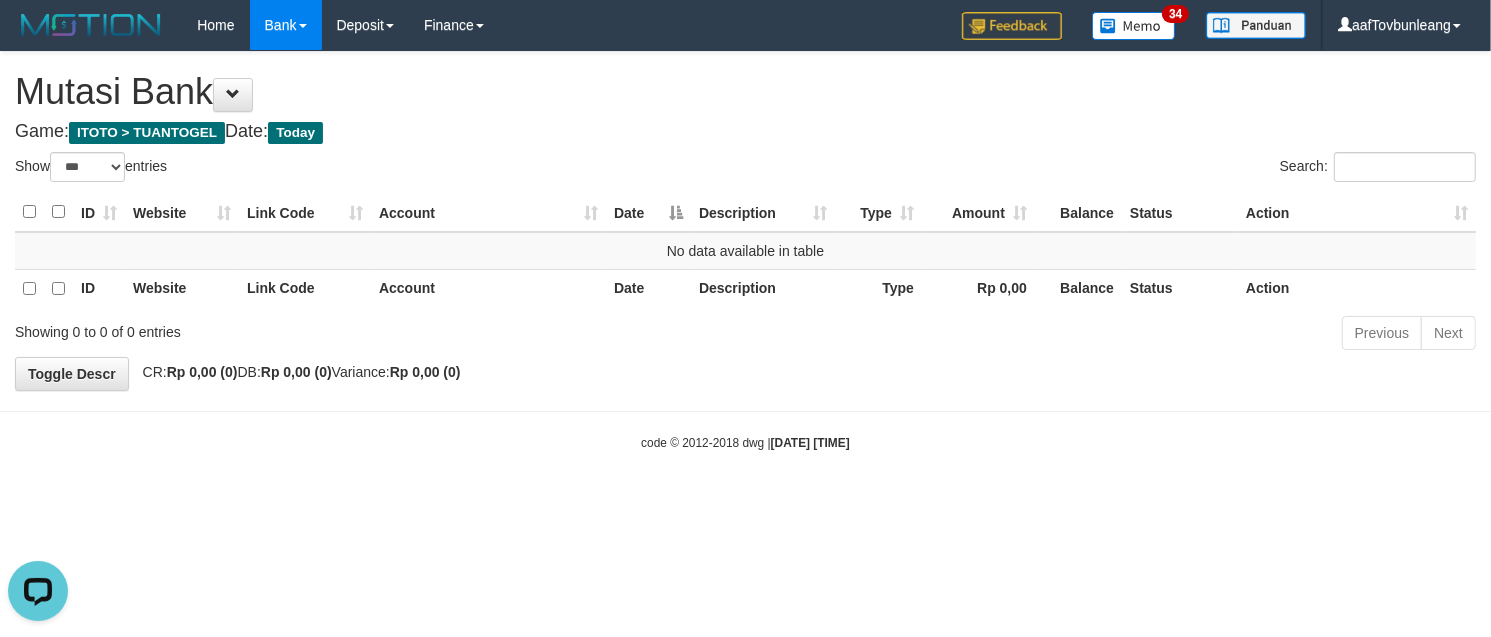 scroll, scrollTop: 0, scrollLeft: 0, axis: both 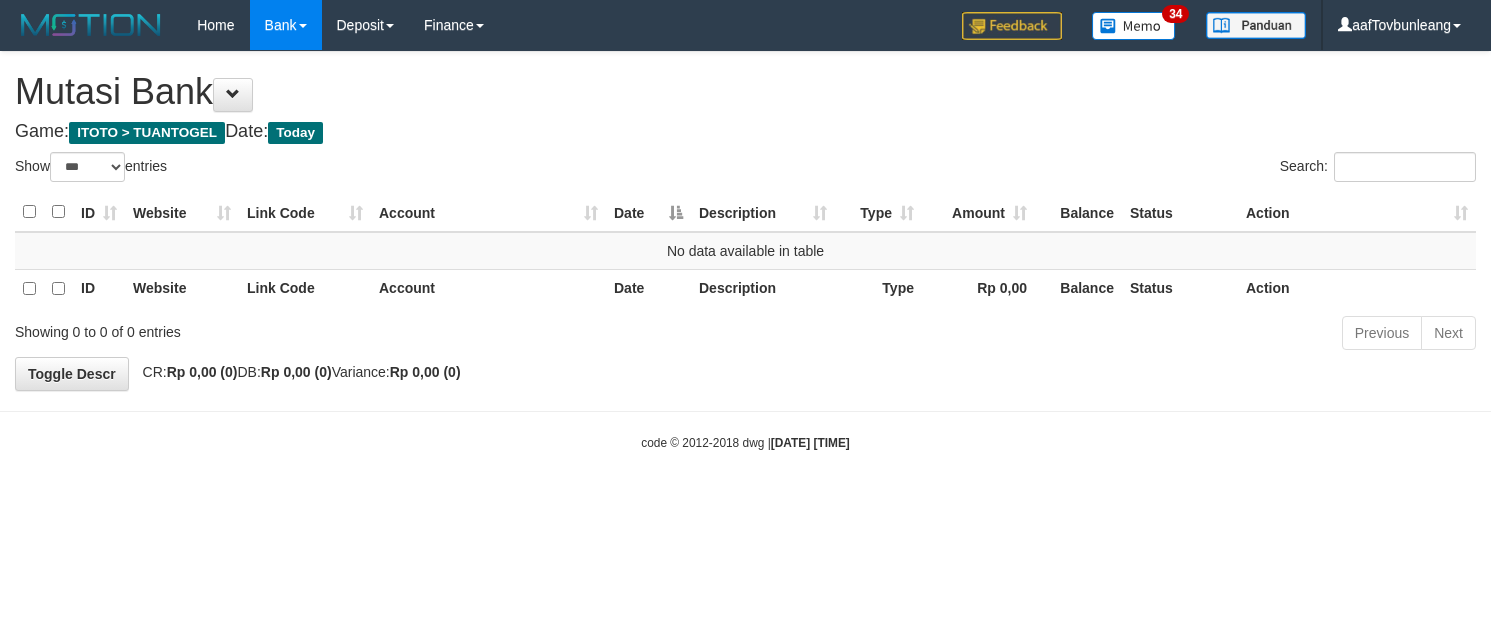 select on "***" 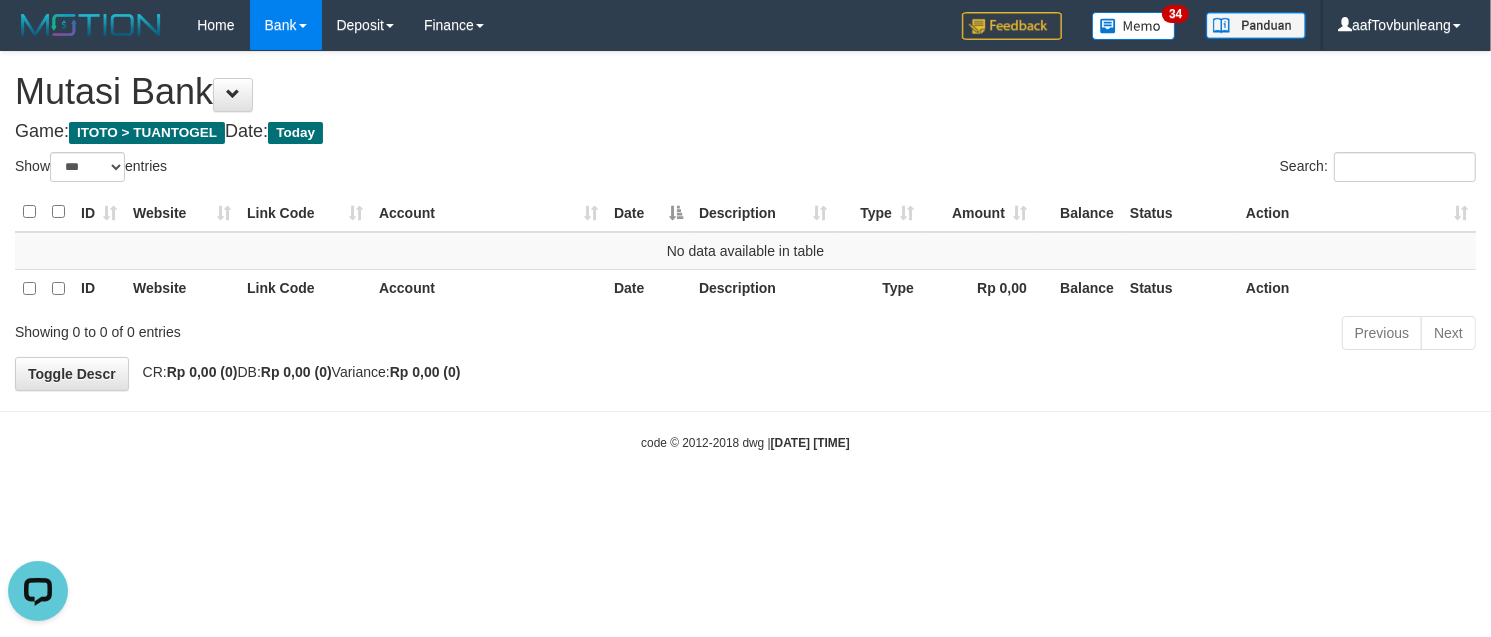 scroll, scrollTop: 0, scrollLeft: 0, axis: both 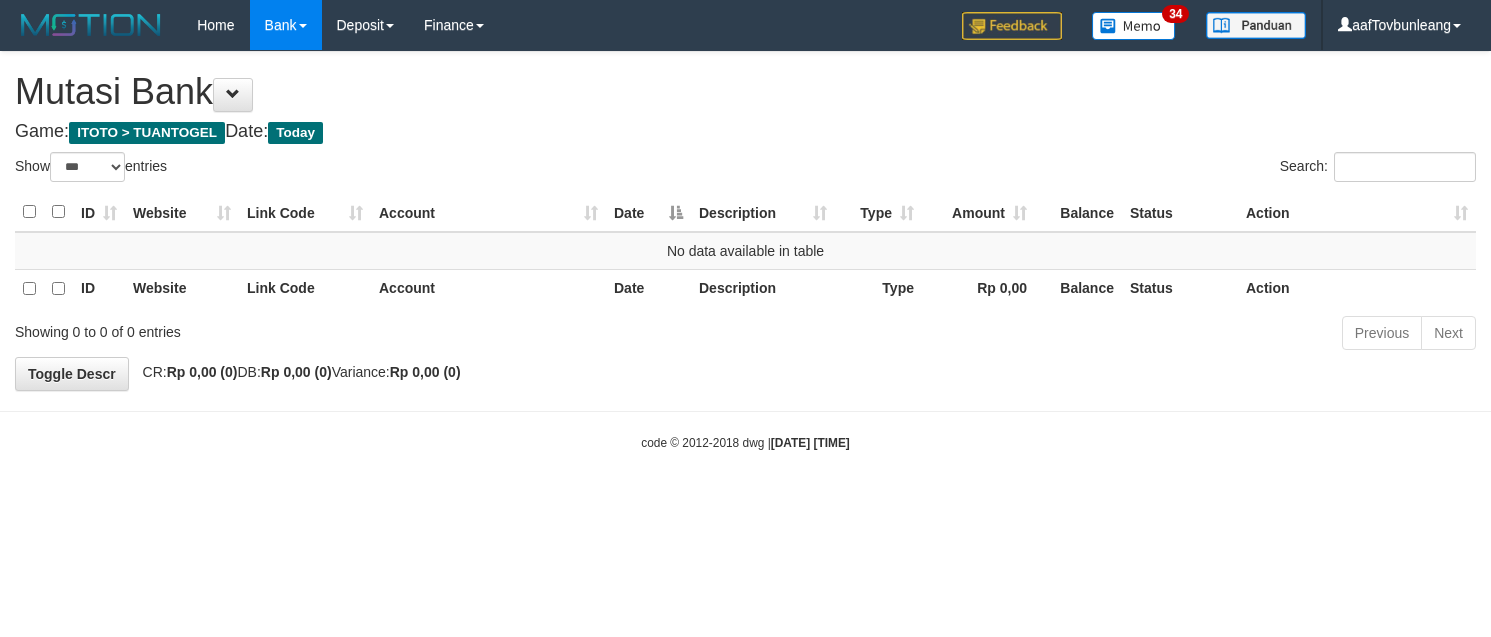 select on "***" 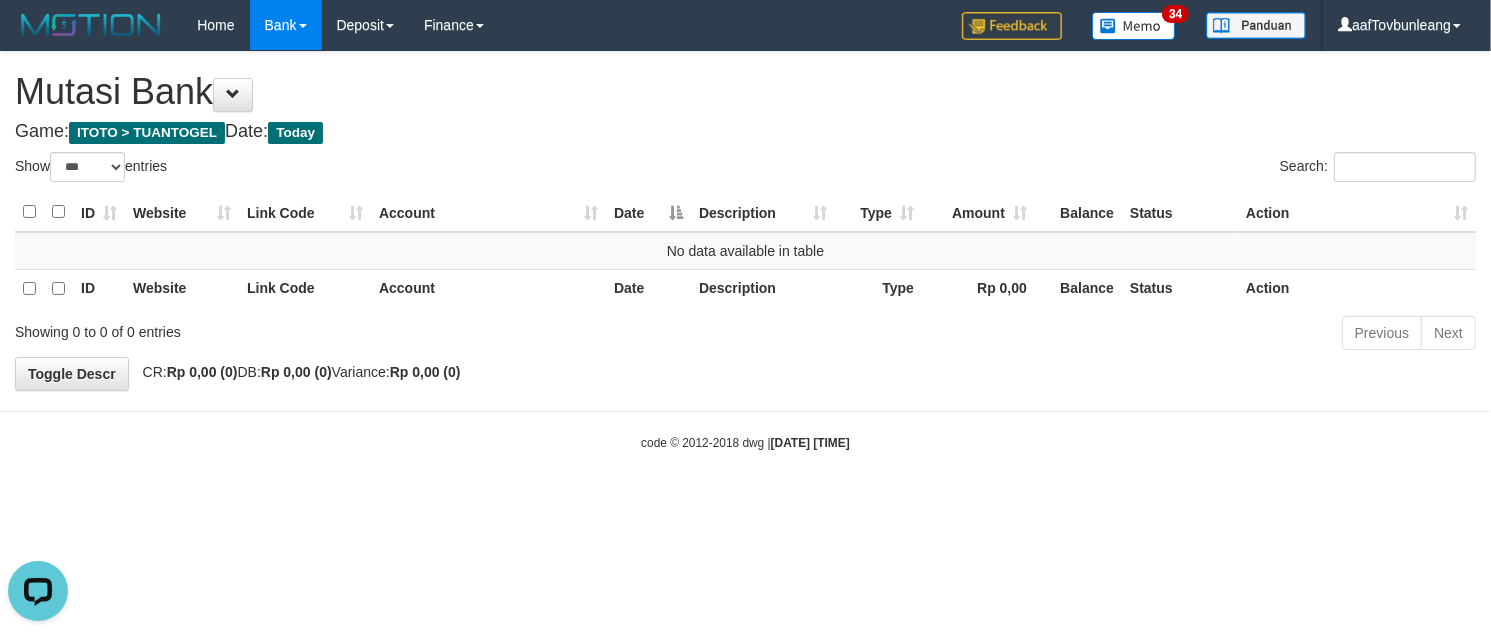 scroll, scrollTop: 0, scrollLeft: 0, axis: both 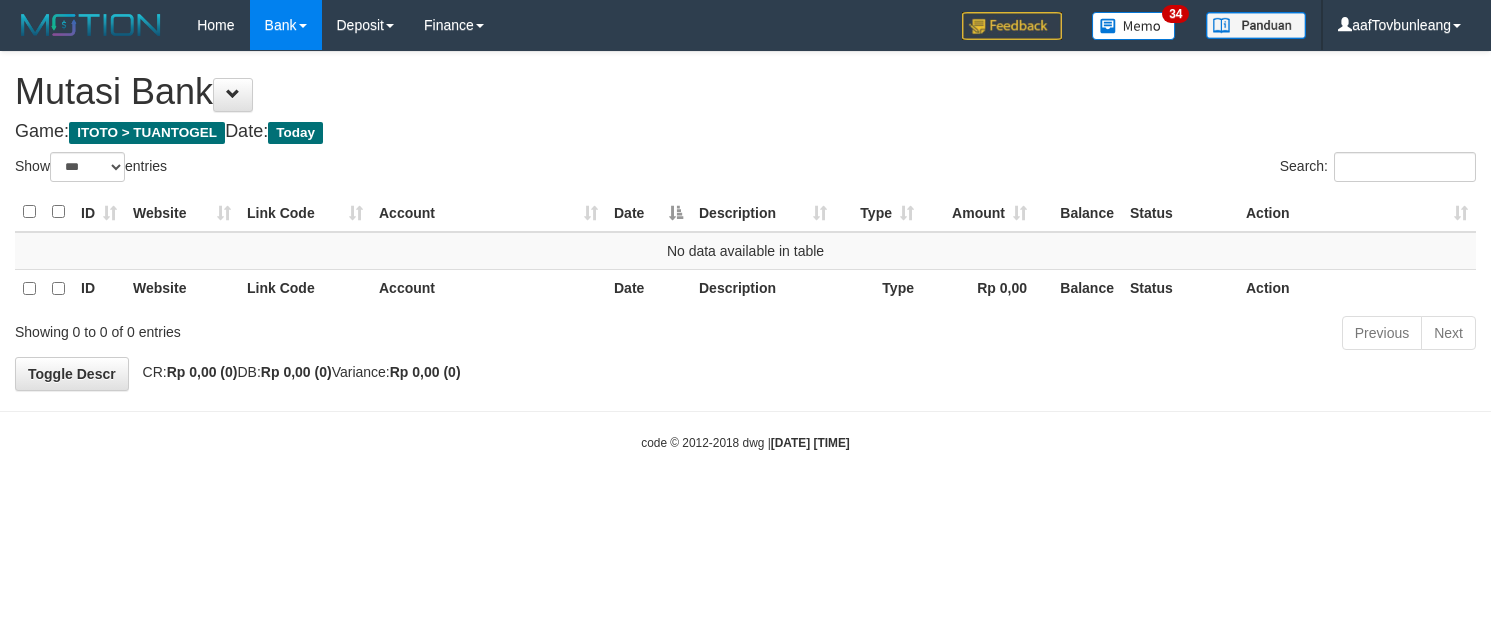 select on "***" 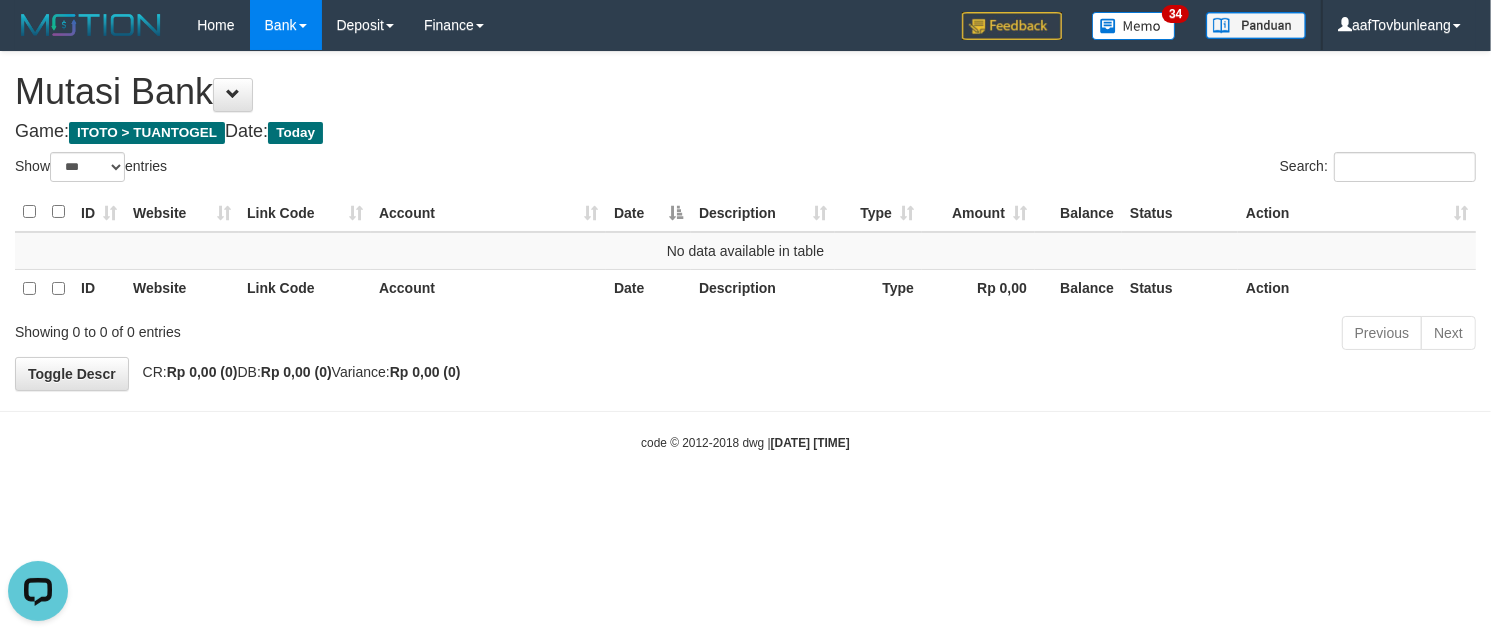 scroll, scrollTop: 0, scrollLeft: 0, axis: both 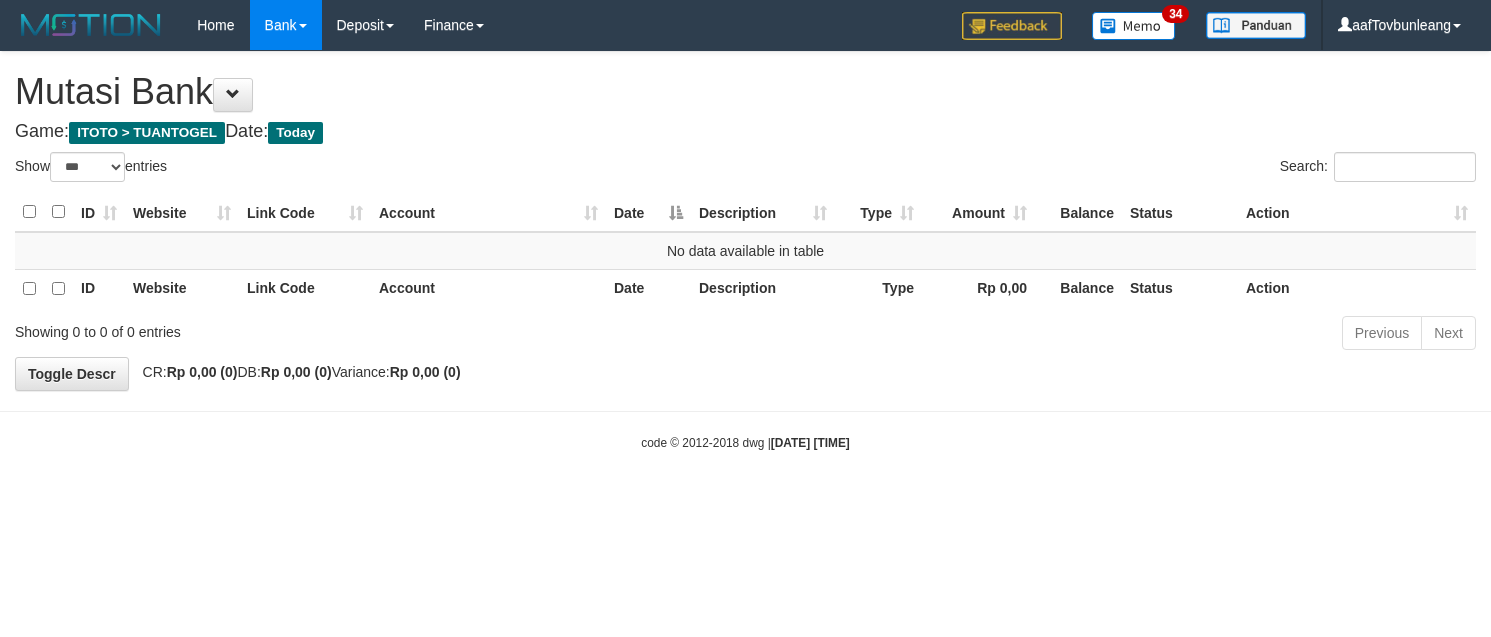 select on "***" 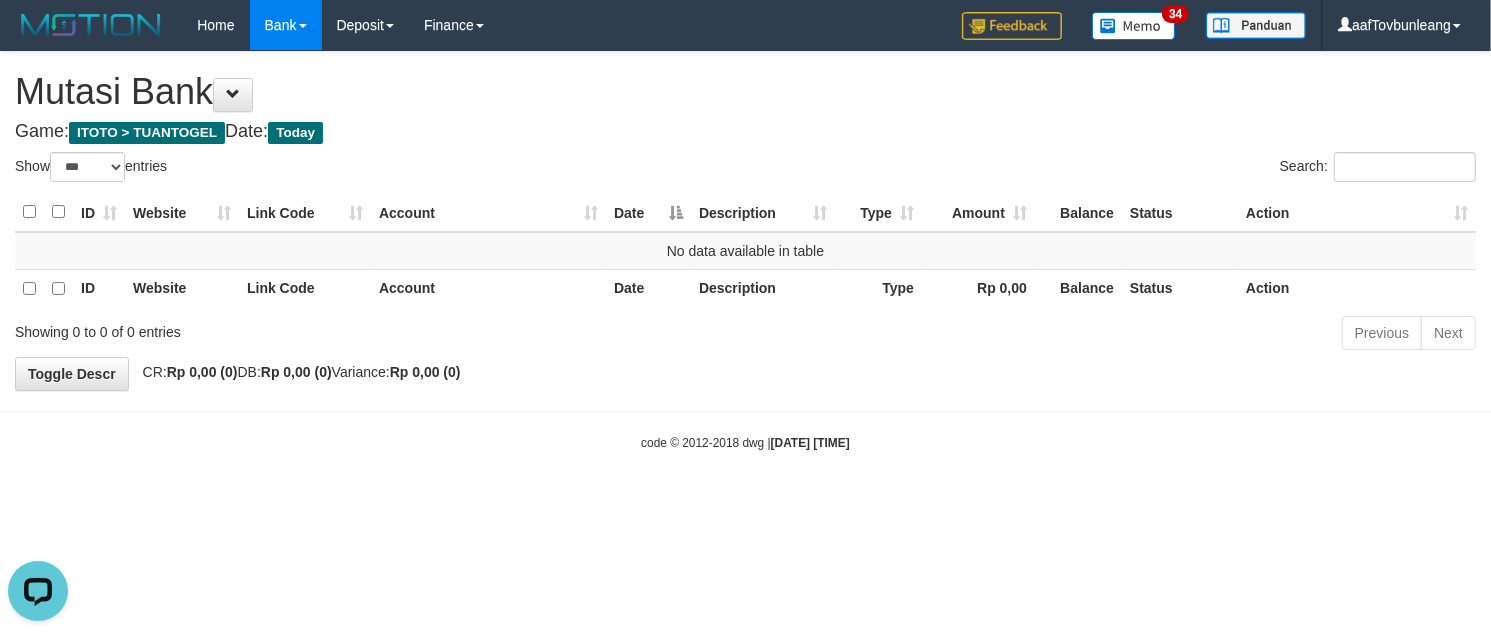 scroll, scrollTop: 0, scrollLeft: 0, axis: both 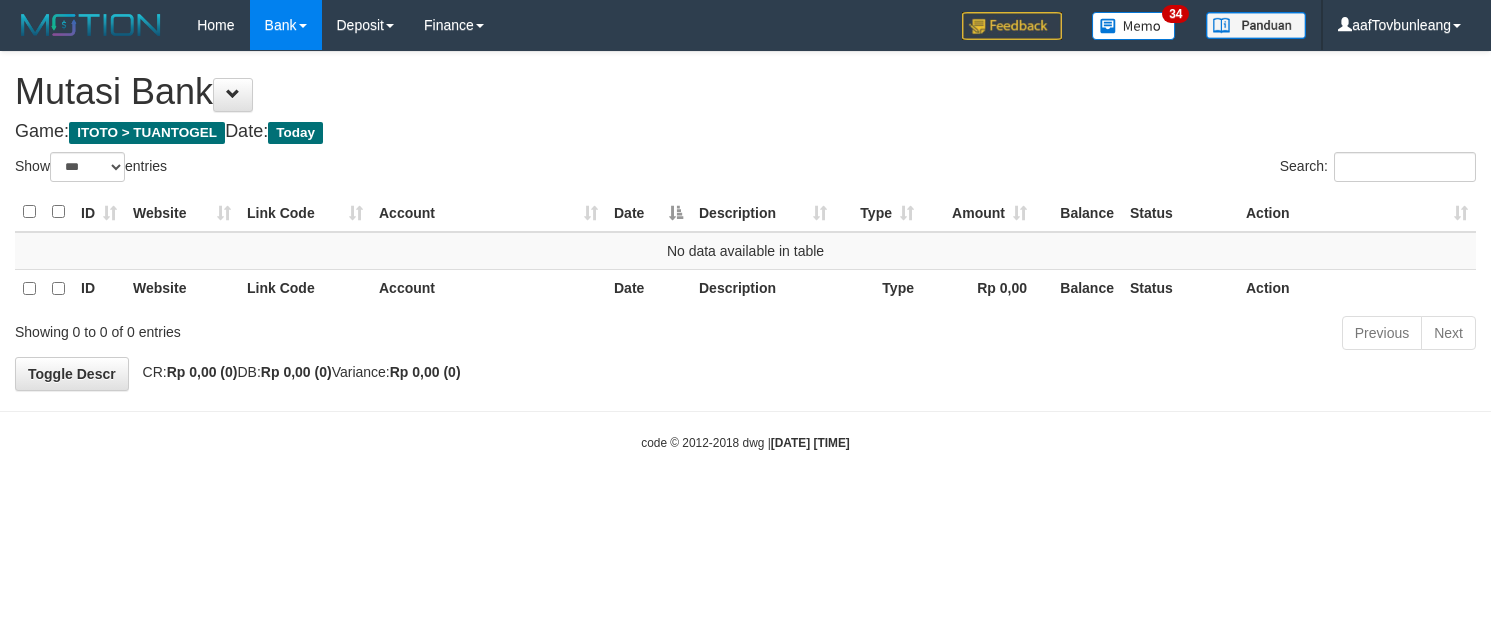 select on "***" 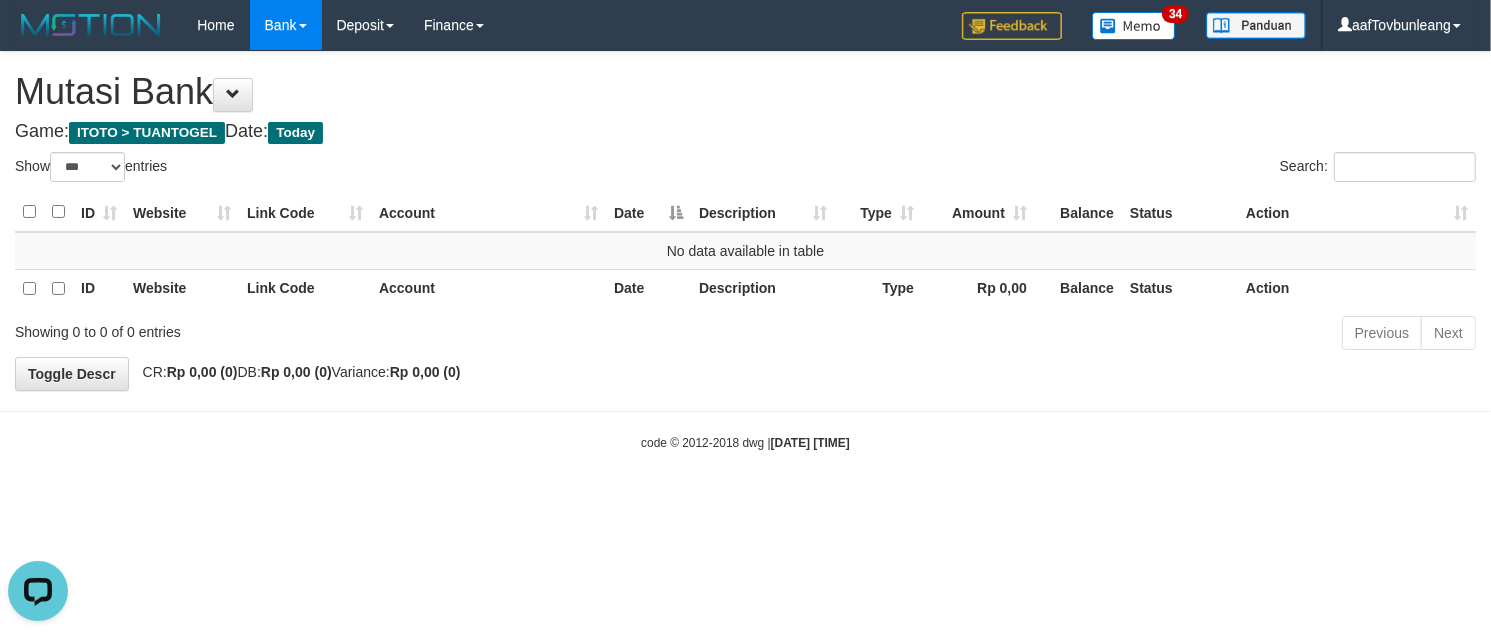 scroll, scrollTop: 0, scrollLeft: 0, axis: both 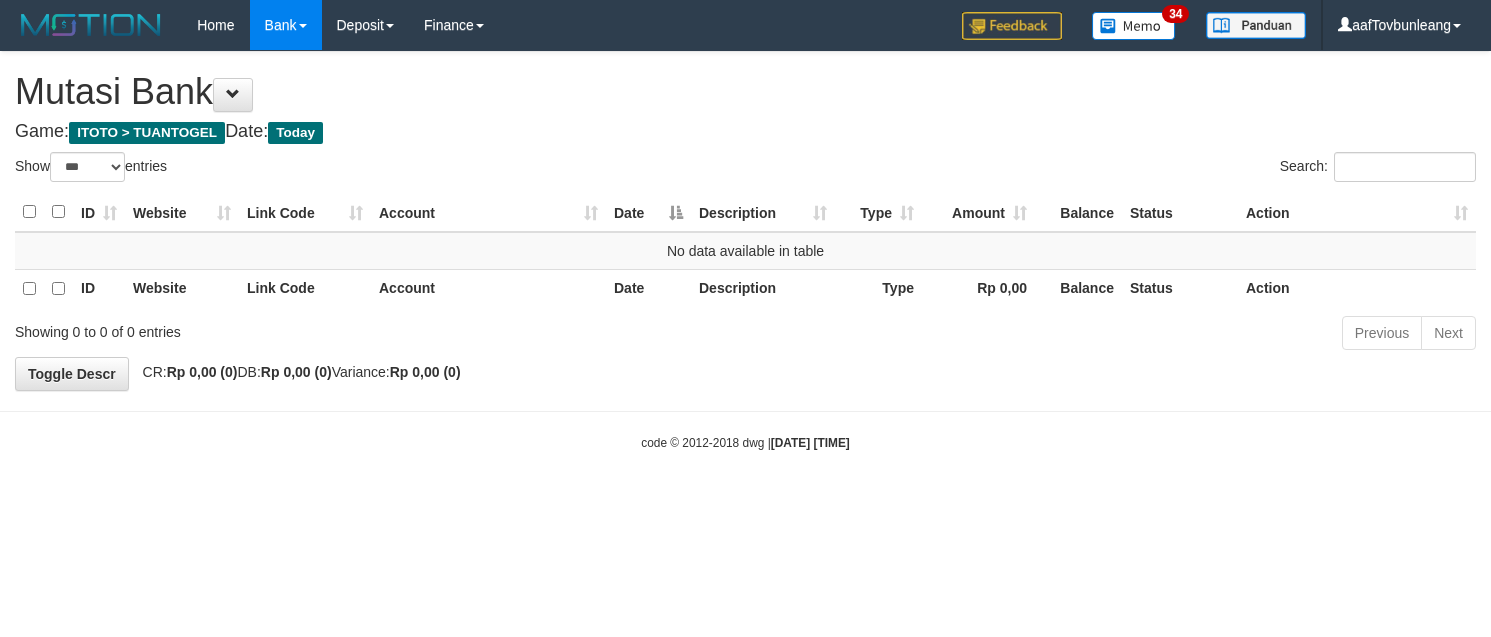 select on "***" 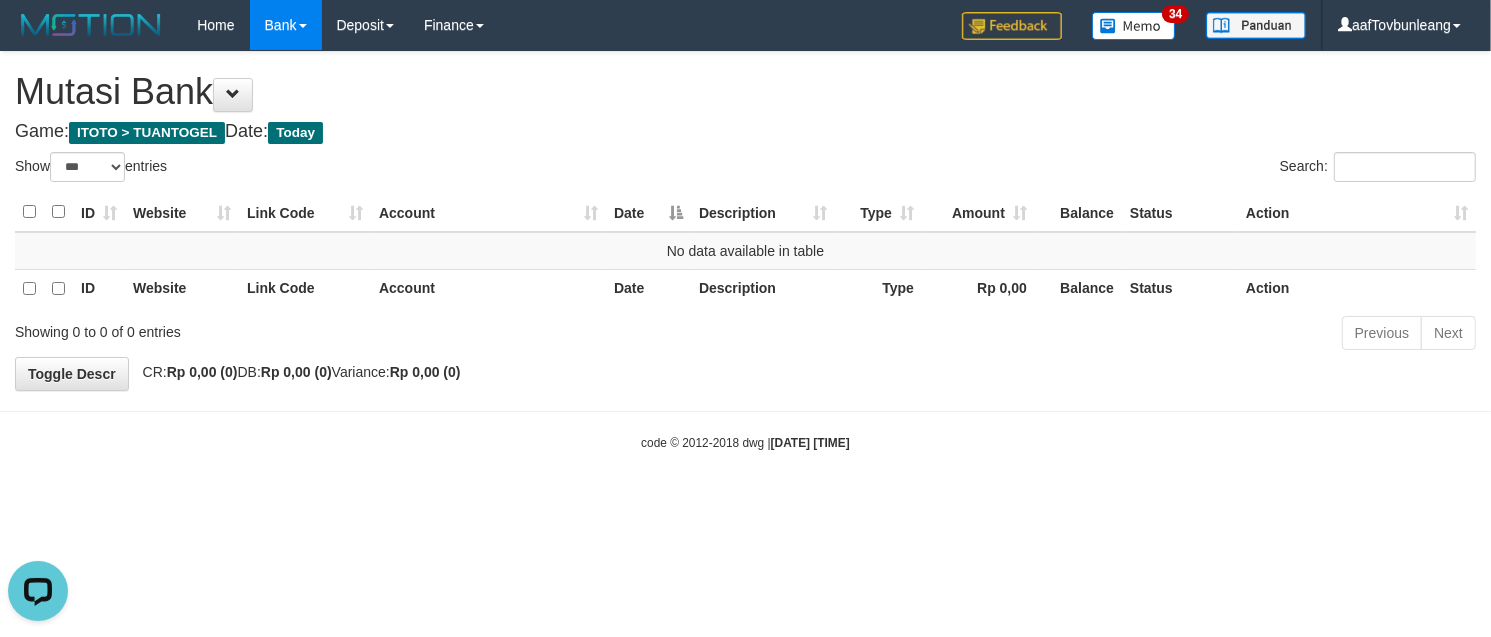 scroll, scrollTop: 0, scrollLeft: 0, axis: both 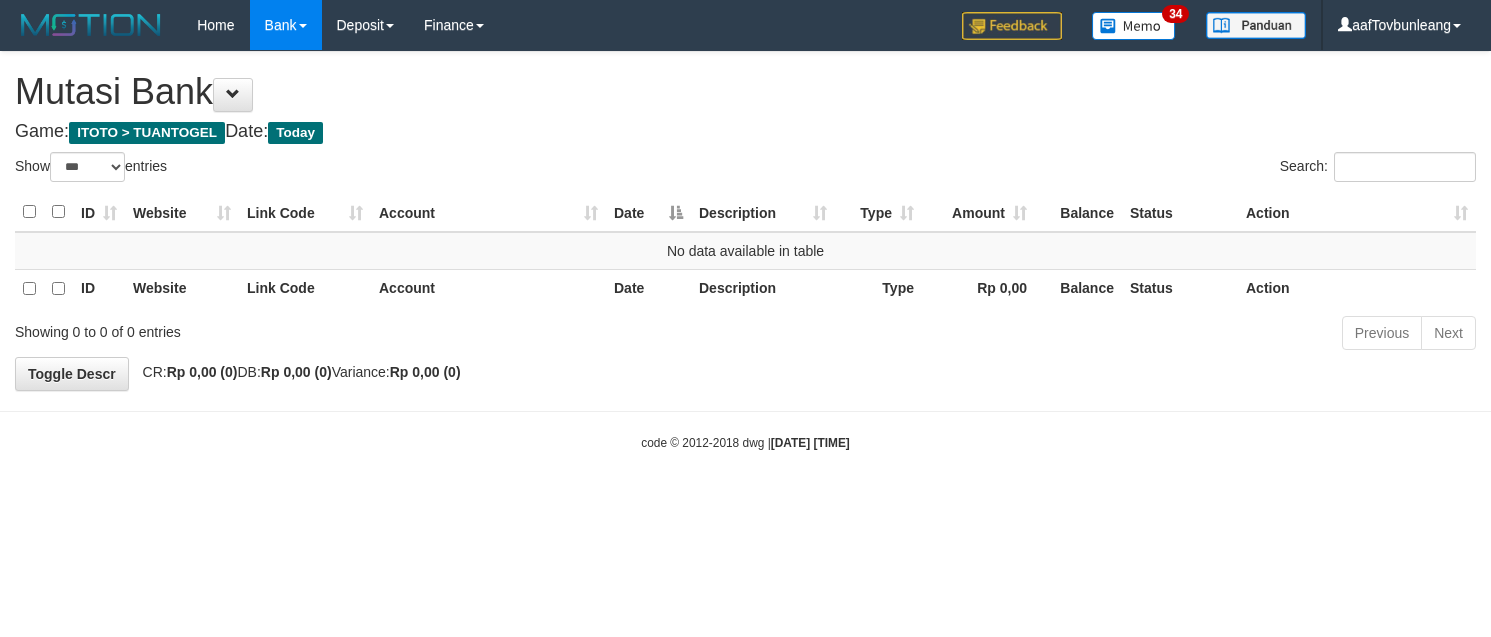 select on "***" 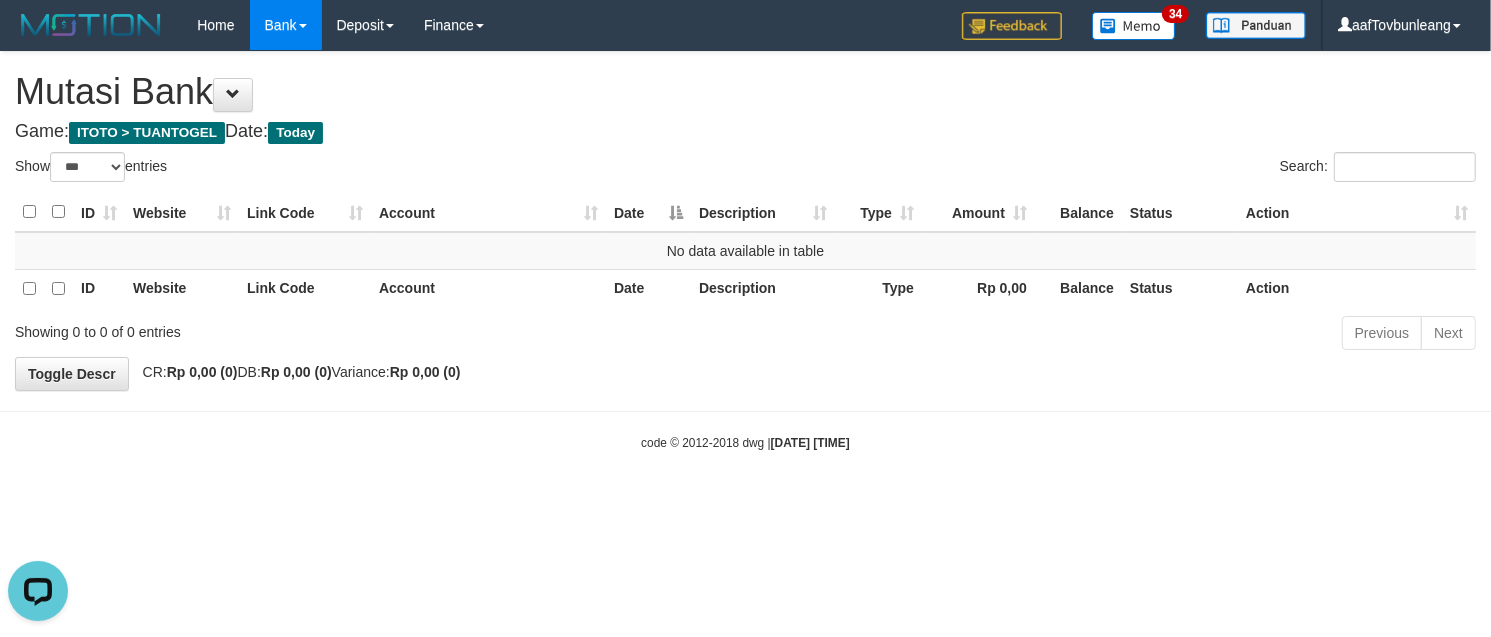 scroll, scrollTop: 0, scrollLeft: 0, axis: both 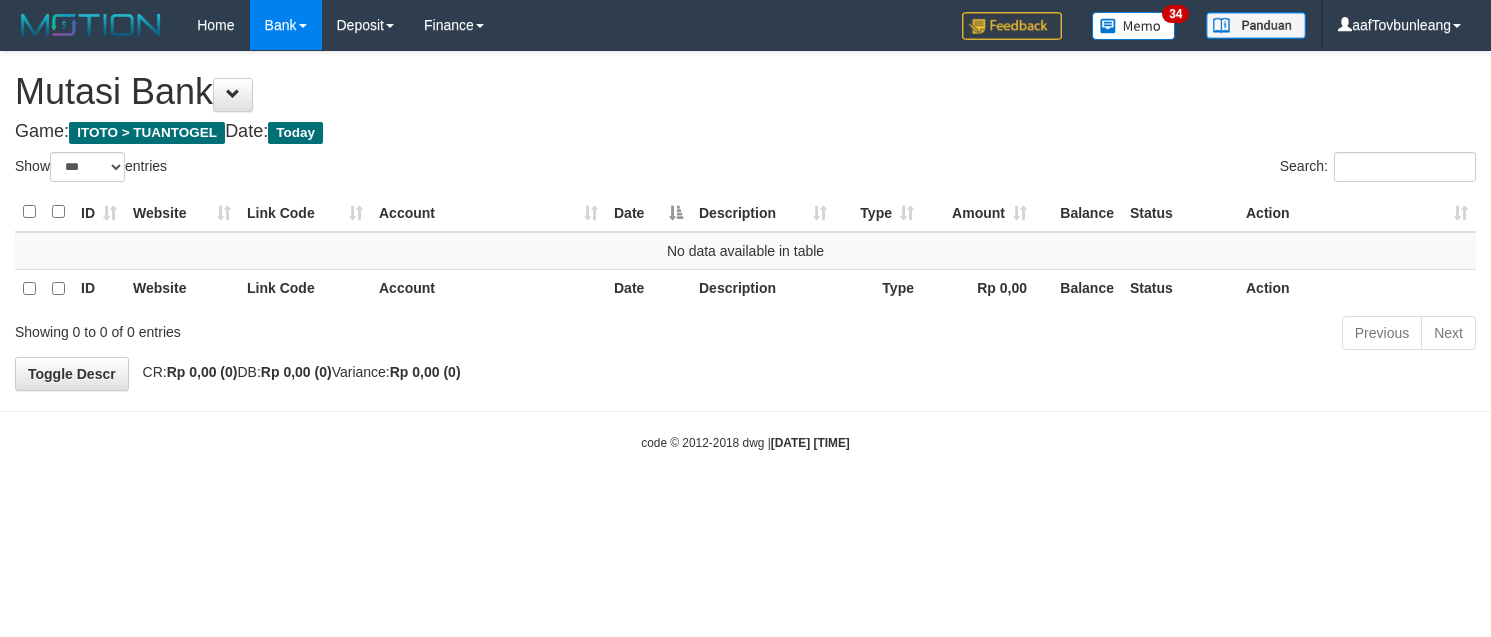 select on "***" 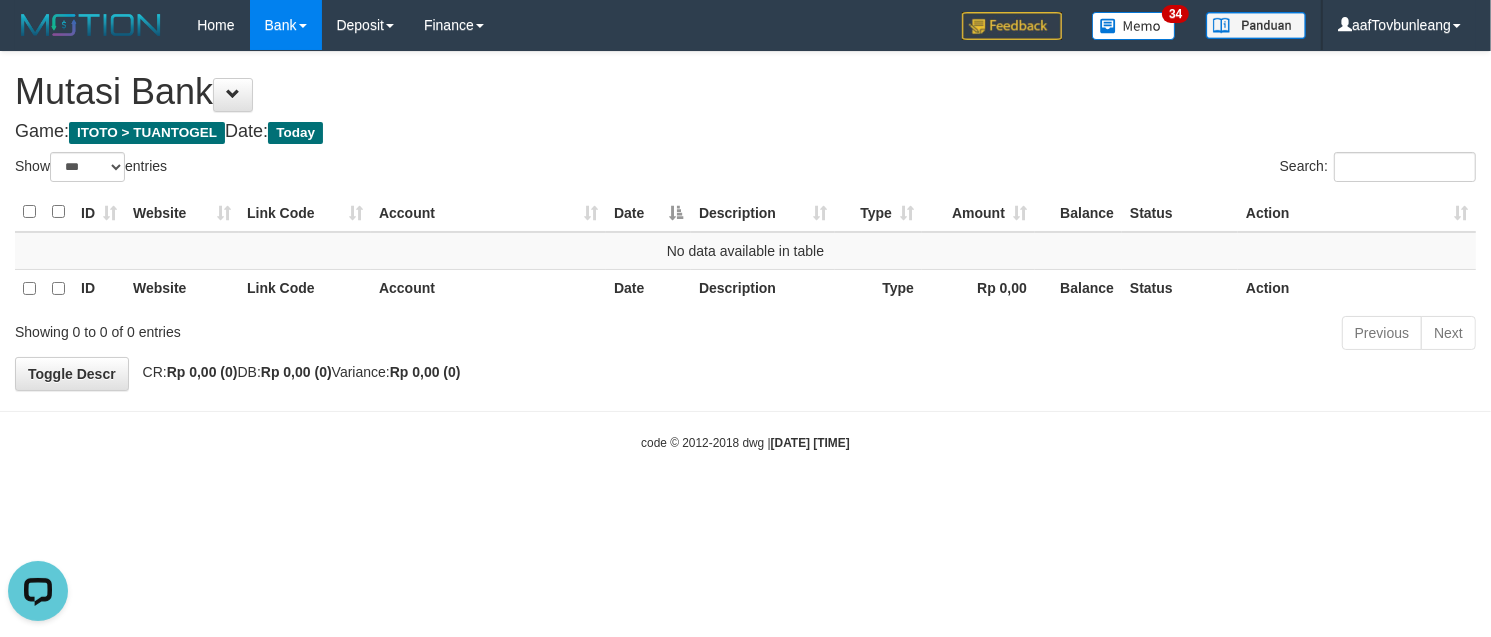 scroll, scrollTop: 0, scrollLeft: 0, axis: both 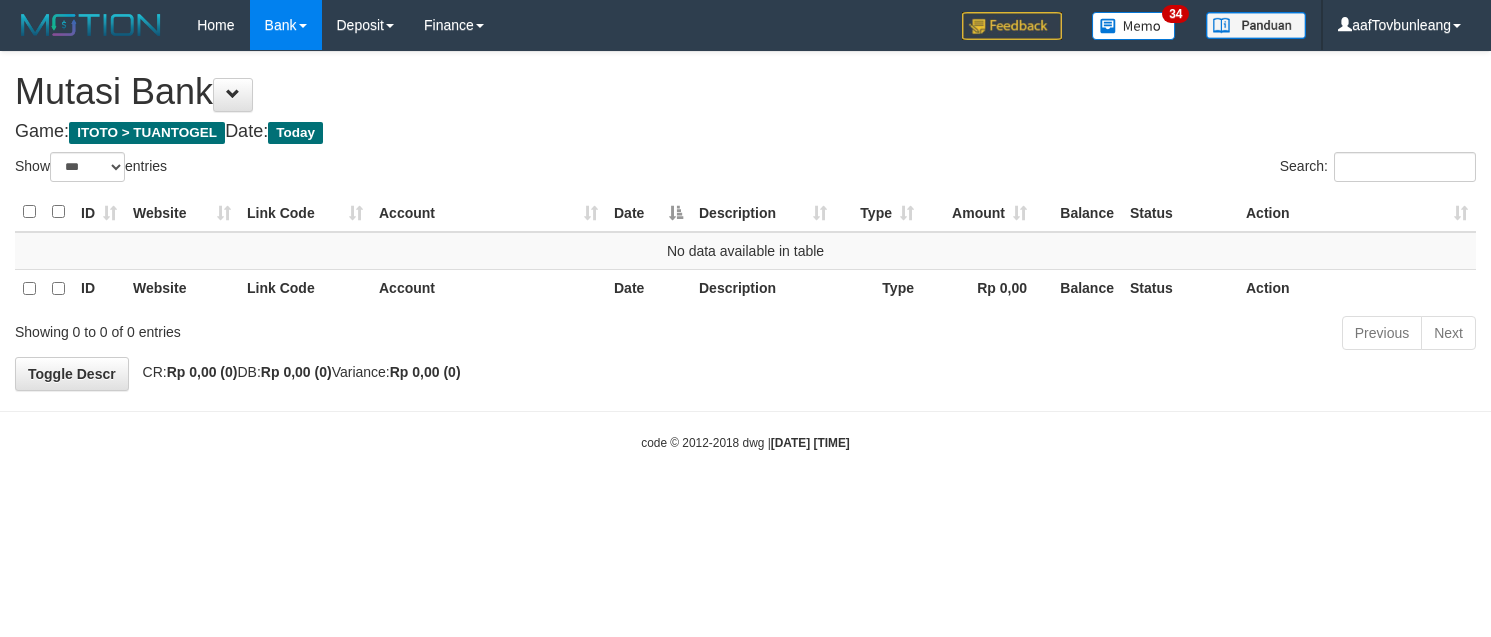 select on "***" 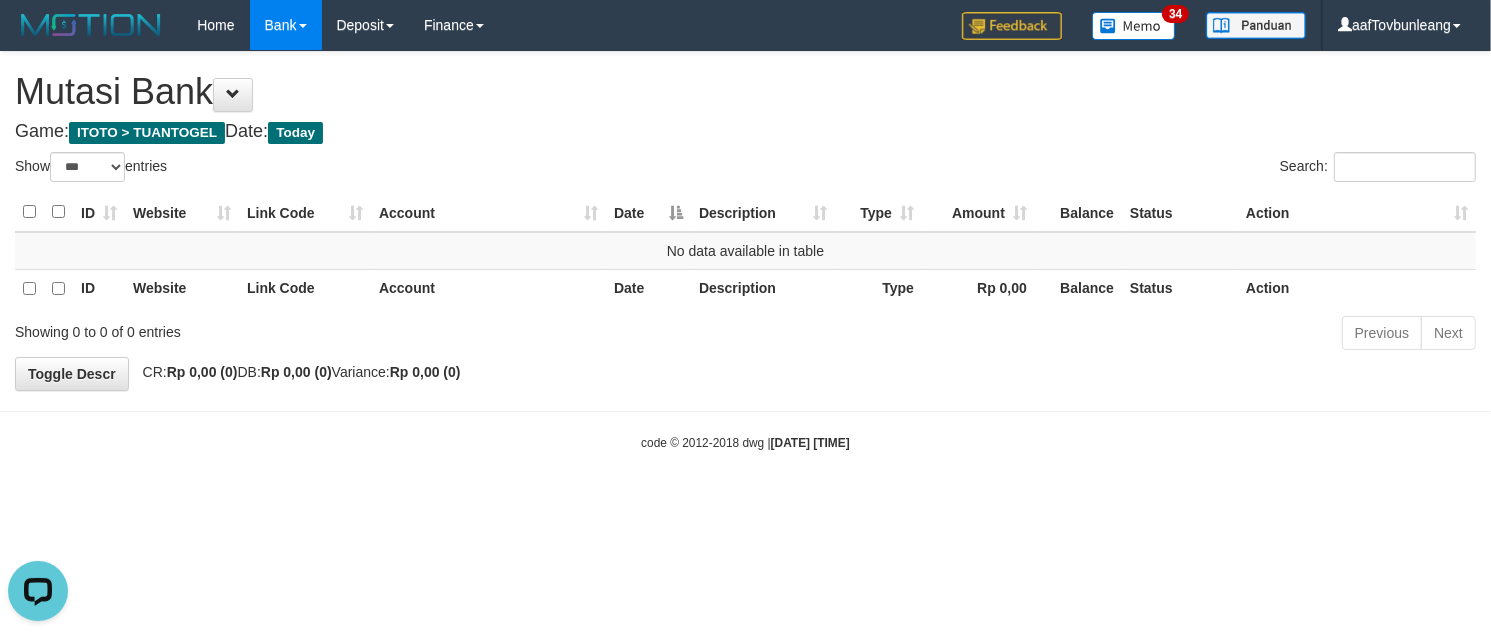scroll, scrollTop: 0, scrollLeft: 0, axis: both 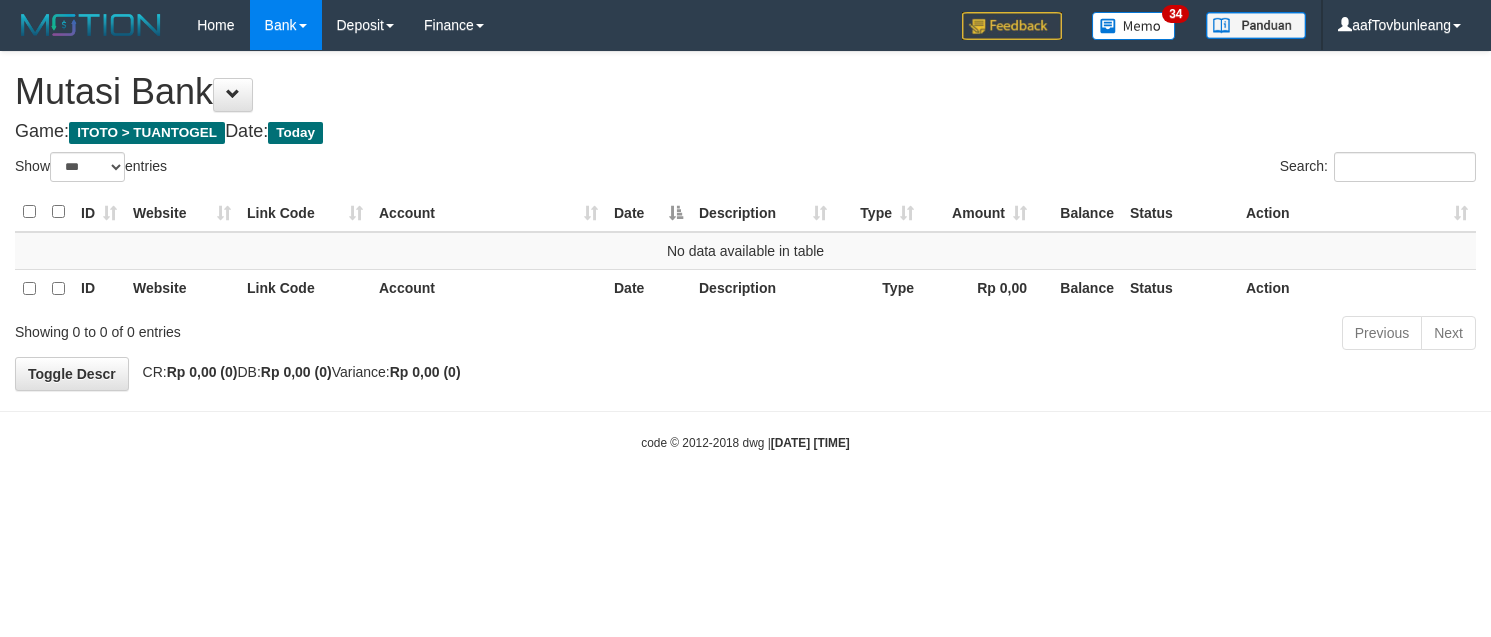 select on "***" 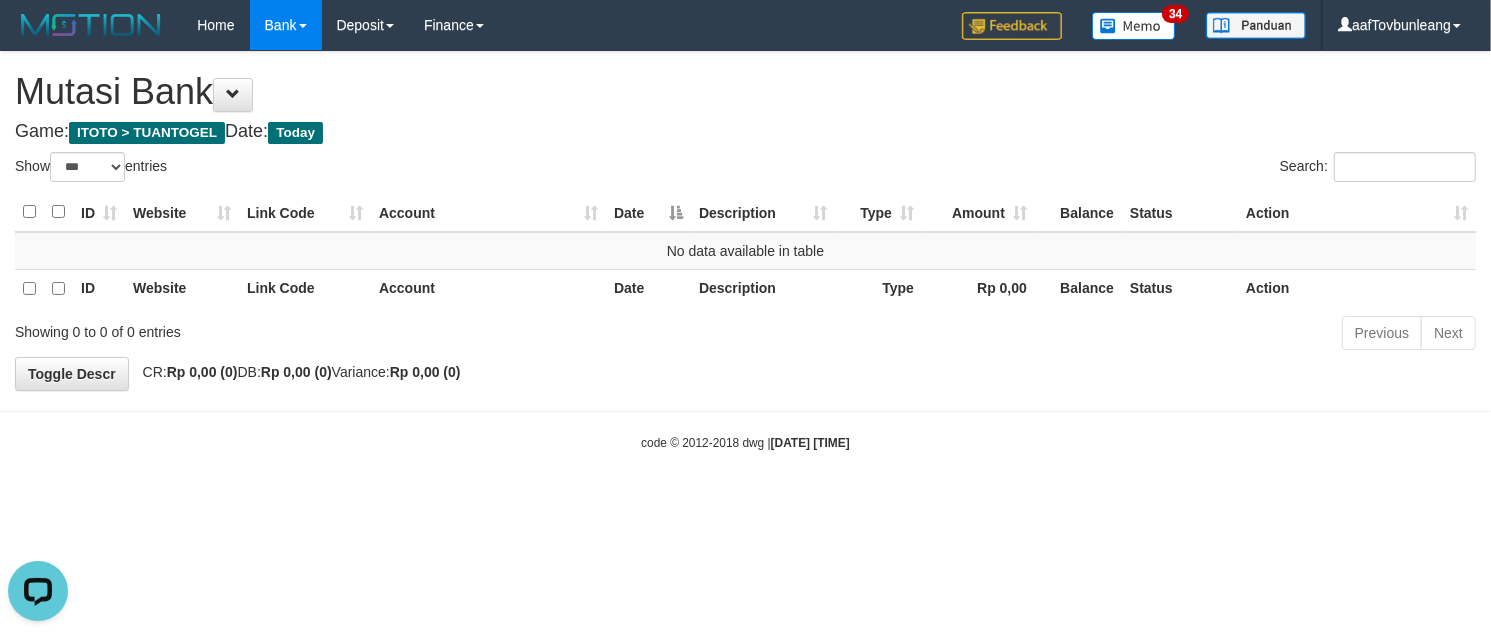 scroll, scrollTop: 0, scrollLeft: 0, axis: both 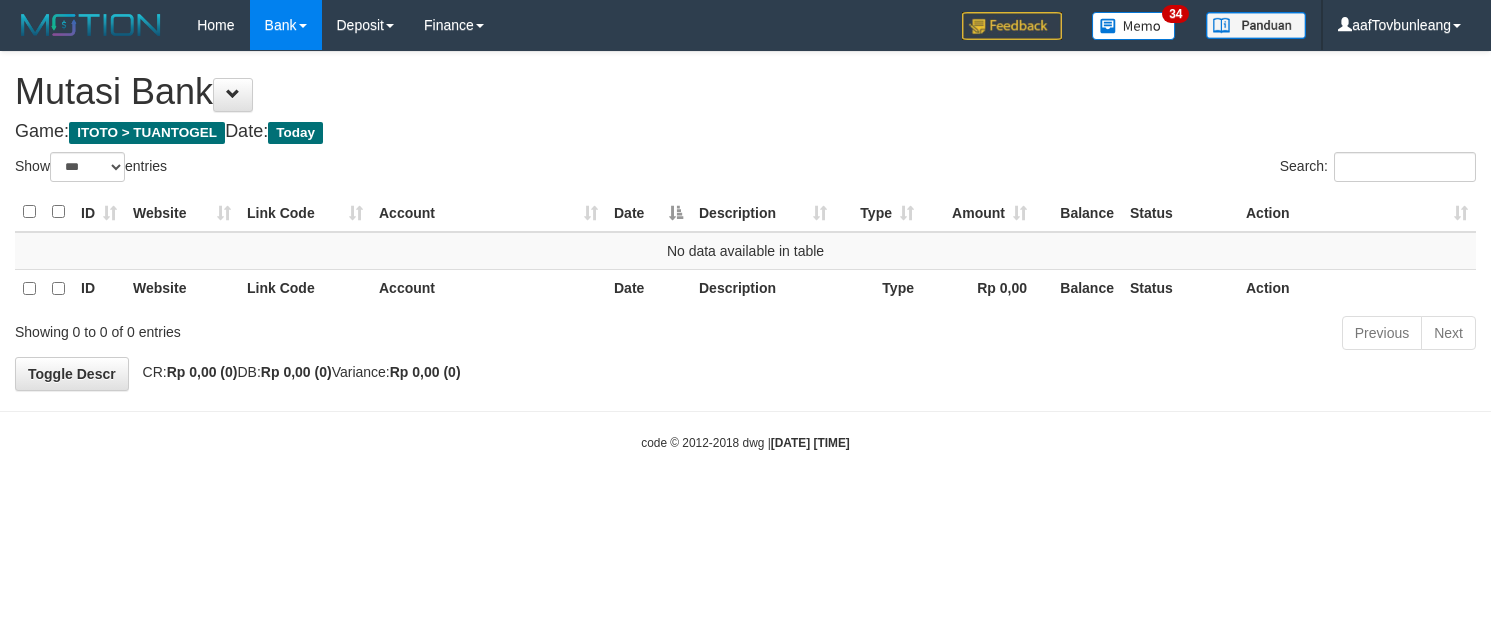 select on "***" 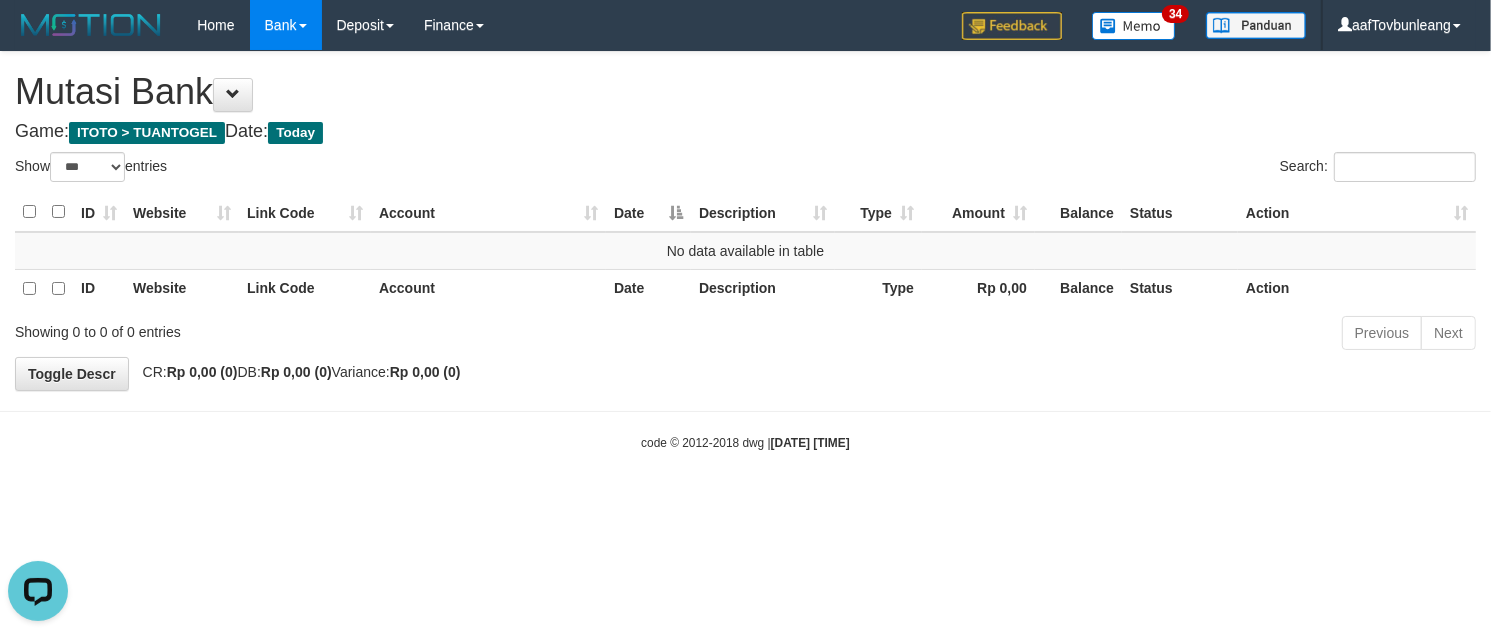 scroll, scrollTop: 0, scrollLeft: 0, axis: both 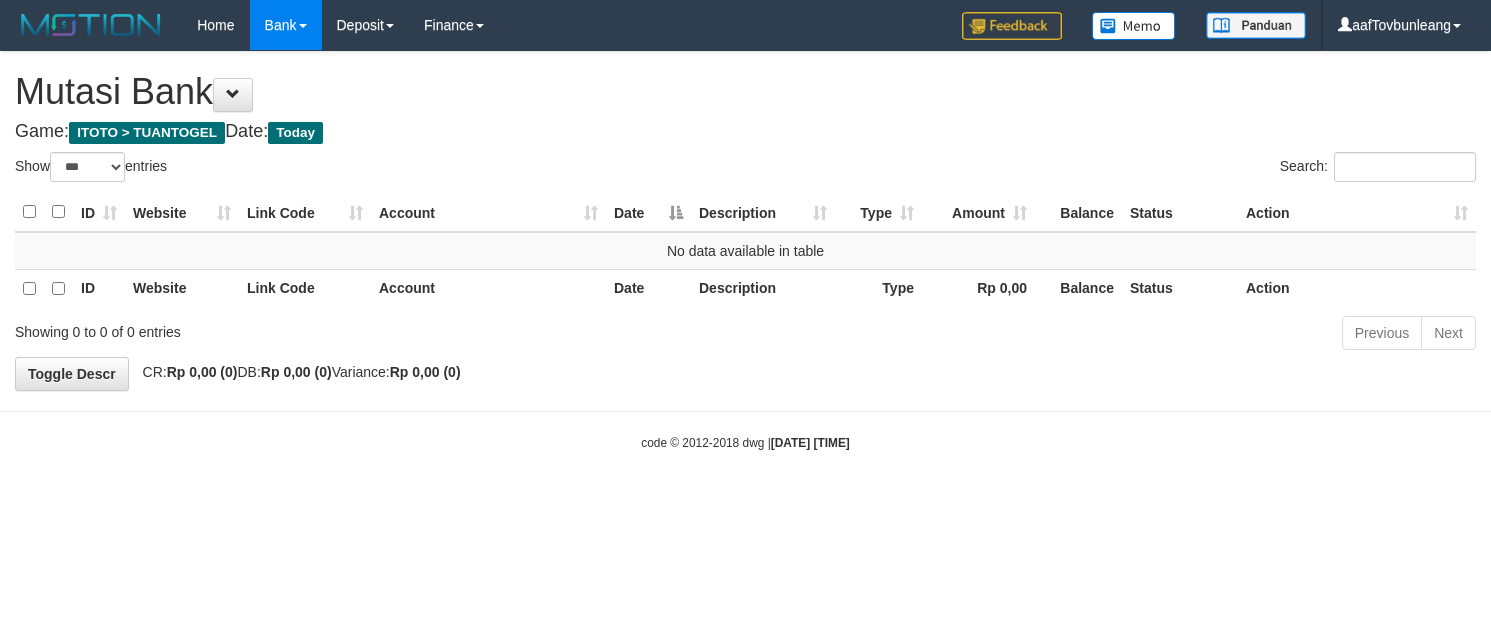 select on "***" 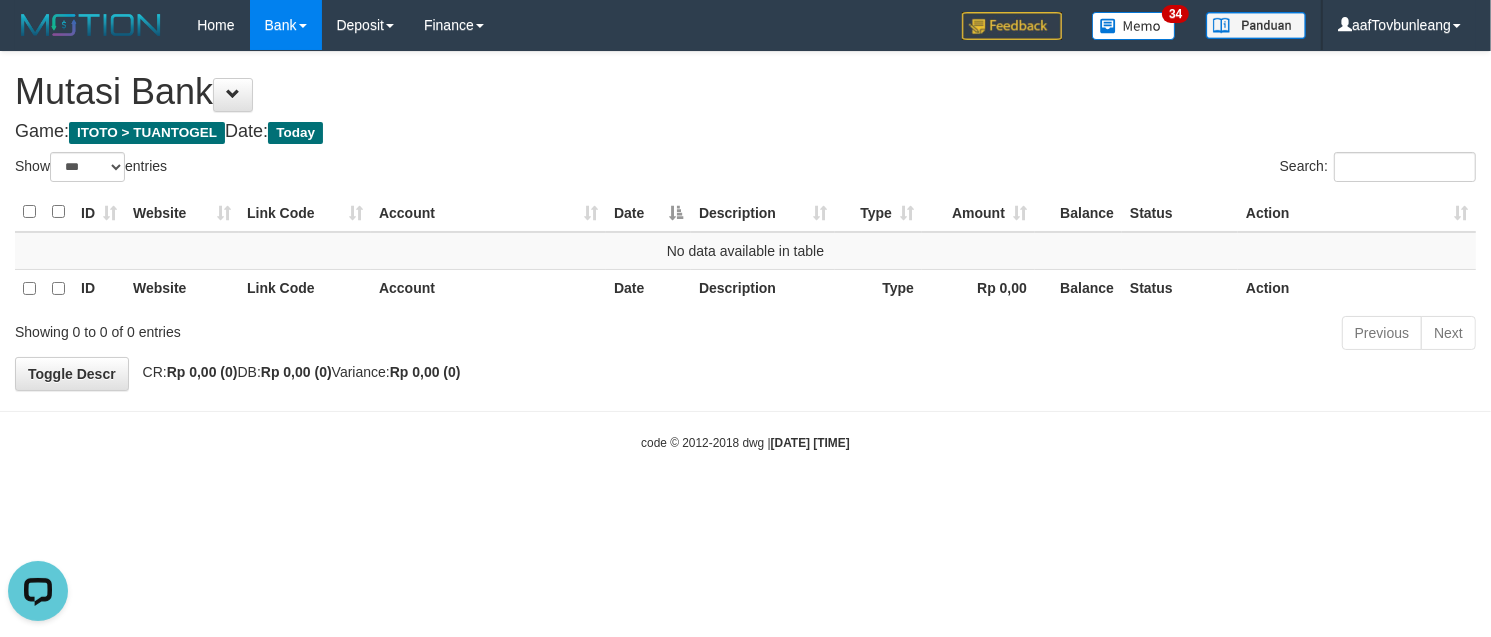 scroll, scrollTop: 0, scrollLeft: 0, axis: both 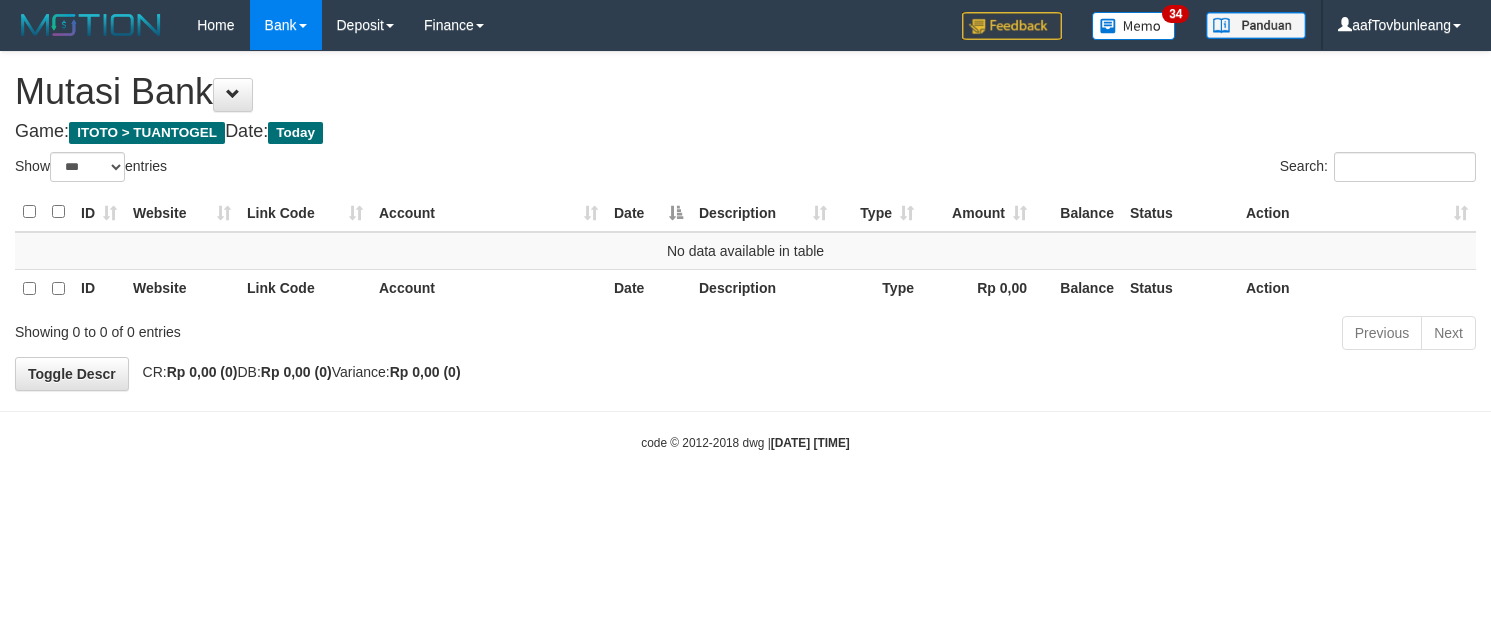 select on "***" 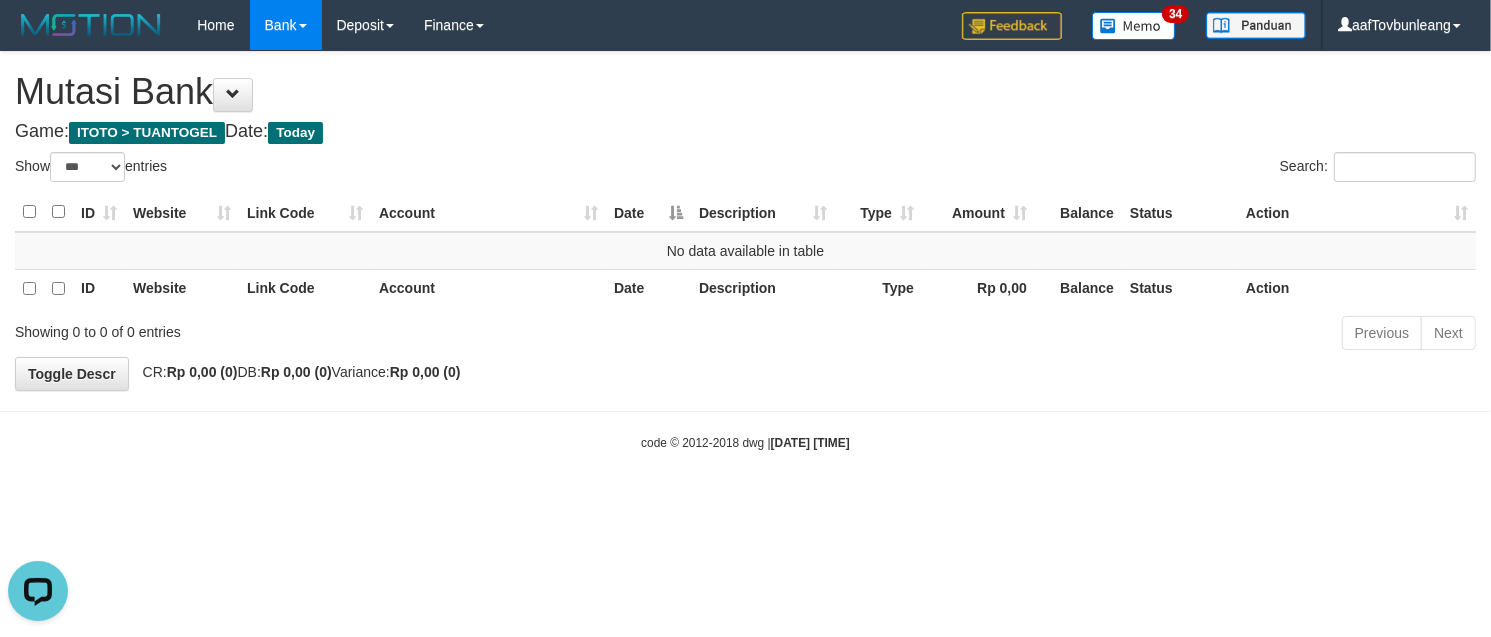 scroll, scrollTop: 0, scrollLeft: 0, axis: both 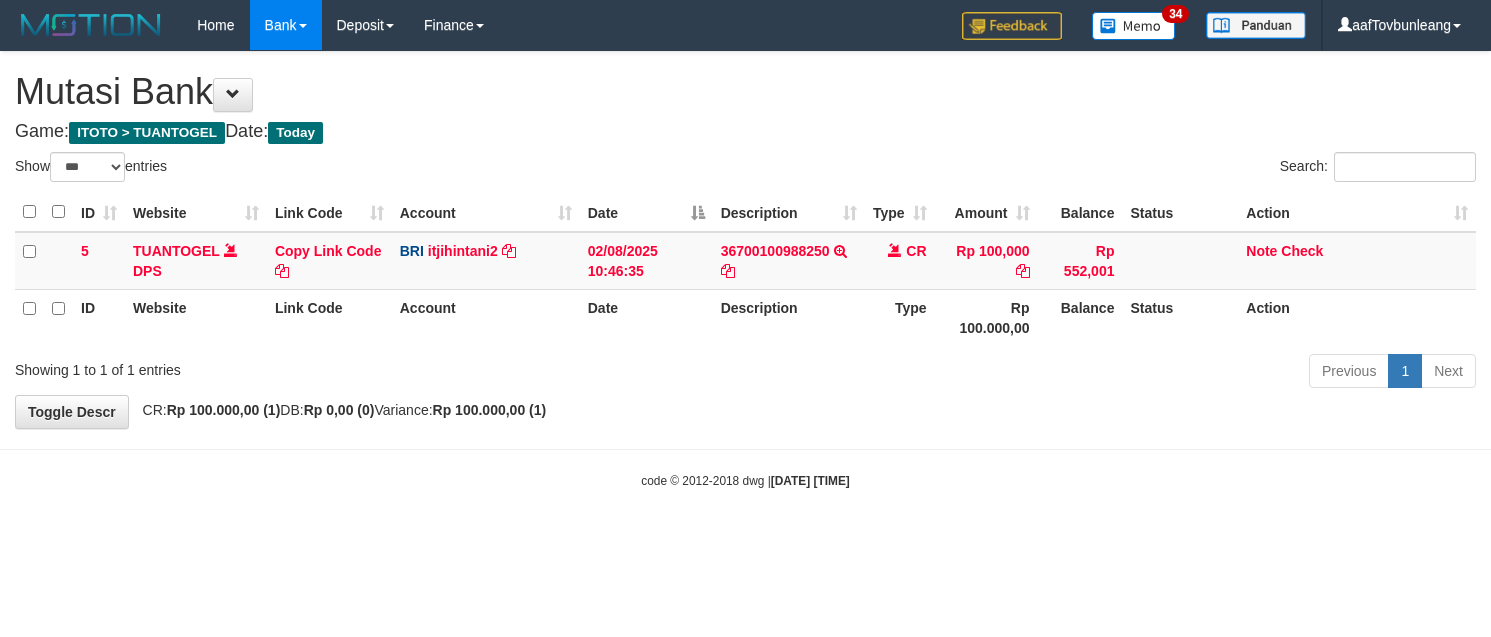 select on "***" 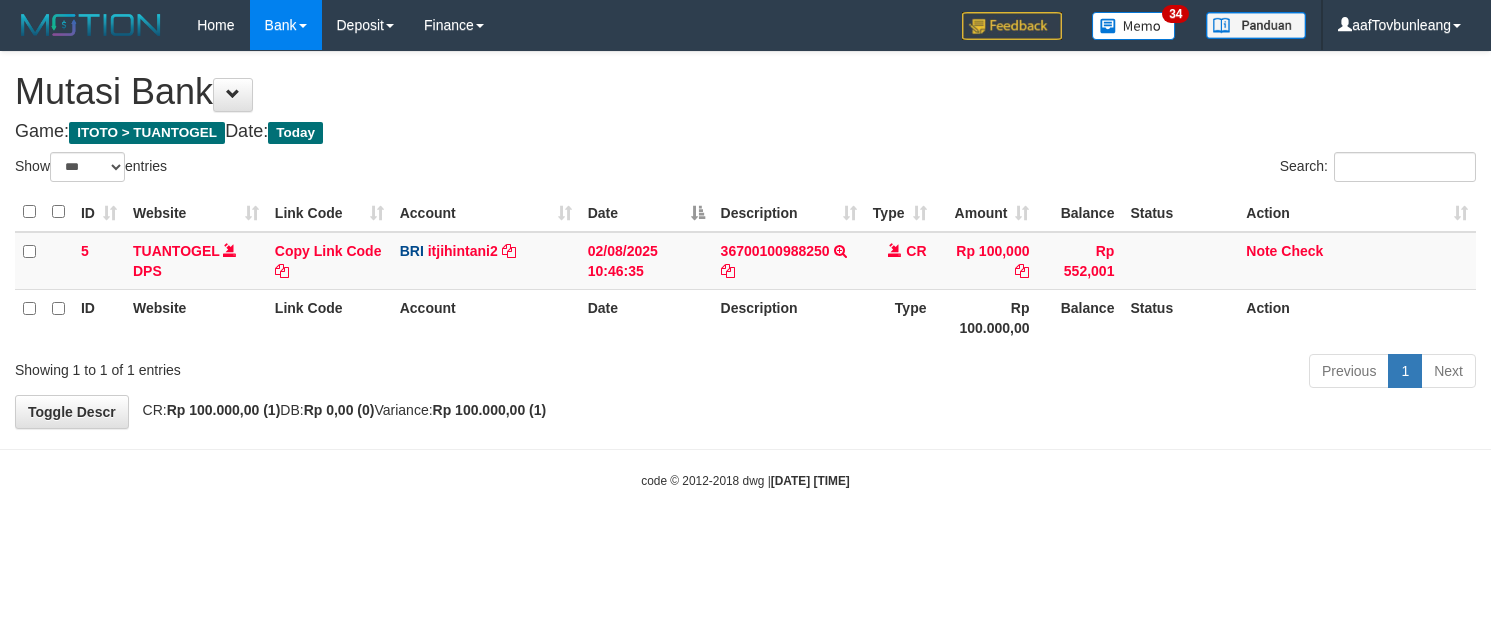 scroll, scrollTop: 0, scrollLeft: 0, axis: both 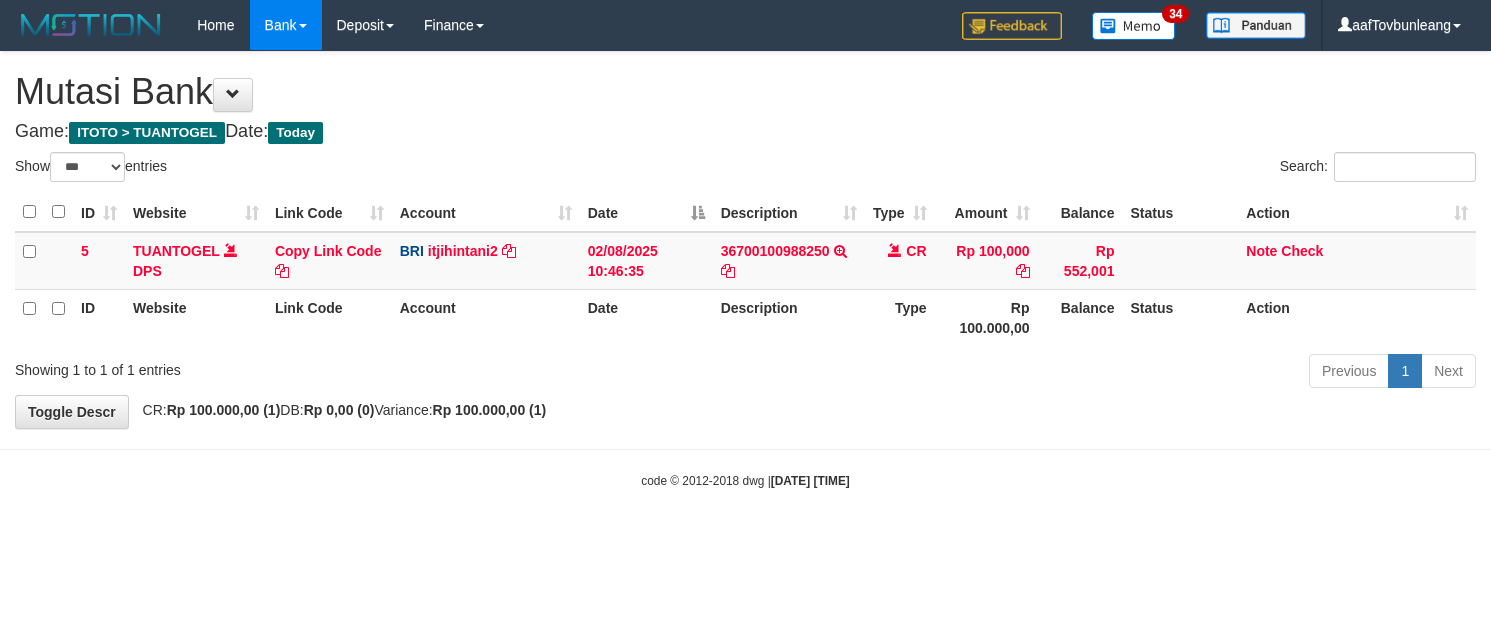 select on "***" 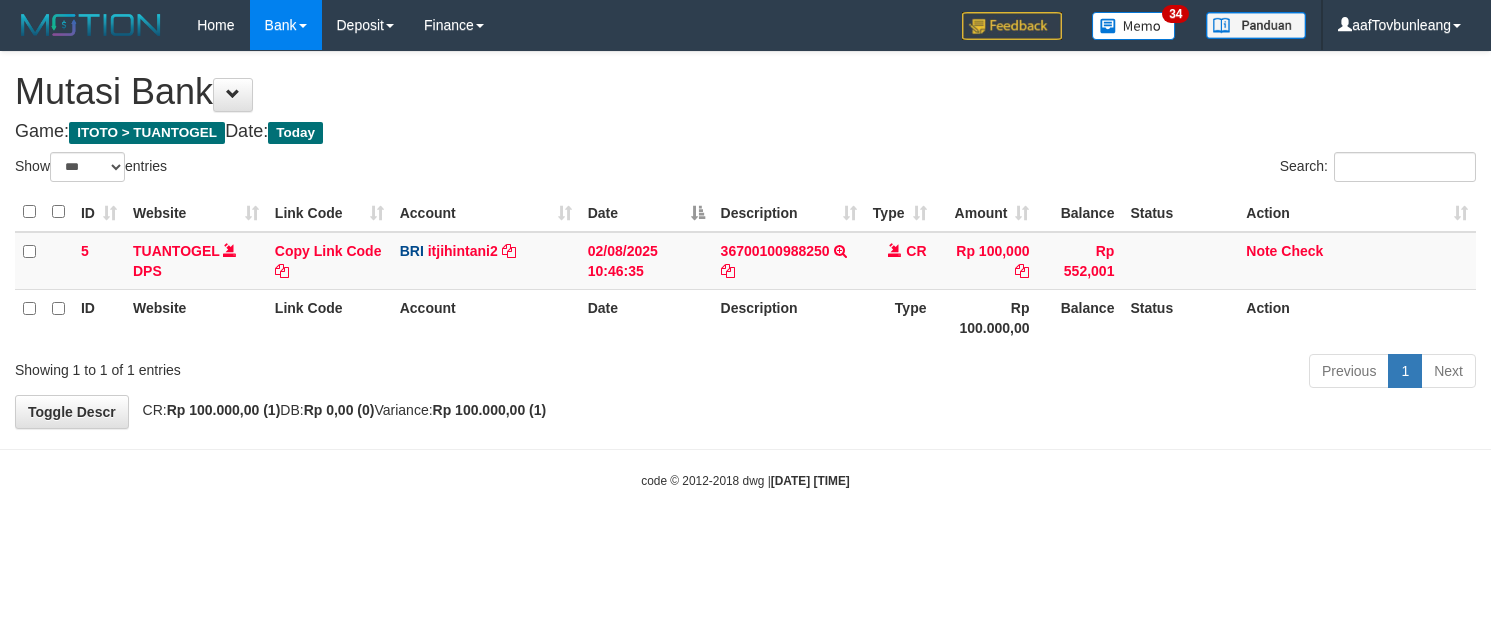 scroll, scrollTop: 0, scrollLeft: 0, axis: both 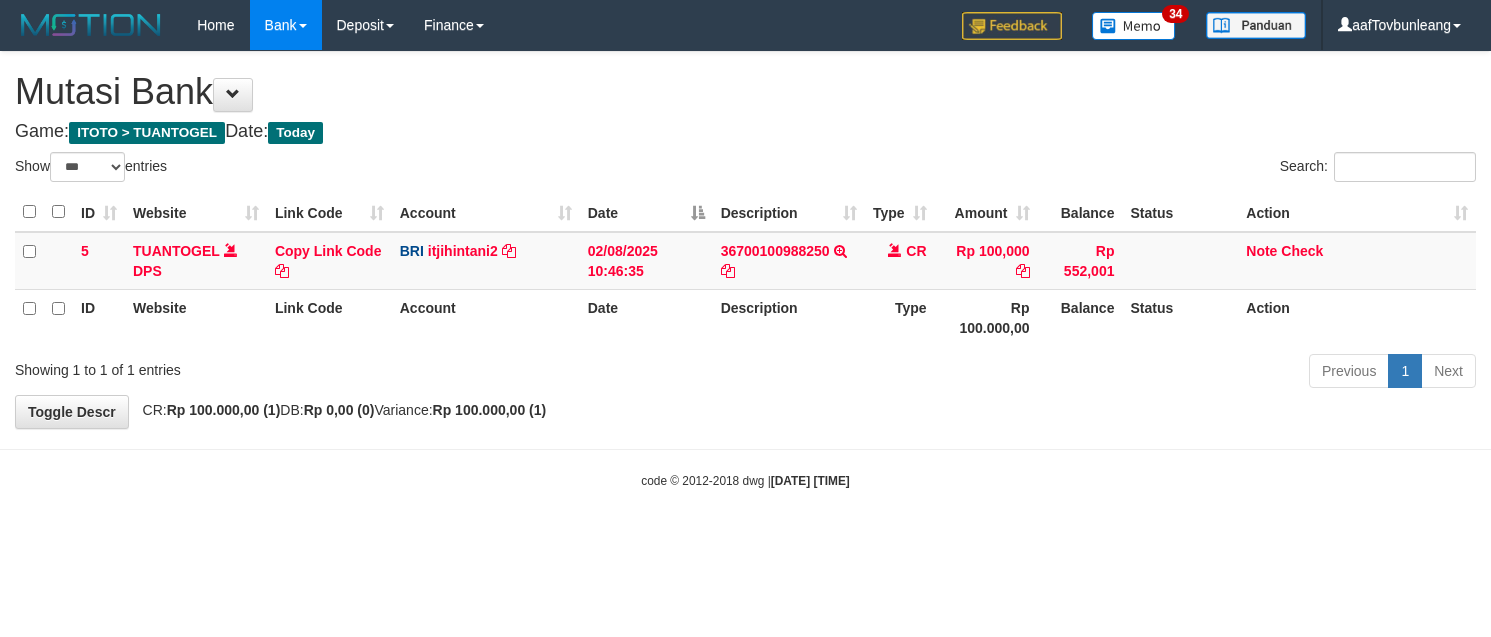 select on "***" 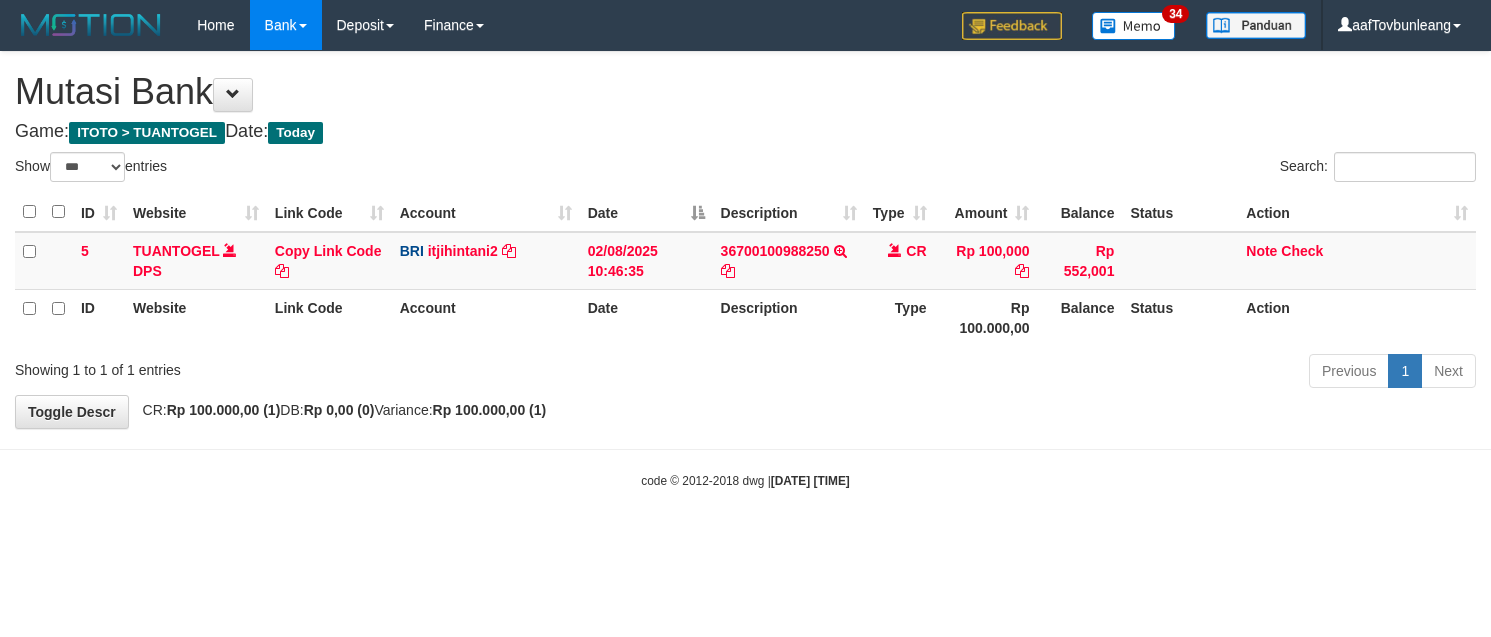 scroll, scrollTop: 0, scrollLeft: 0, axis: both 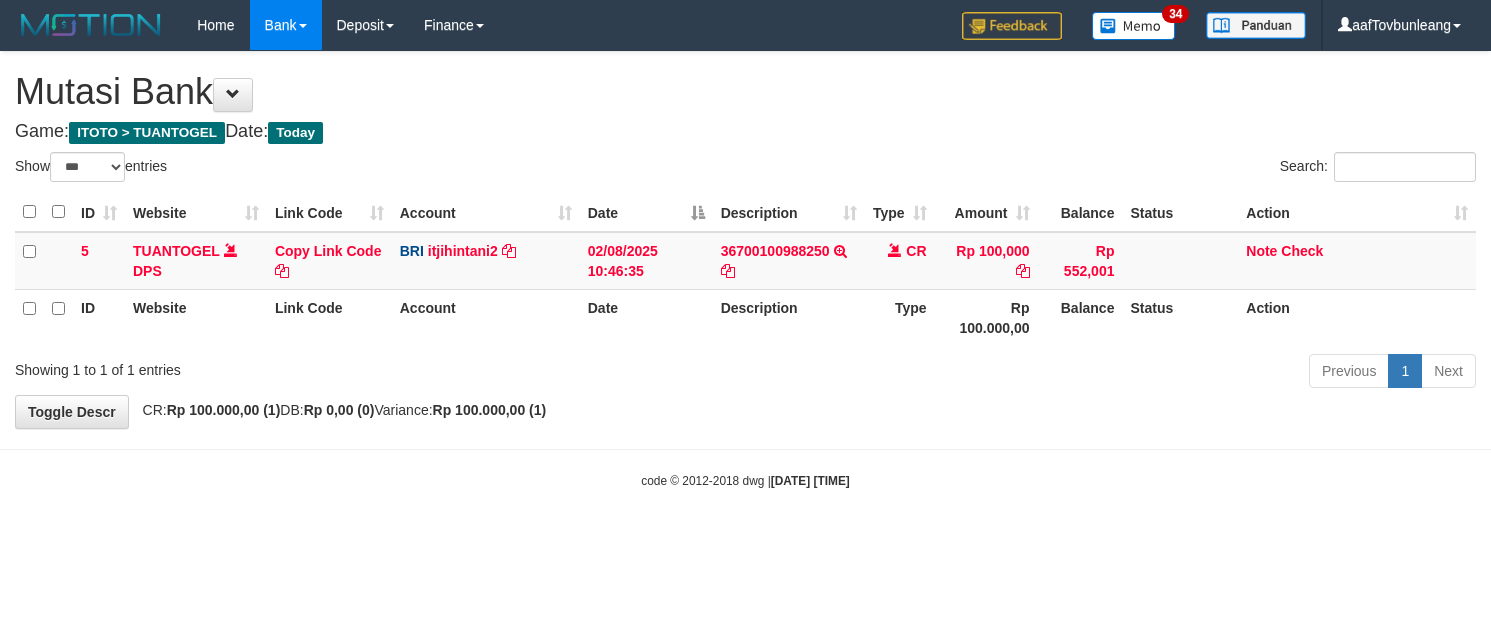 select on "***" 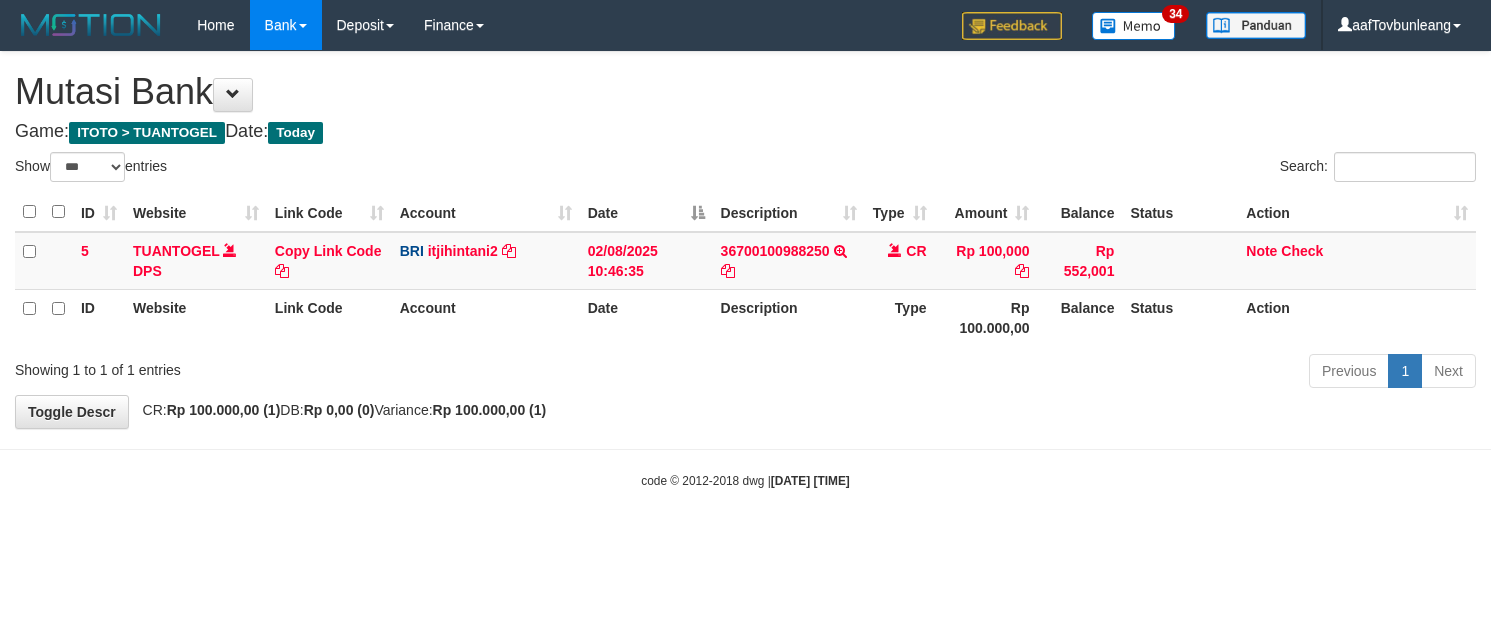 scroll, scrollTop: 0, scrollLeft: 0, axis: both 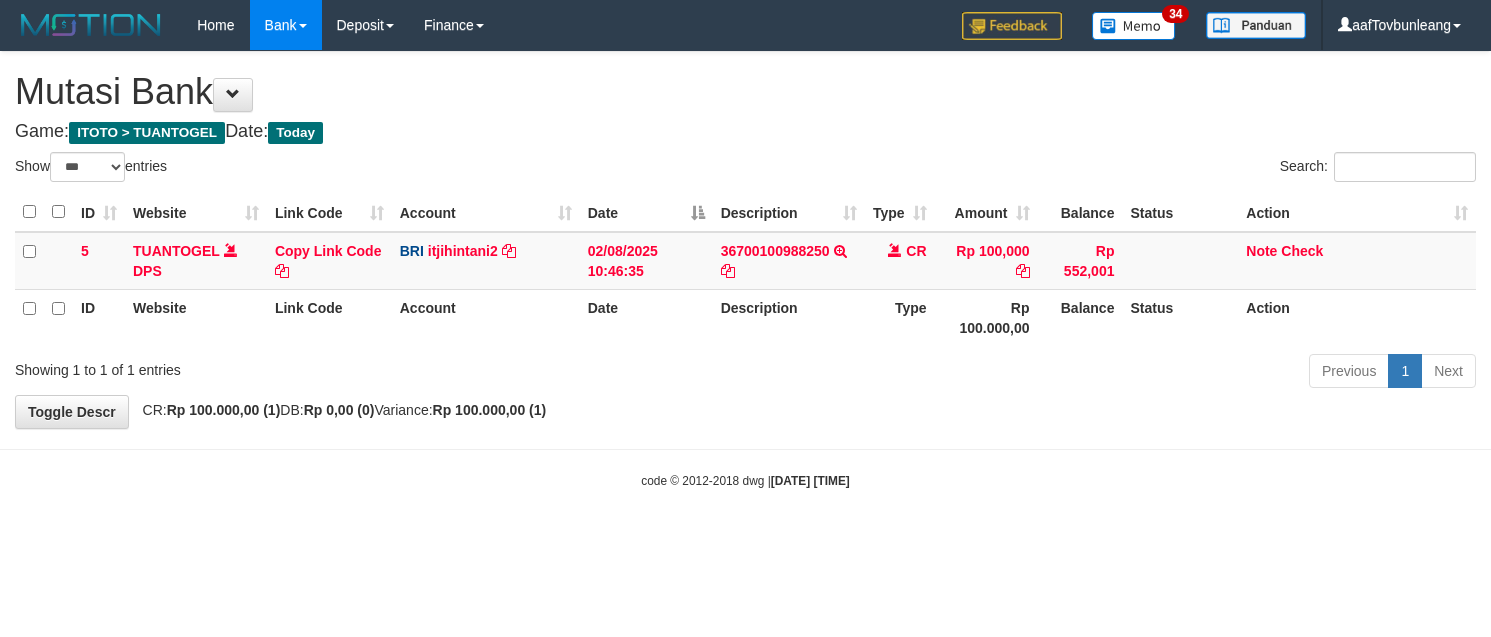 select on "***" 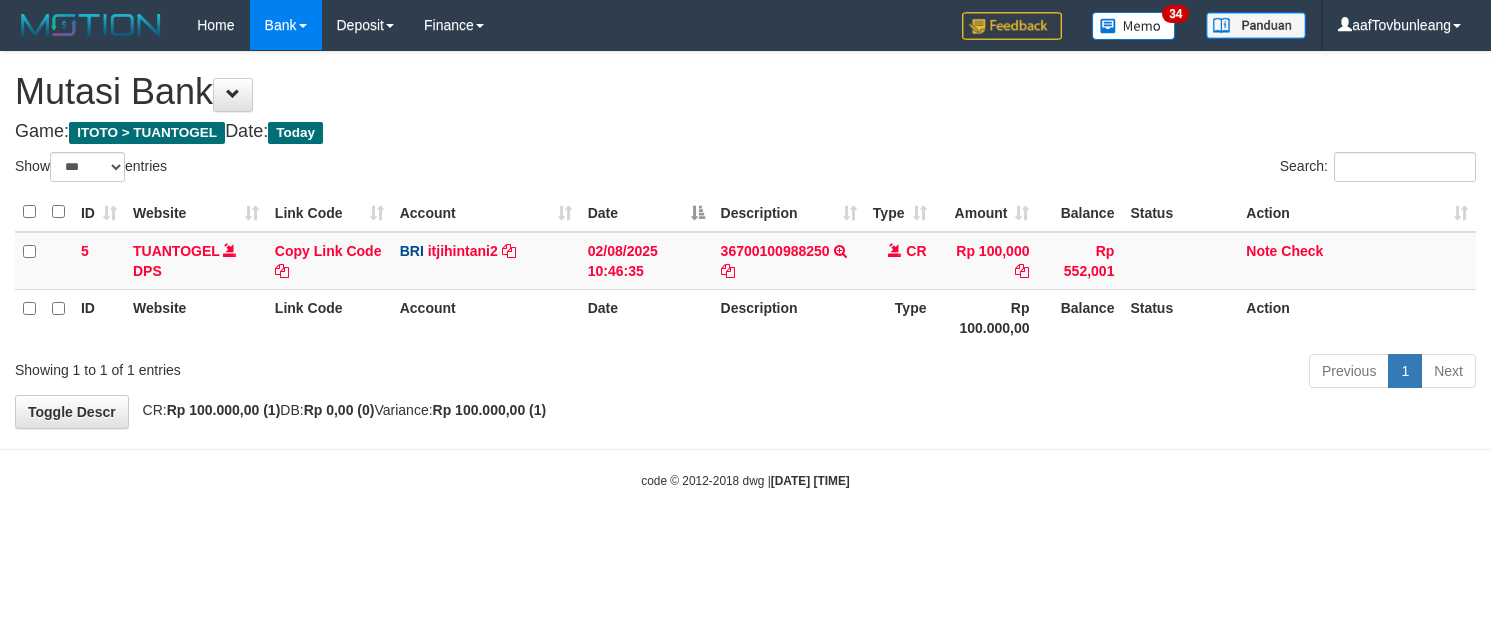 scroll, scrollTop: 0, scrollLeft: 0, axis: both 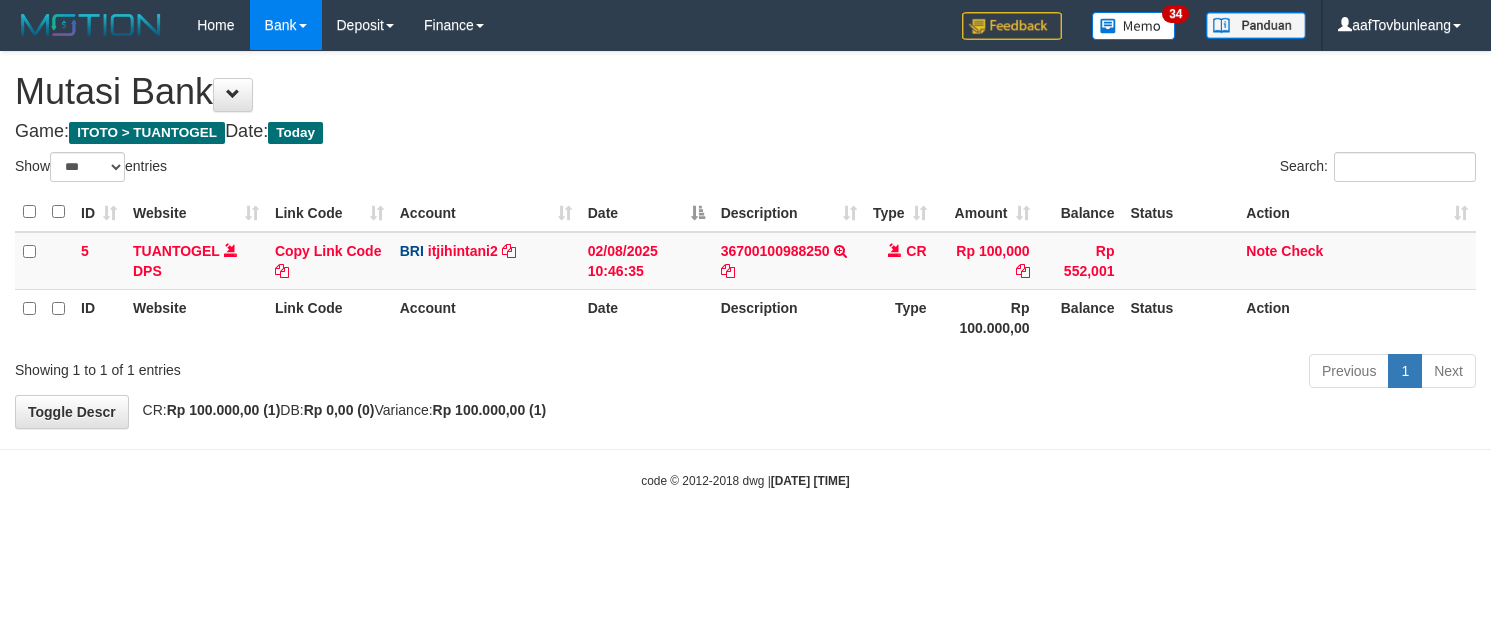 select on "***" 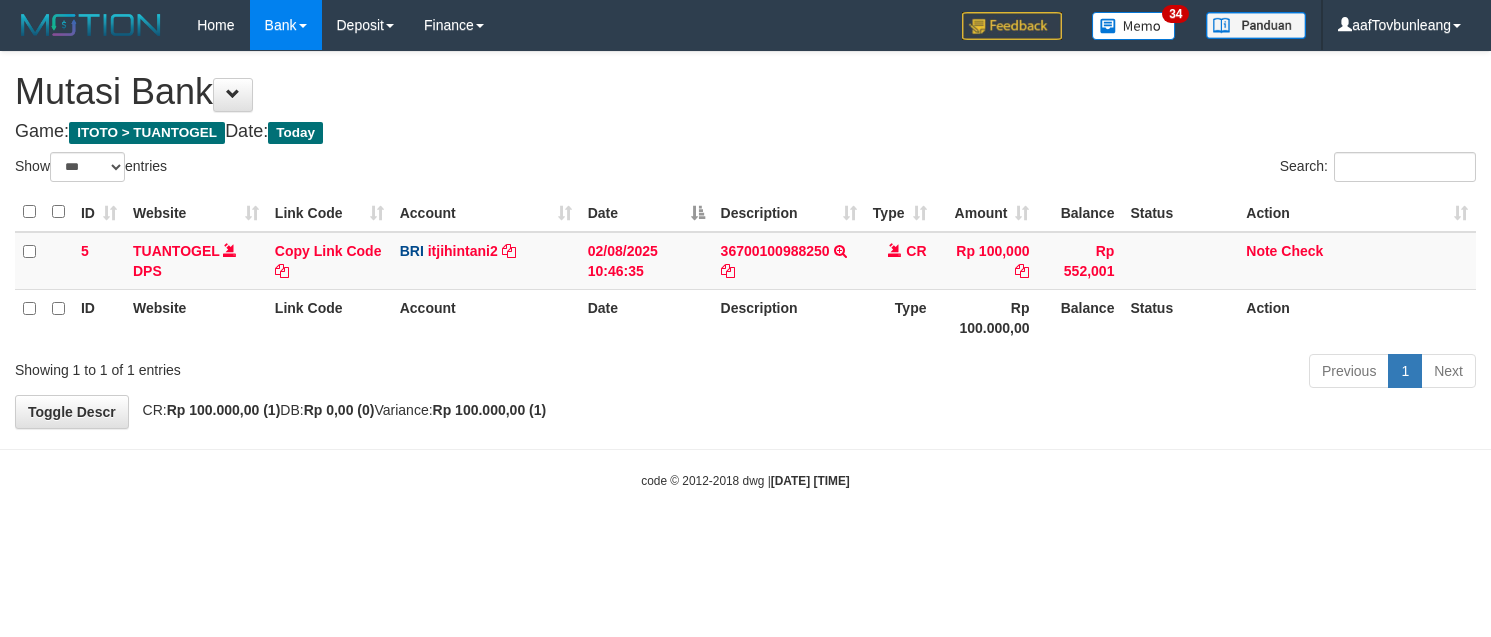 scroll, scrollTop: 0, scrollLeft: 0, axis: both 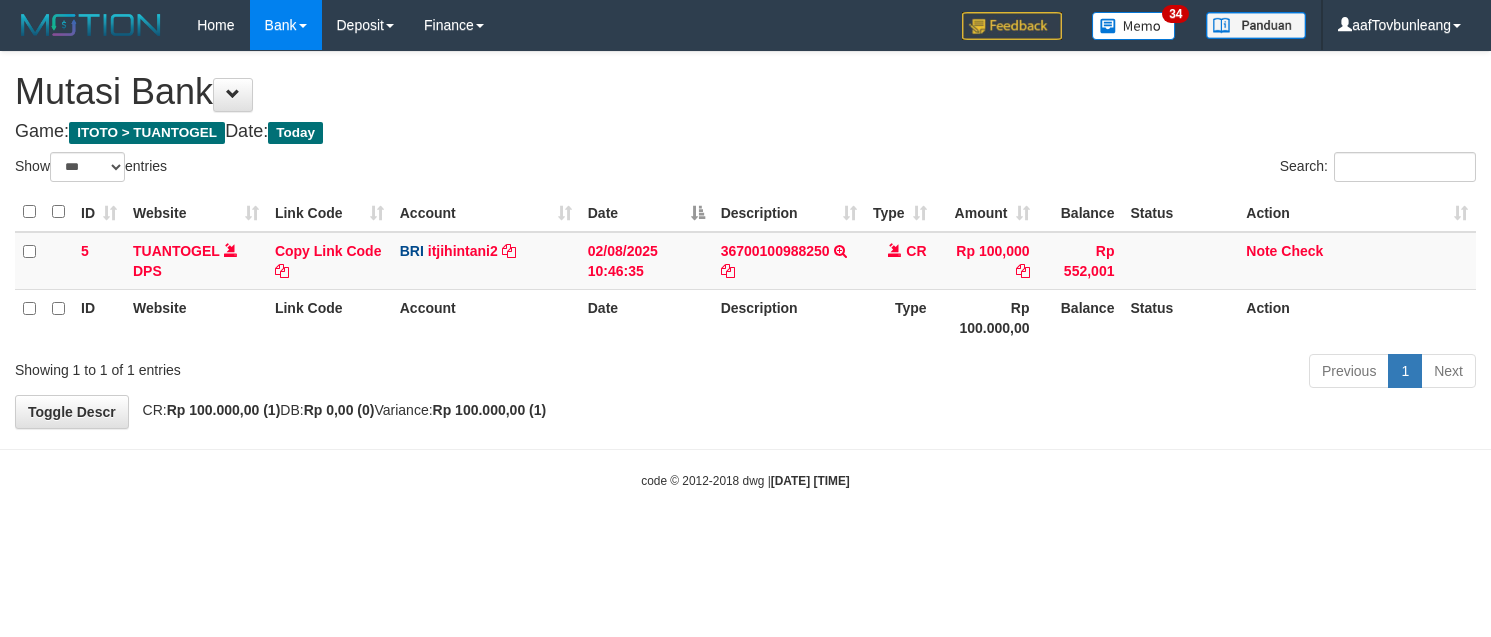 select on "***" 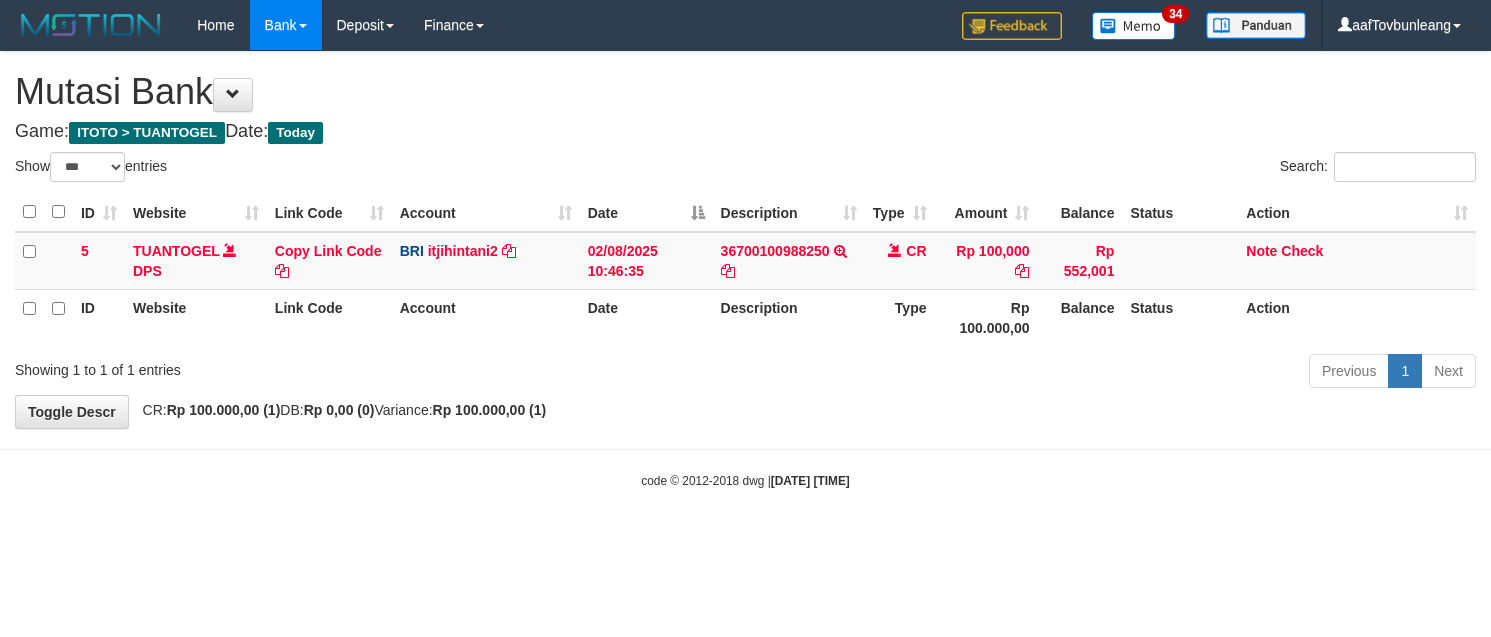 scroll, scrollTop: 0, scrollLeft: 0, axis: both 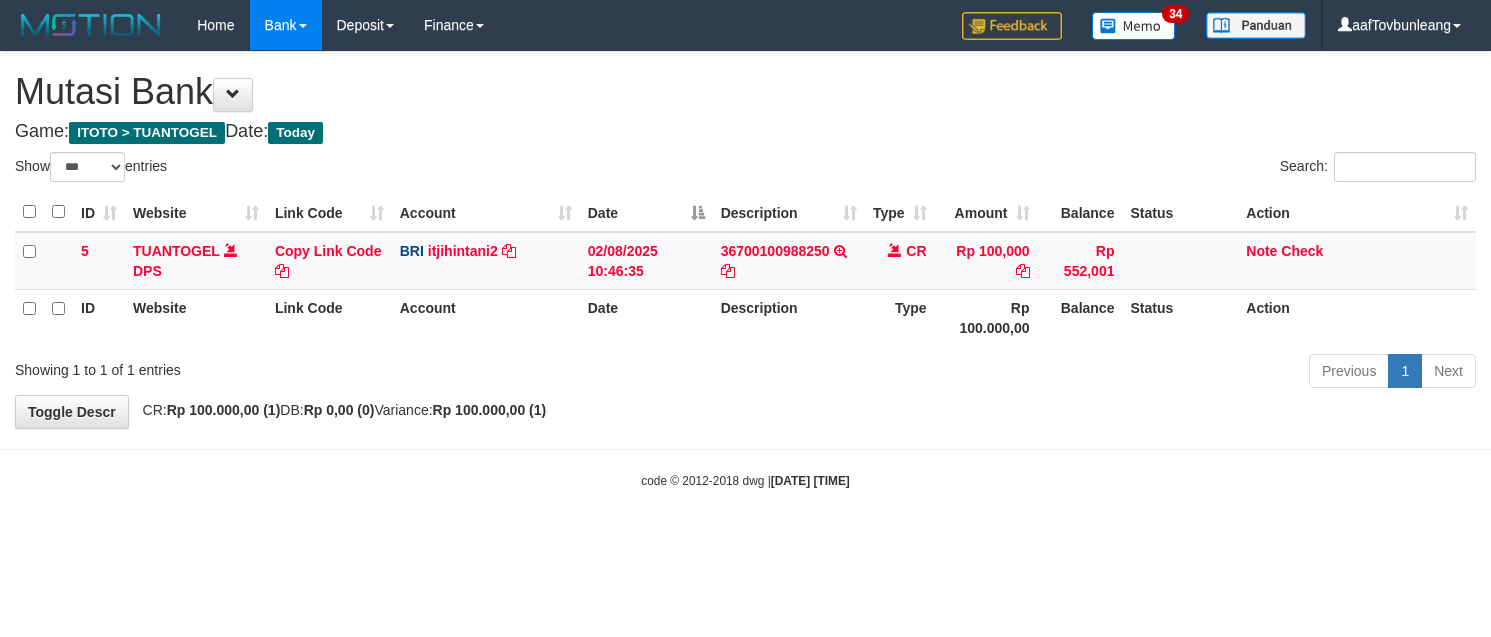 select on "***" 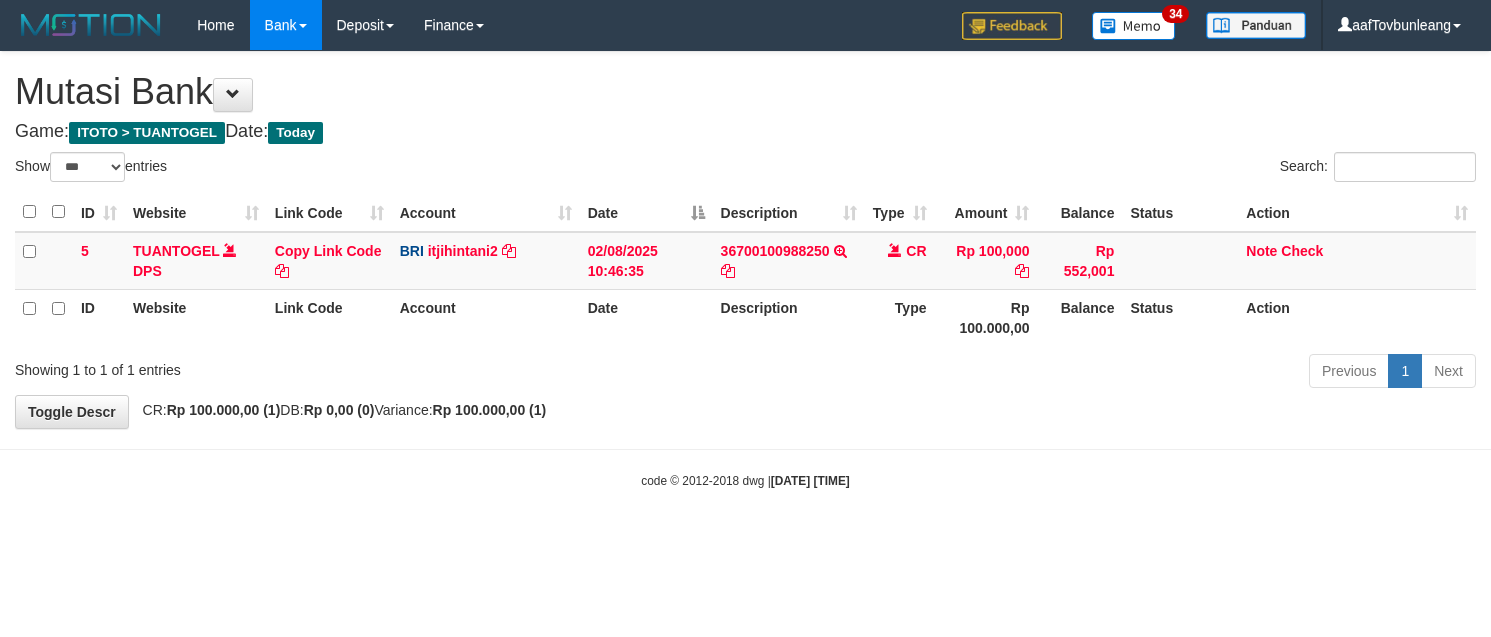 scroll, scrollTop: 0, scrollLeft: 0, axis: both 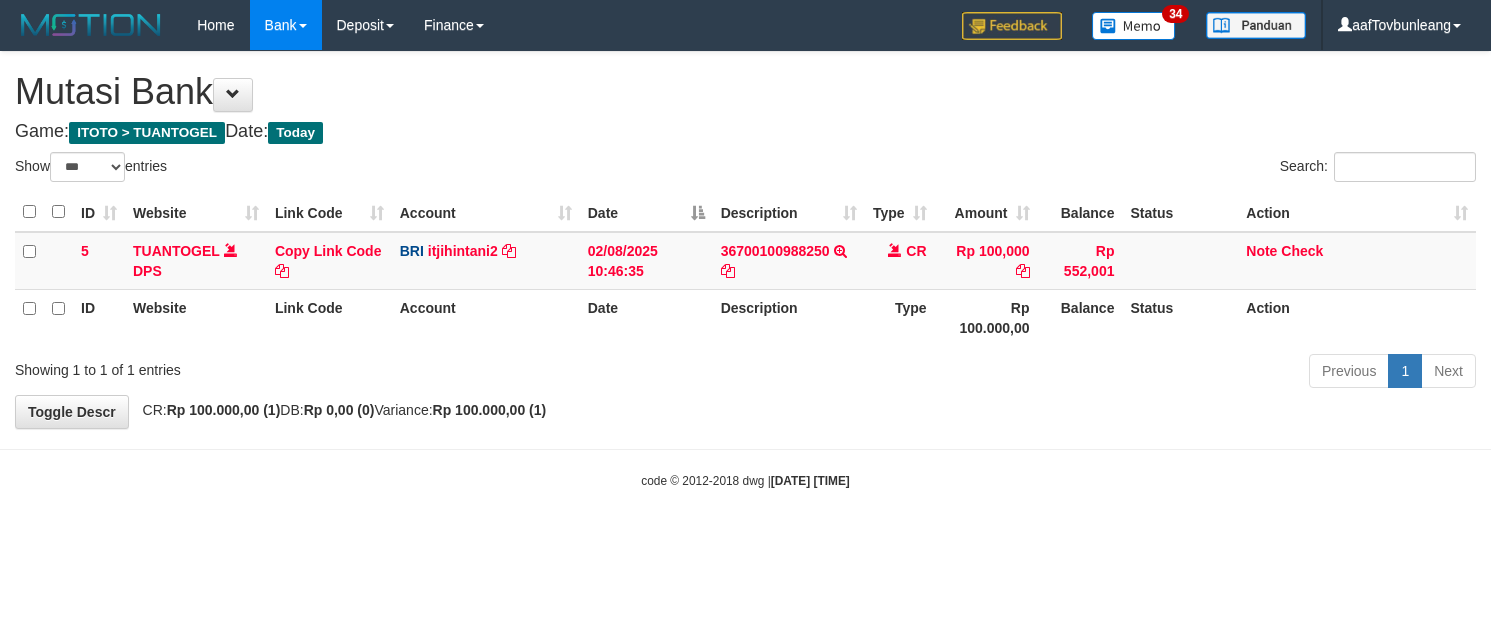 select on "***" 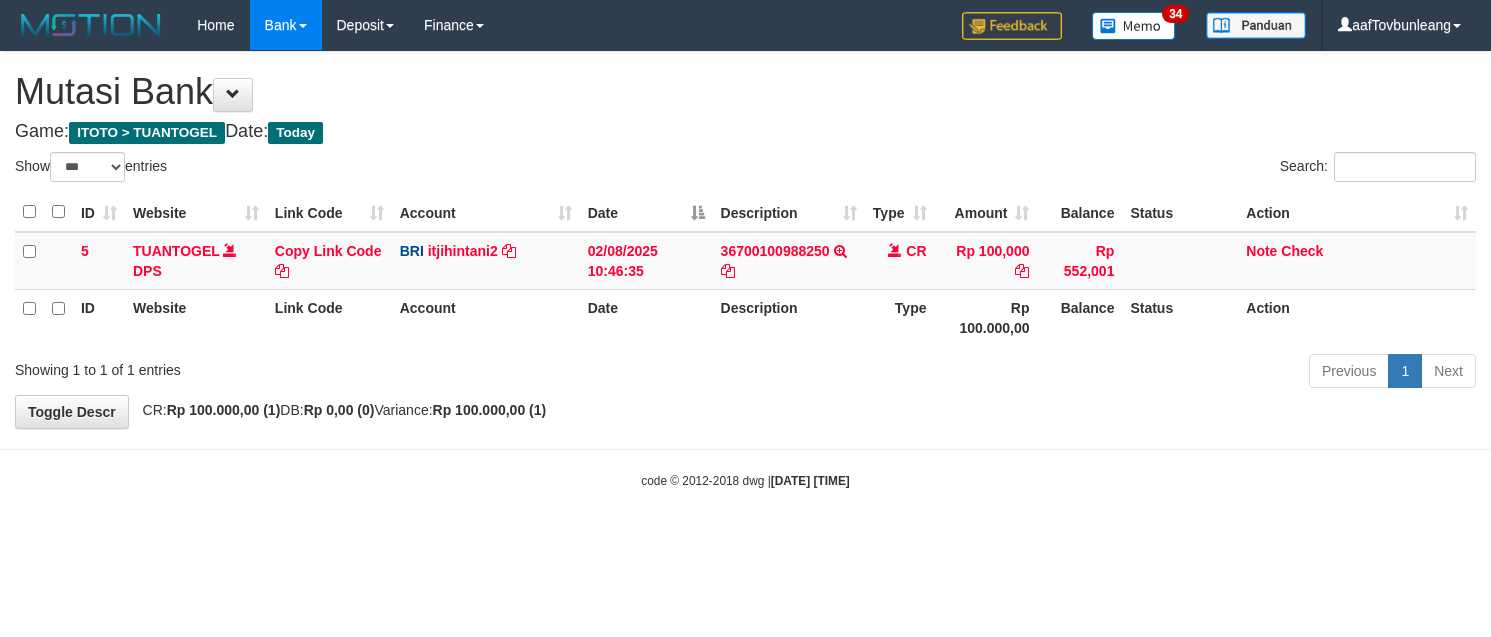 scroll, scrollTop: 0, scrollLeft: 0, axis: both 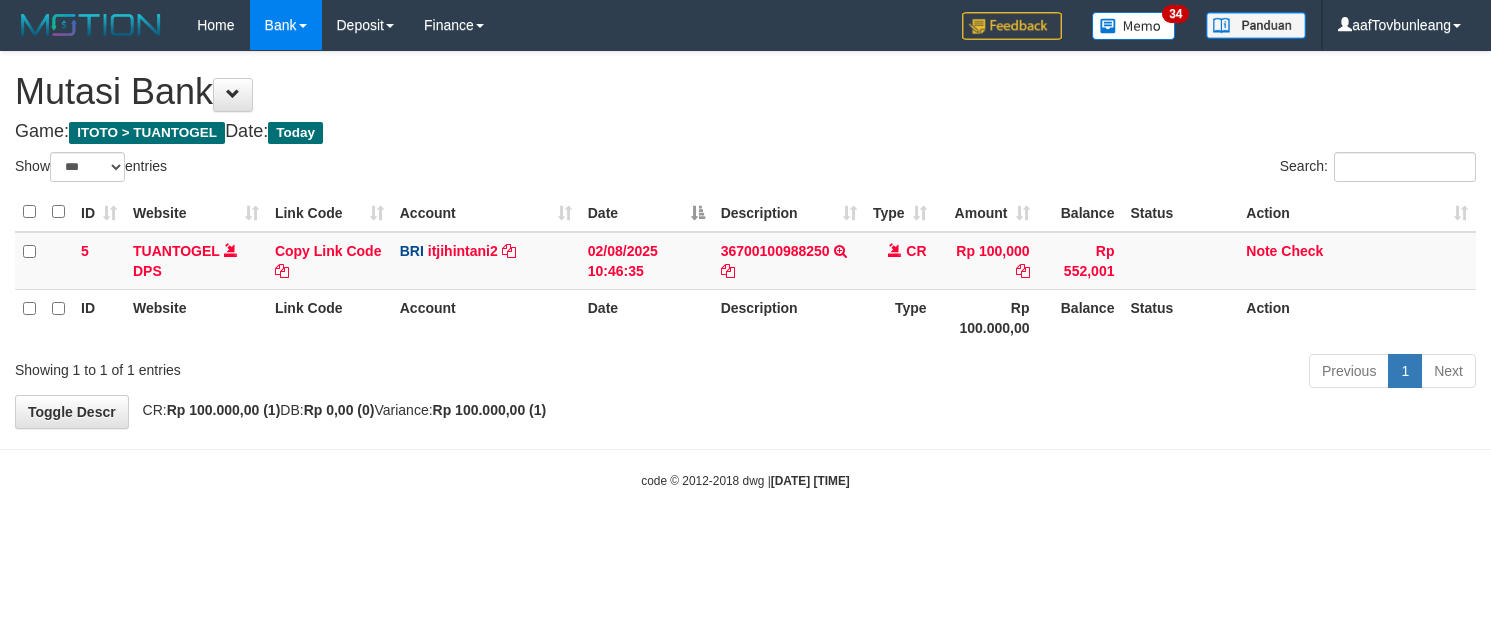 select on "***" 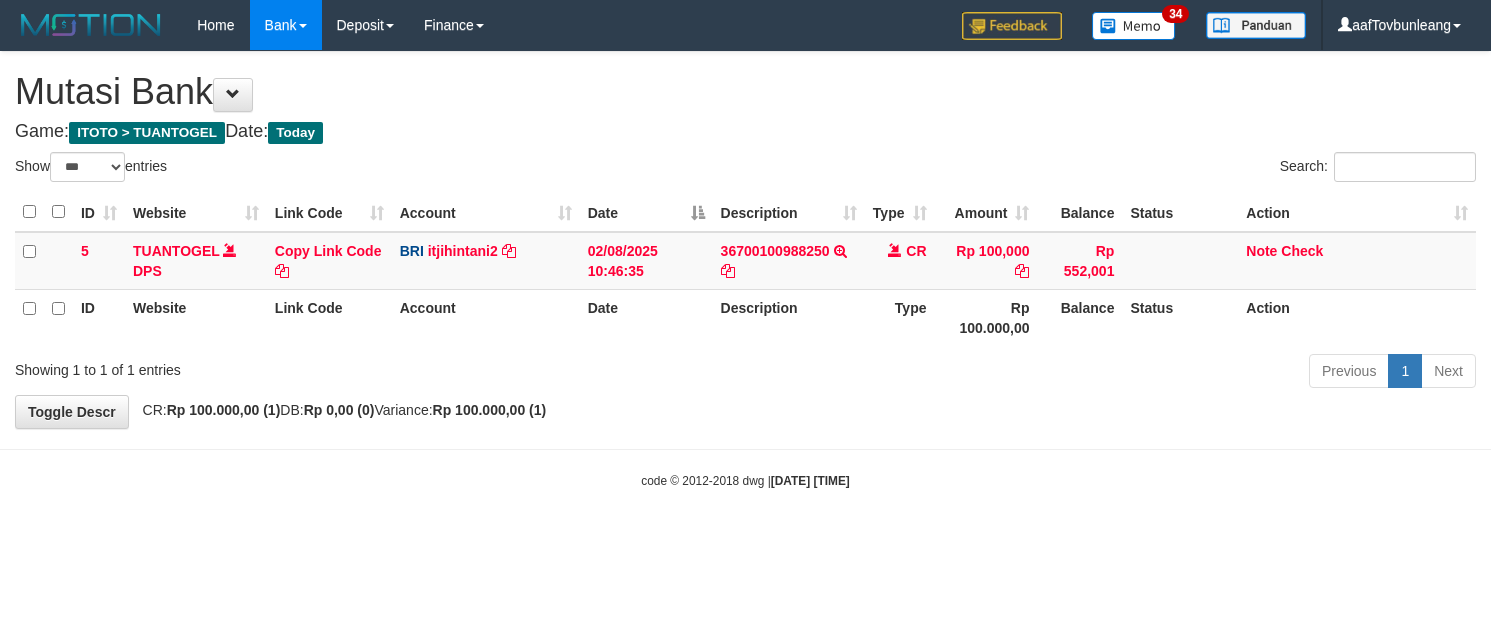 scroll, scrollTop: 0, scrollLeft: 0, axis: both 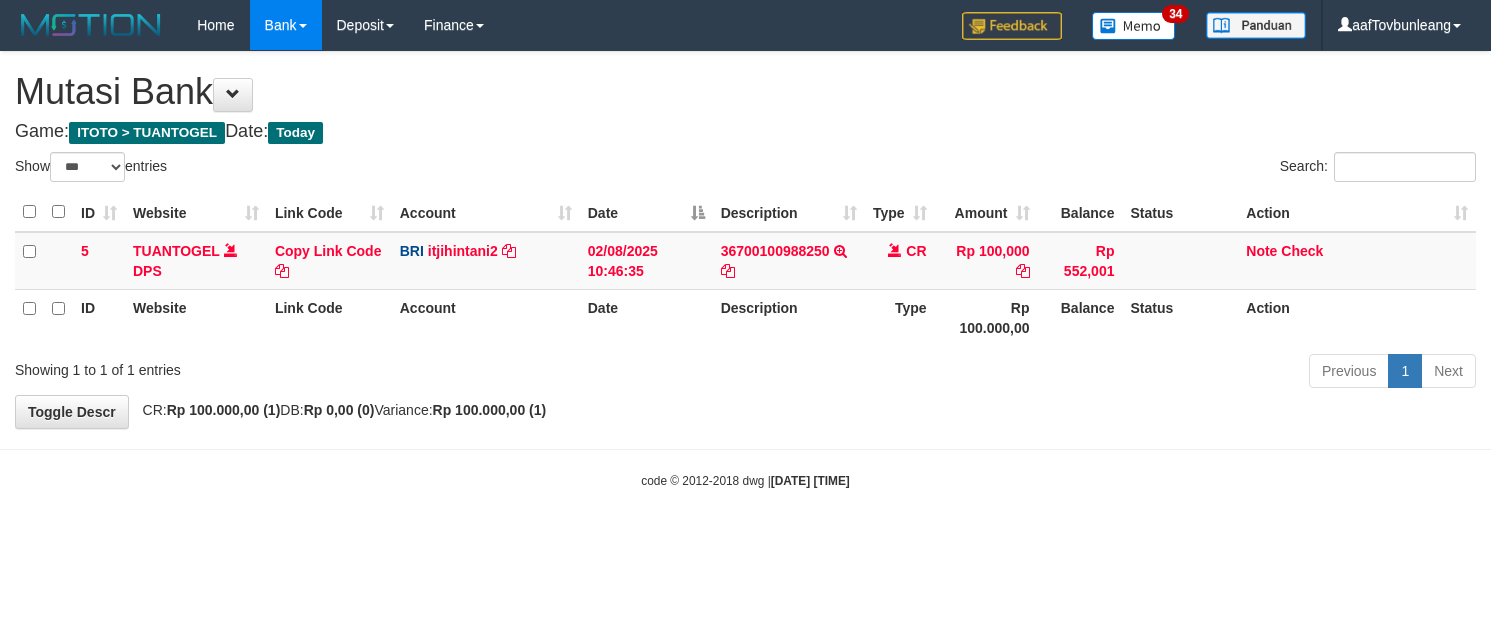 select on "***" 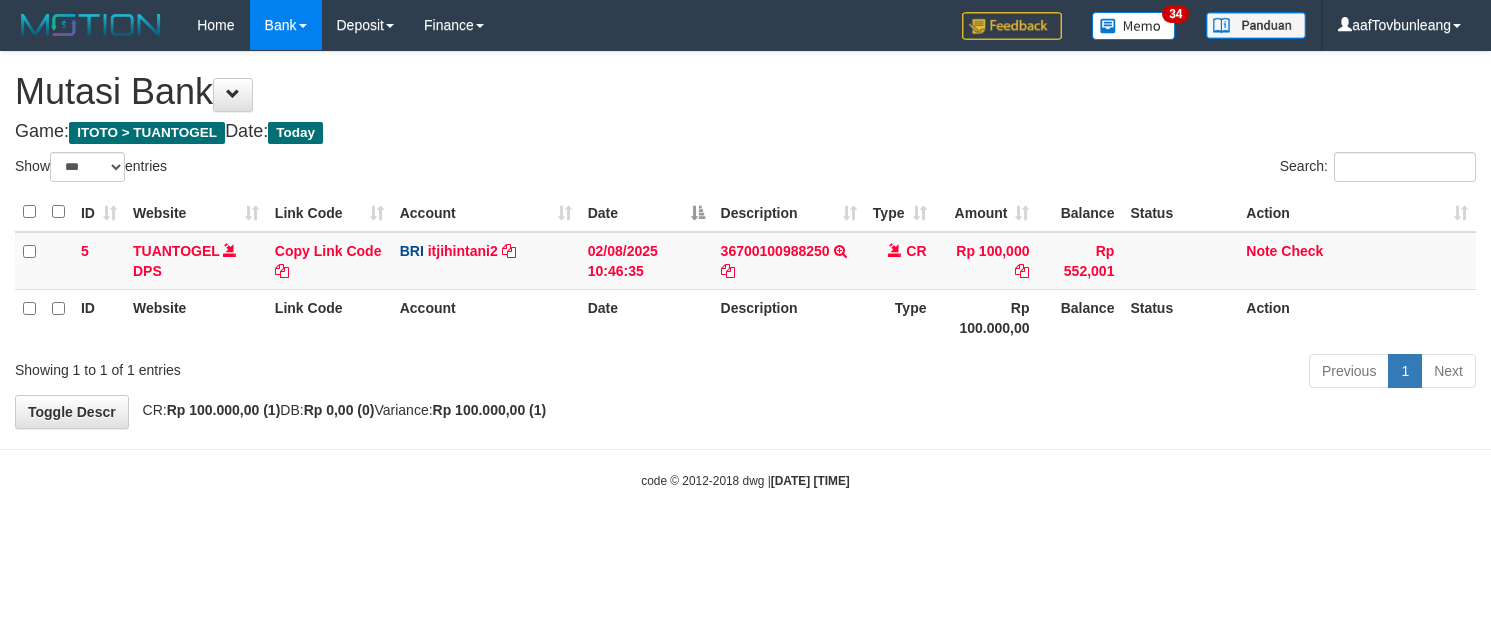 scroll, scrollTop: 0, scrollLeft: 0, axis: both 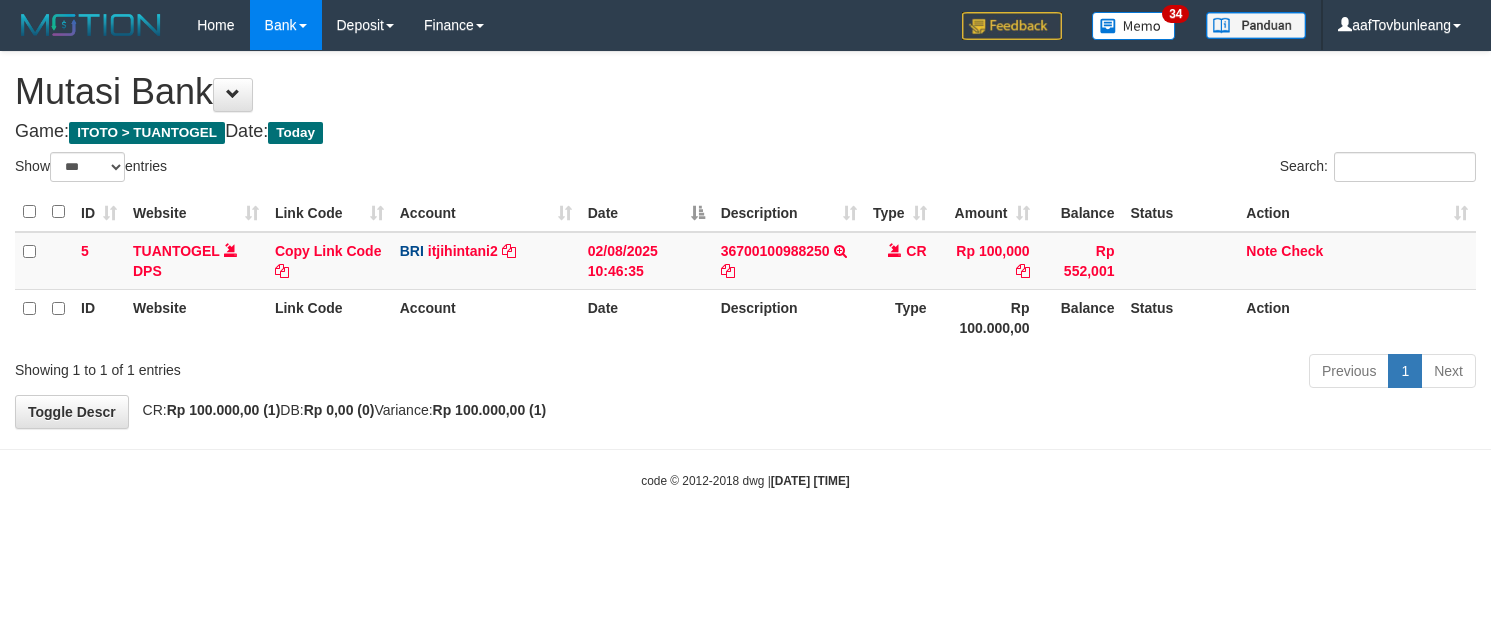 select on "***" 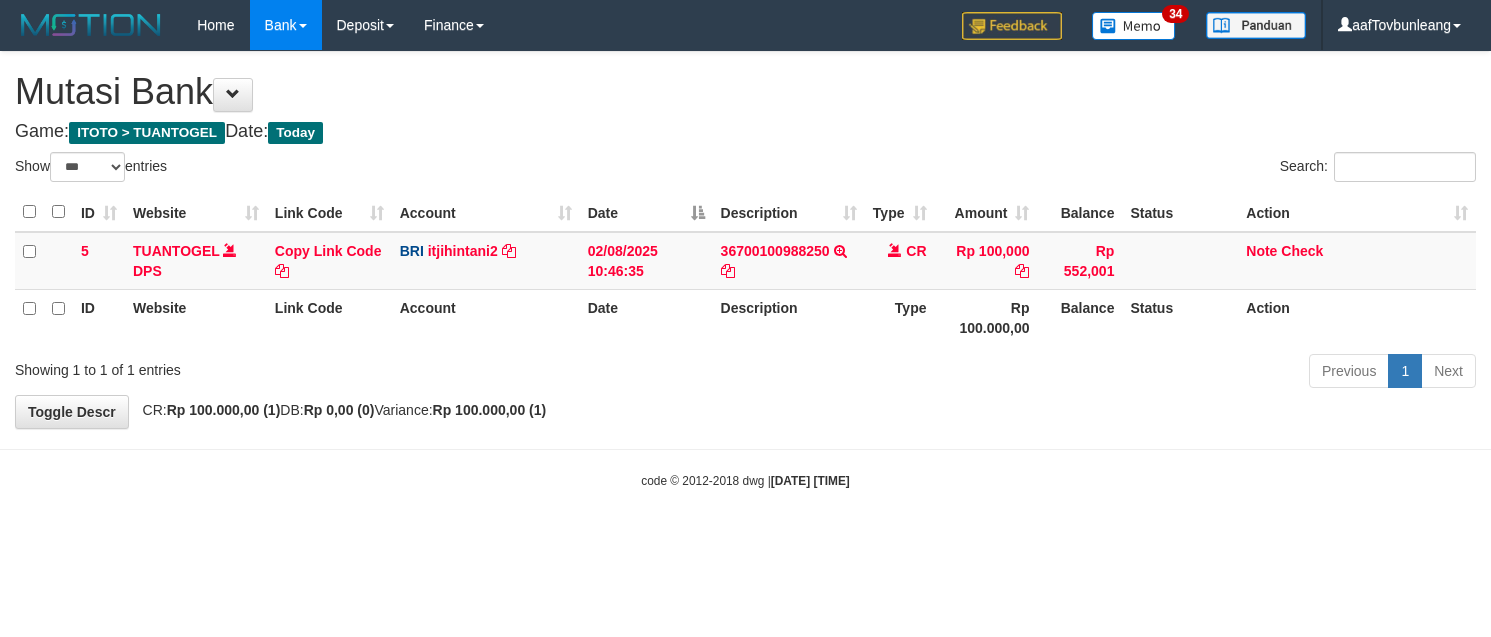scroll, scrollTop: 0, scrollLeft: 0, axis: both 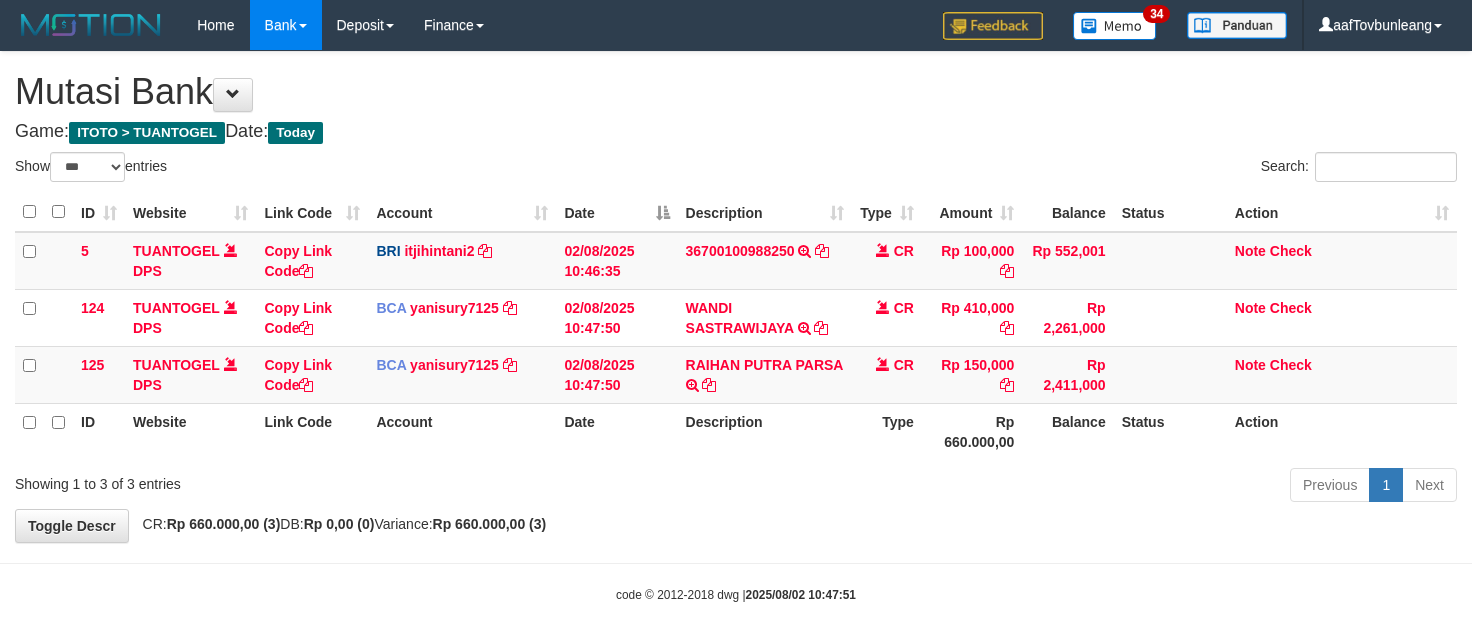 select on "***" 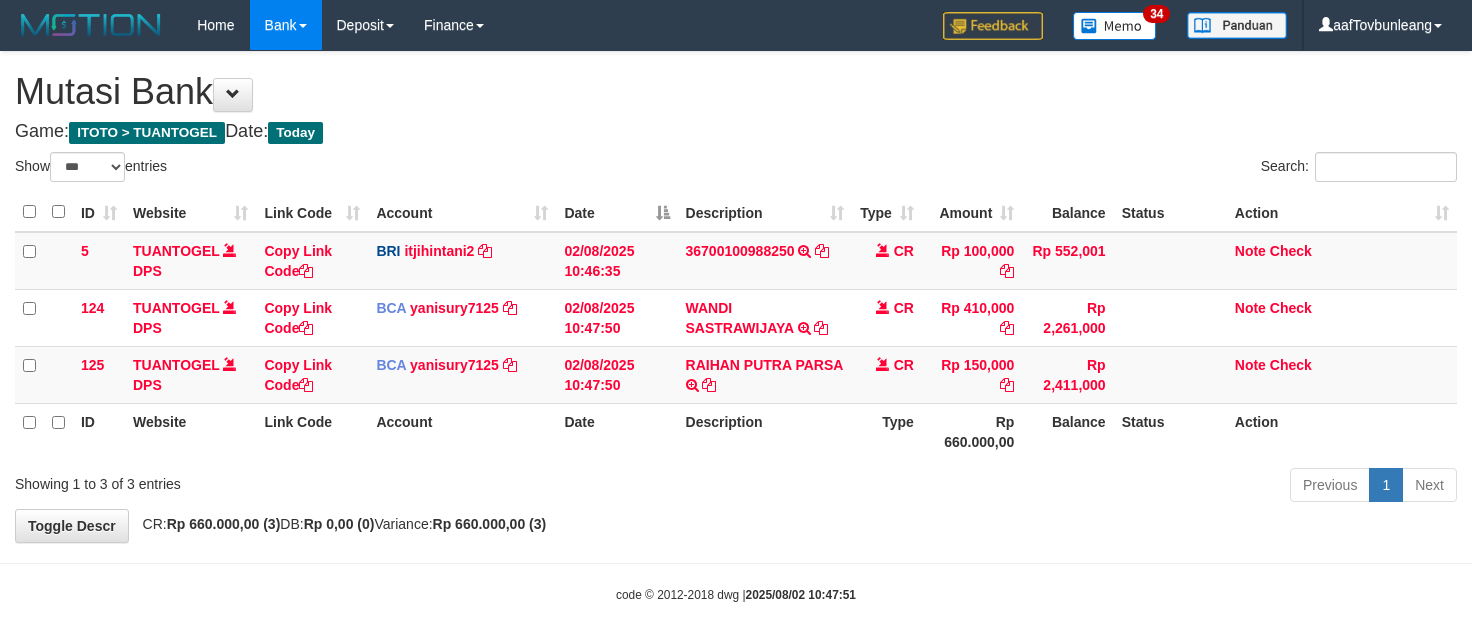 scroll, scrollTop: 0, scrollLeft: 0, axis: both 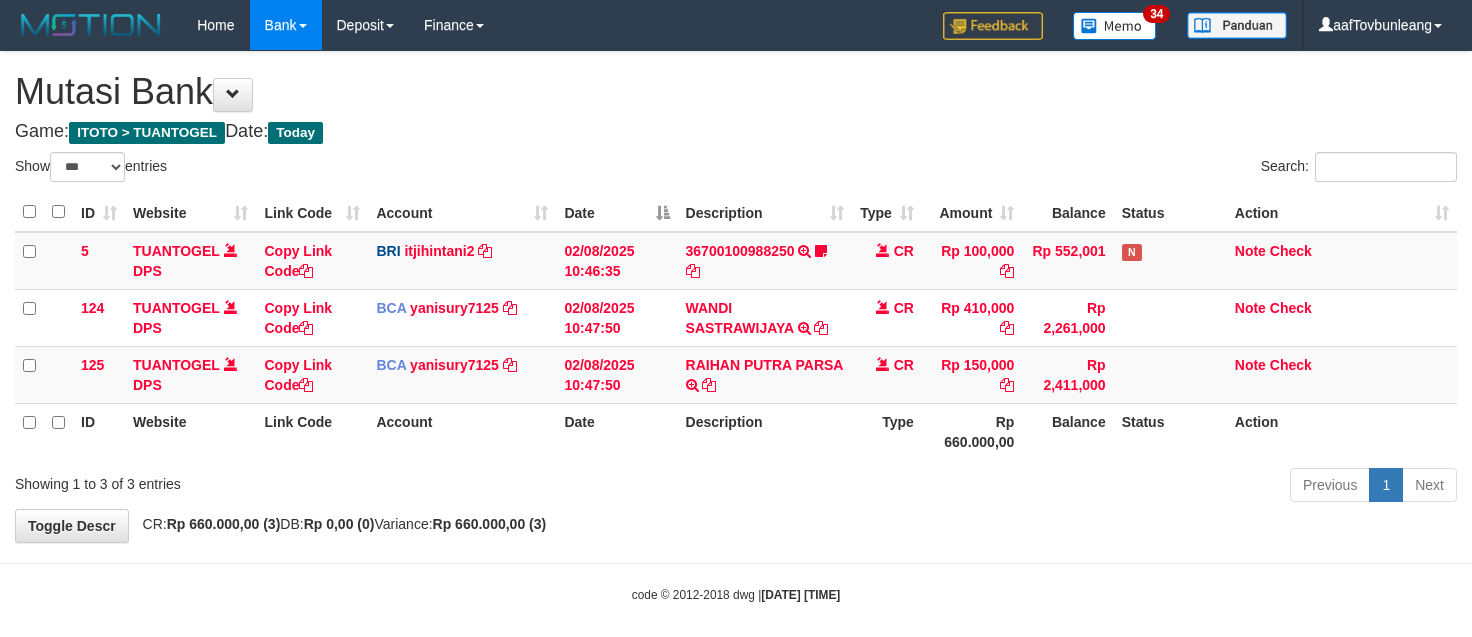 select on "***" 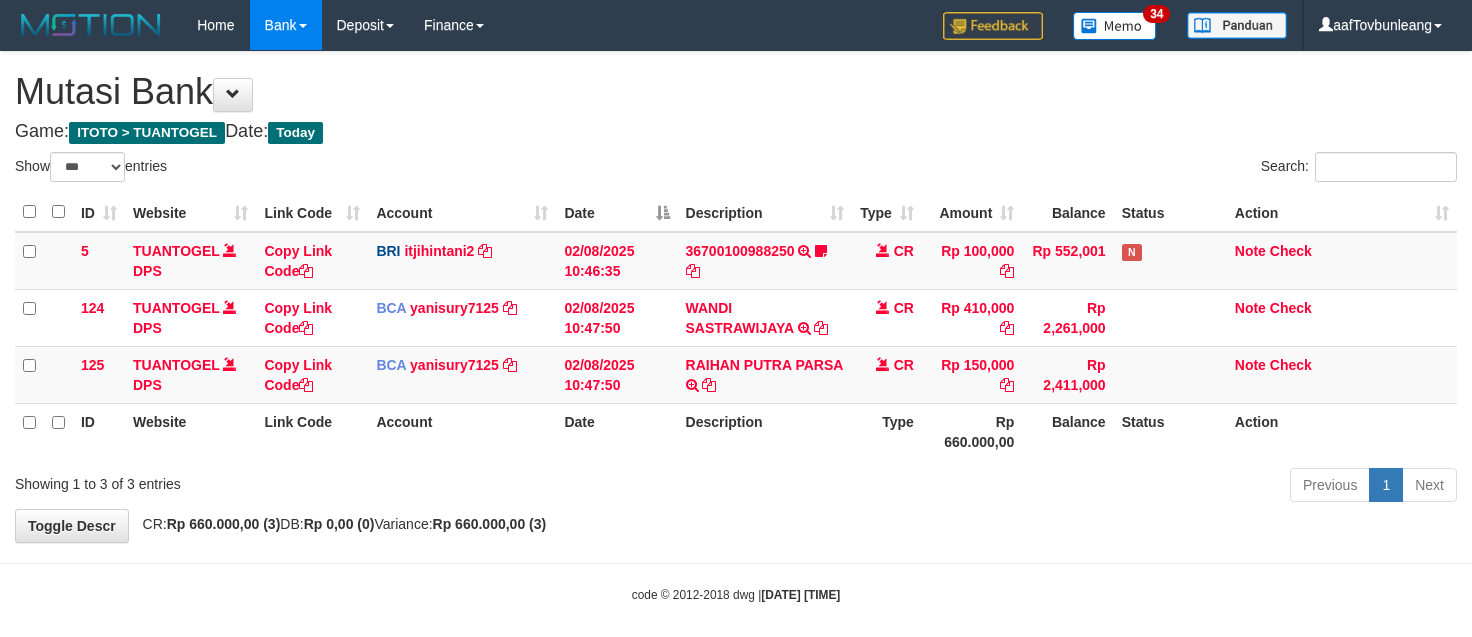 scroll, scrollTop: 0, scrollLeft: 0, axis: both 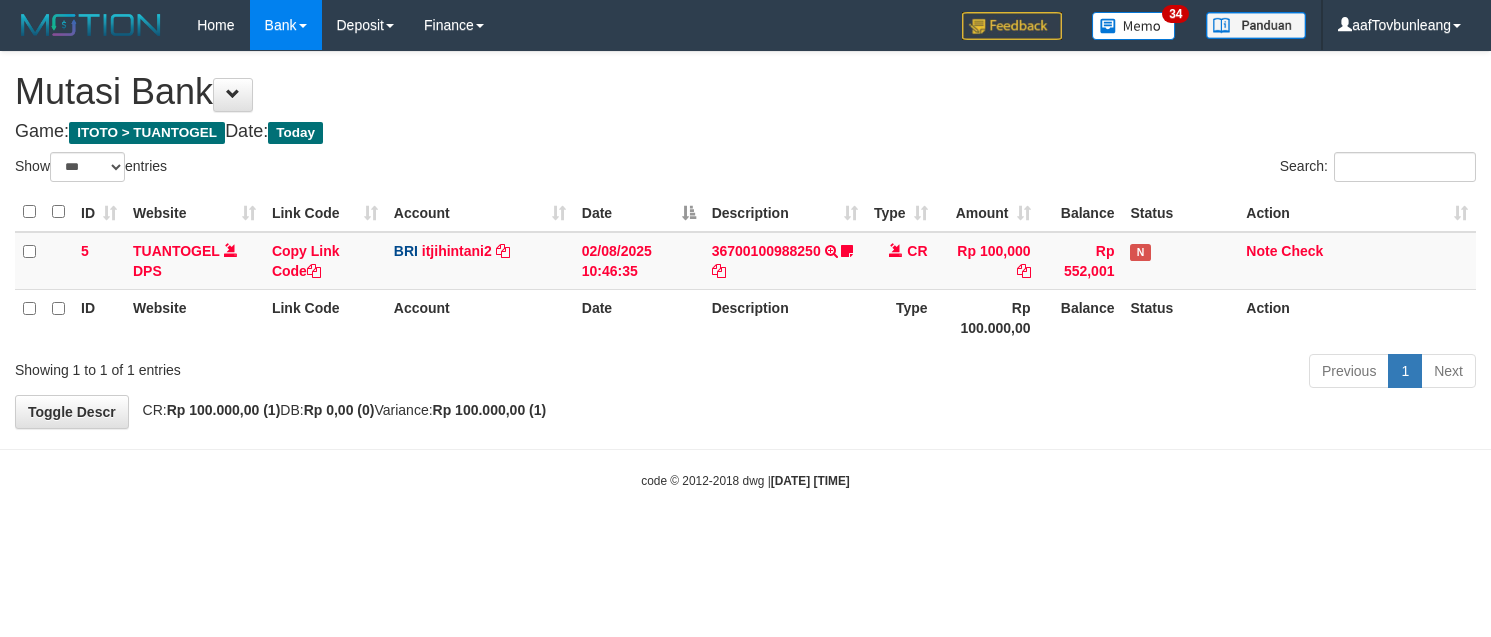 select on "***" 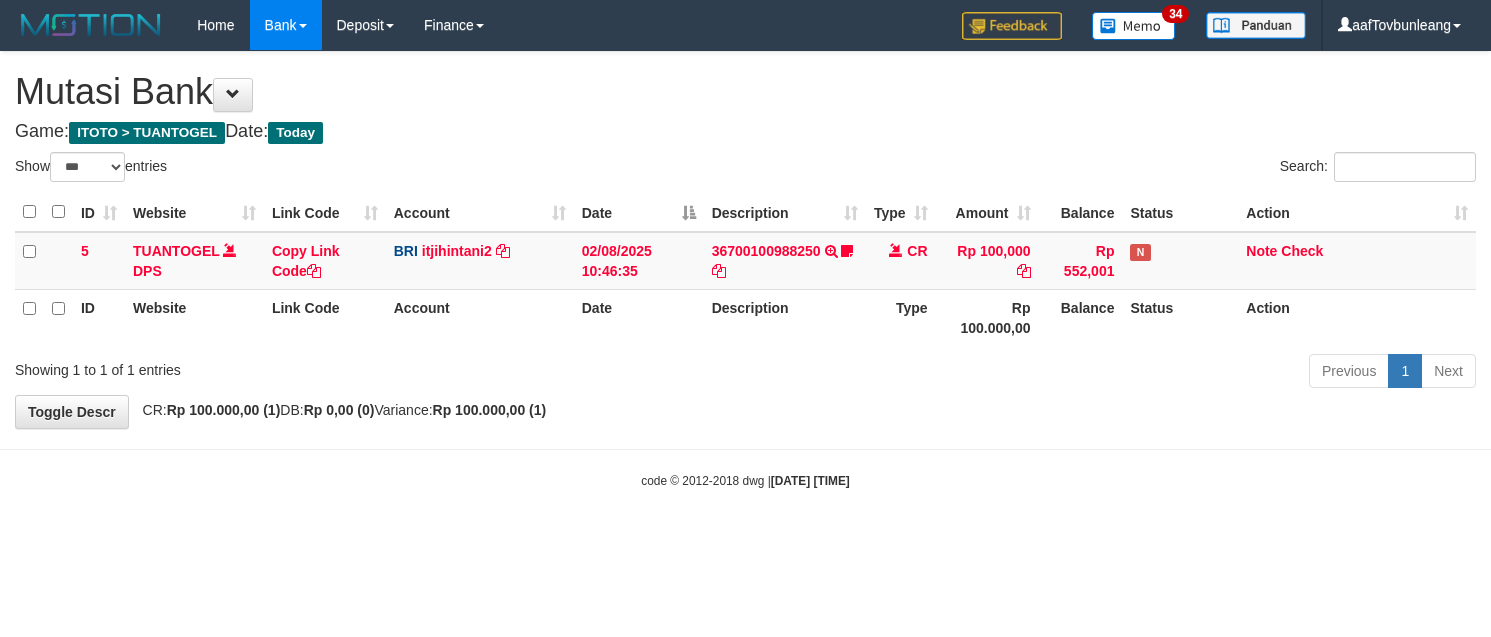 scroll, scrollTop: 0, scrollLeft: 0, axis: both 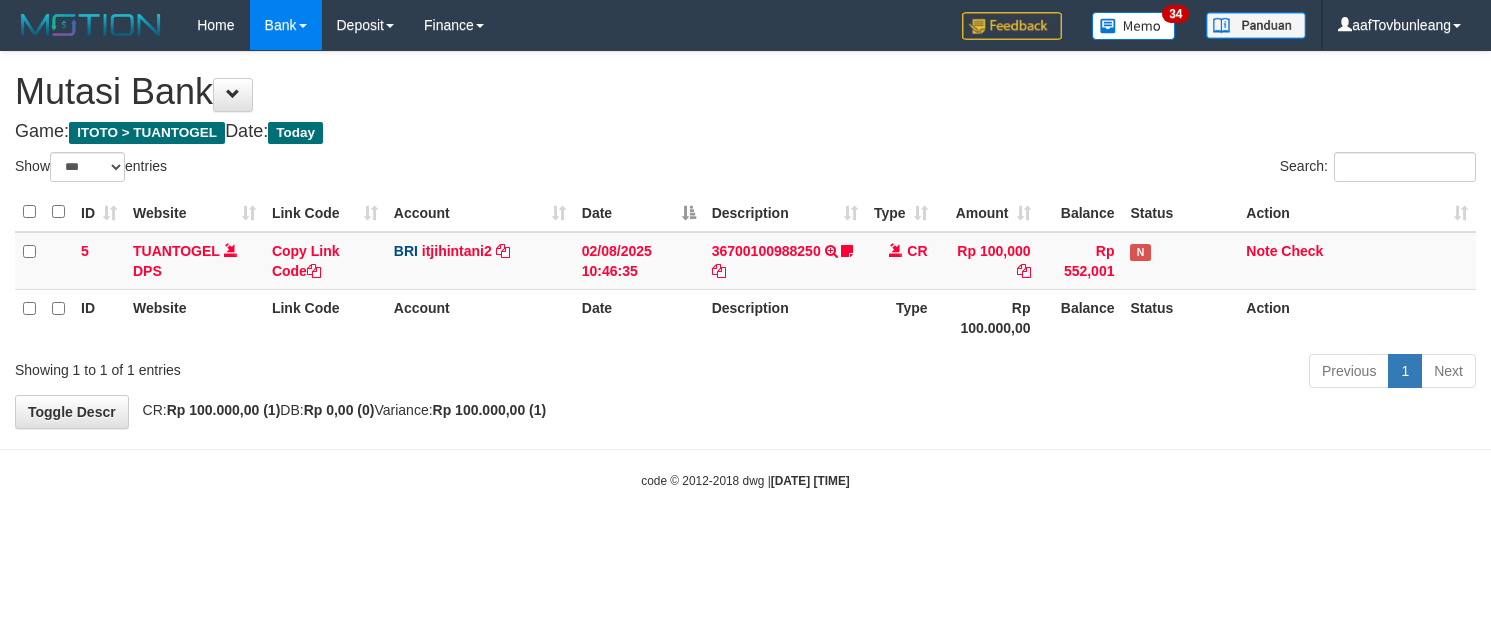 select on "***" 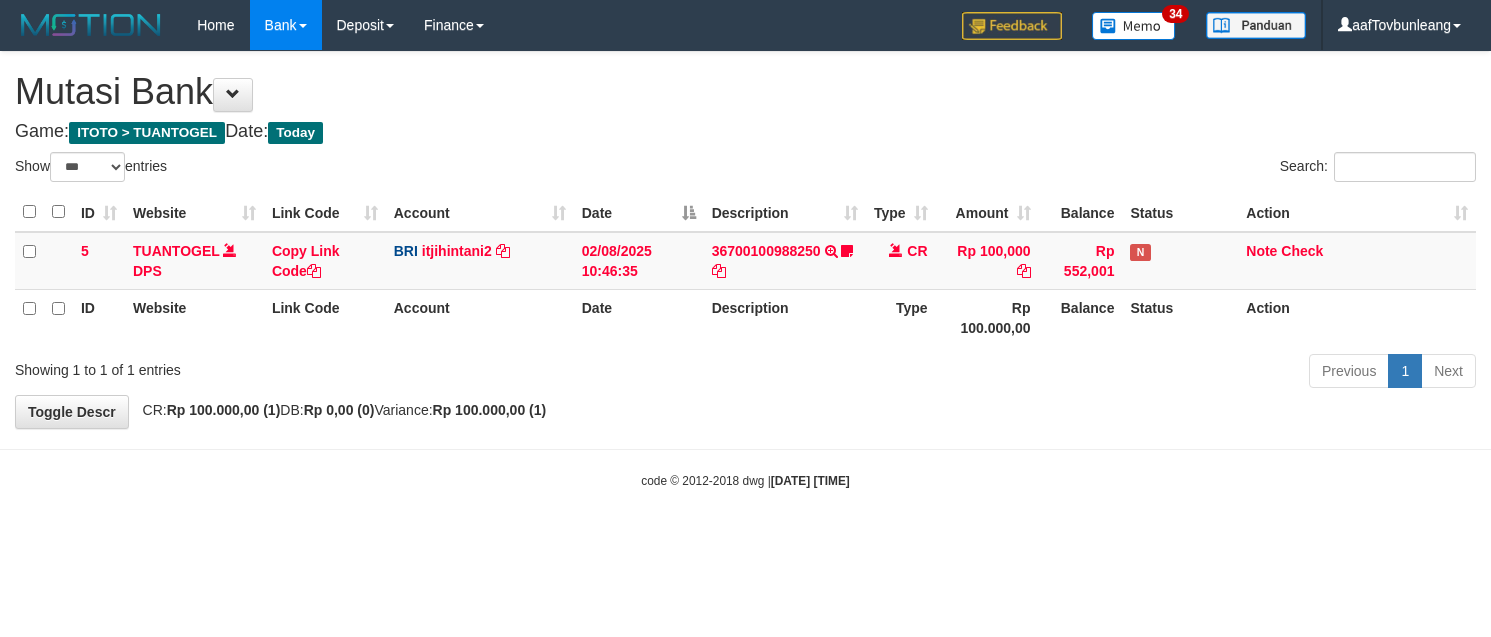 scroll, scrollTop: 0, scrollLeft: 0, axis: both 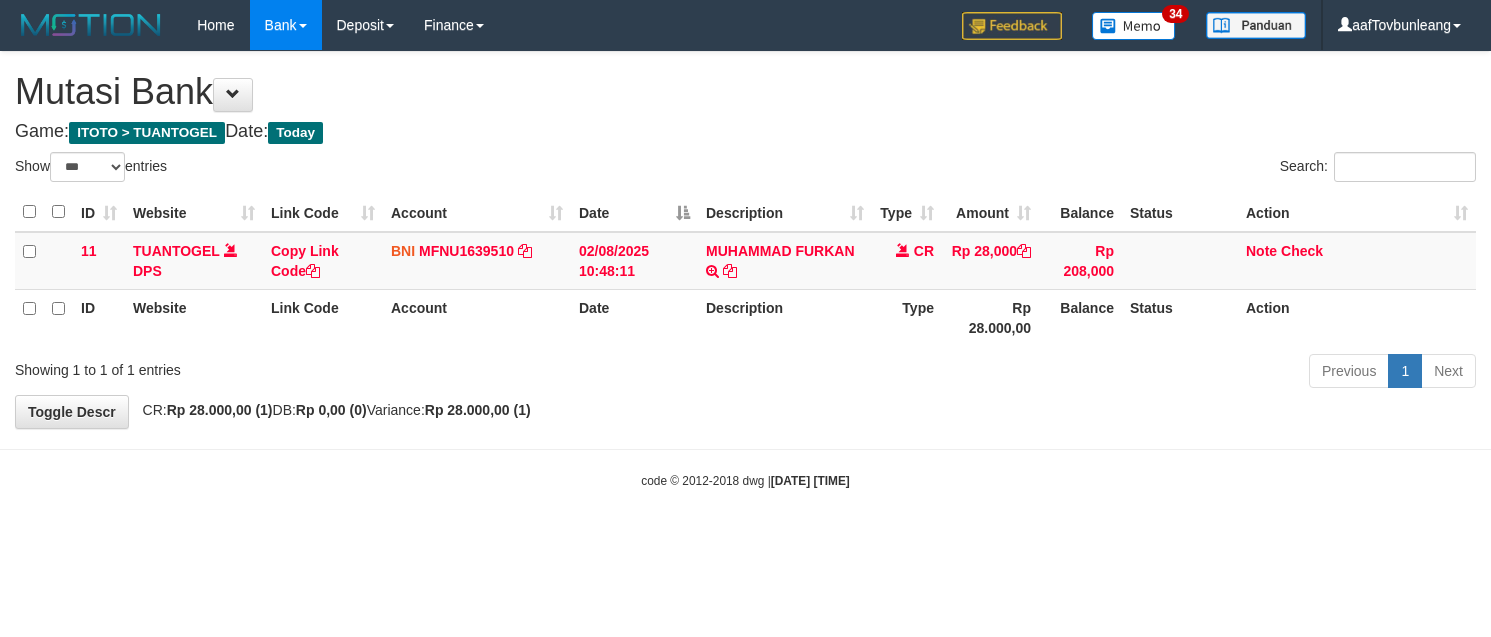 select on "***" 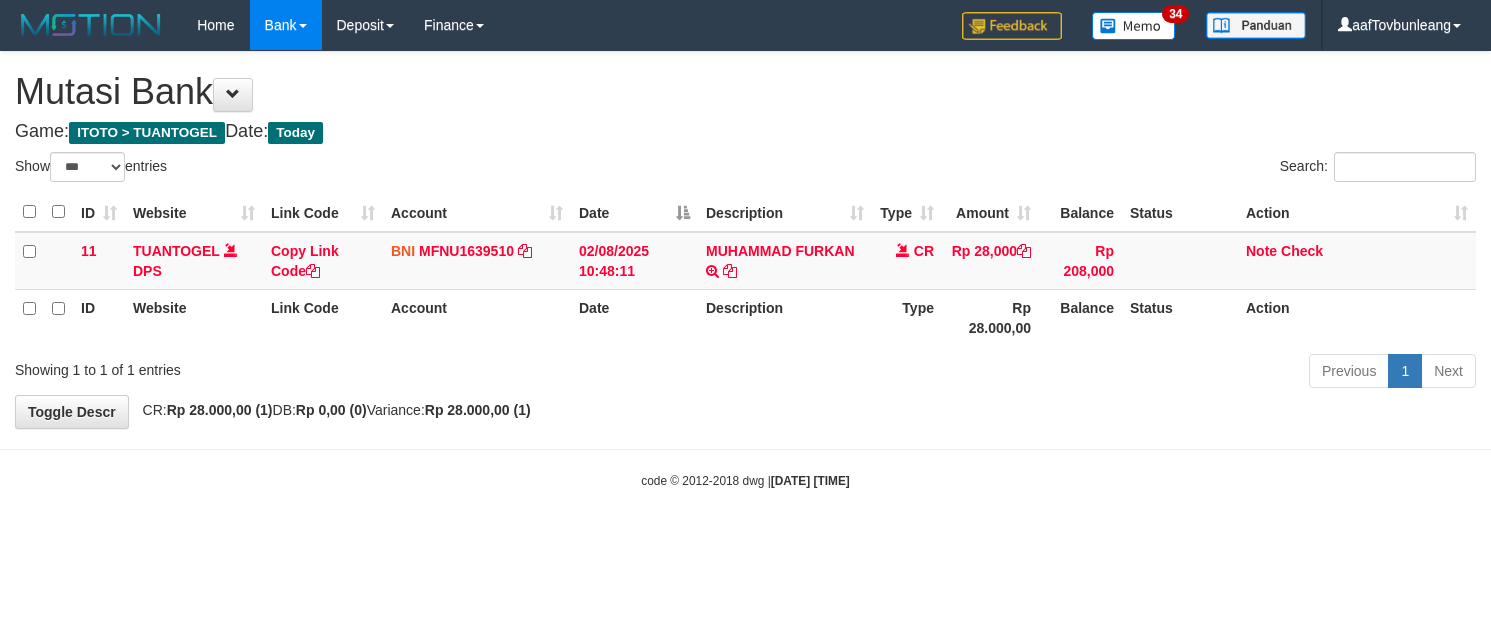 scroll, scrollTop: 0, scrollLeft: 0, axis: both 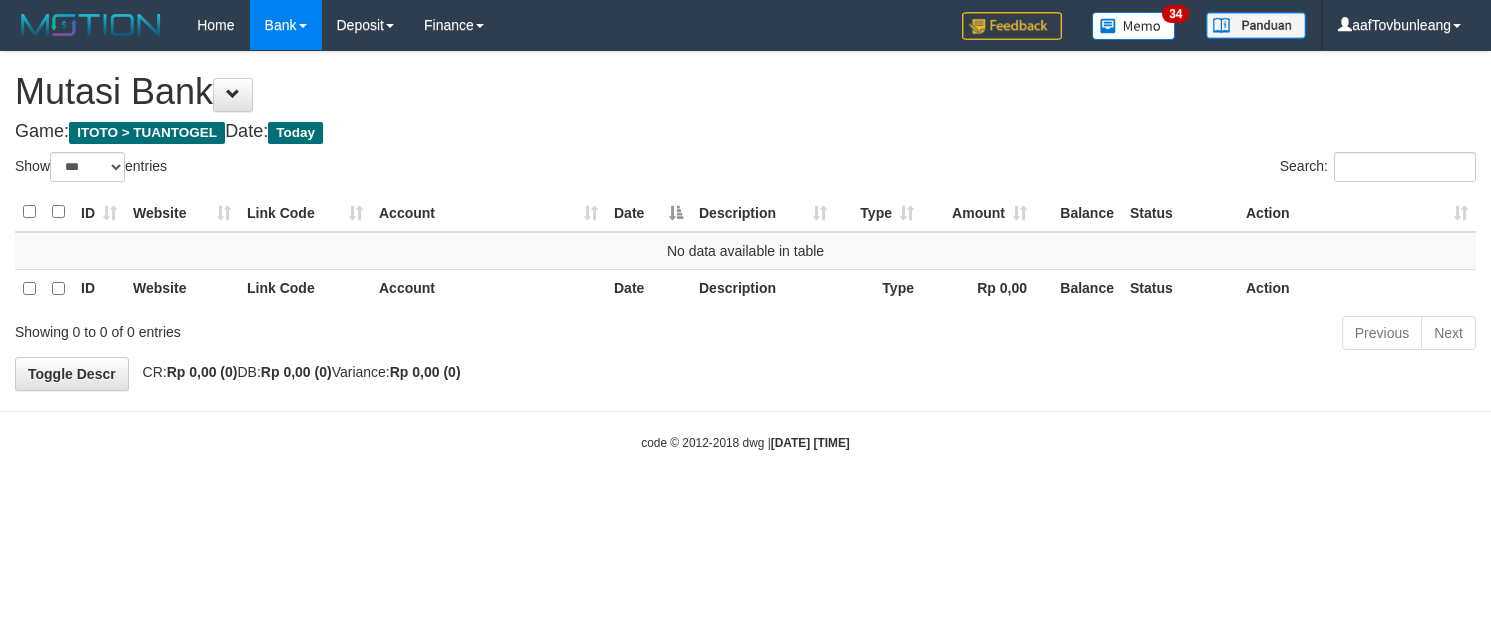 select on "***" 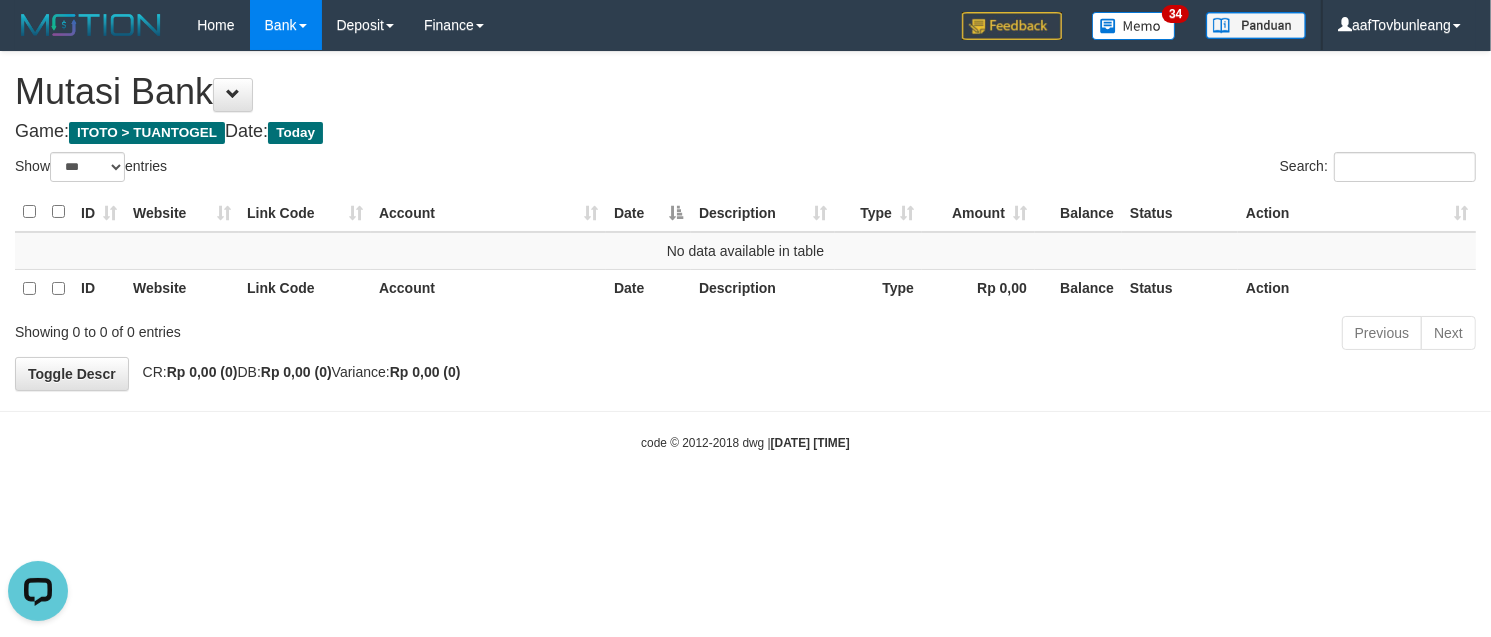 scroll, scrollTop: 0, scrollLeft: 0, axis: both 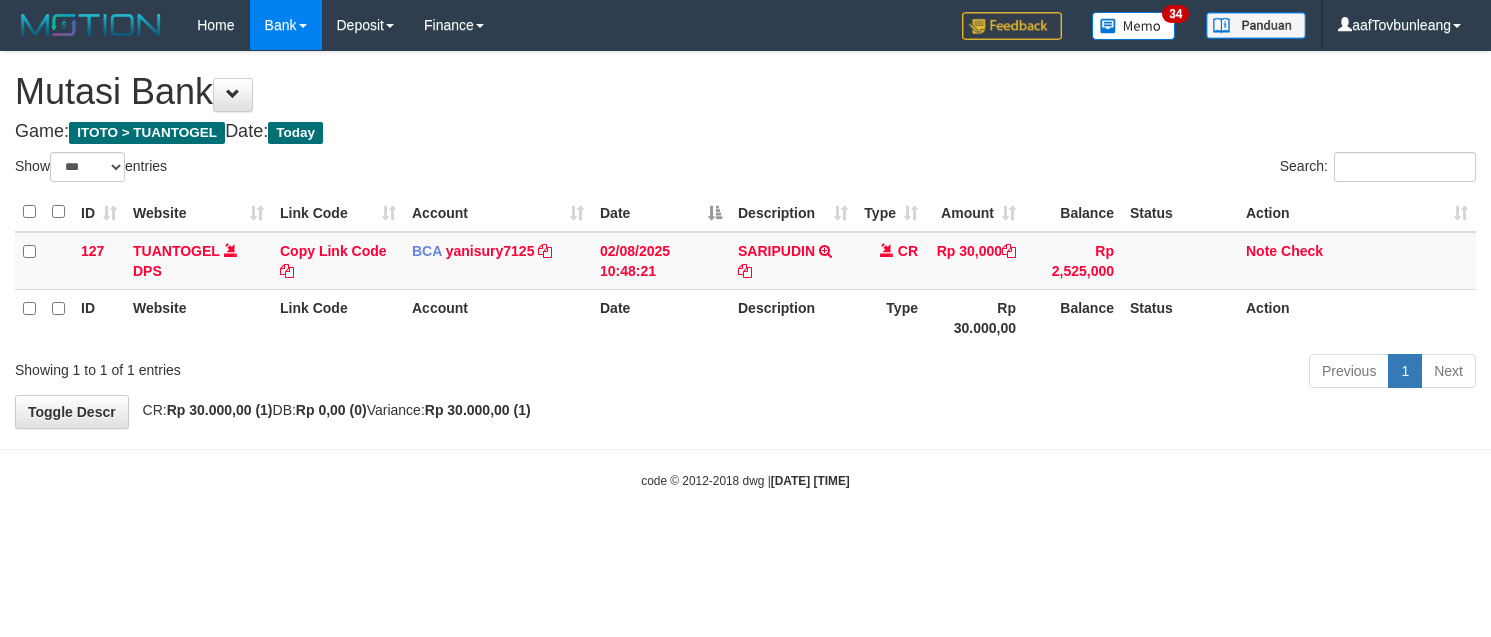 select on "***" 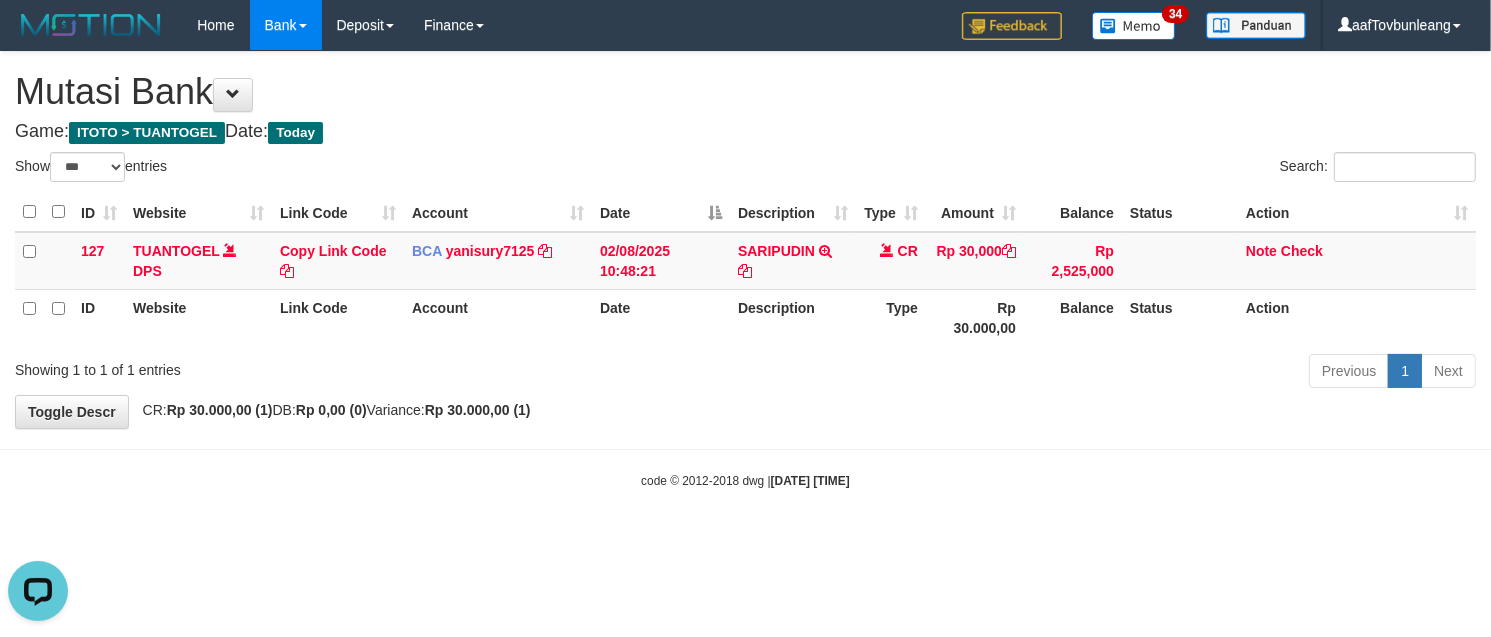 scroll, scrollTop: 0, scrollLeft: 0, axis: both 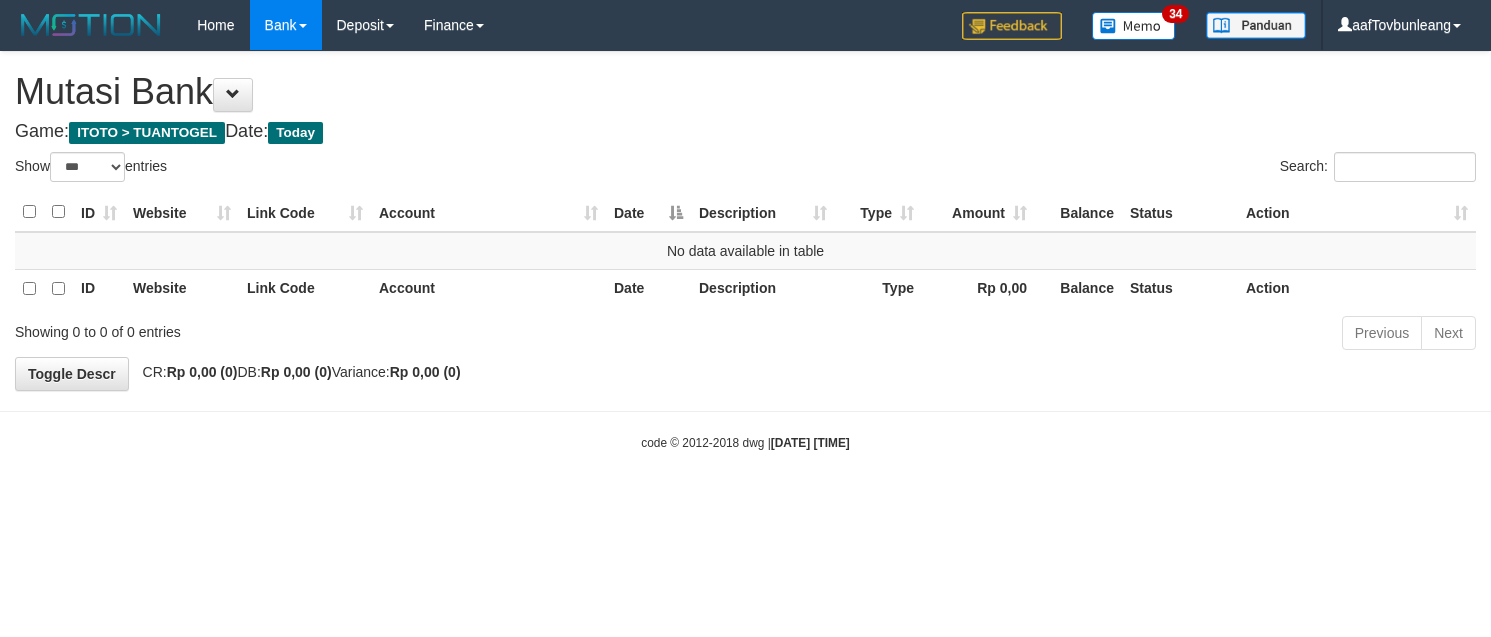 select on "***" 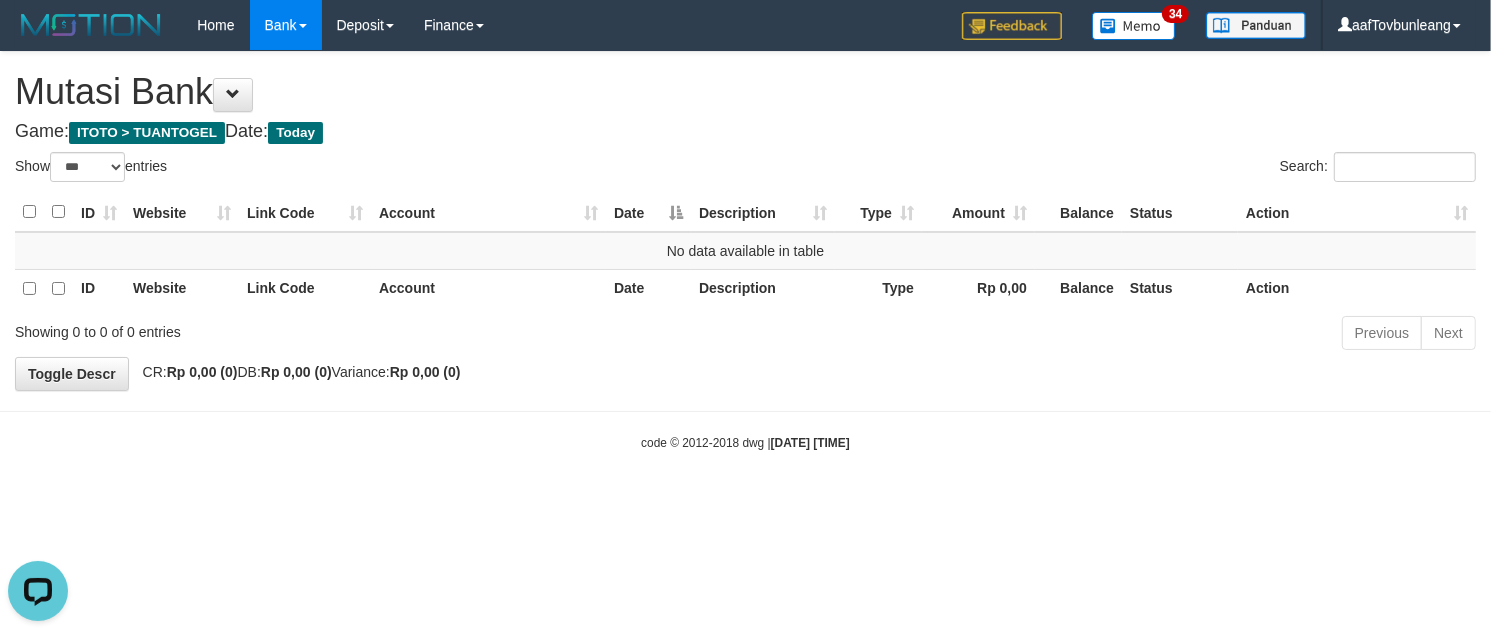 scroll, scrollTop: 0, scrollLeft: 0, axis: both 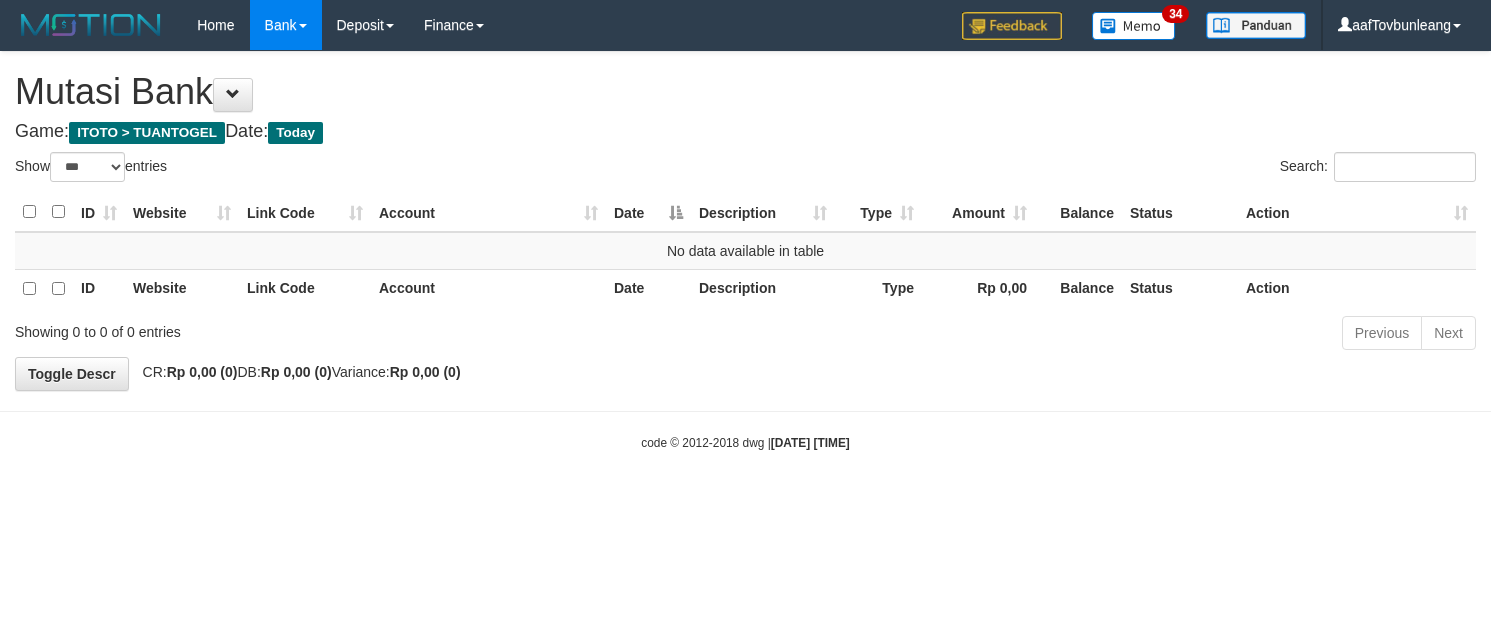 select on "***" 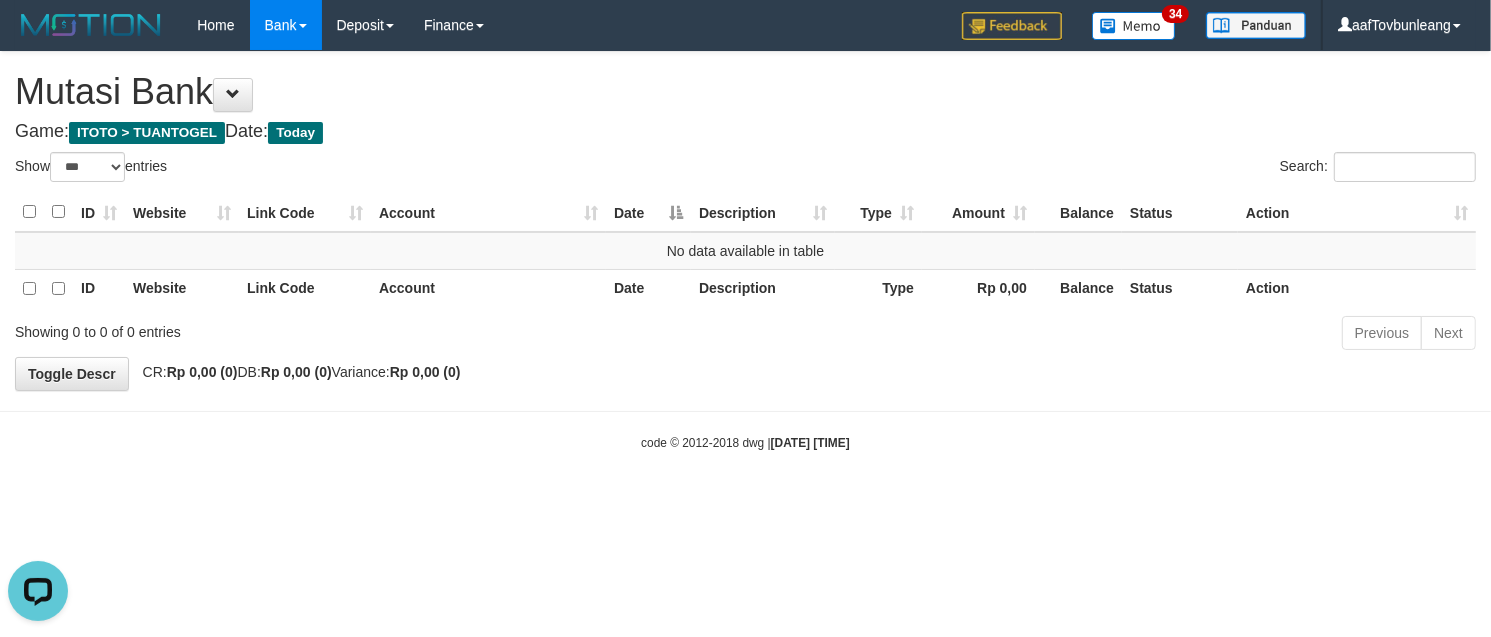 scroll, scrollTop: 0, scrollLeft: 0, axis: both 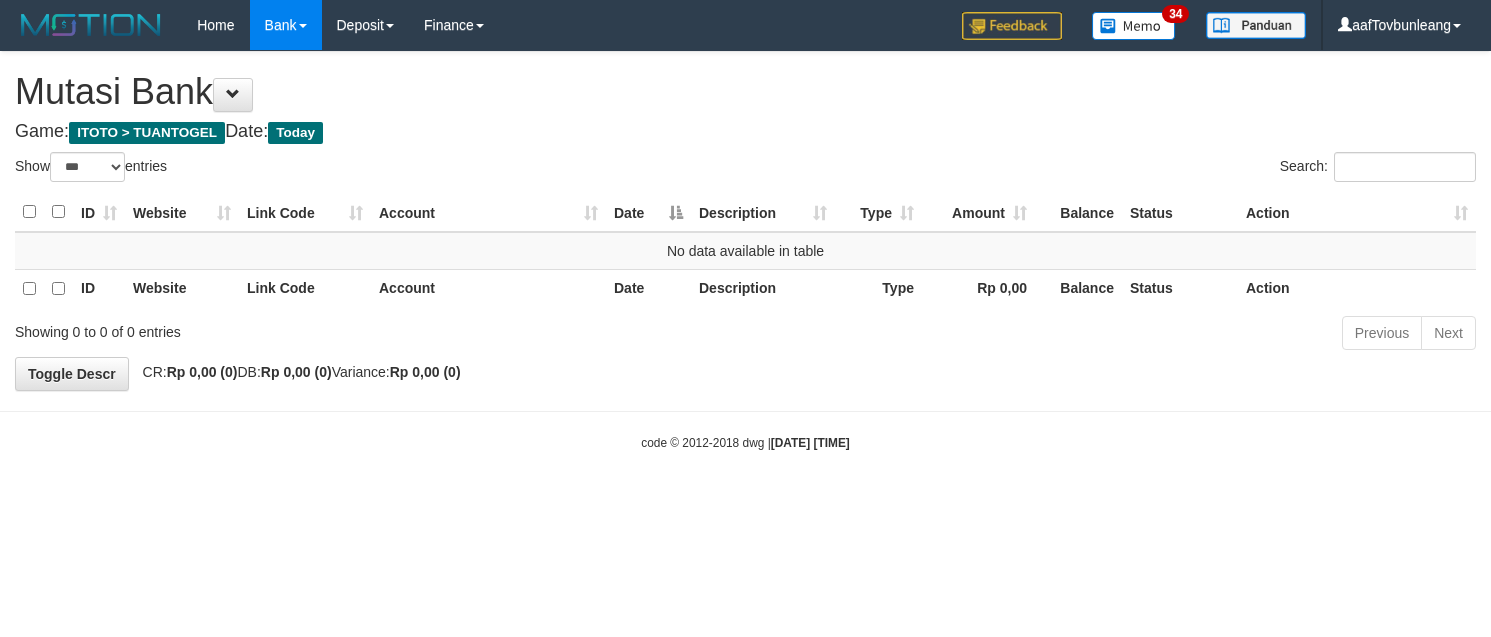 select on "***" 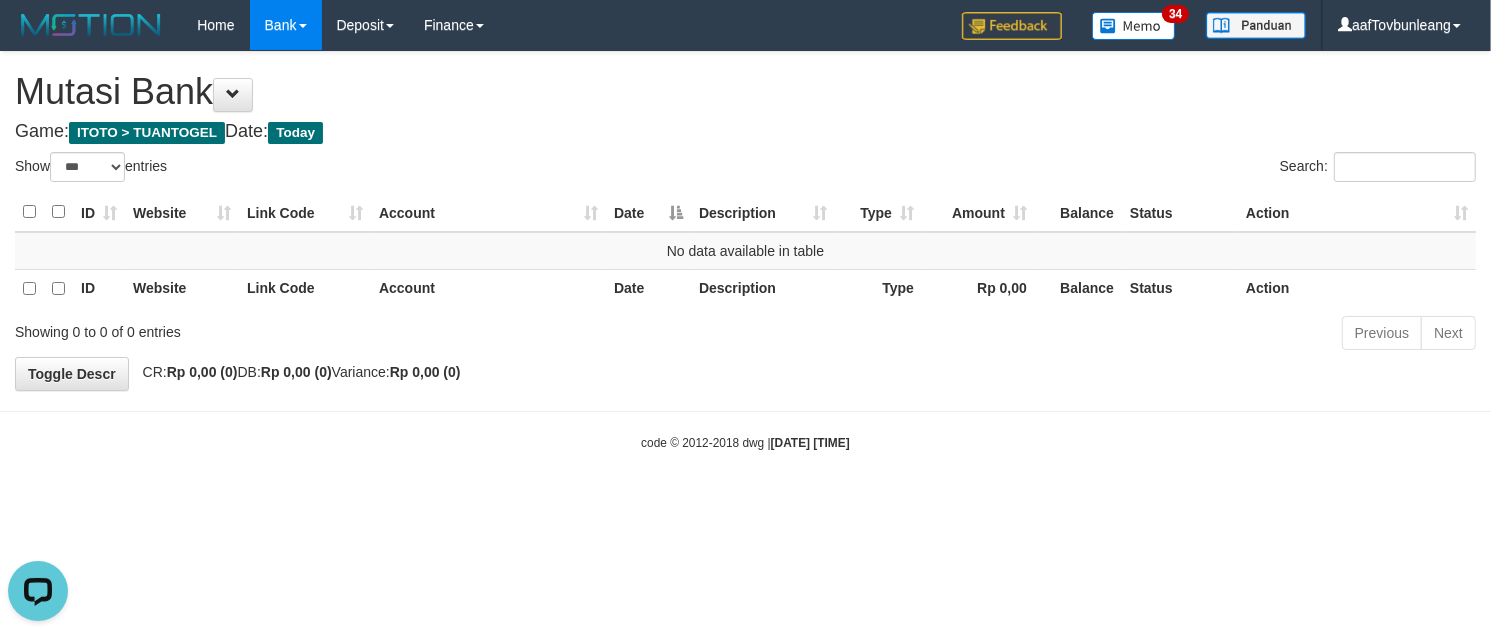 scroll, scrollTop: 0, scrollLeft: 0, axis: both 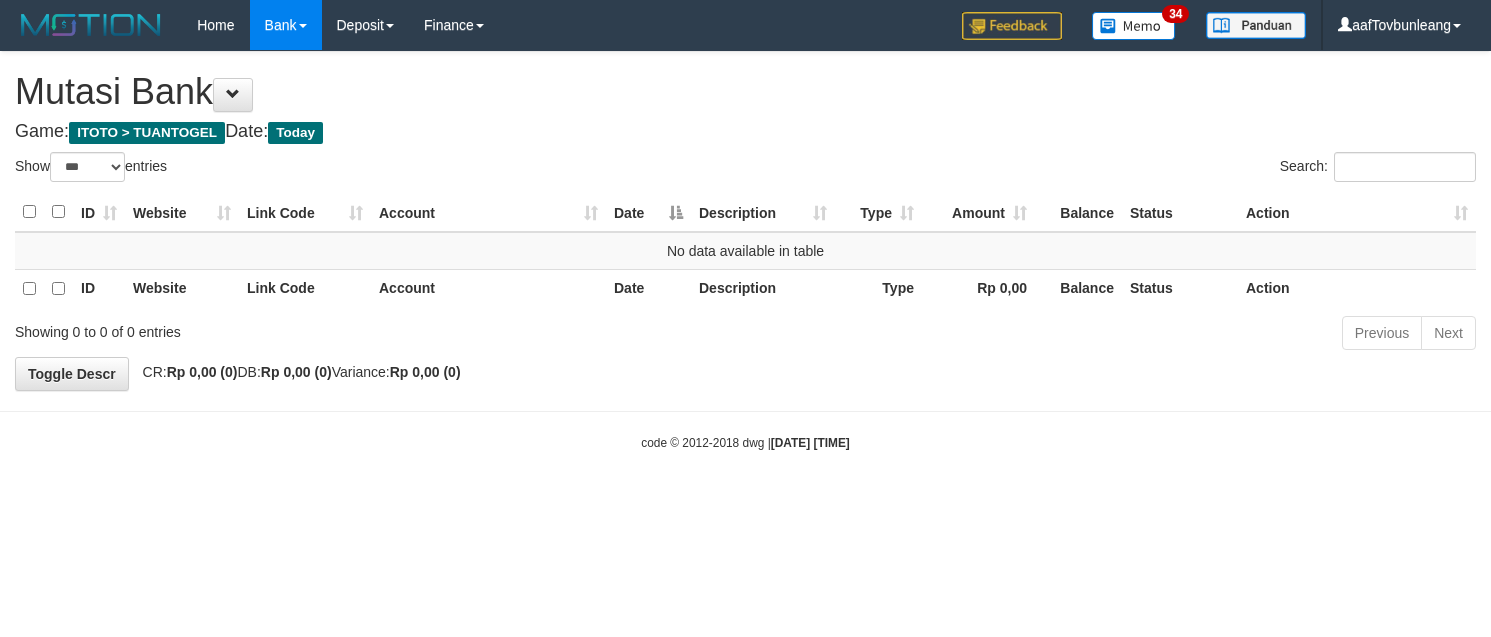 select on "***" 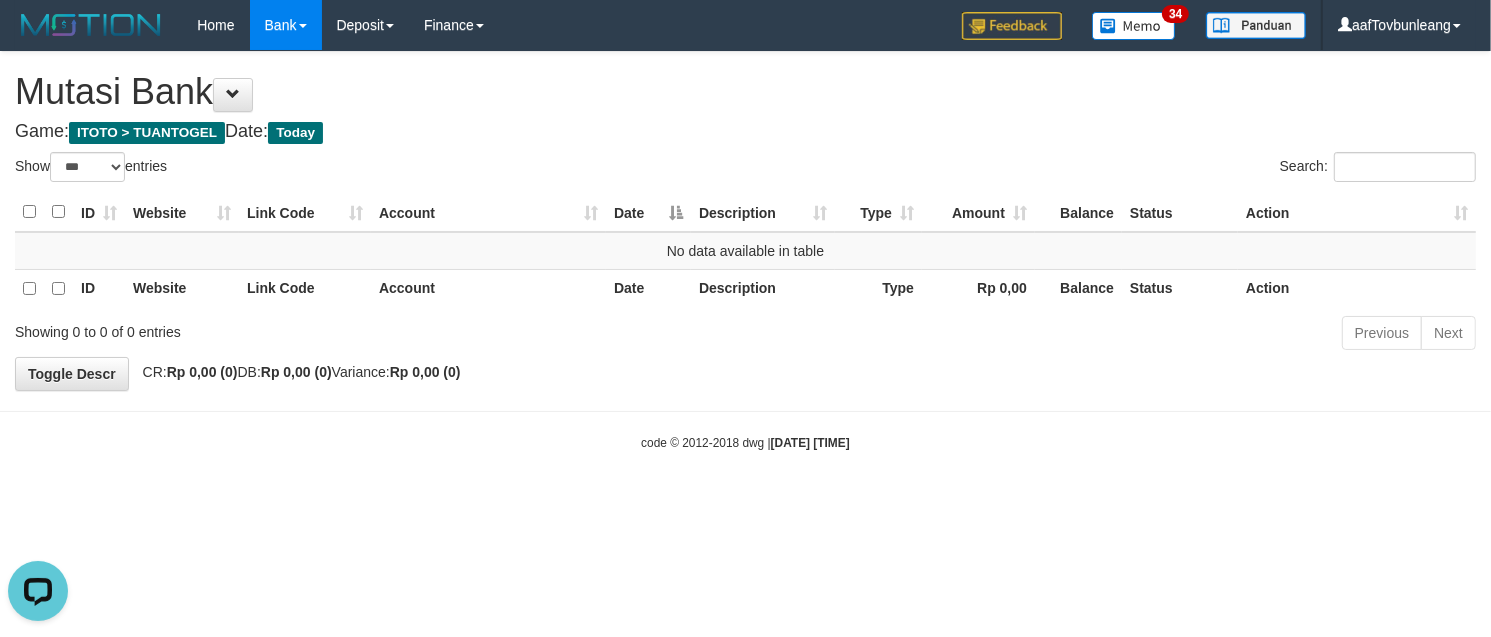 scroll, scrollTop: 0, scrollLeft: 0, axis: both 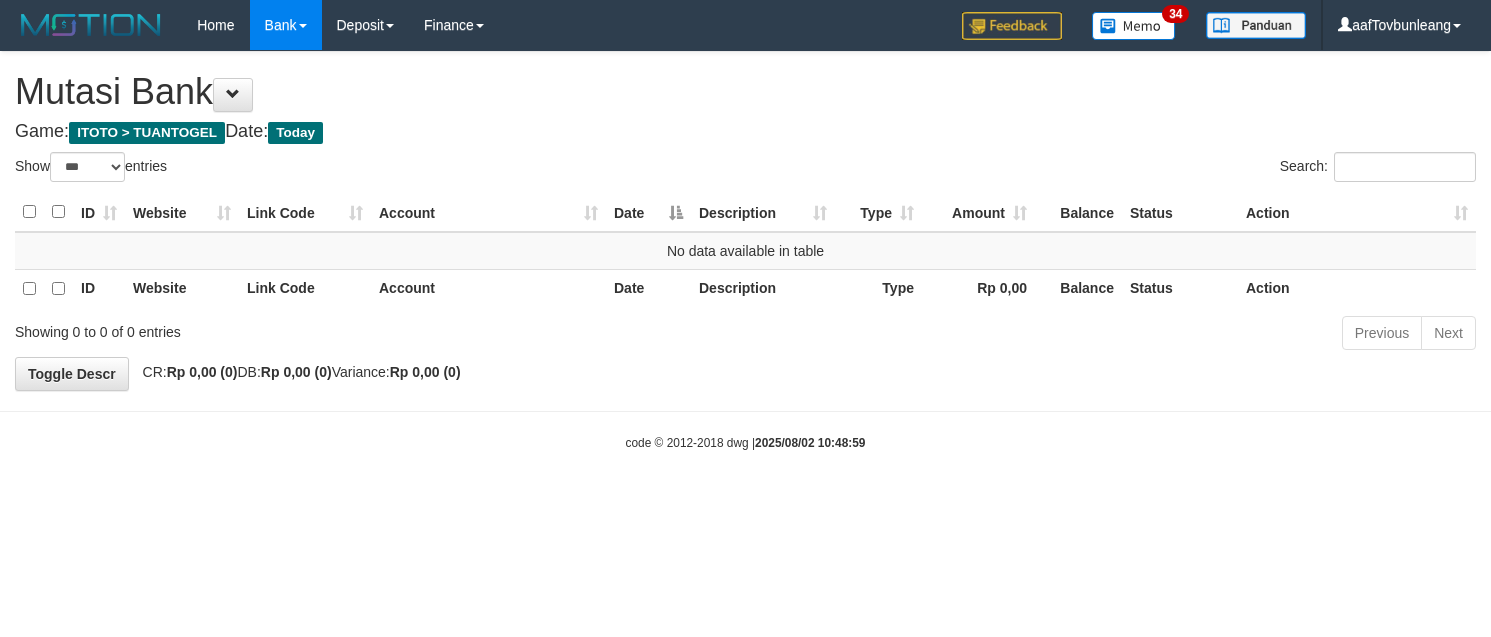select on "***" 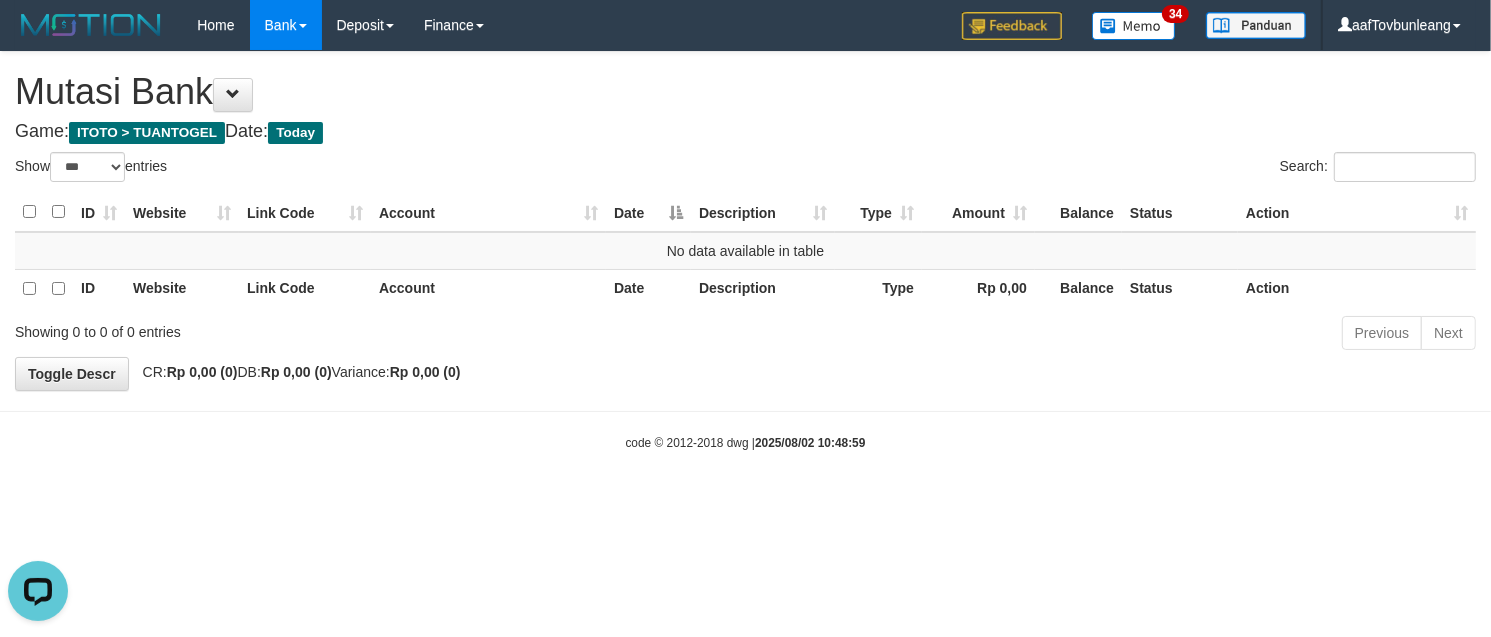 scroll, scrollTop: 0, scrollLeft: 0, axis: both 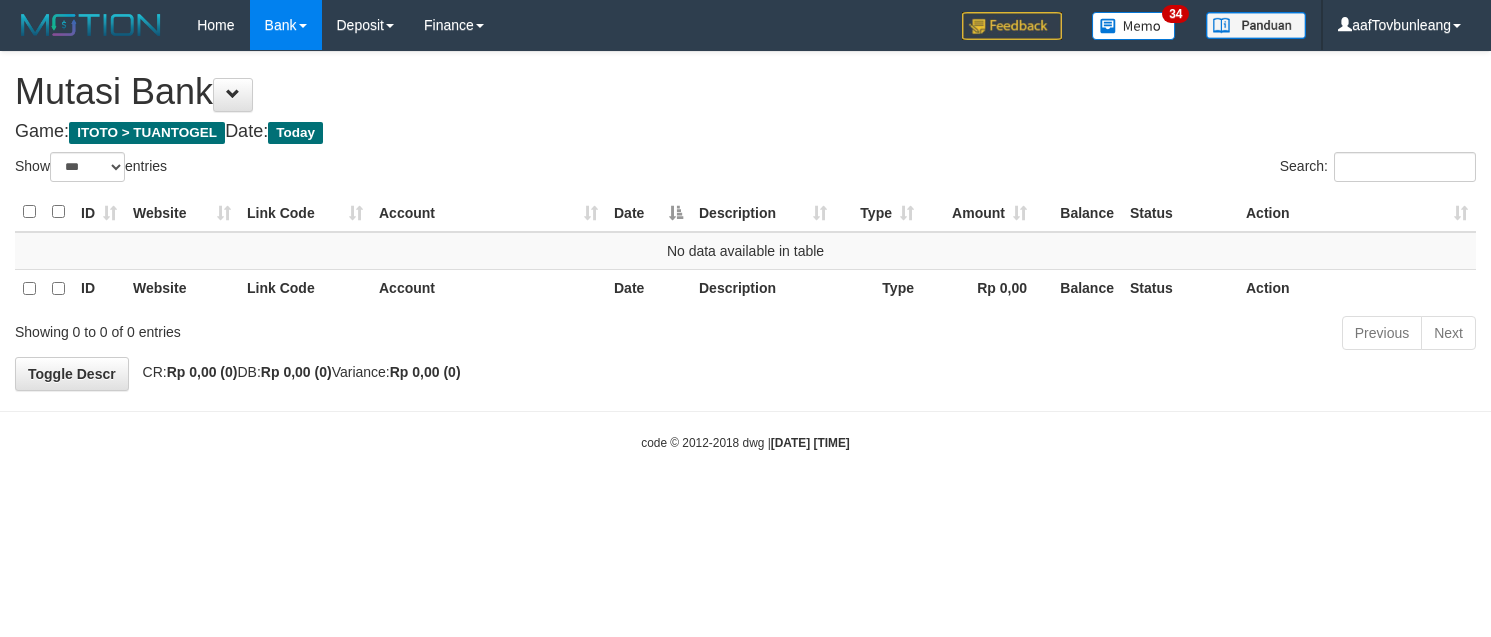 select on "***" 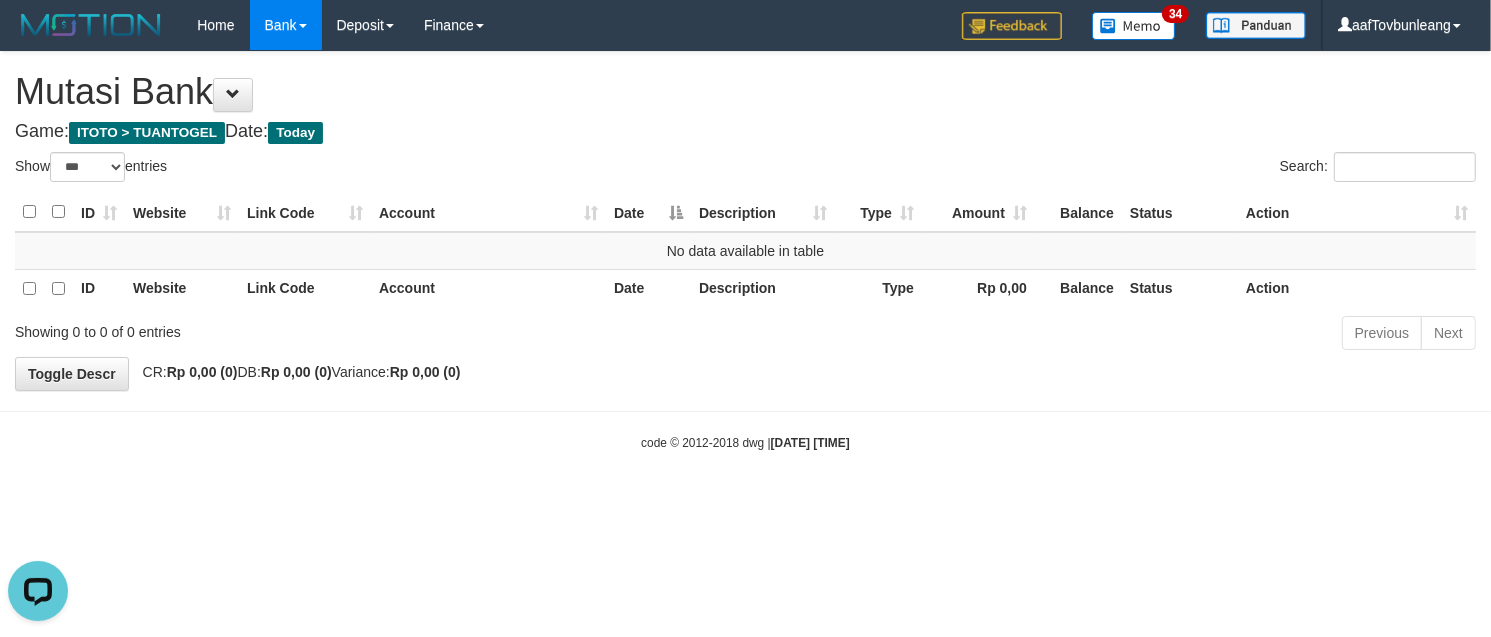 scroll, scrollTop: 0, scrollLeft: 0, axis: both 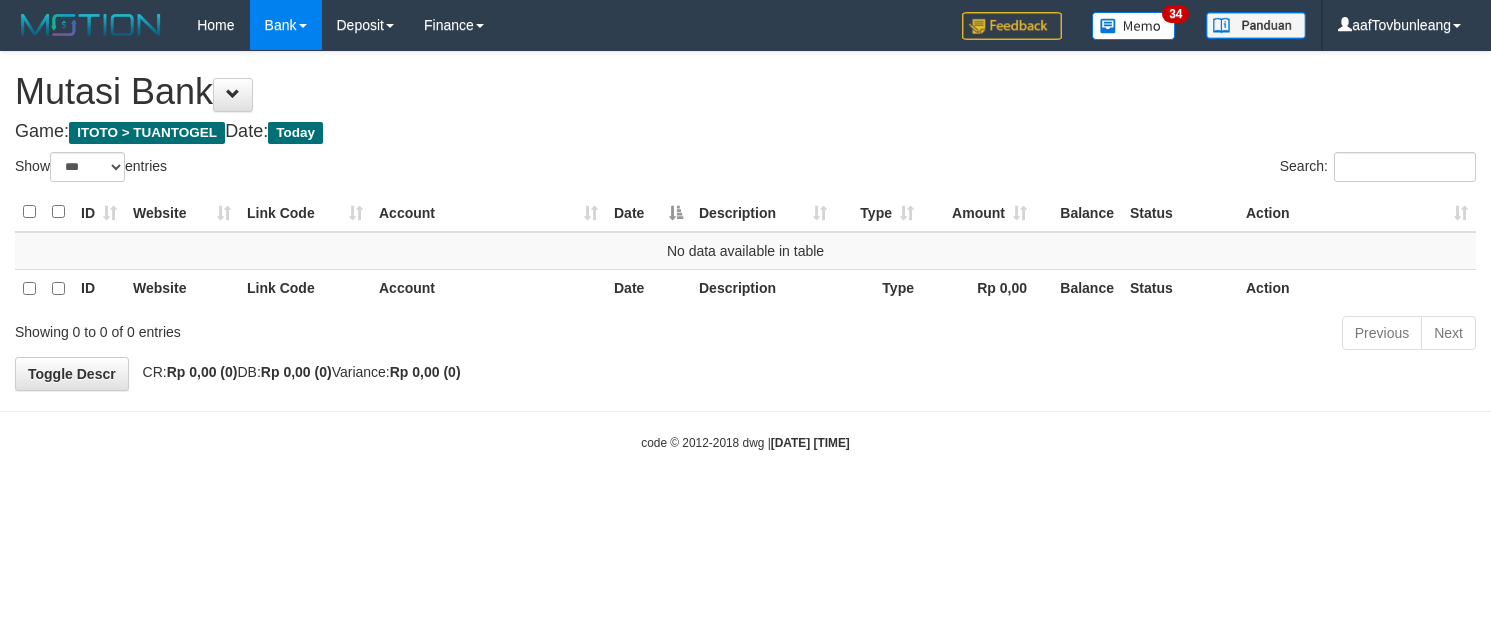 select on "***" 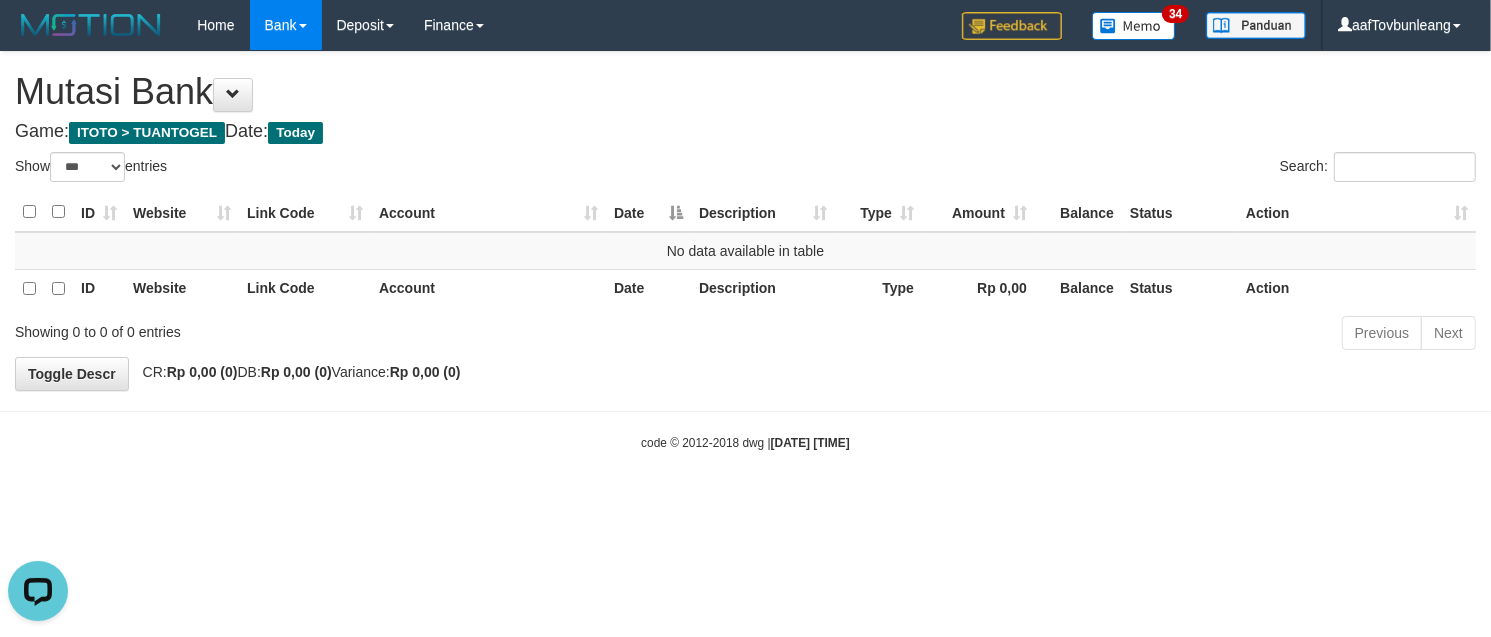 scroll, scrollTop: 0, scrollLeft: 0, axis: both 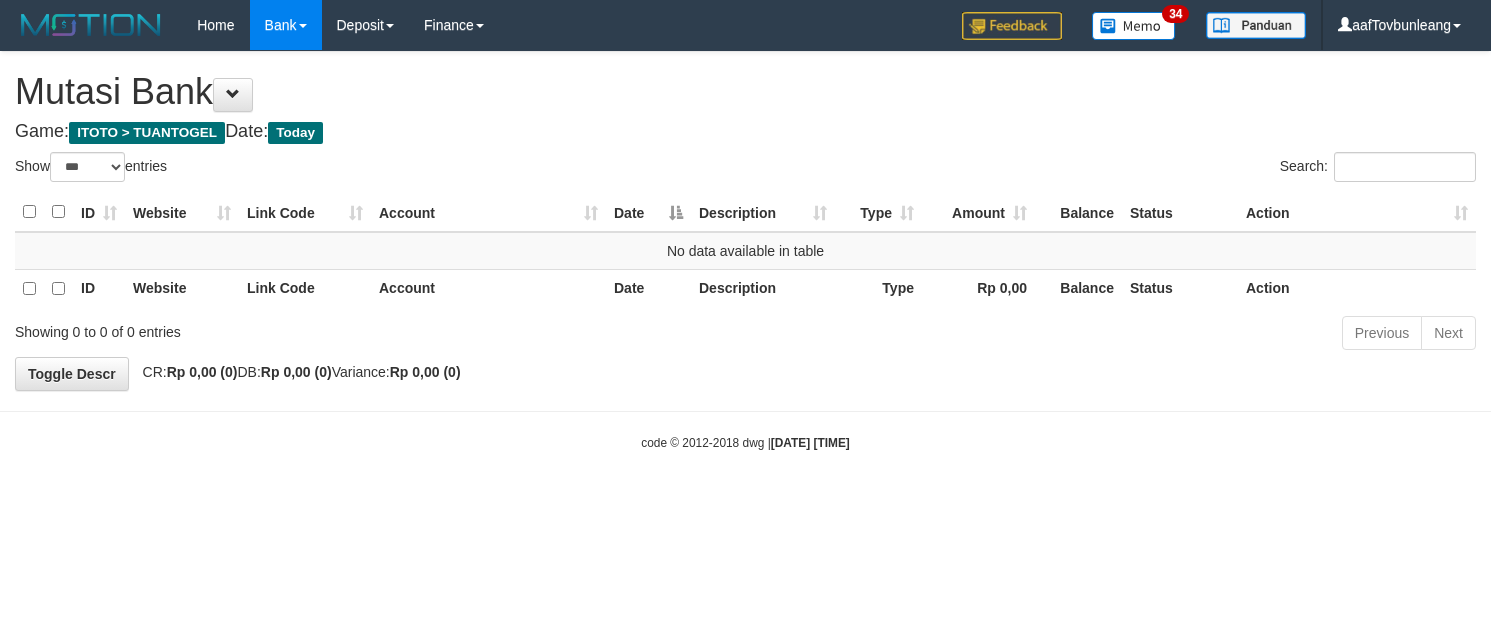 select on "***" 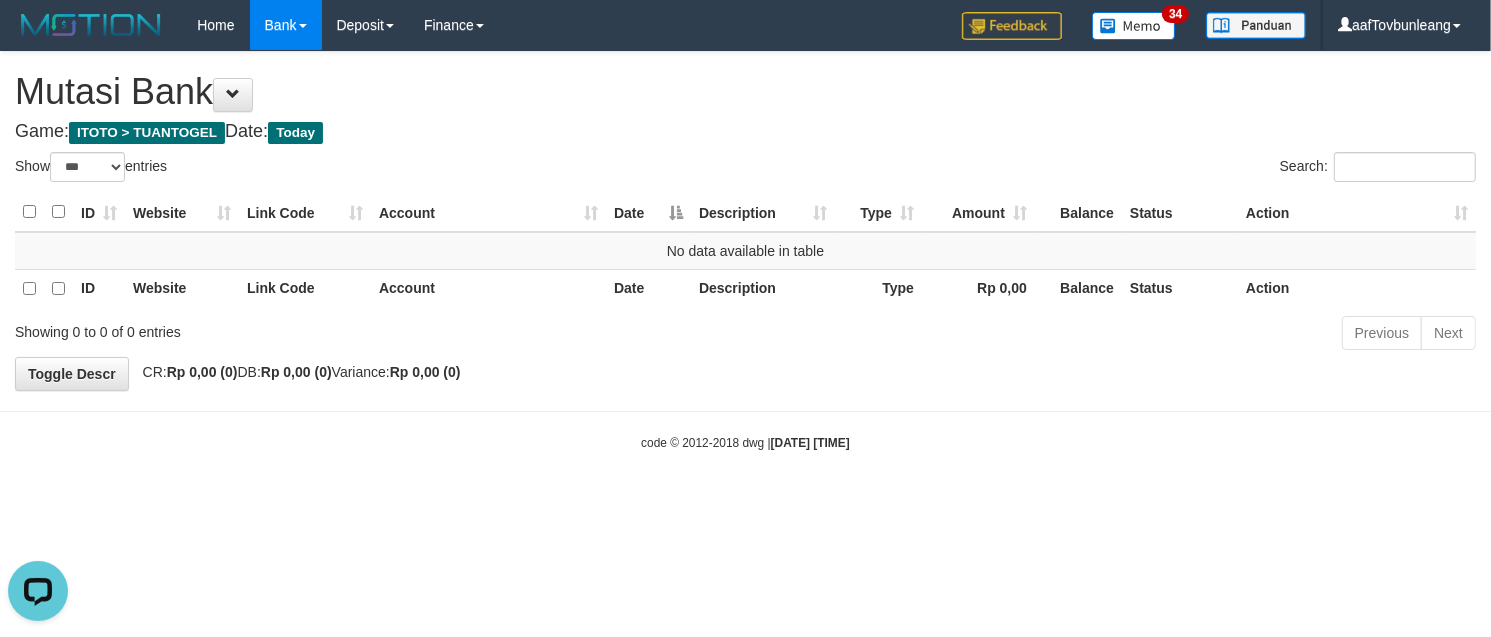 scroll, scrollTop: 0, scrollLeft: 0, axis: both 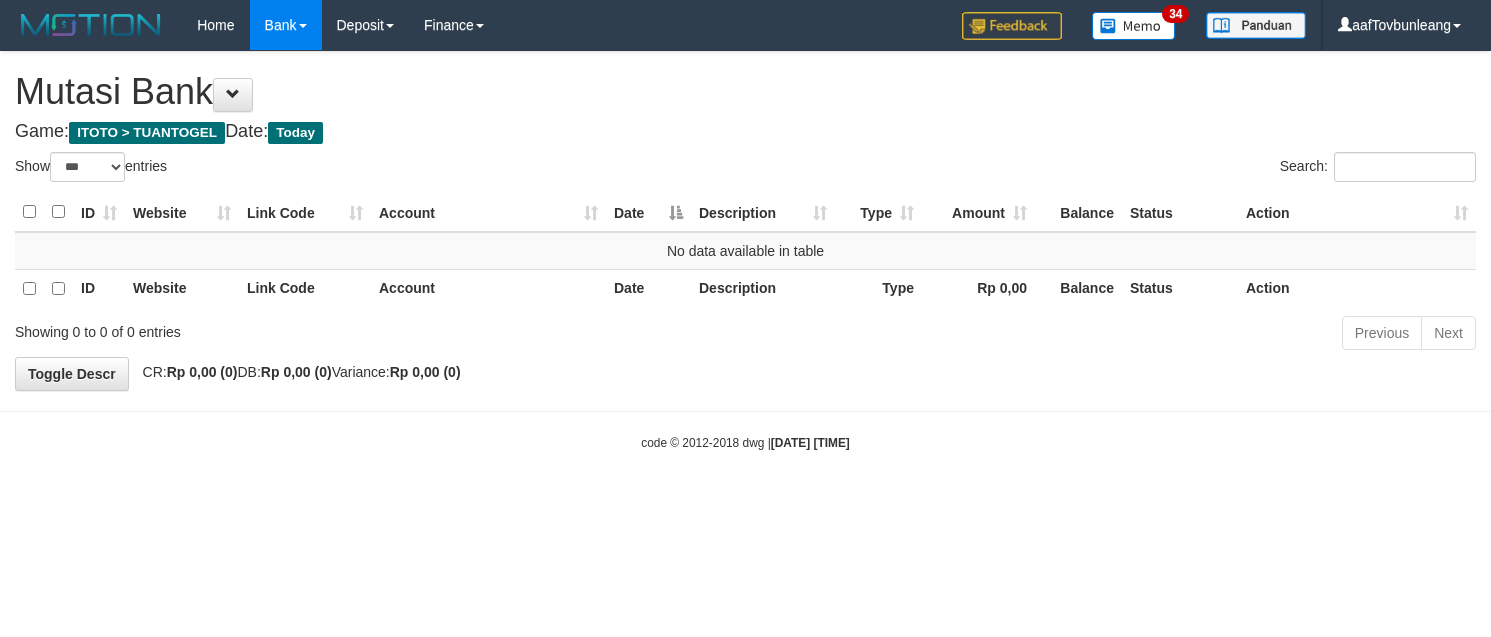 select on "***" 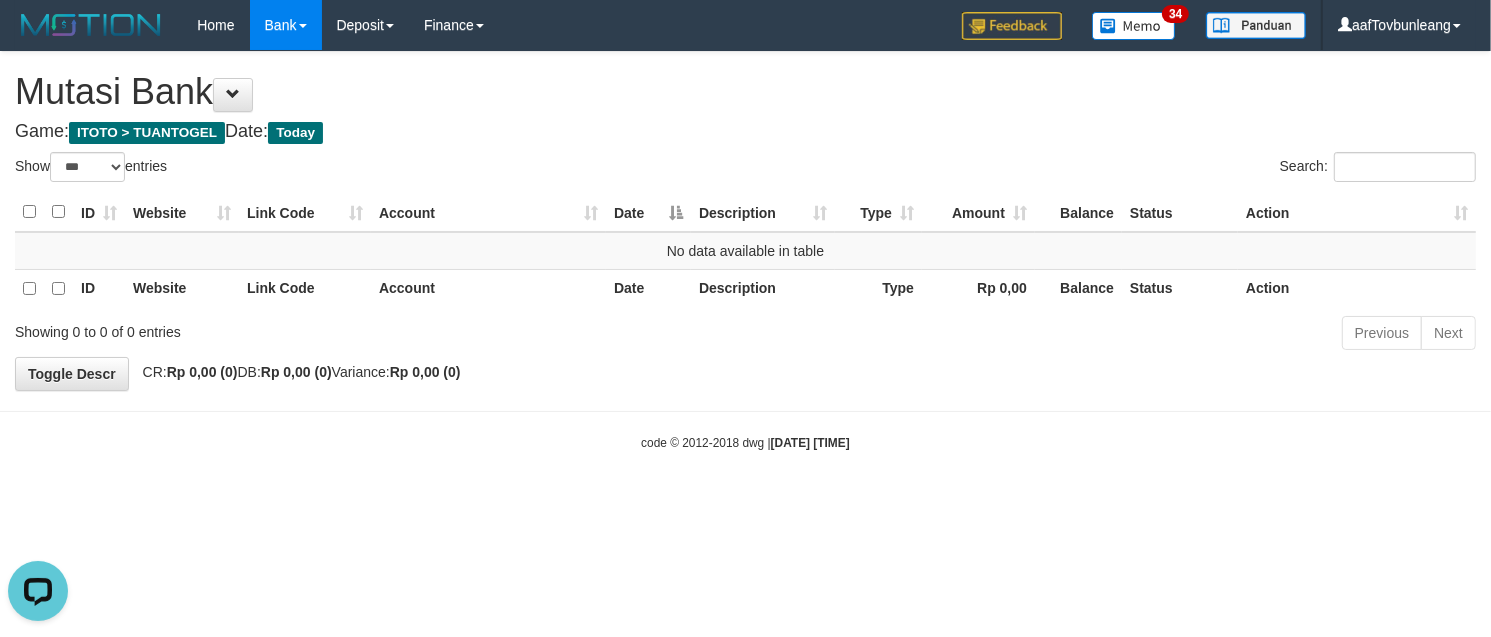 scroll, scrollTop: 0, scrollLeft: 0, axis: both 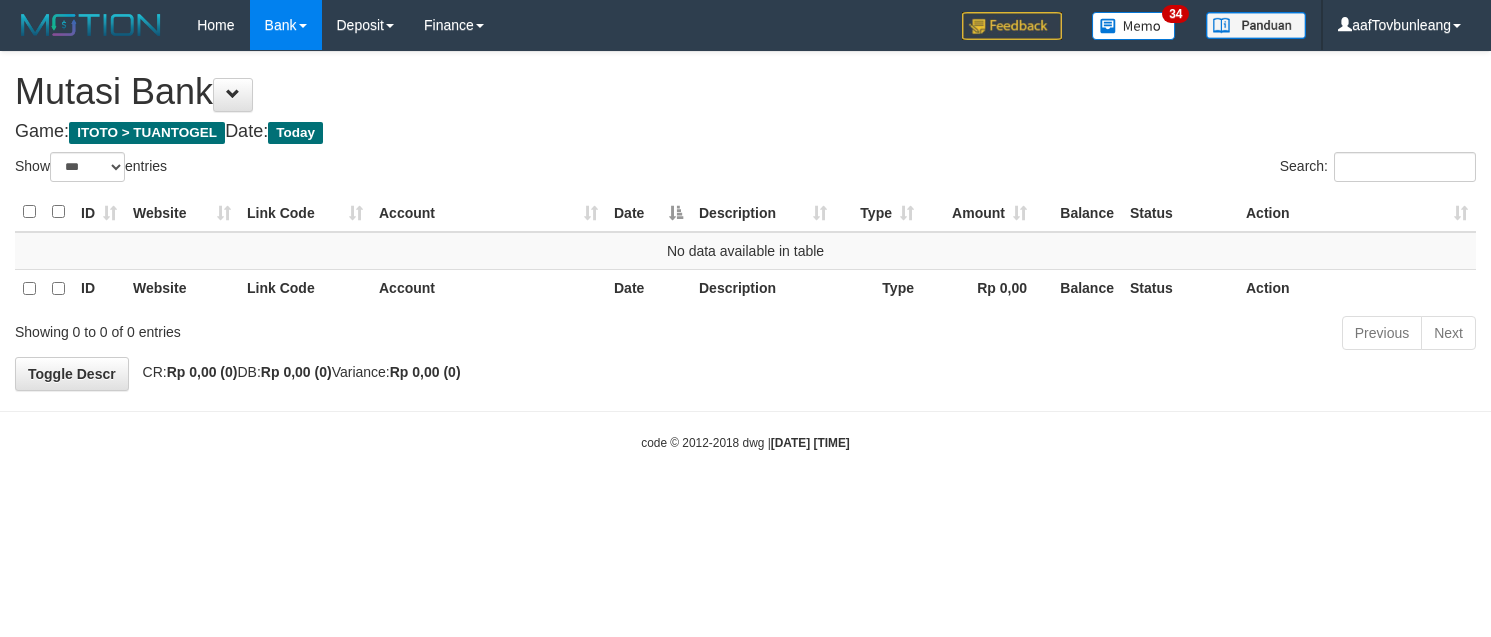 select on "***" 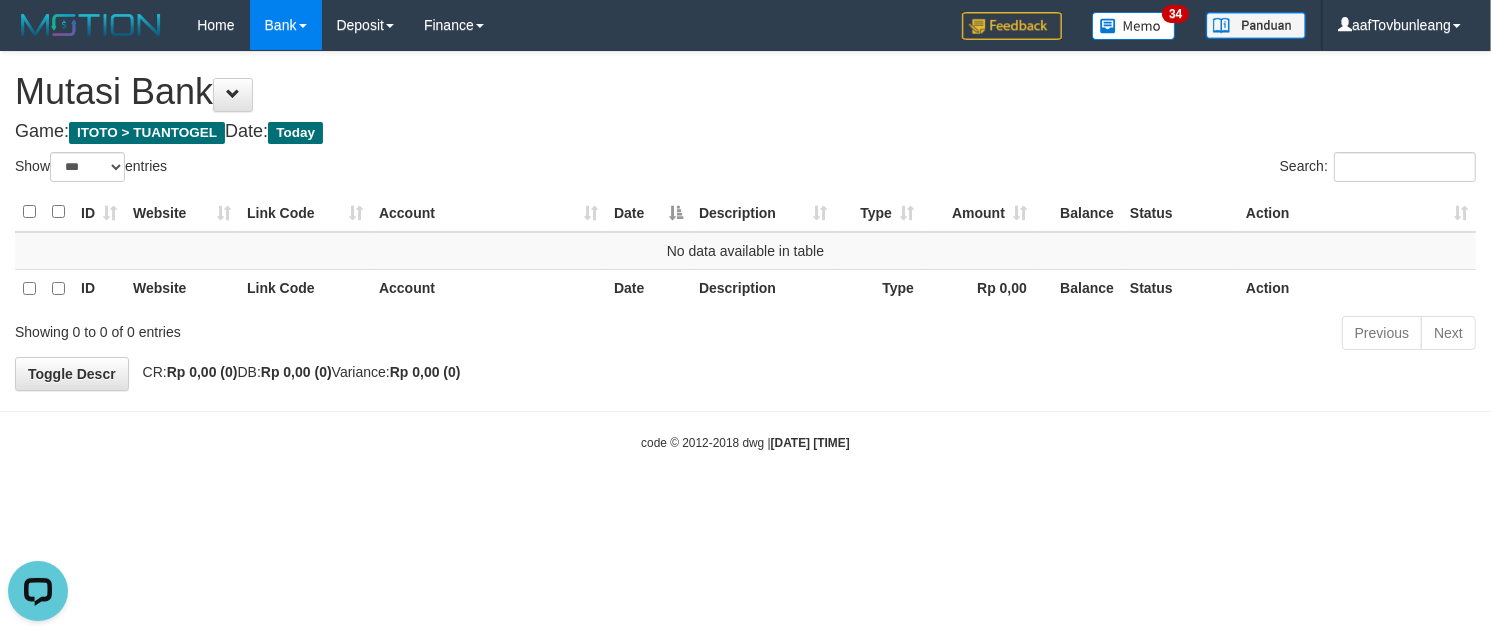 scroll, scrollTop: 0, scrollLeft: 0, axis: both 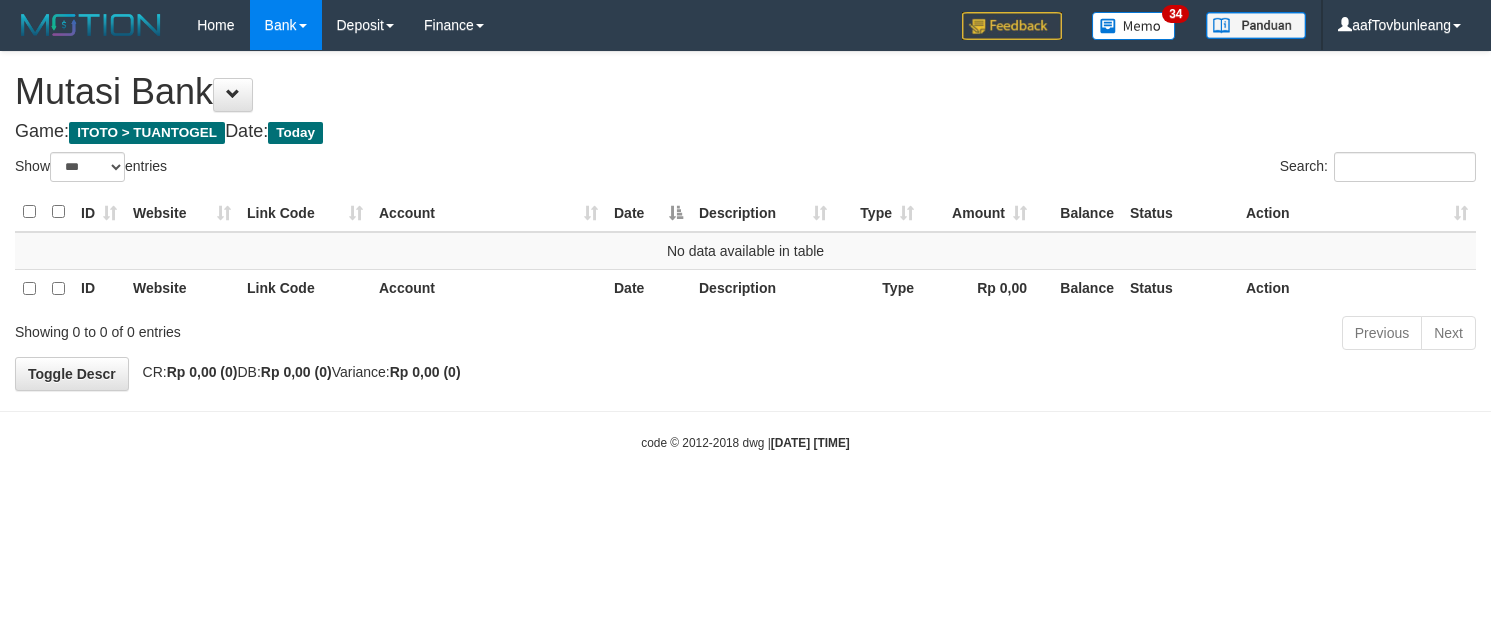 select on "***" 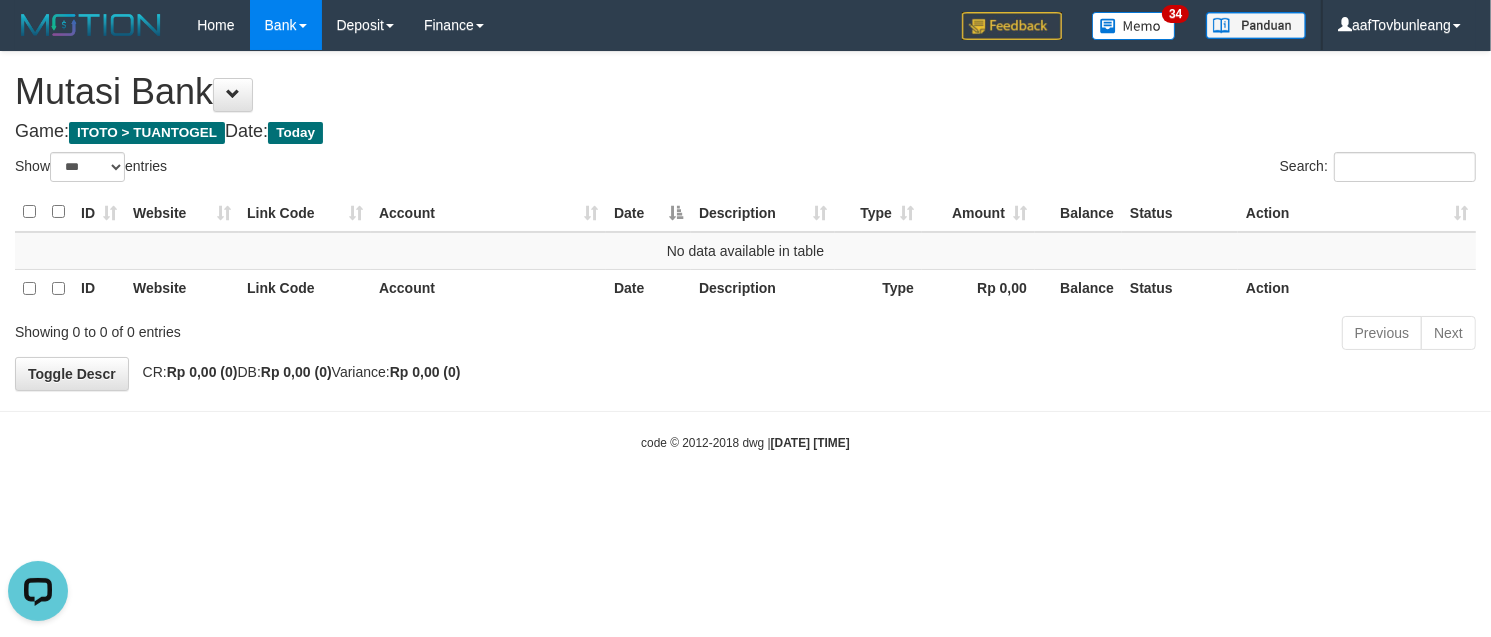 scroll, scrollTop: 0, scrollLeft: 0, axis: both 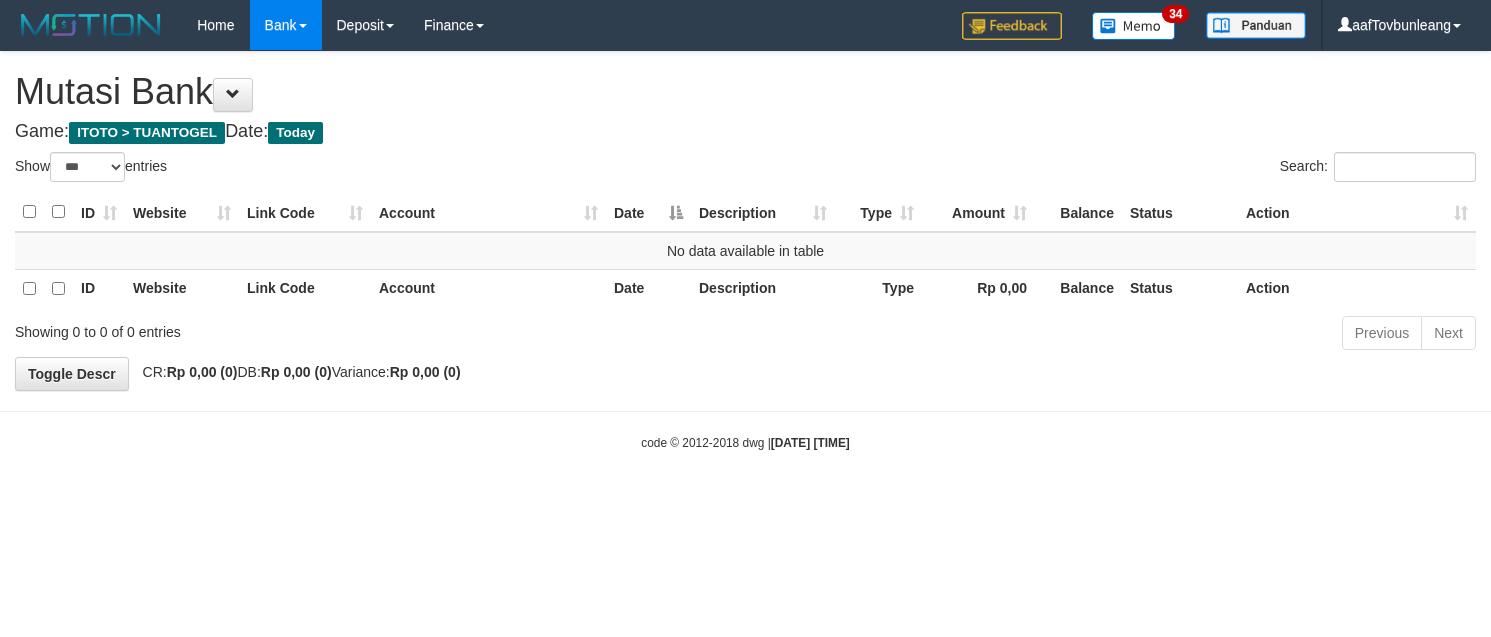 select on "***" 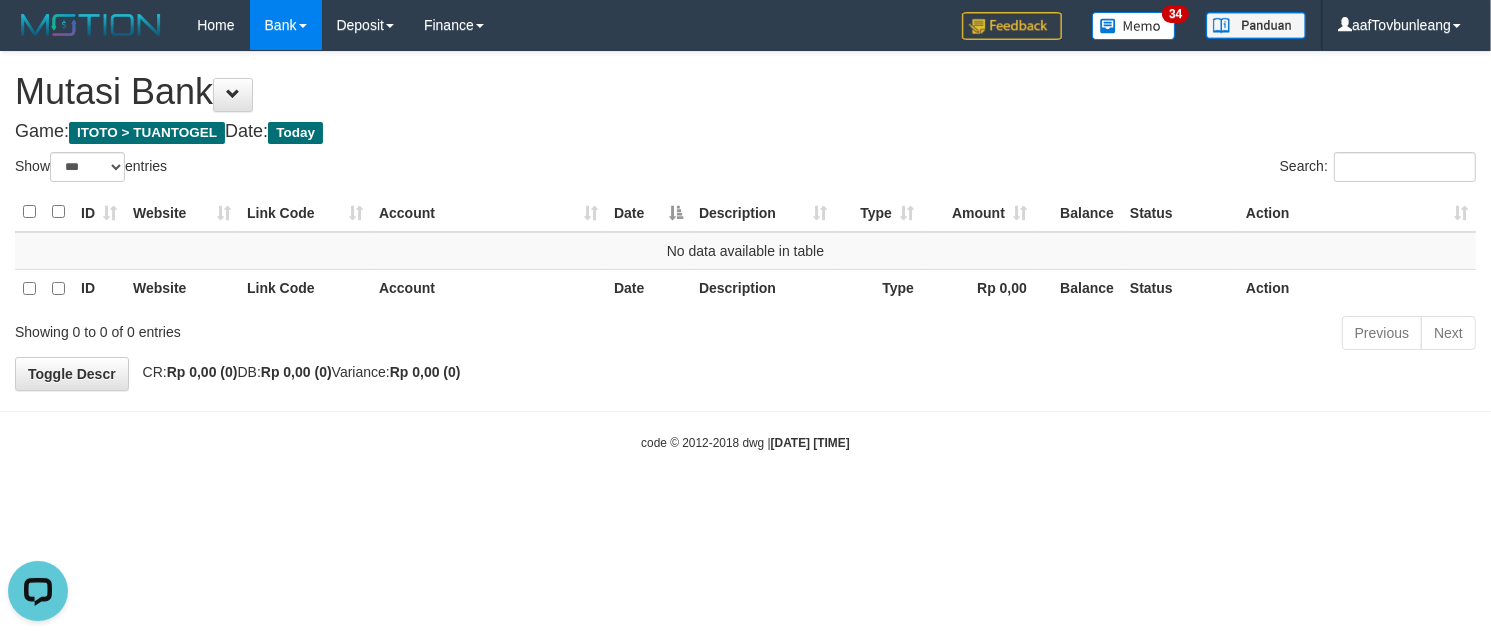 scroll, scrollTop: 0, scrollLeft: 0, axis: both 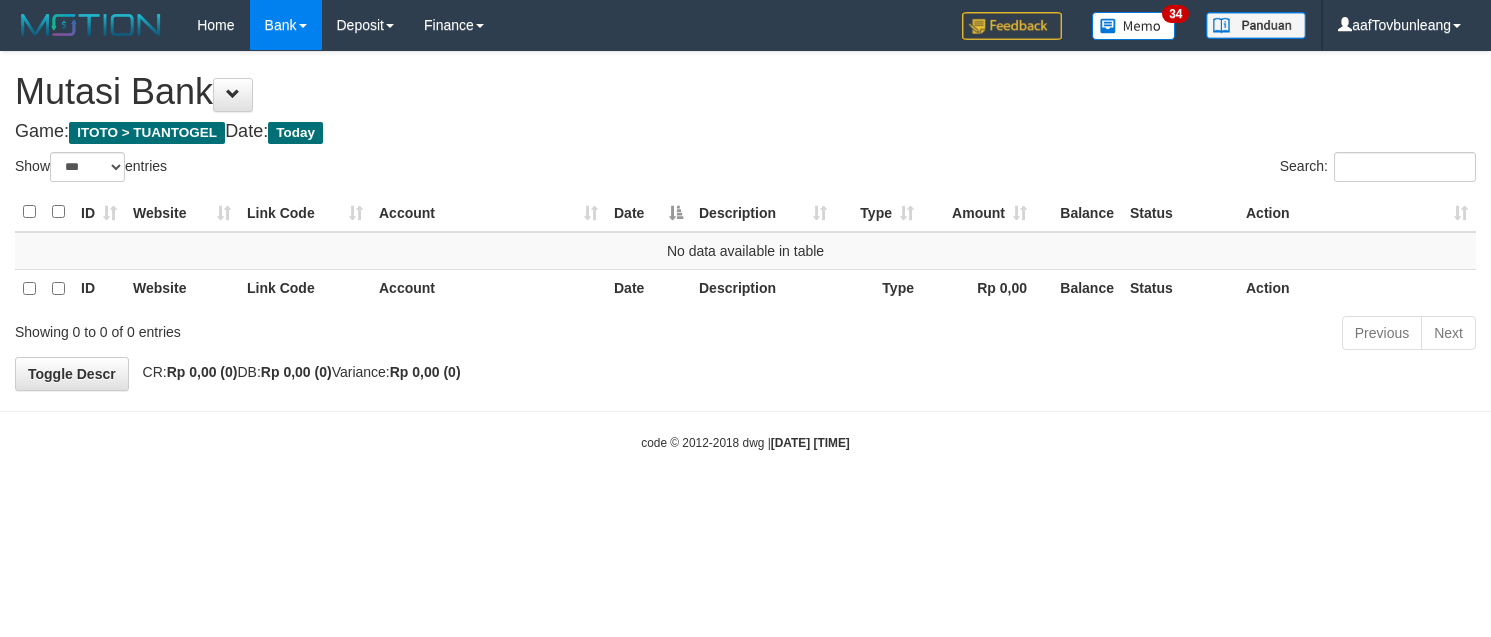 select on "***" 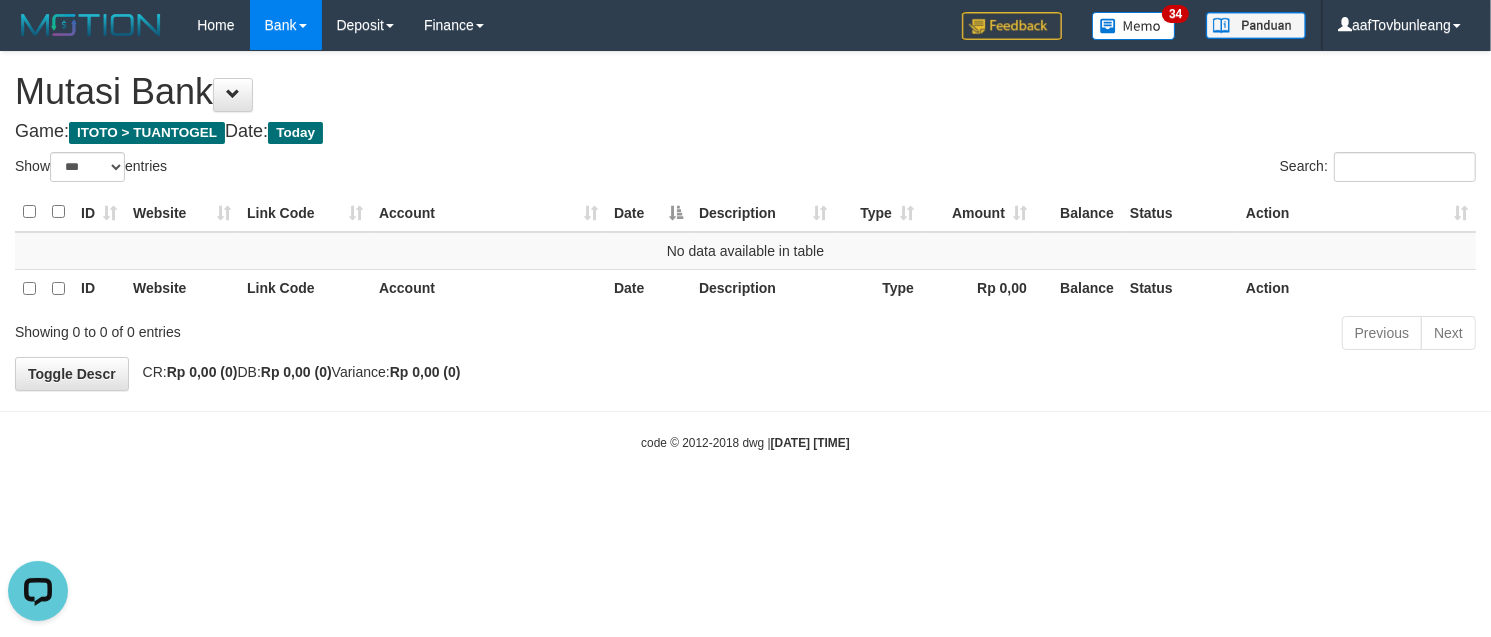 scroll, scrollTop: 0, scrollLeft: 0, axis: both 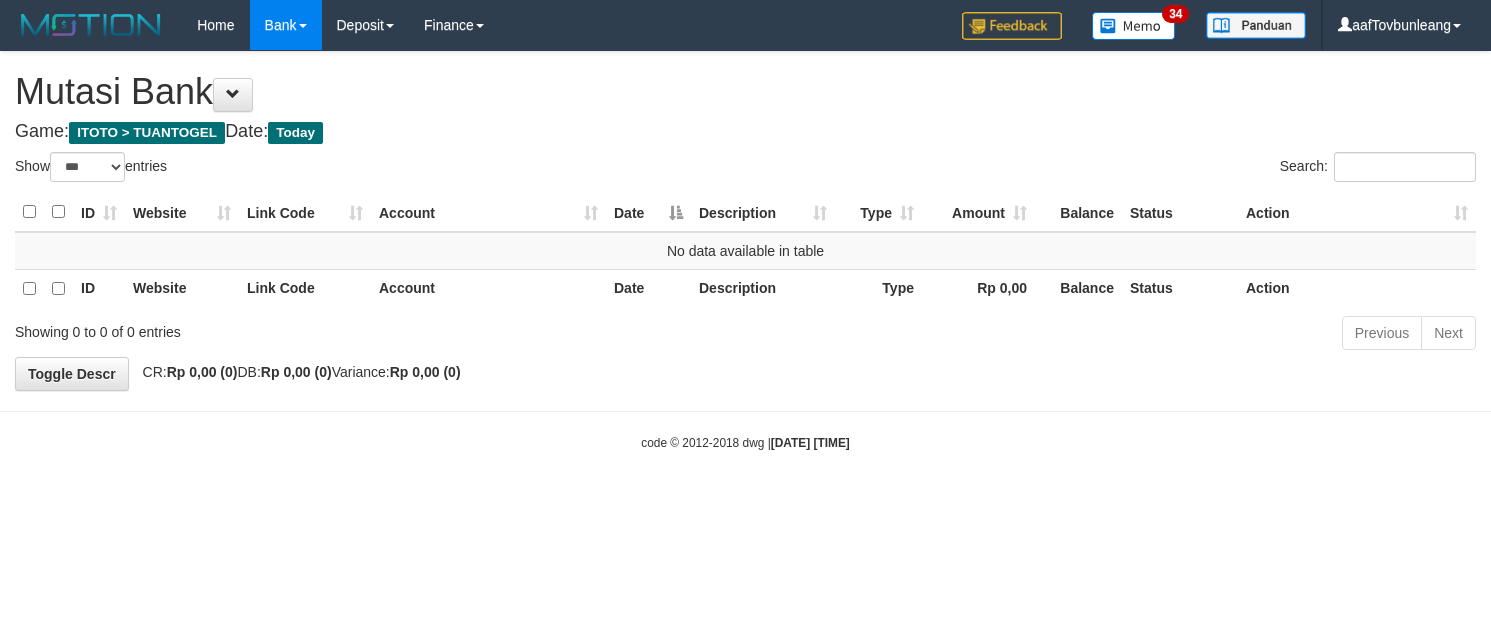 select on "***" 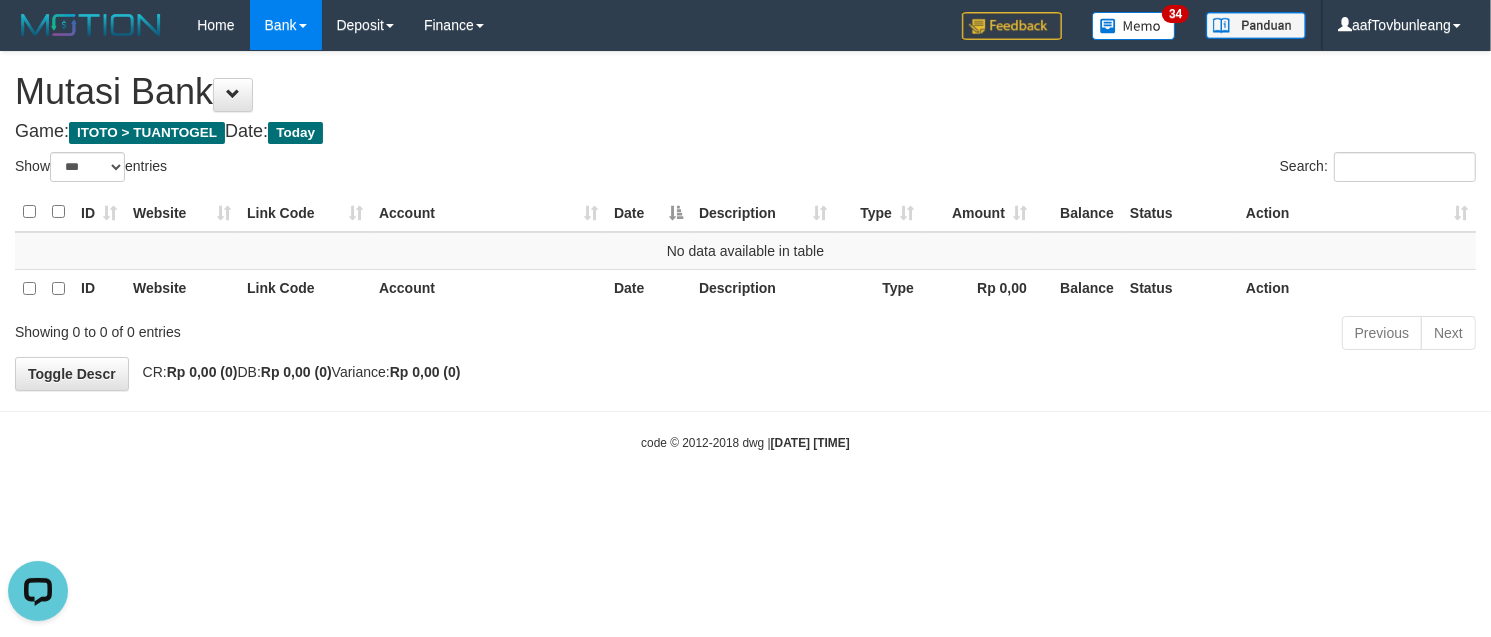 scroll, scrollTop: 0, scrollLeft: 0, axis: both 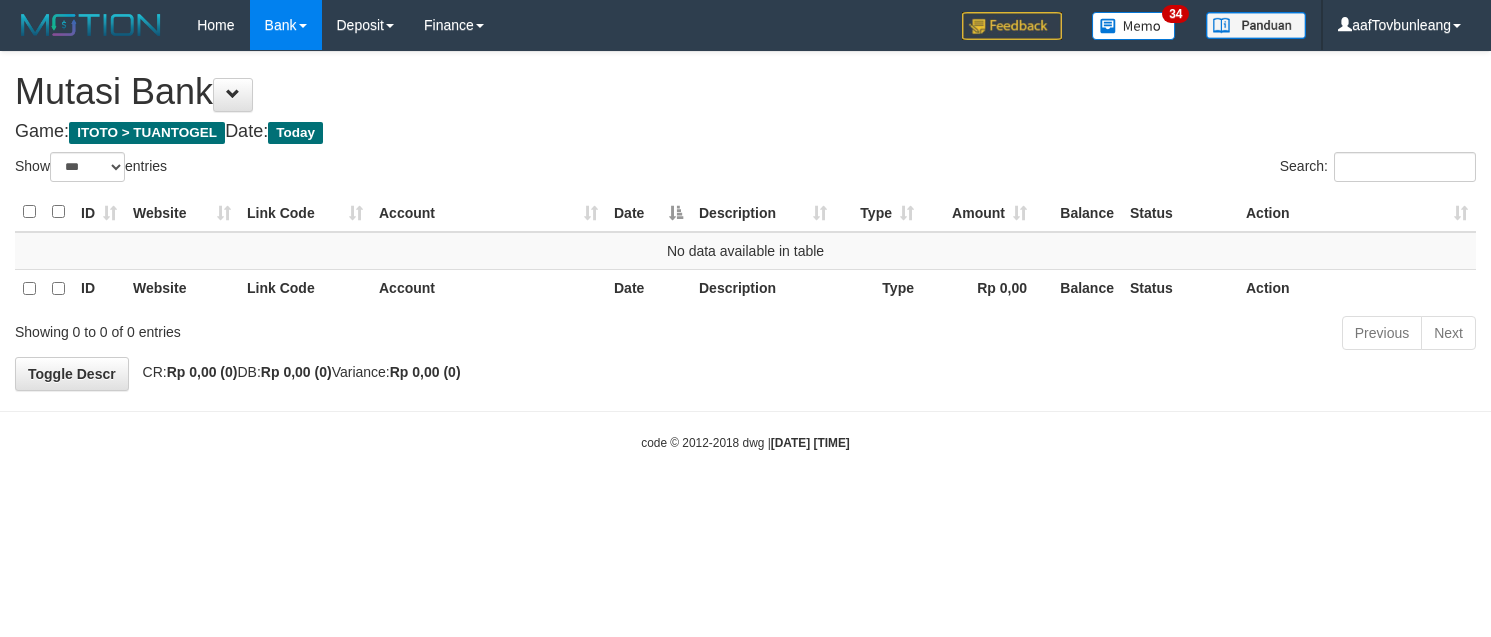 select on "***" 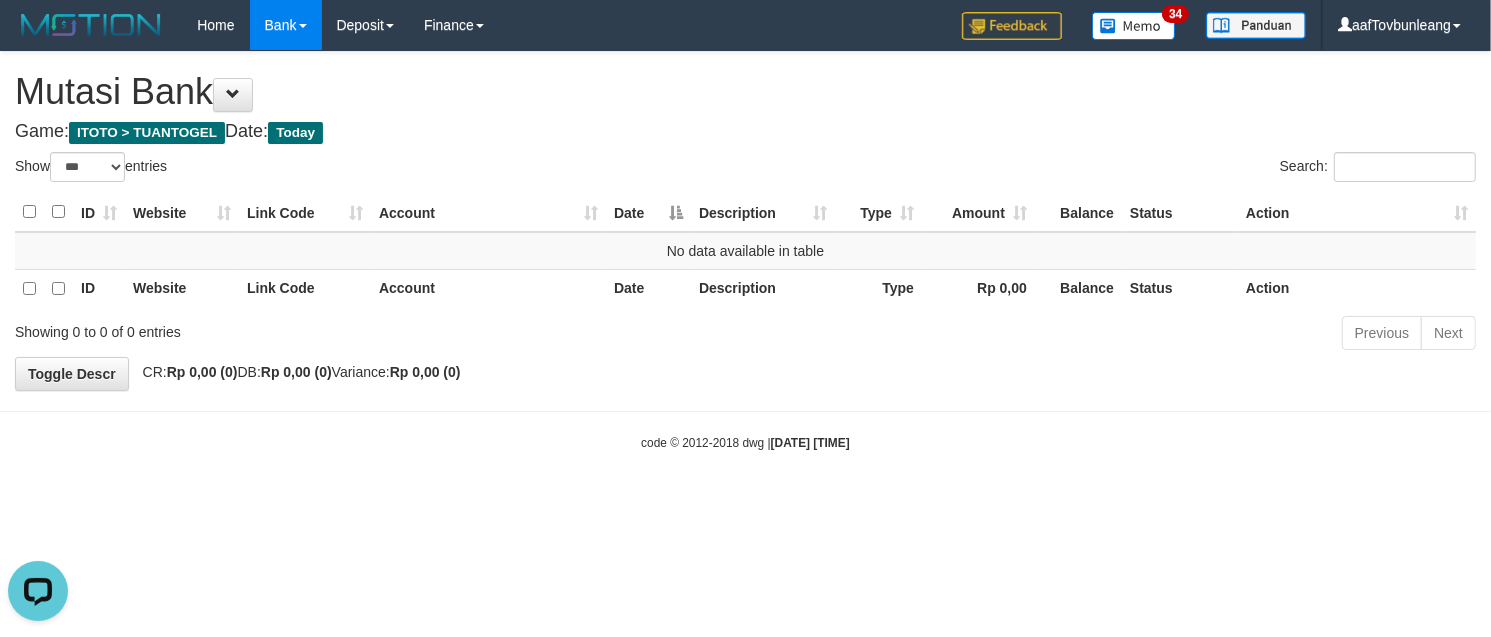 scroll, scrollTop: 0, scrollLeft: 0, axis: both 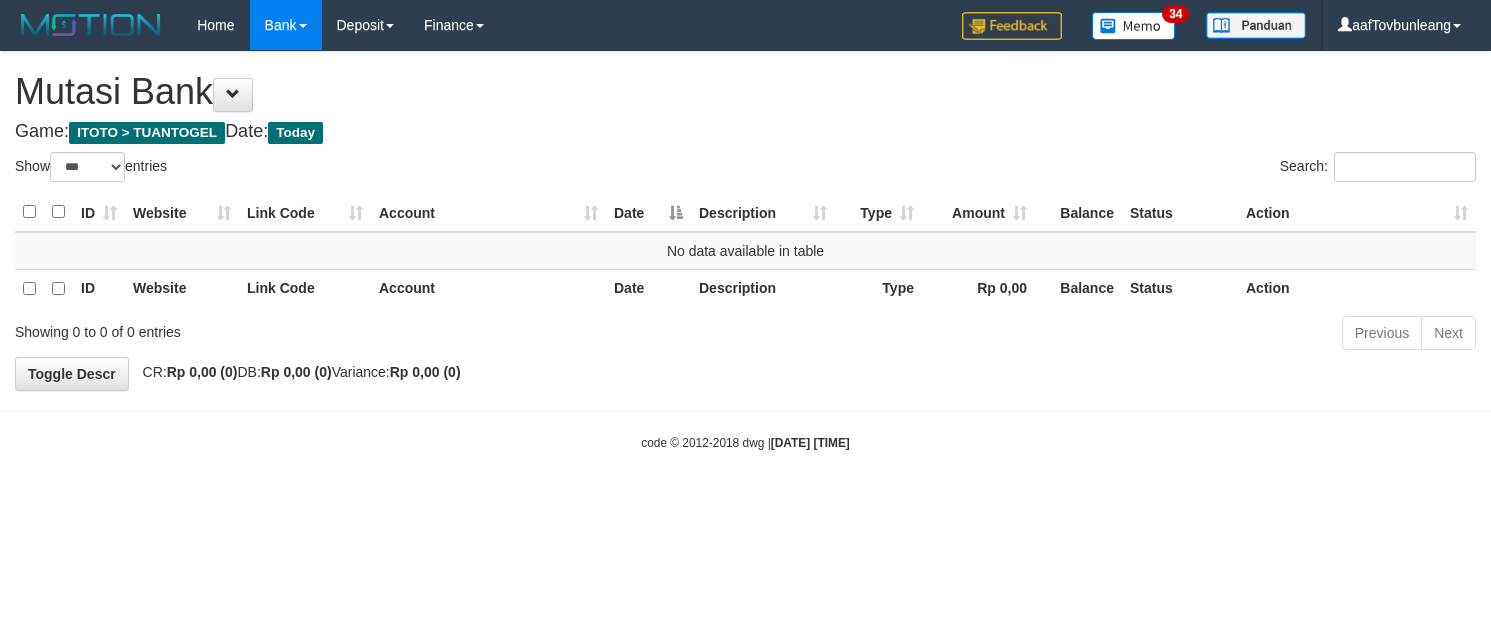 select on "***" 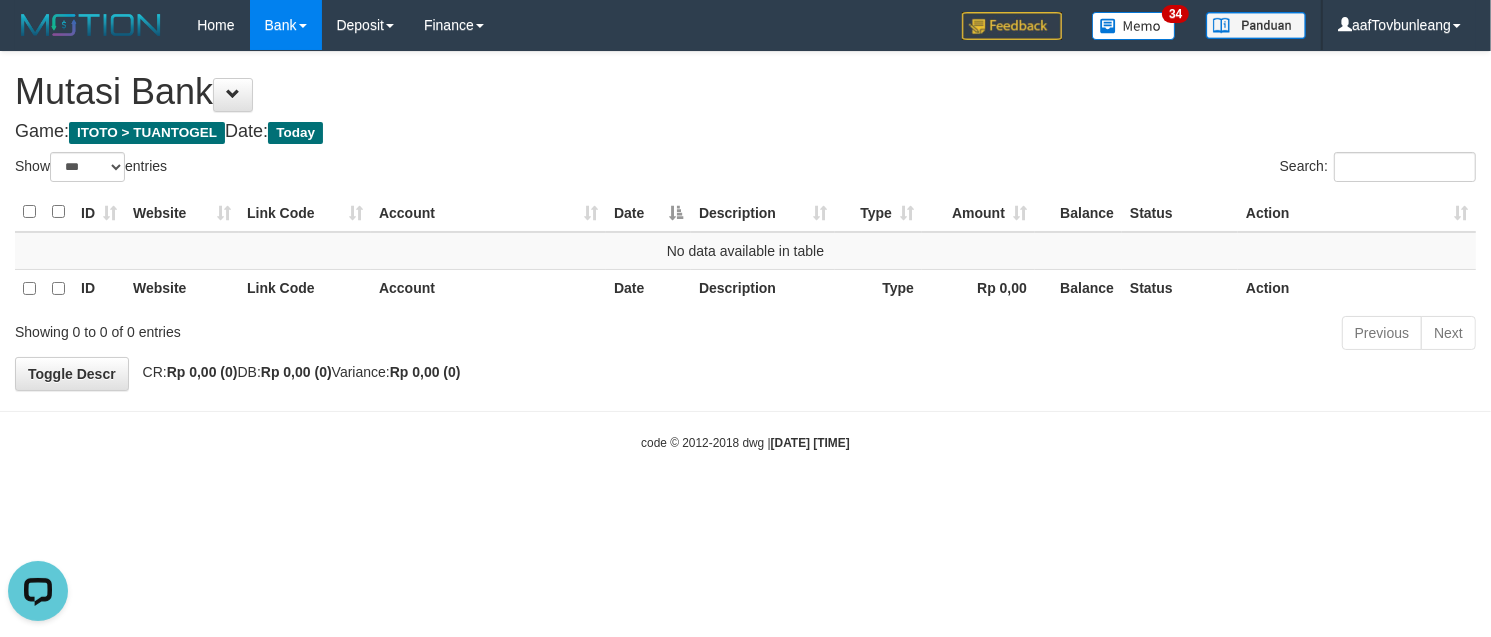 scroll, scrollTop: 0, scrollLeft: 0, axis: both 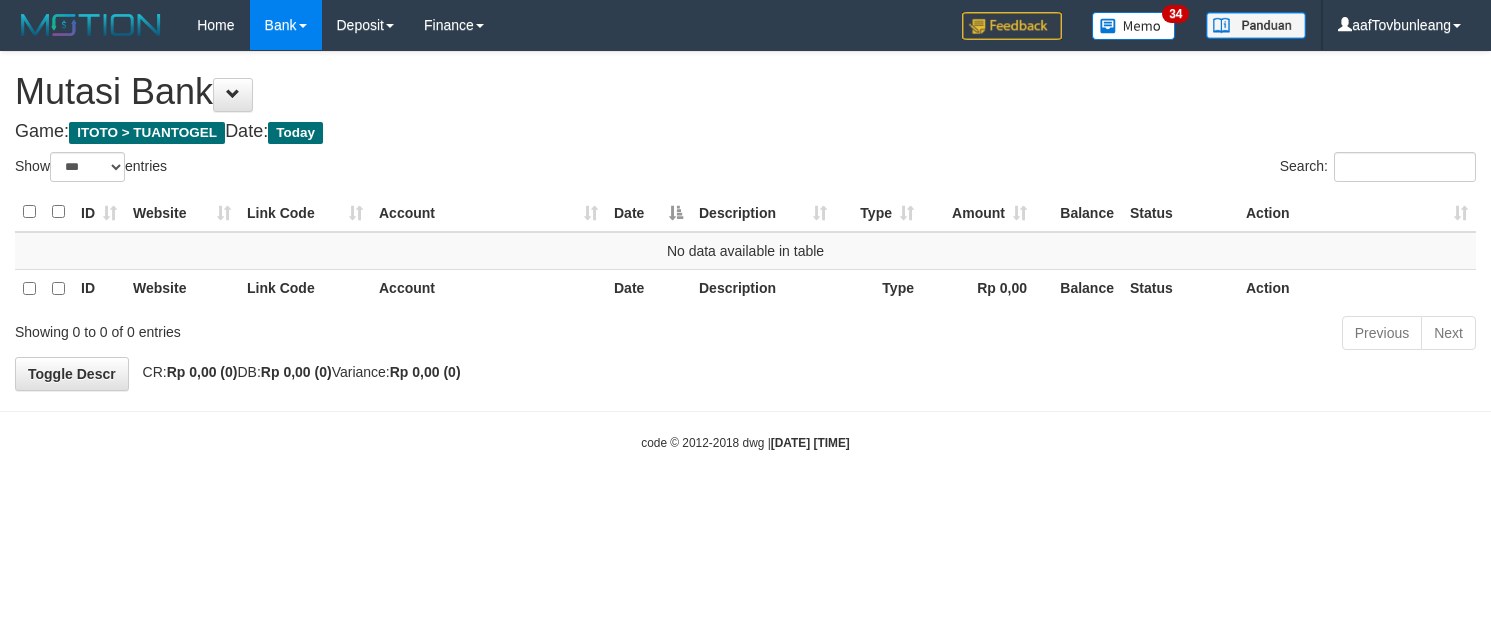 select on "***" 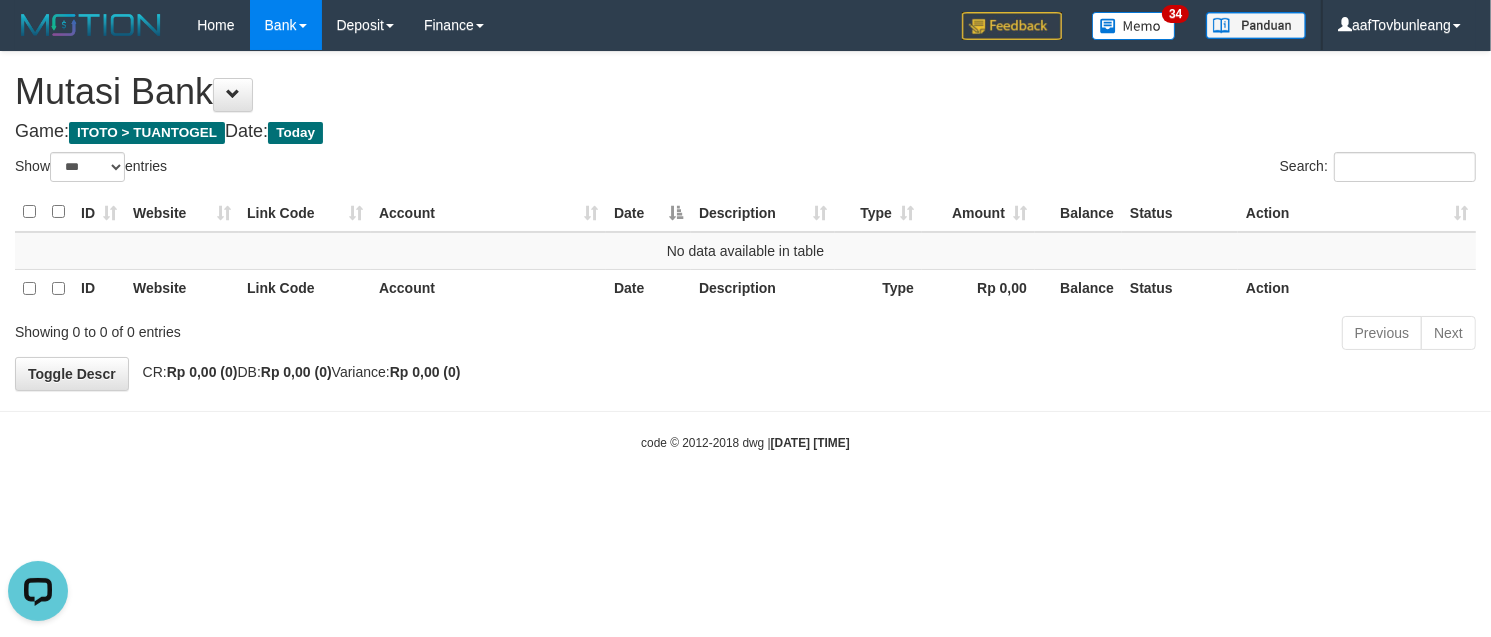 scroll, scrollTop: 0, scrollLeft: 0, axis: both 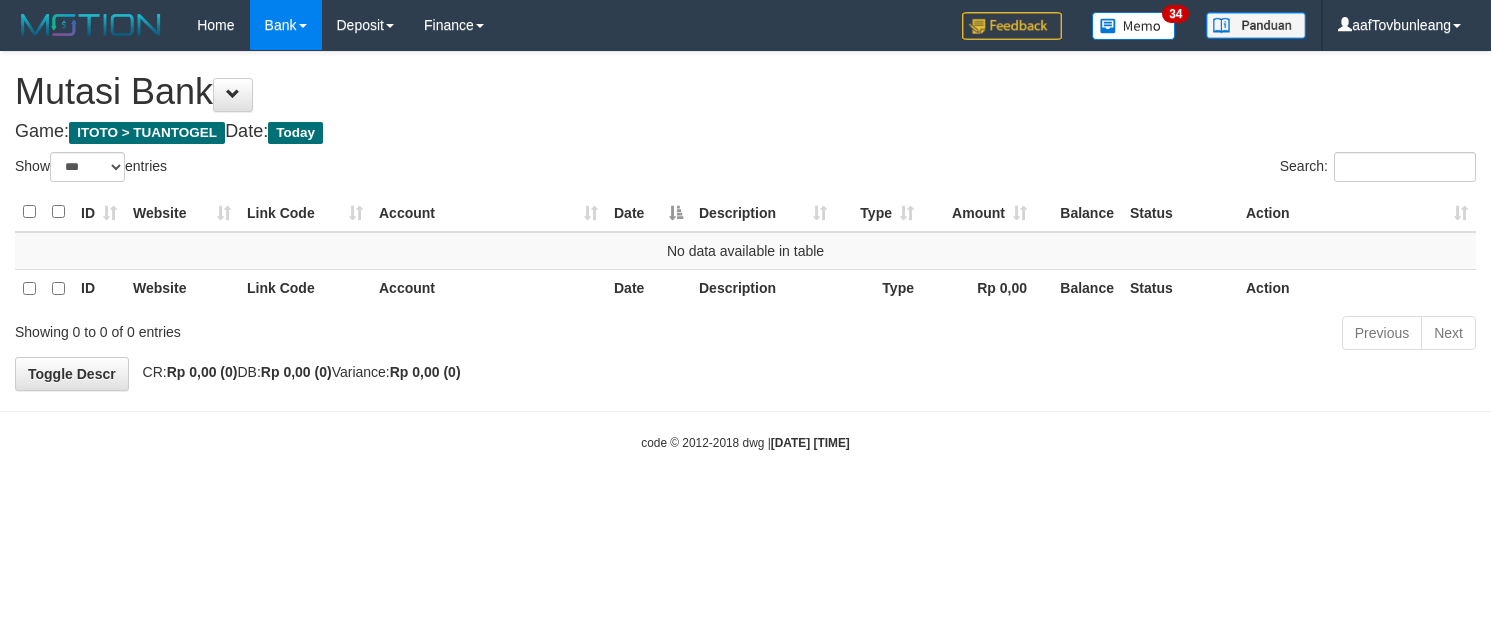 select on "***" 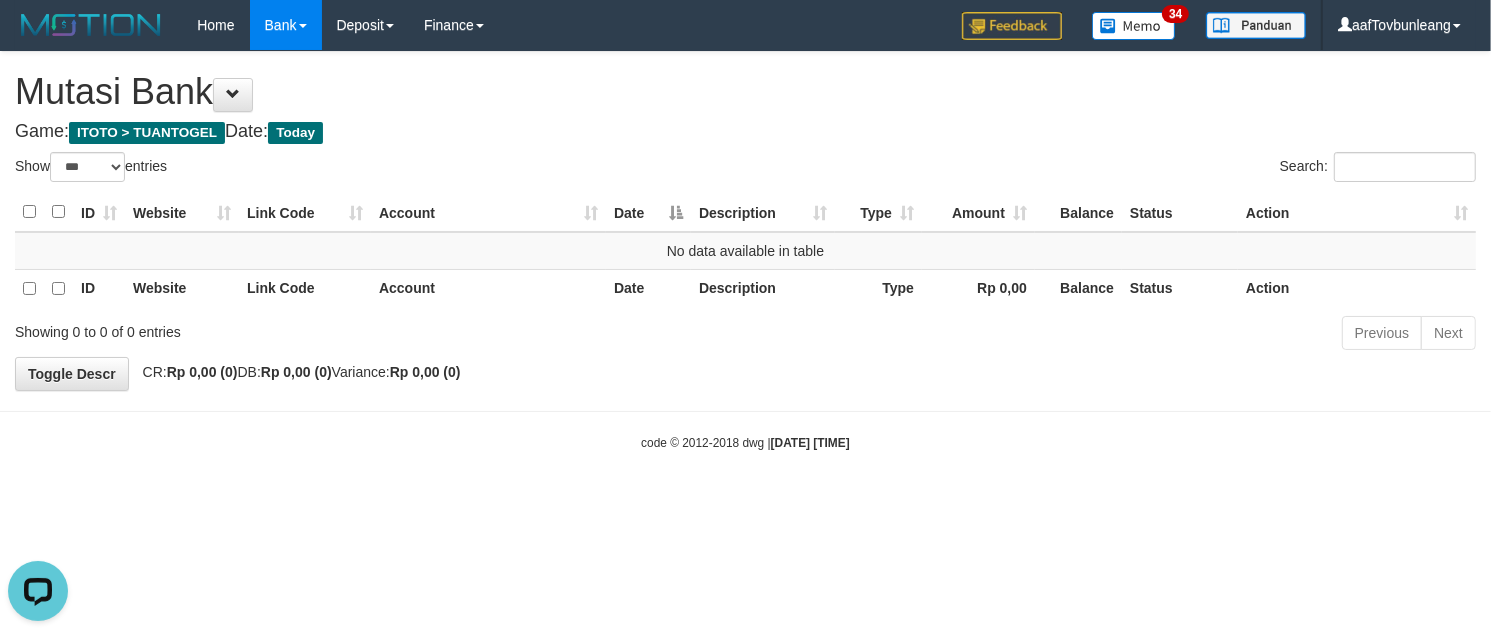 scroll, scrollTop: 0, scrollLeft: 0, axis: both 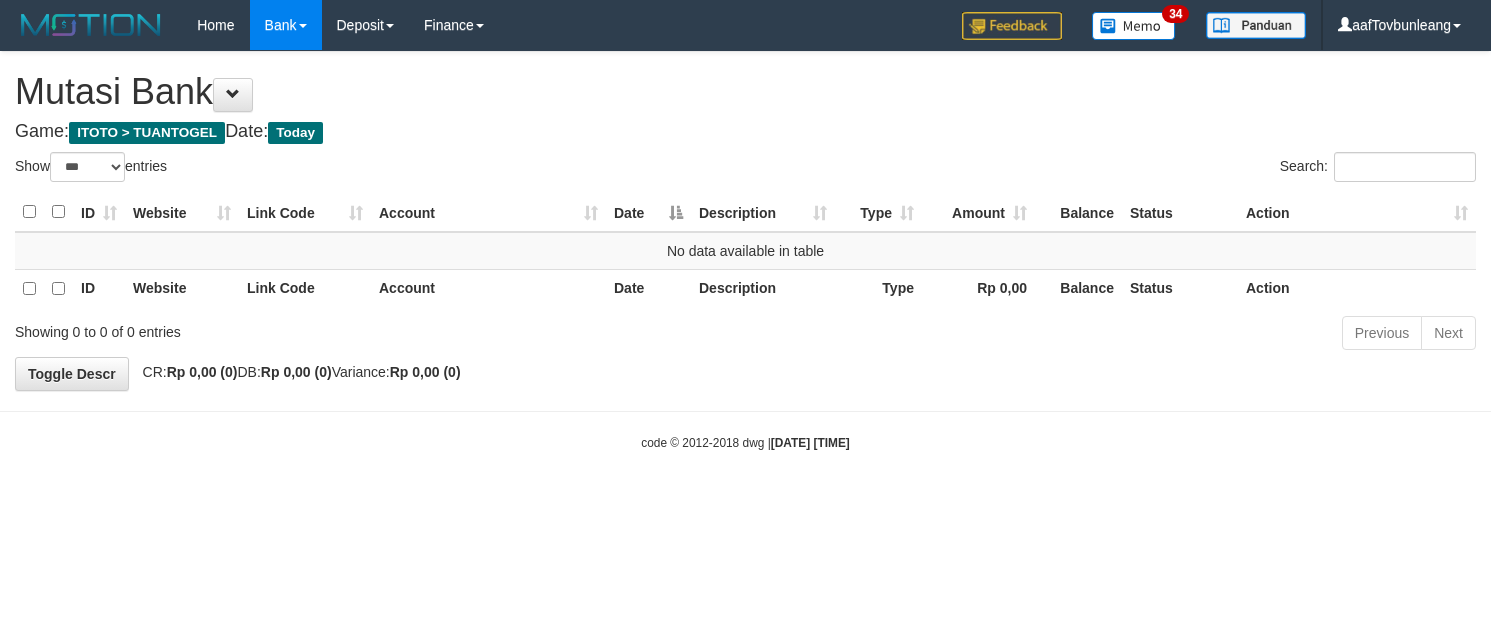 select on "***" 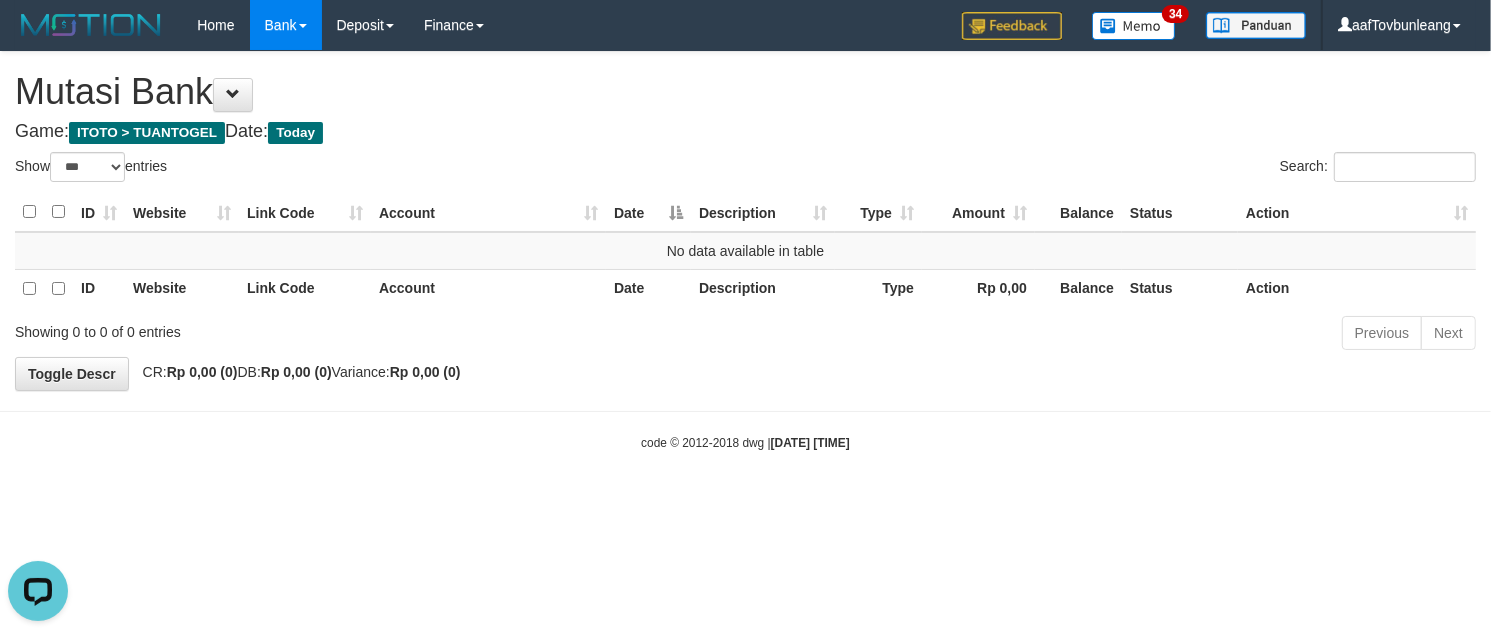 scroll, scrollTop: 0, scrollLeft: 0, axis: both 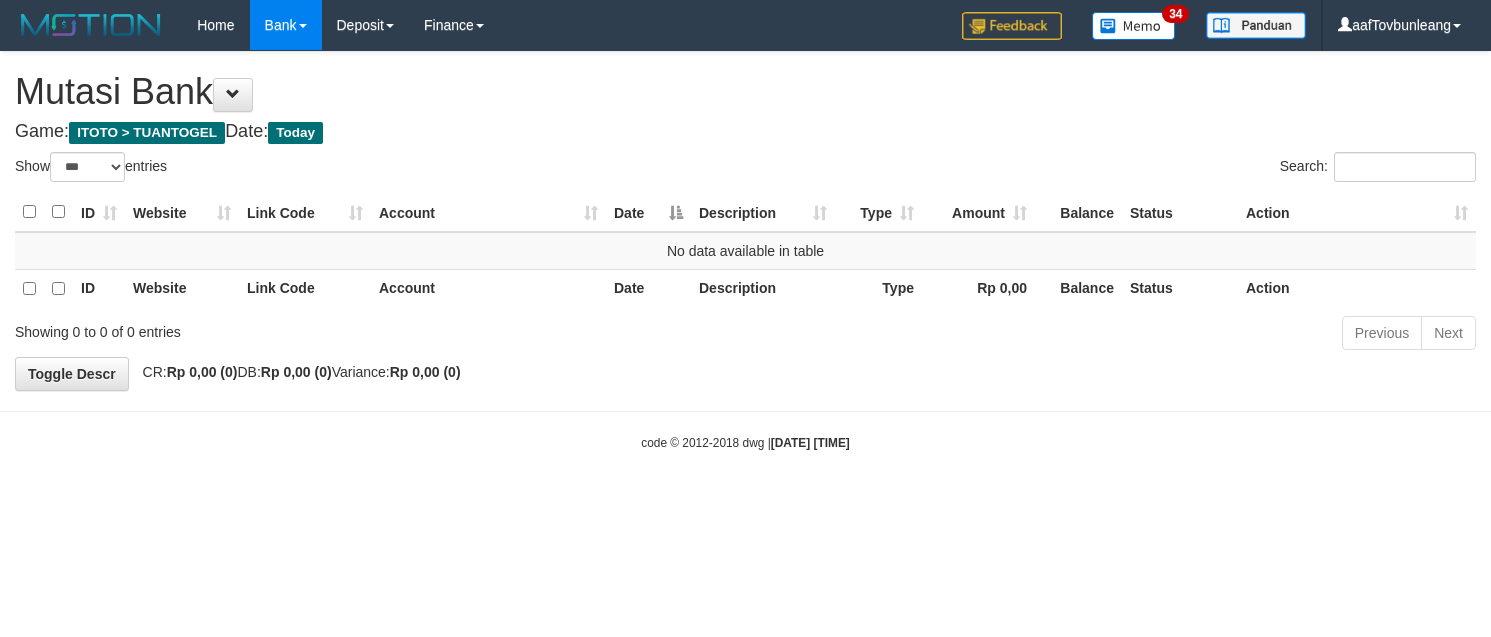 select on "***" 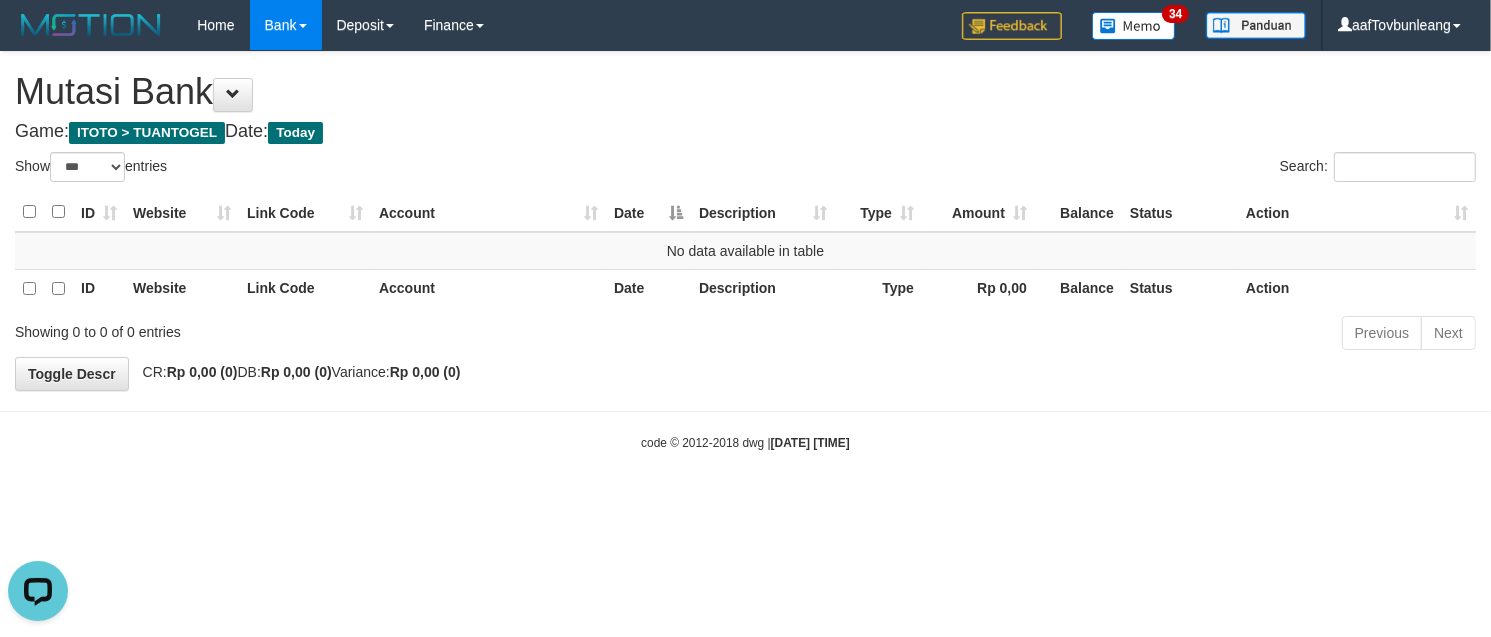 scroll, scrollTop: 0, scrollLeft: 0, axis: both 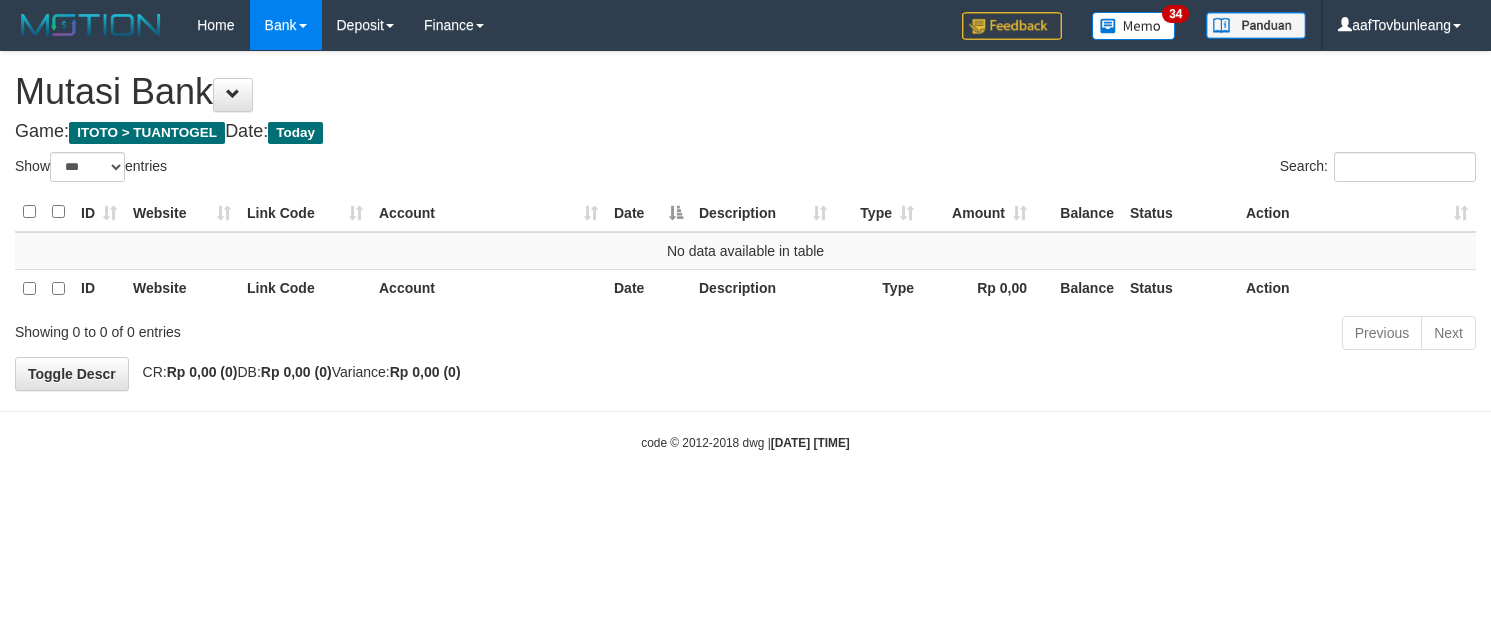 select on "***" 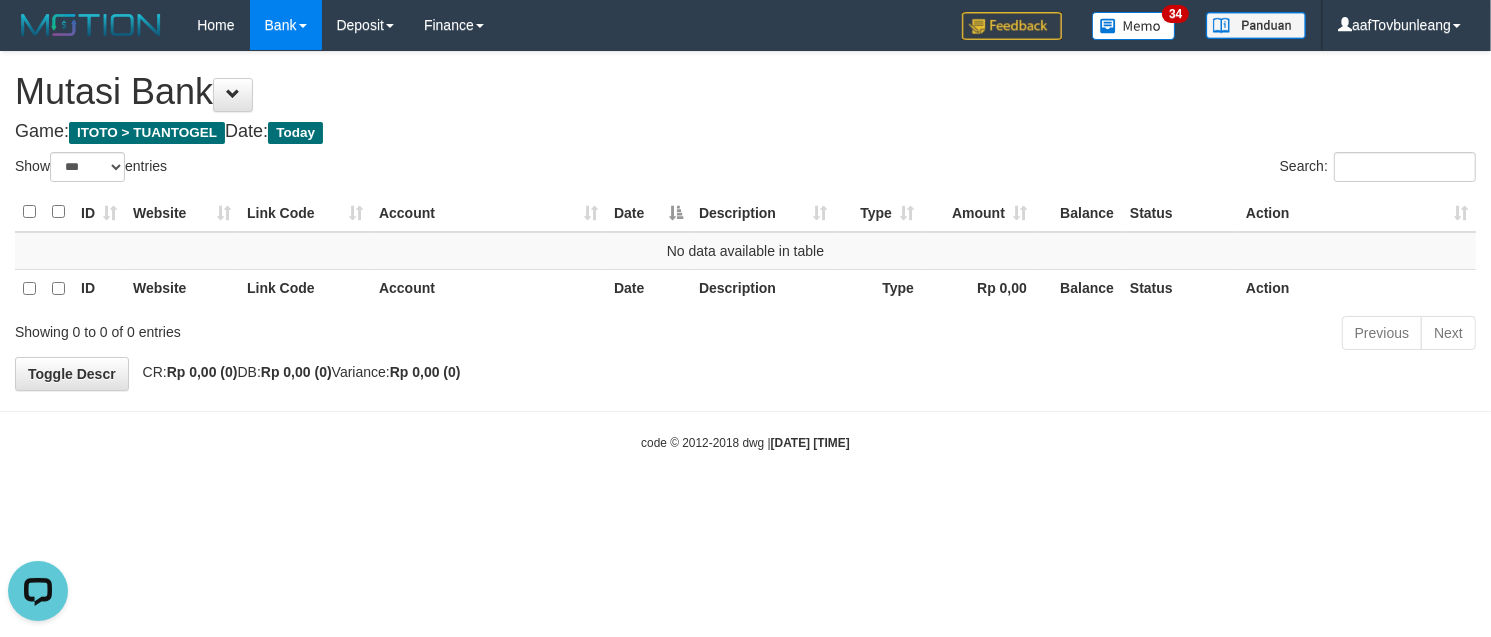 scroll, scrollTop: 0, scrollLeft: 0, axis: both 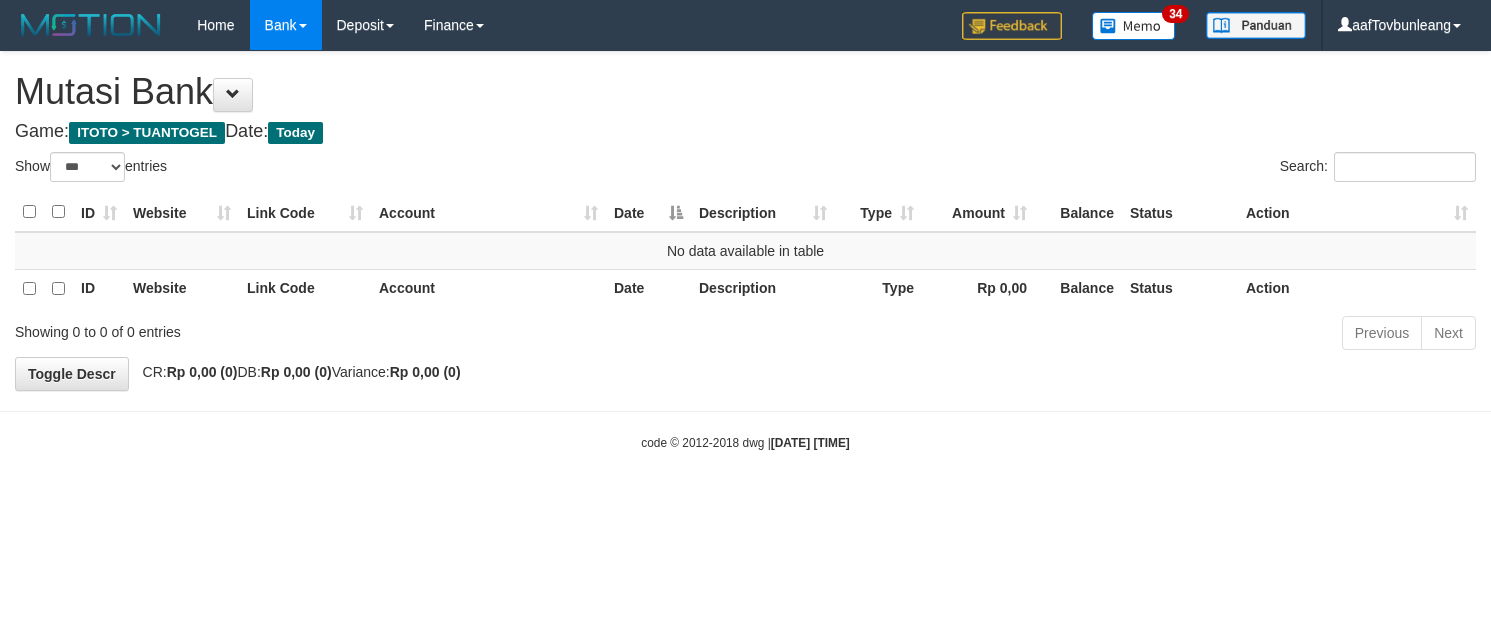 select on "***" 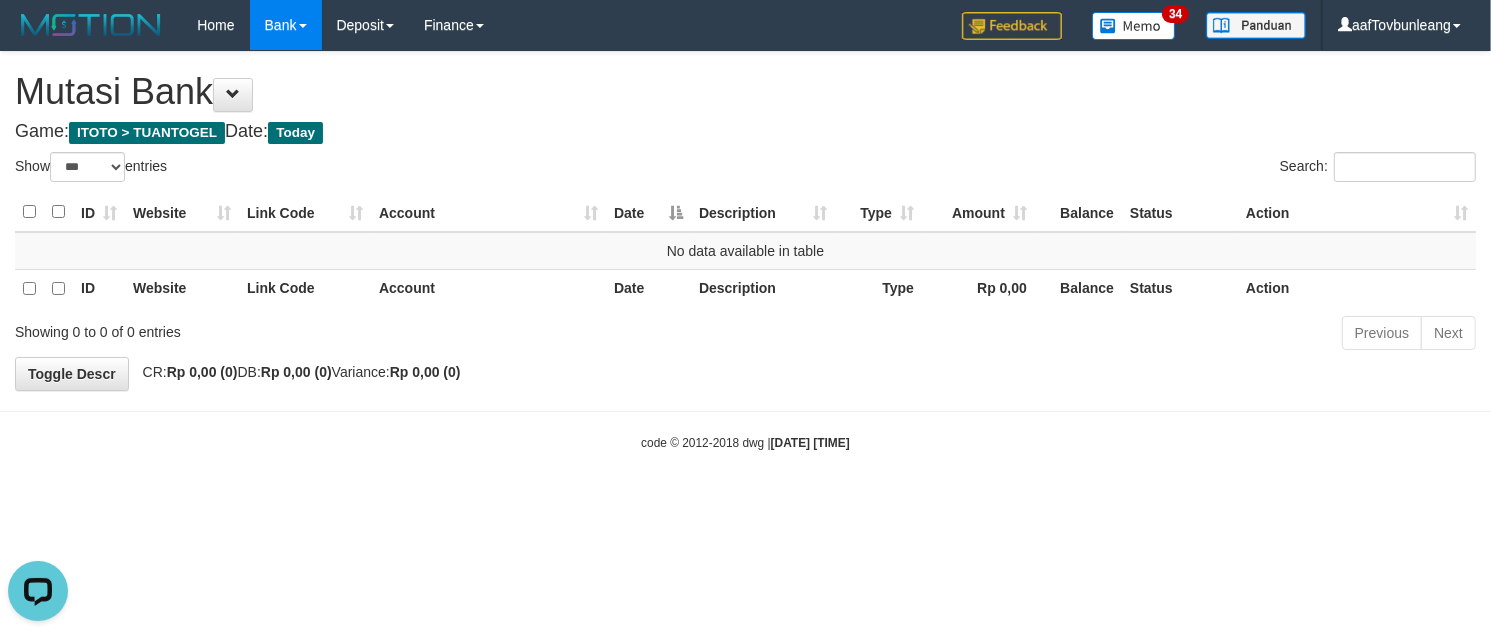 scroll, scrollTop: 0, scrollLeft: 0, axis: both 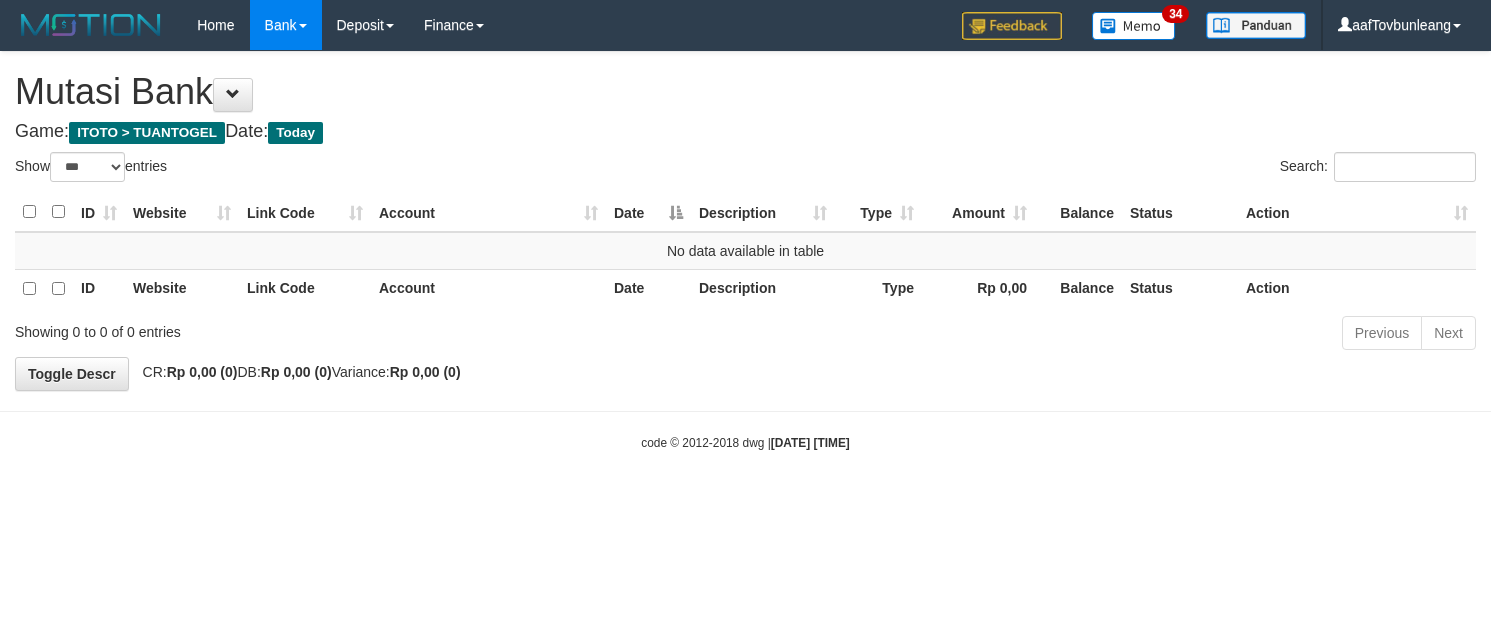 select on "***" 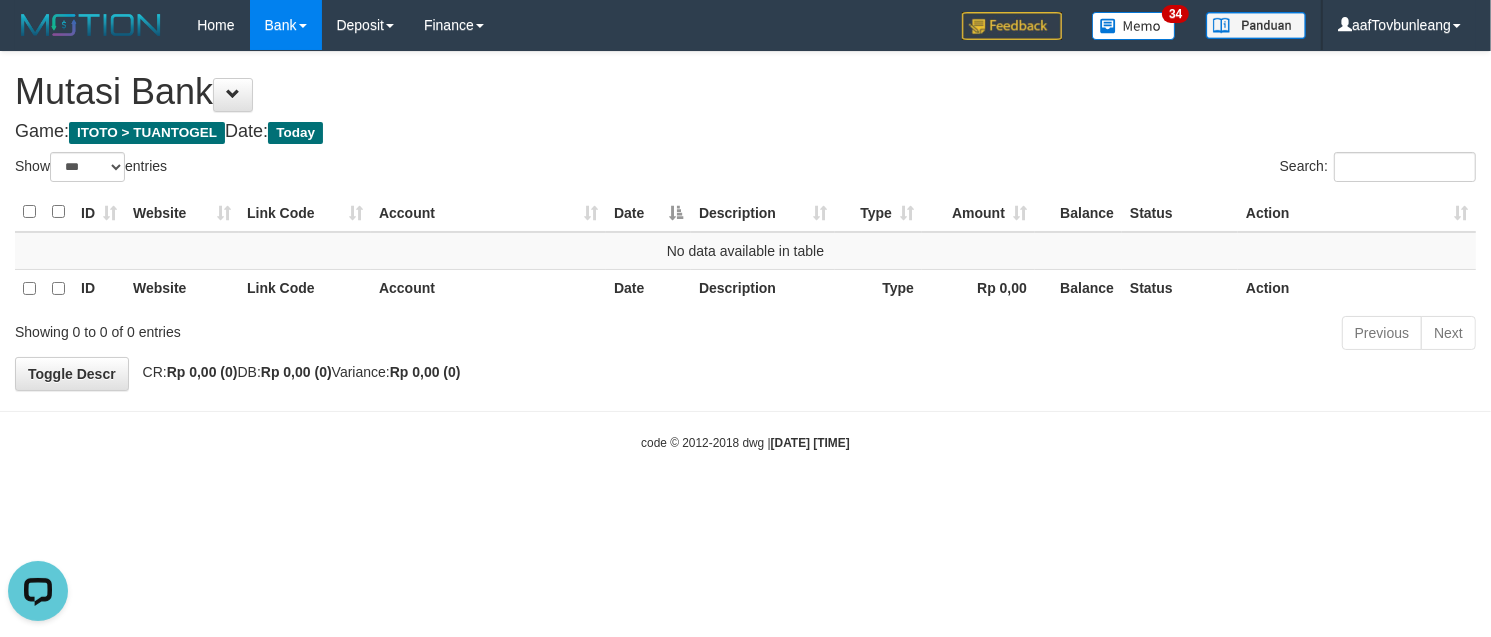 scroll, scrollTop: 0, scrollLeft: 0, axis: both 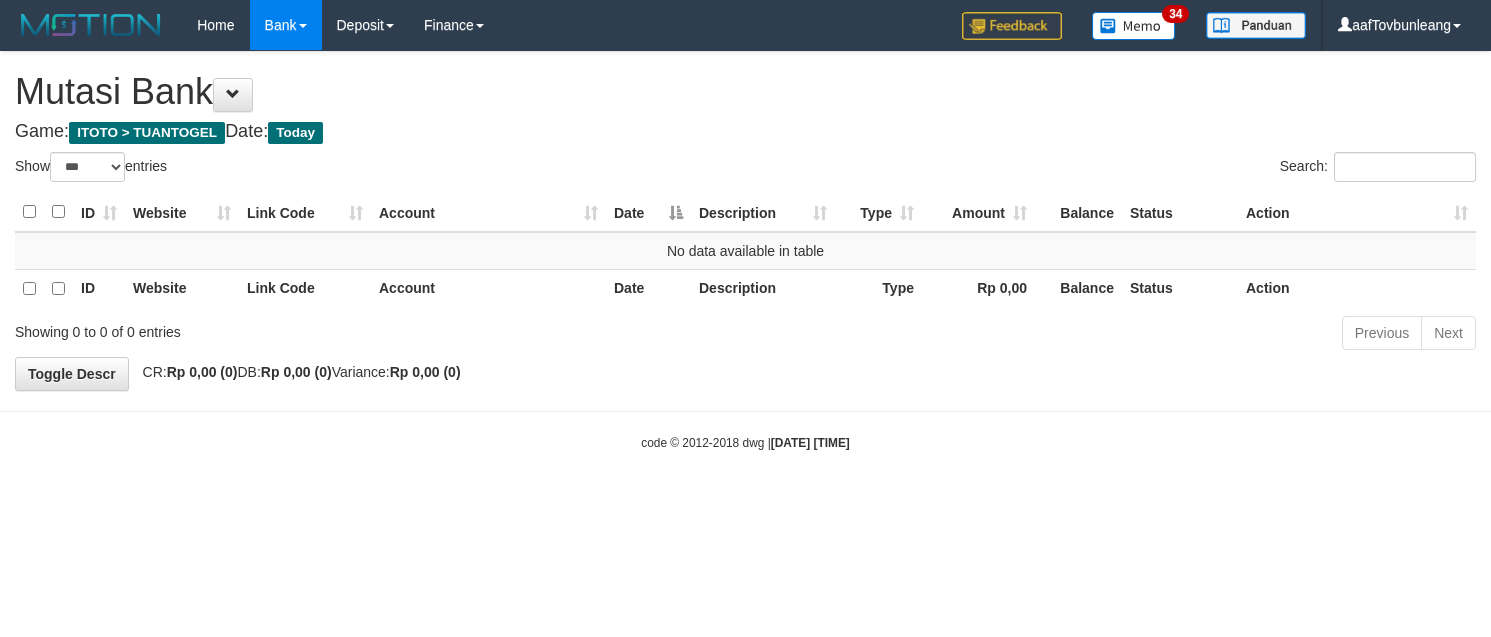 select on "***" 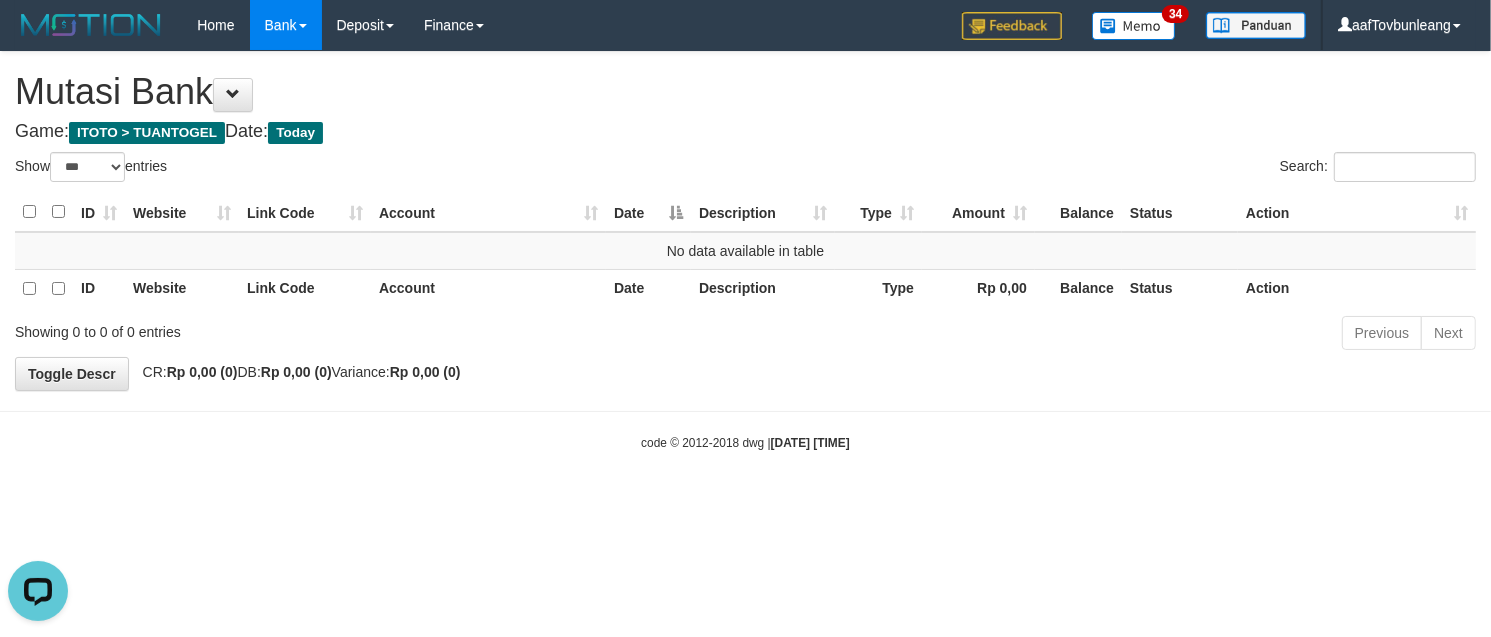 scroll, scrollTop: 0, scrollLeft: 0, axis: both 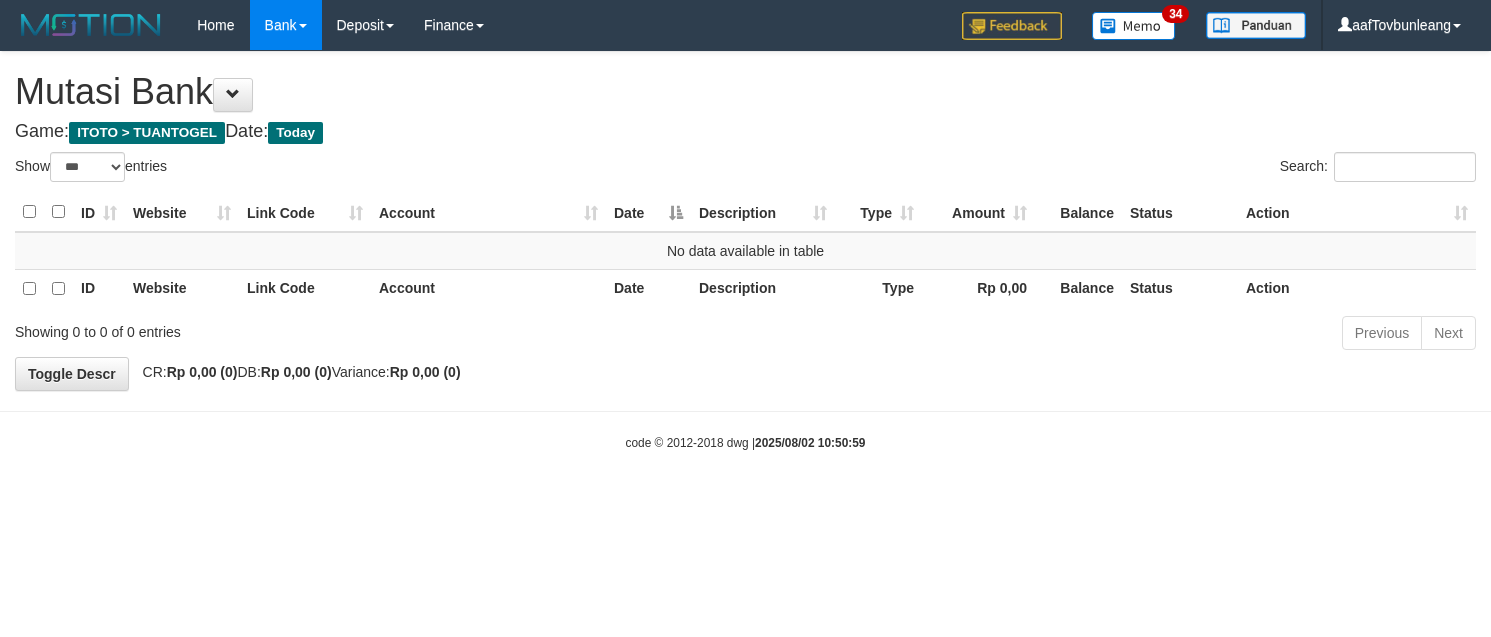 select on "***" 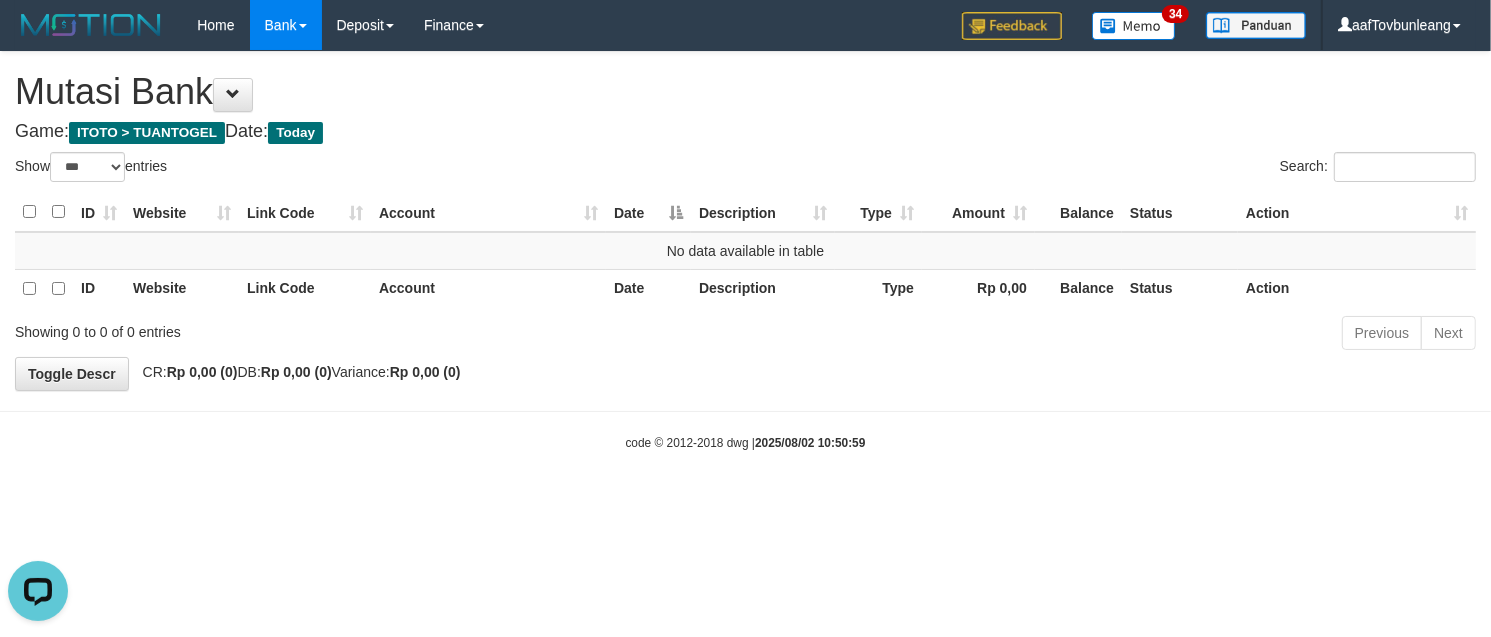 scroll, scrollTop: 0, scrollLeft: 0, axis: both 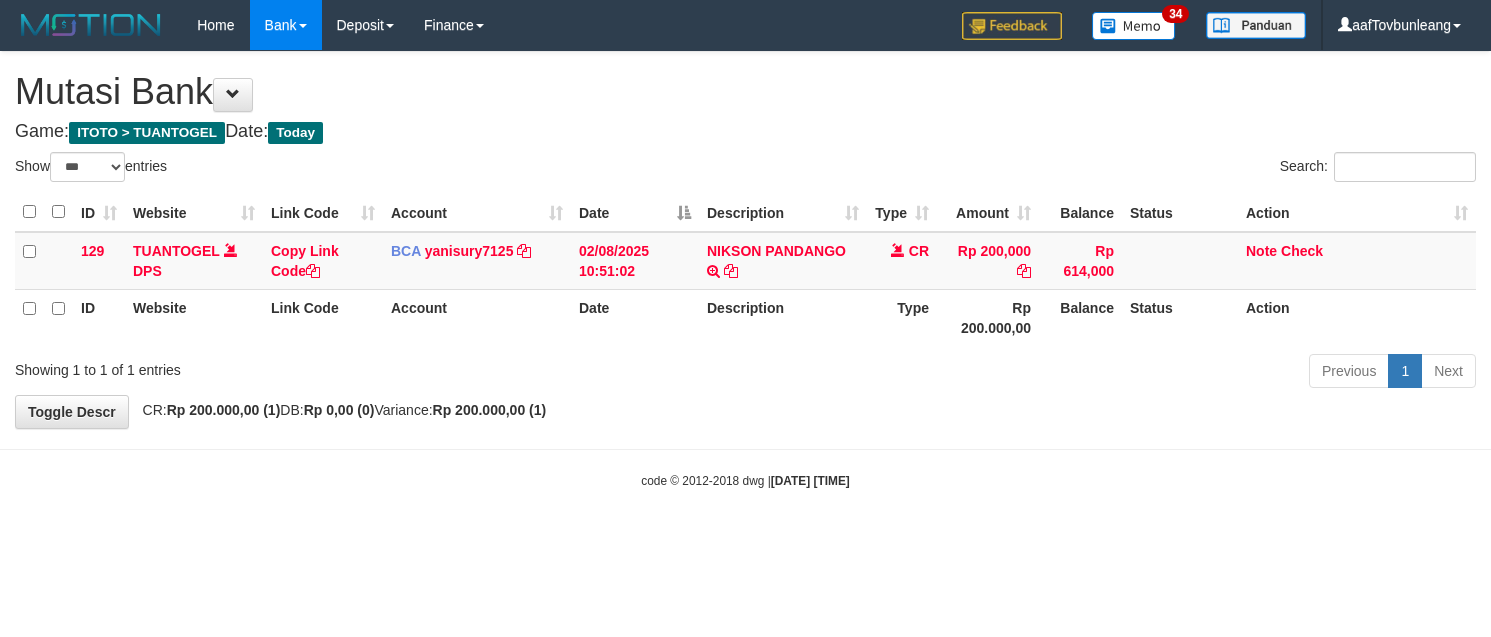 select on "***" 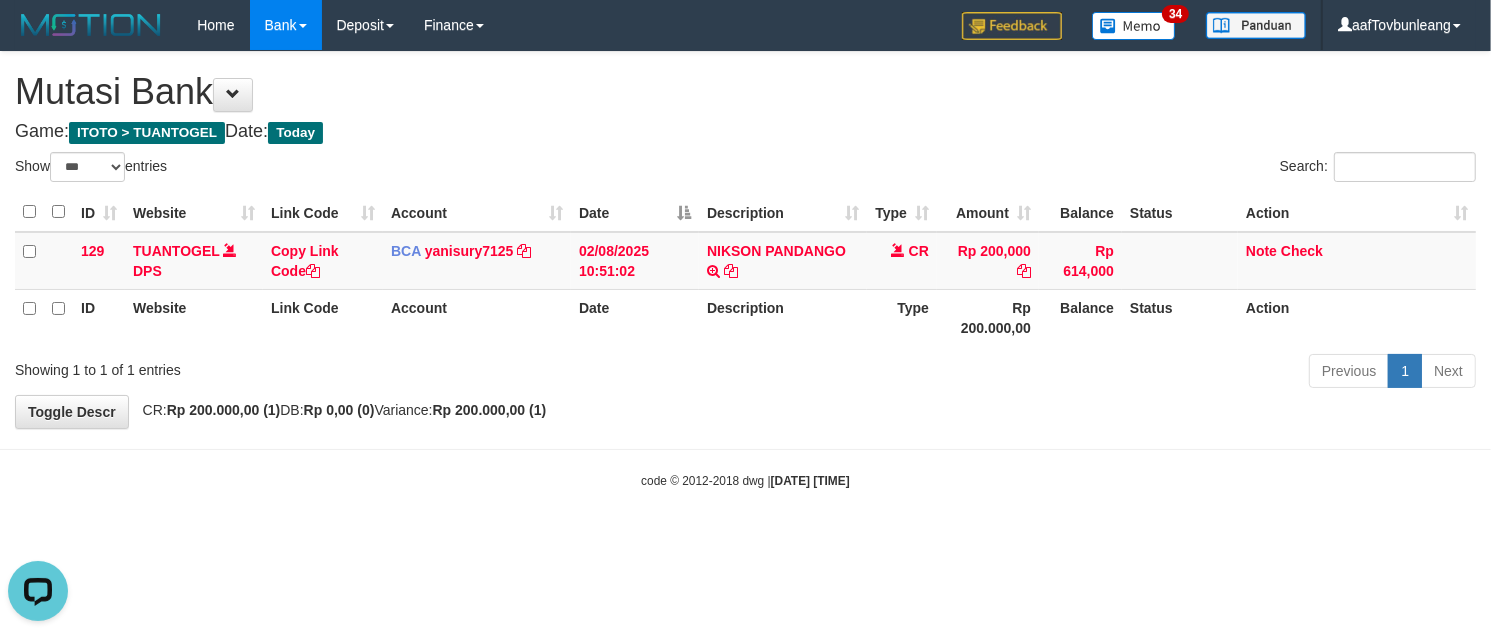scroll, scrollTop: 0, scrollLeft: 0, axis: both 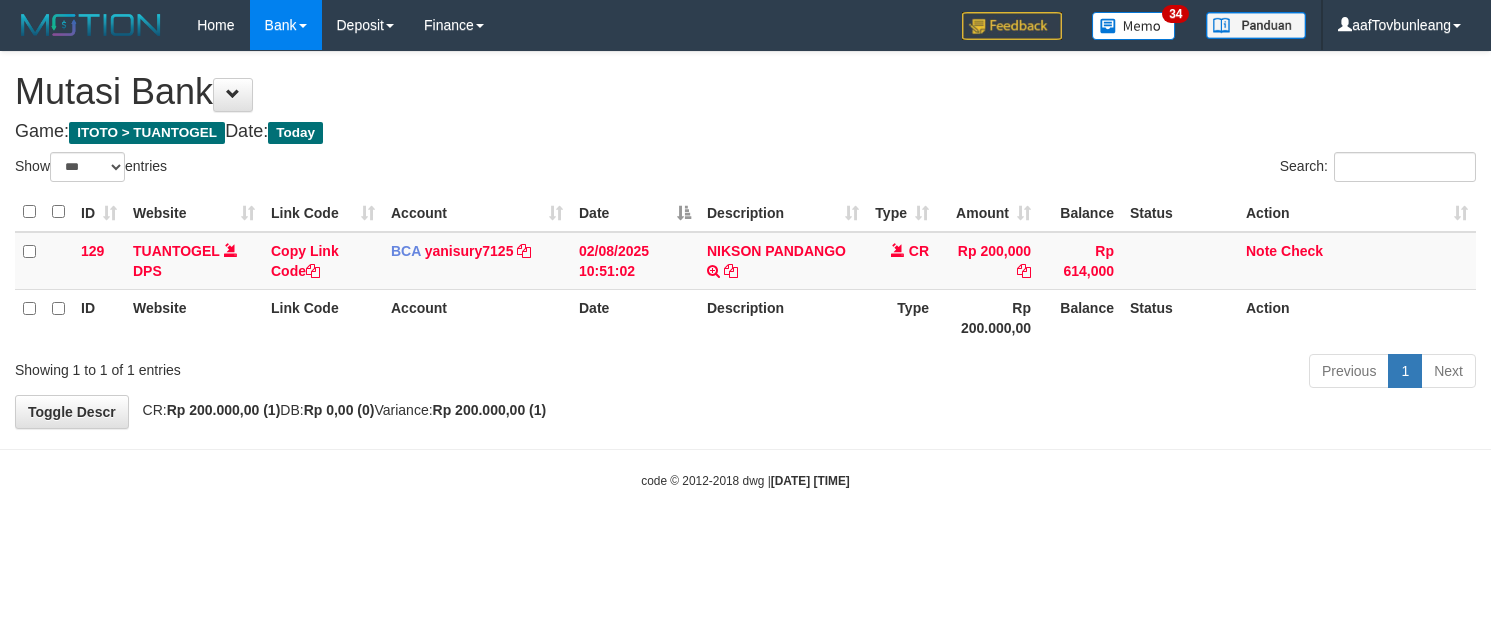 select on "***" 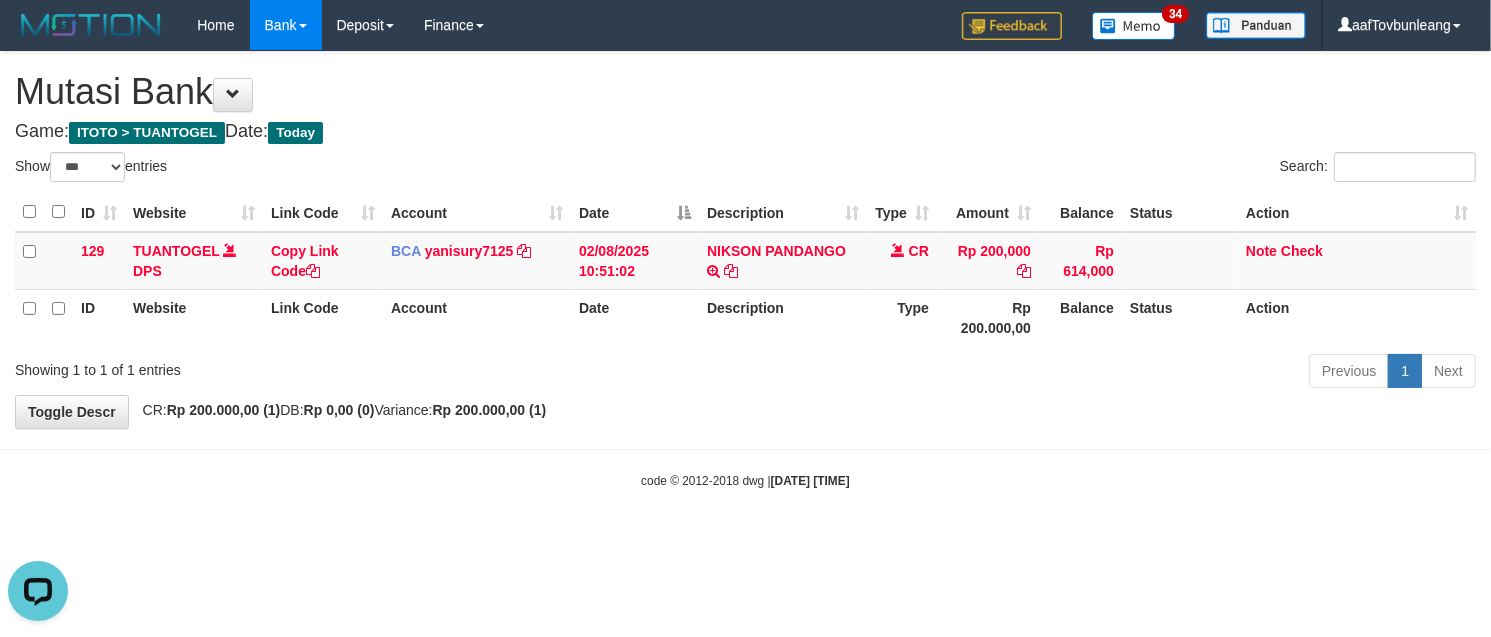 scroll, scrollTop: 0, scrollLeft: 0, axis: both 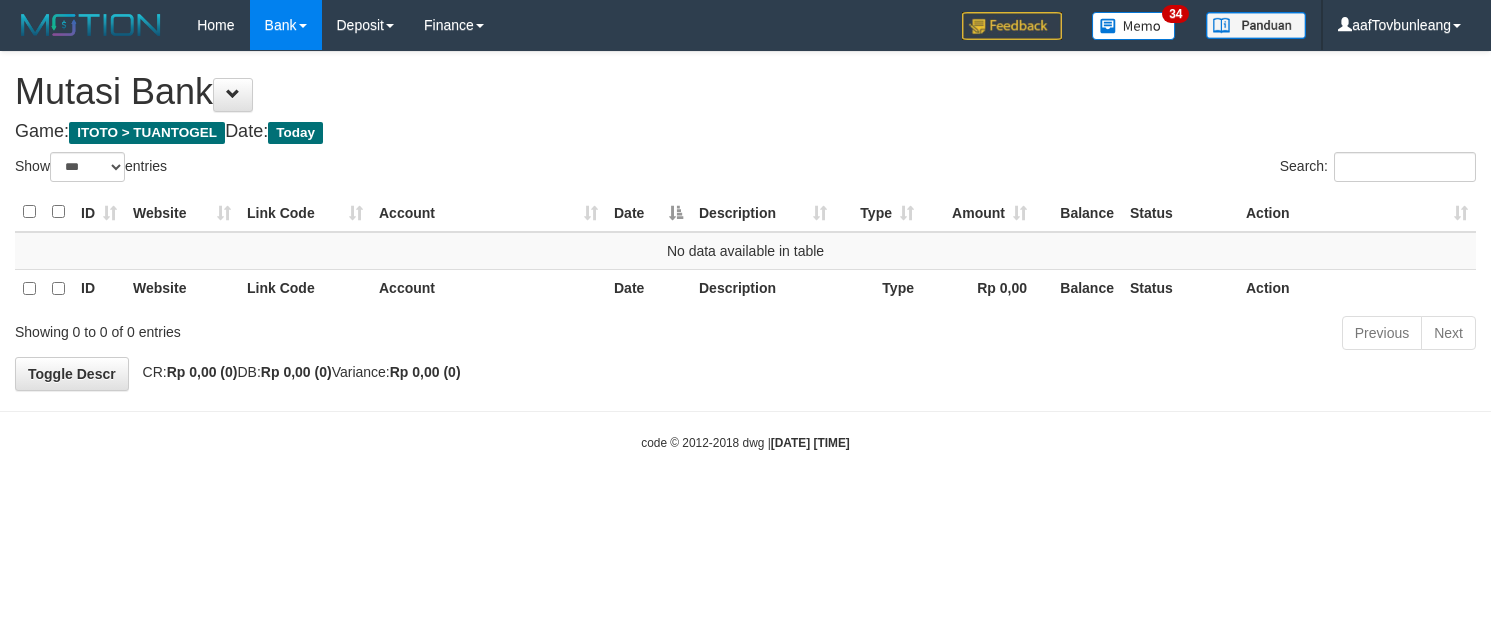 select on "***" 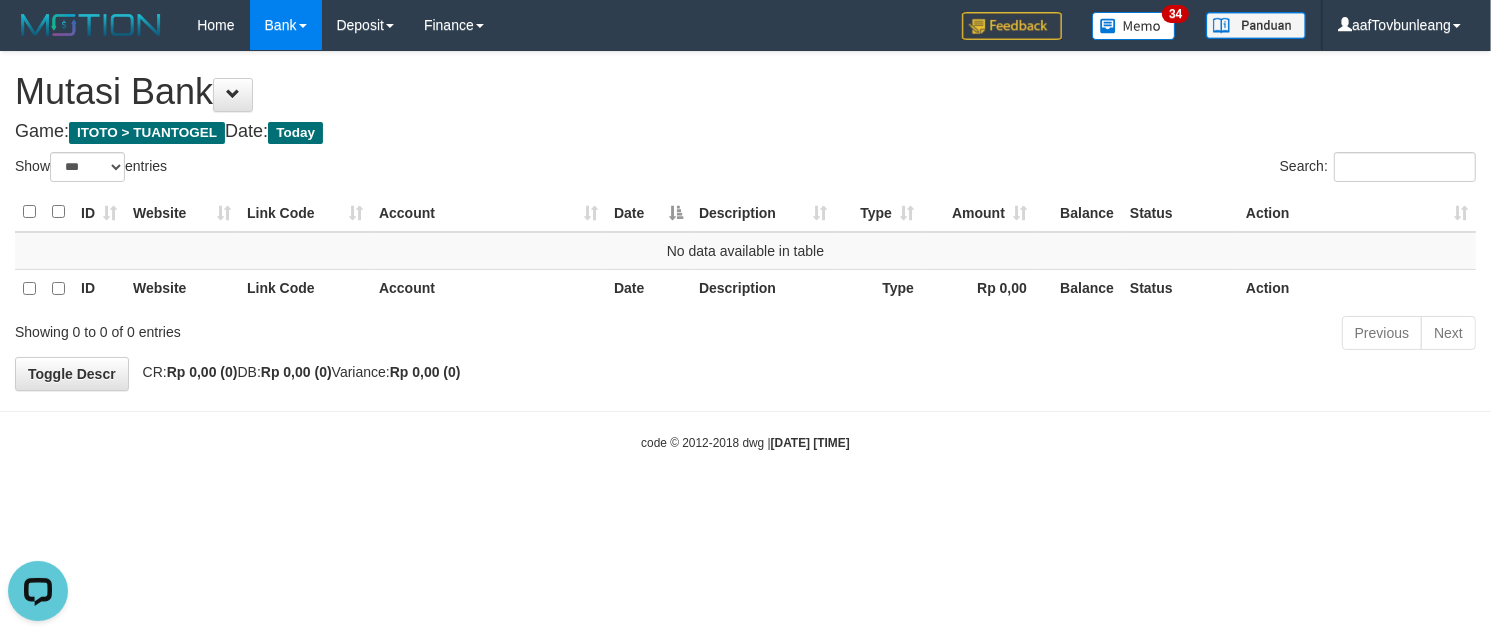 scroll, scrollTop: 0, scrollLeft: 0, axis: both 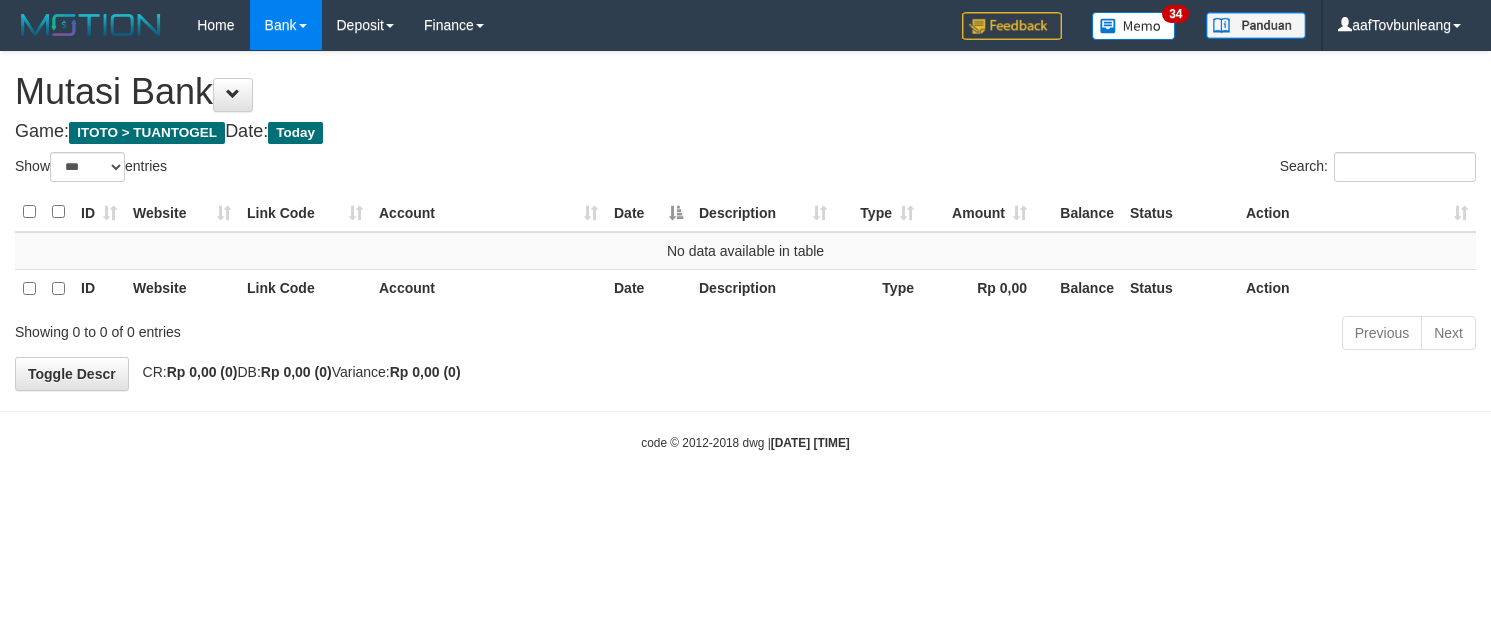 select on "***" 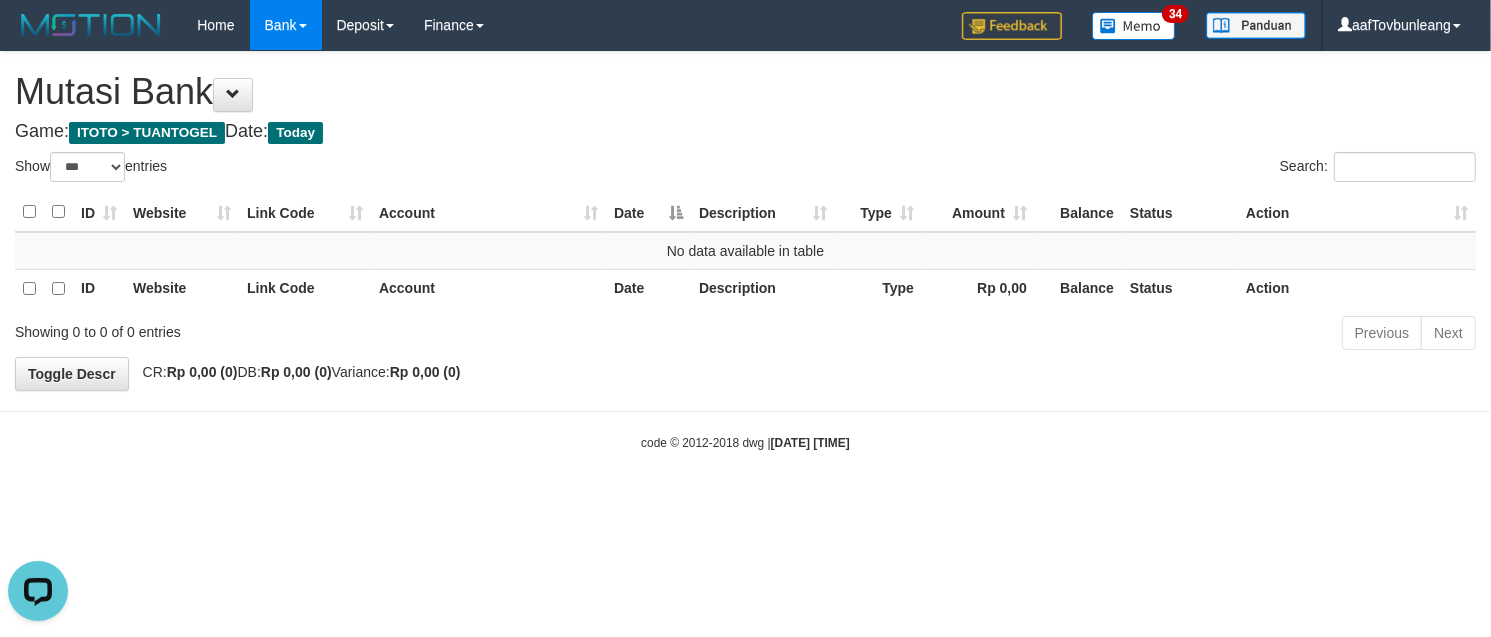 scroll, scrollTop: 0, scrollLeft: 0, axis: both 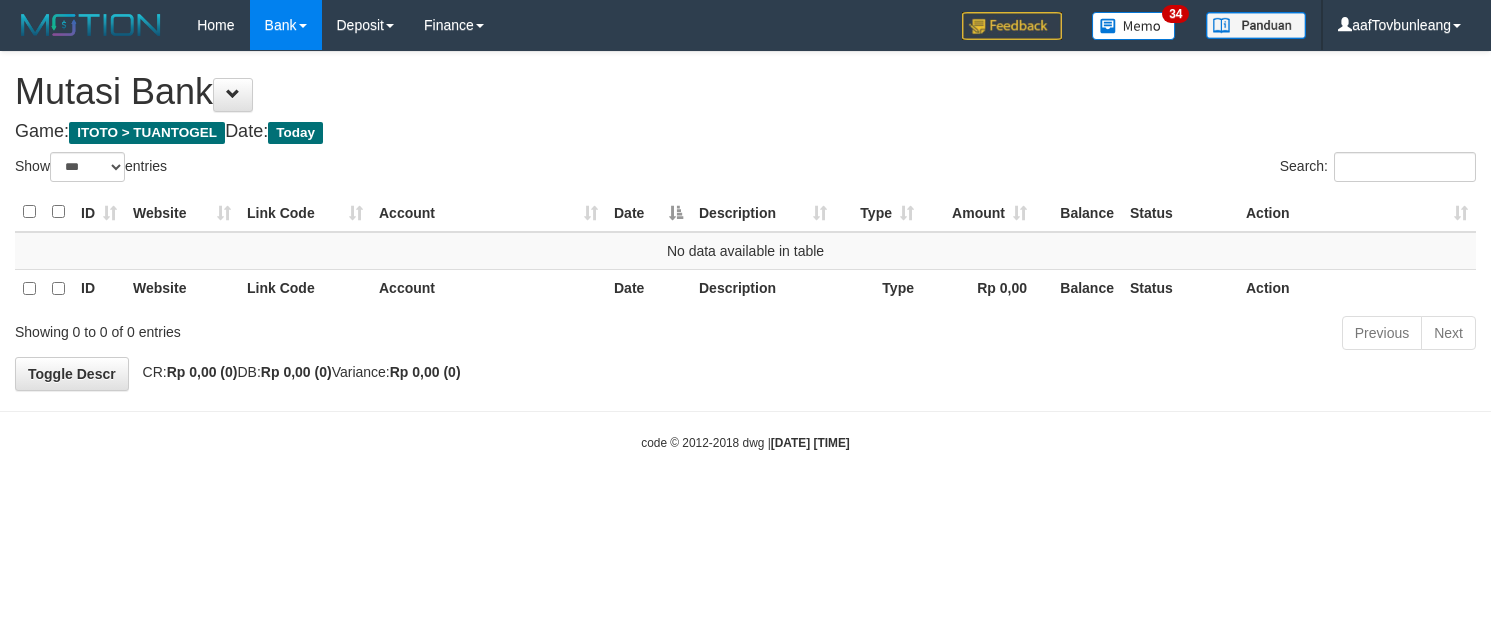 select on "***" 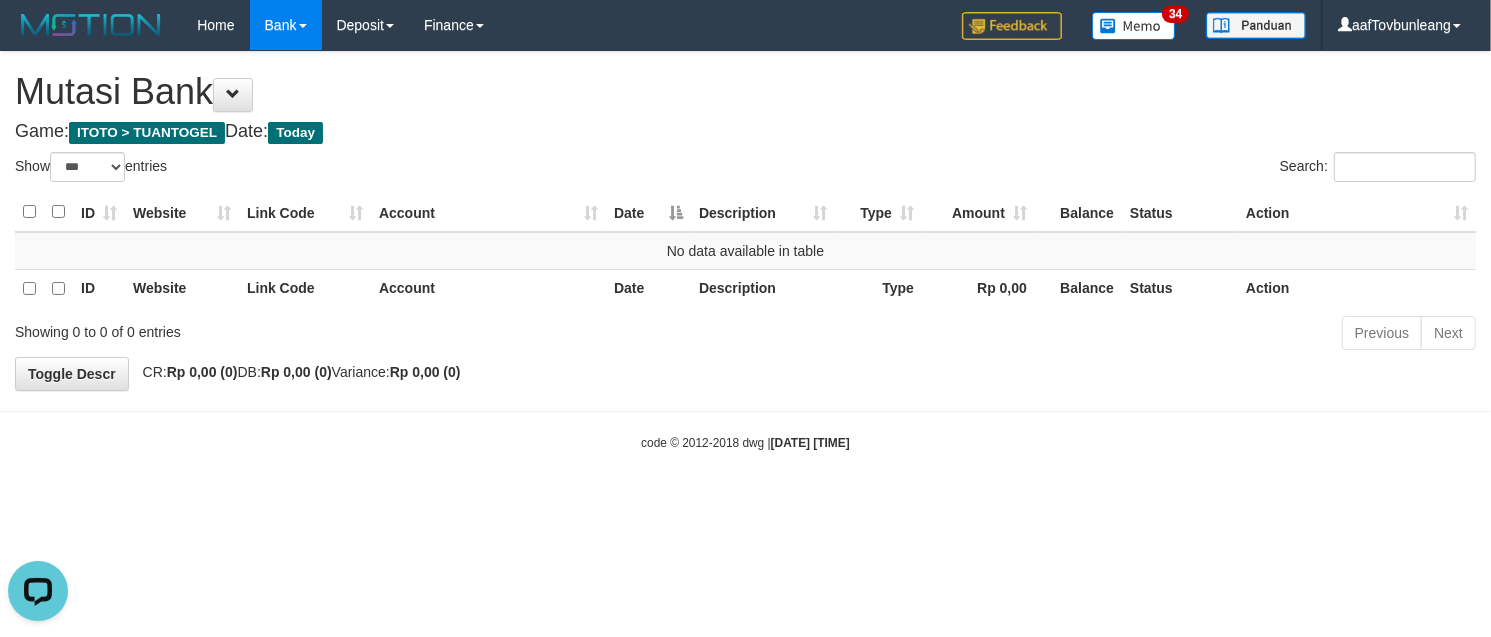 scroll, scrollTop: 0, scrollLeft: 0, axis: both 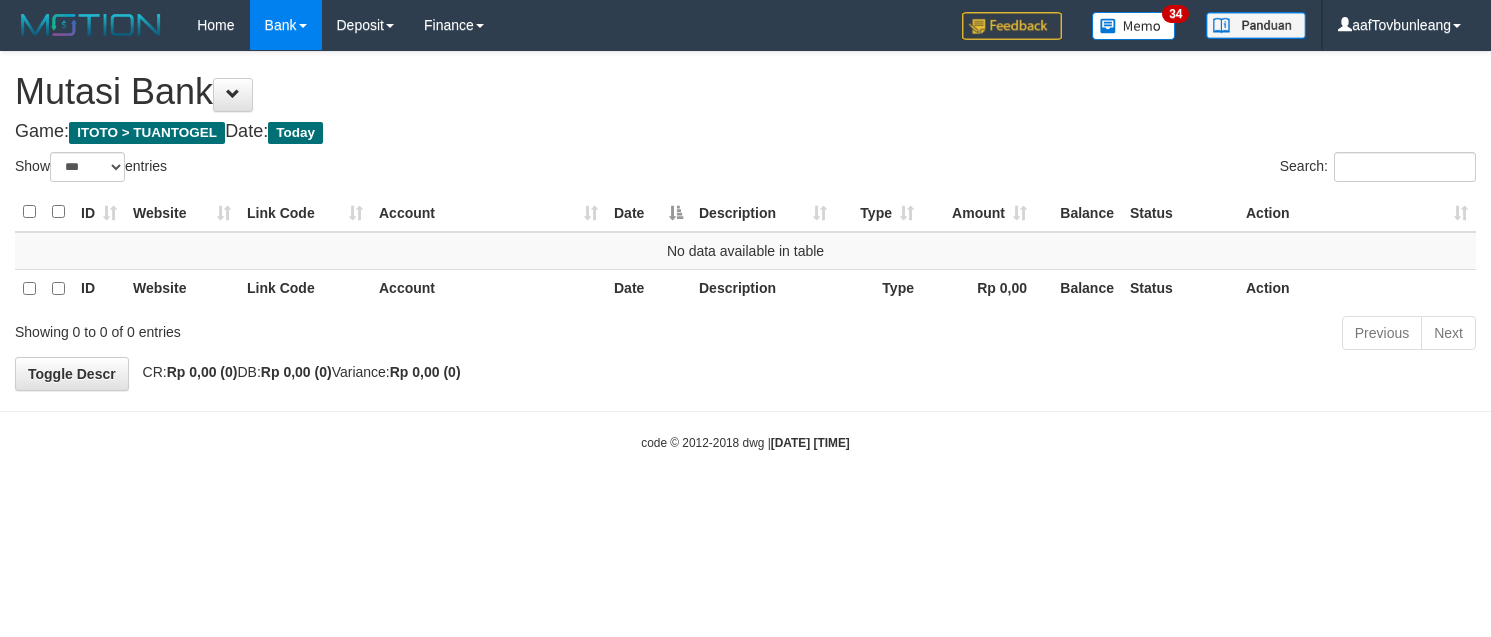 select on "***" 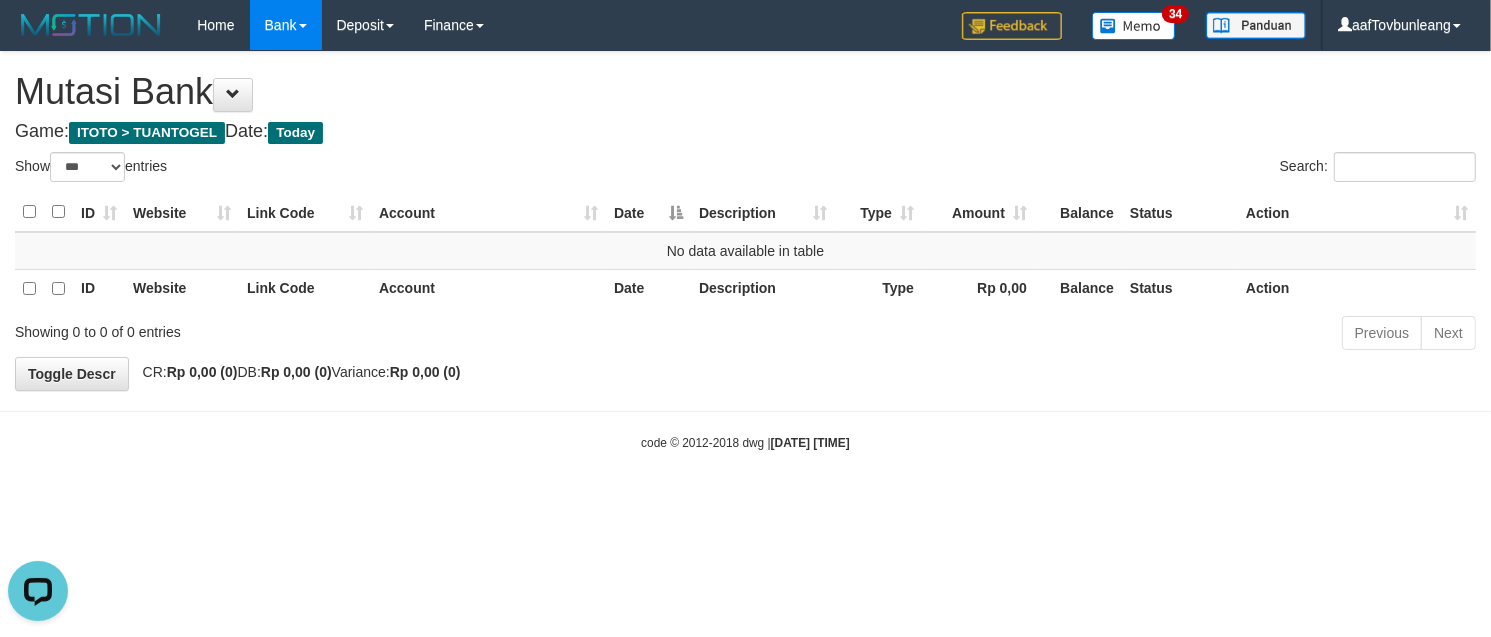scroll, scrollTop: 0, scrollLeft: 0, axis: both 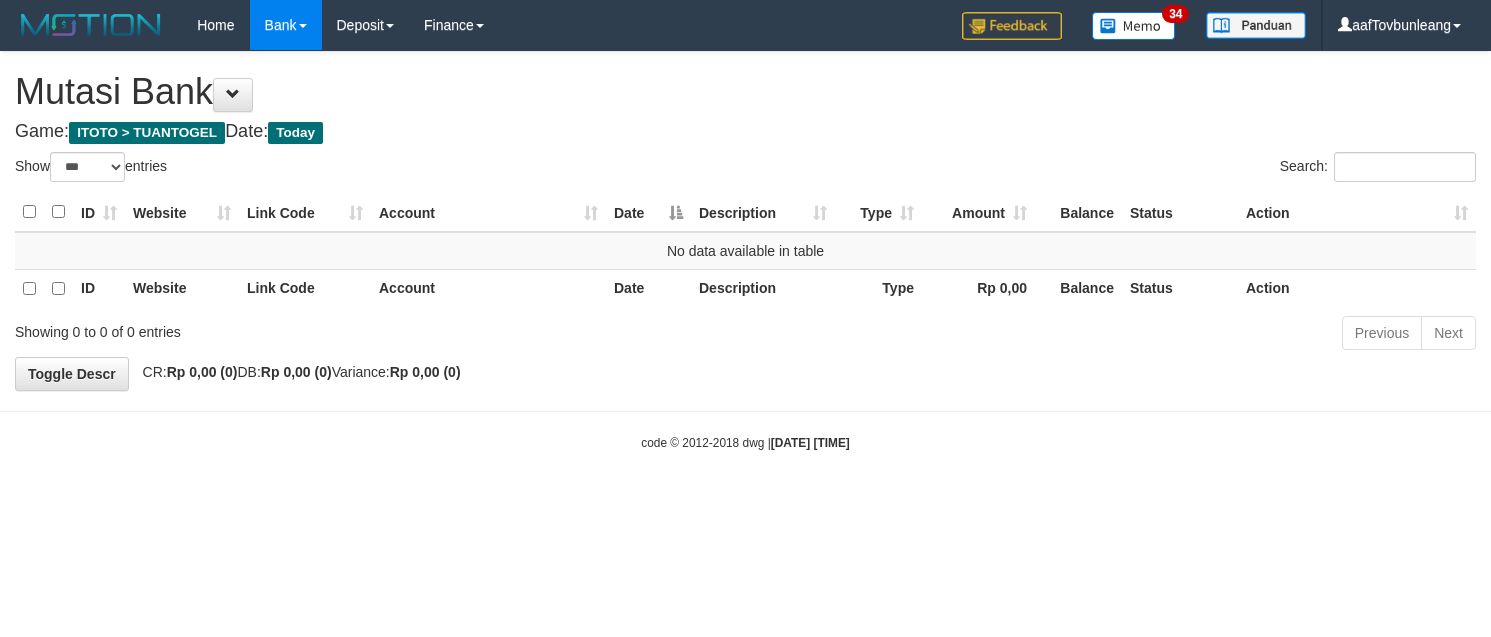 select on "***" 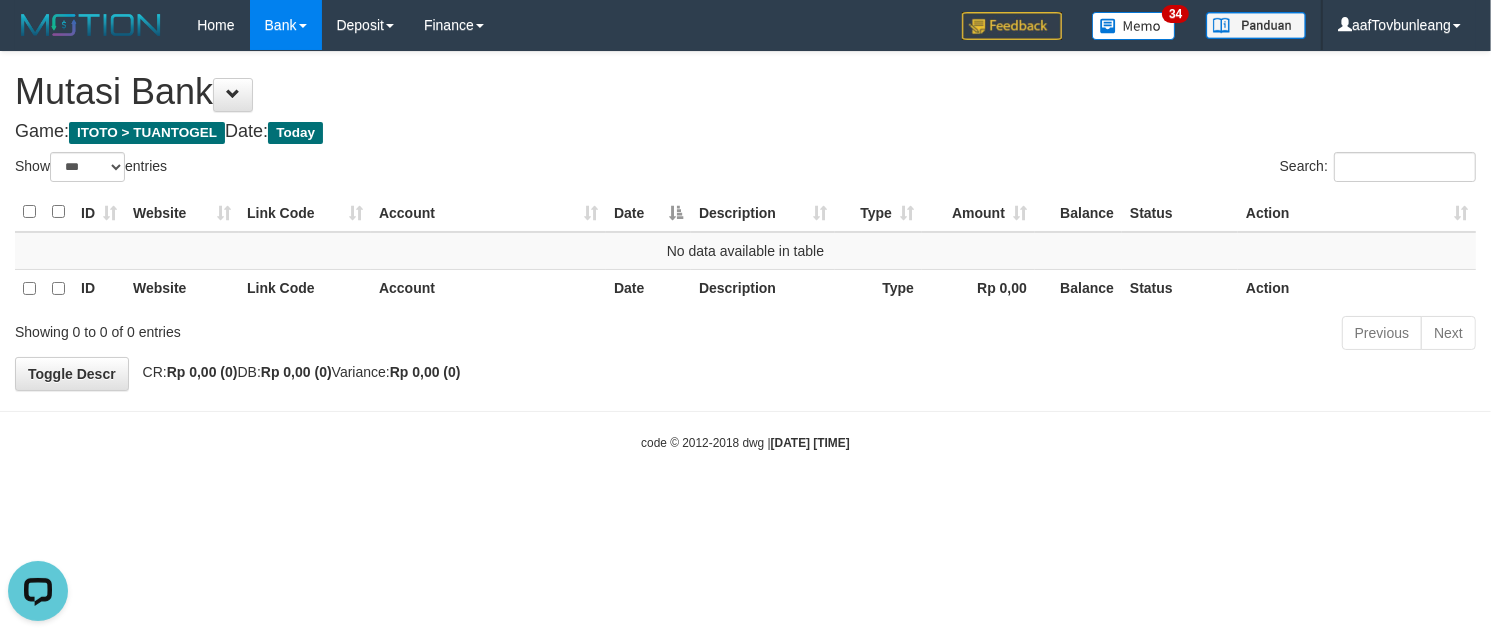 scroll, scrollTop: 0, scrollLeft: 0, axis: both 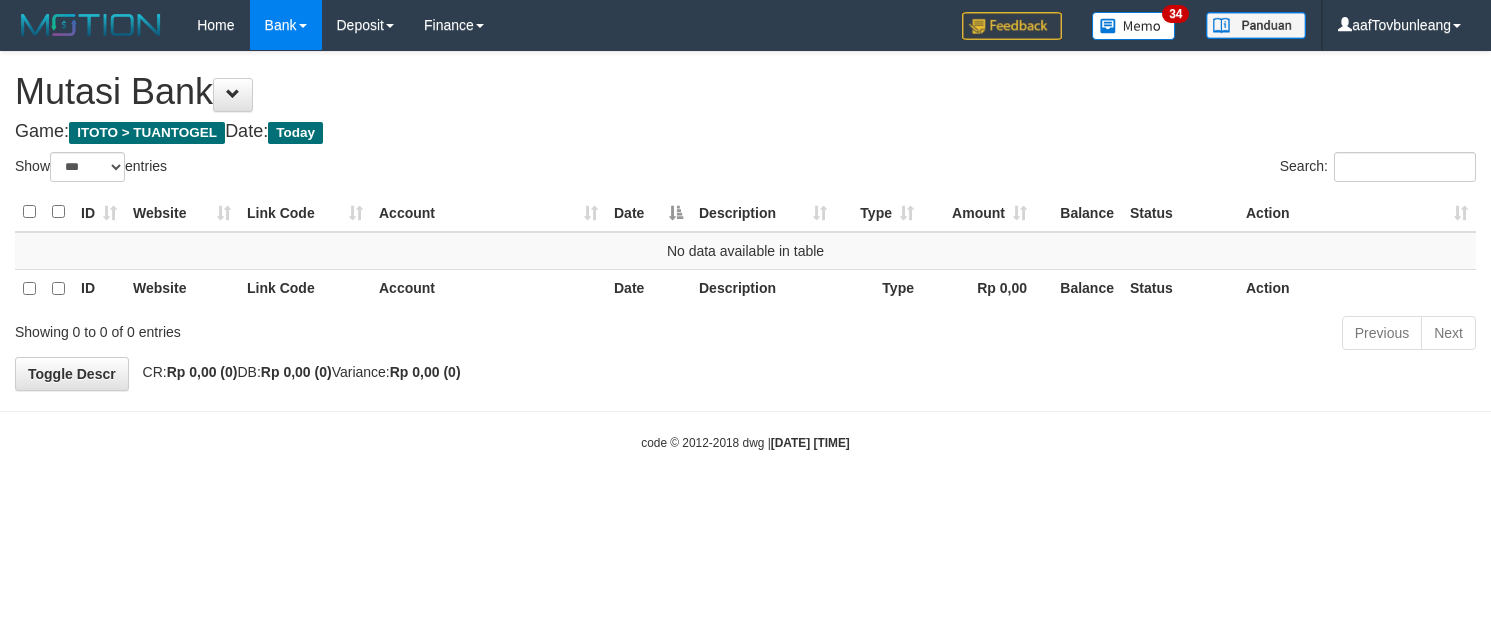 select on "***" 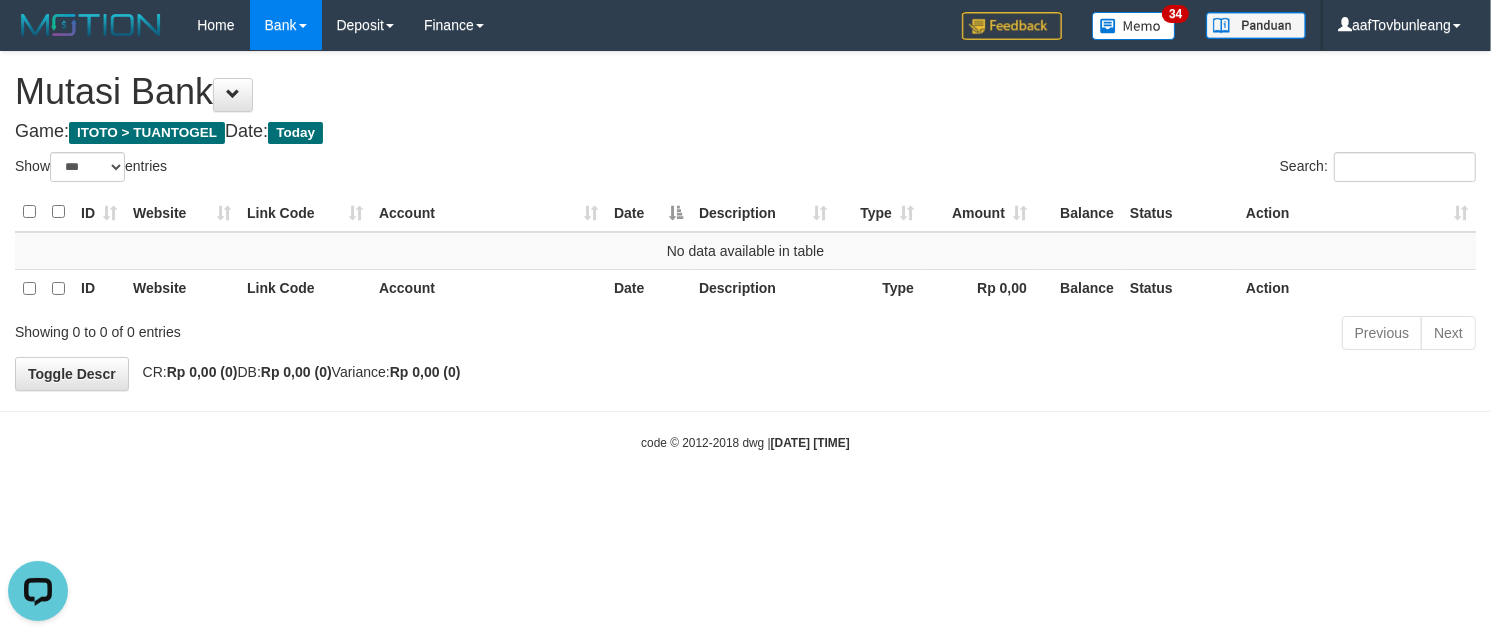 scroll, scrollTop: 0, scrollLeft: 0, axis: both 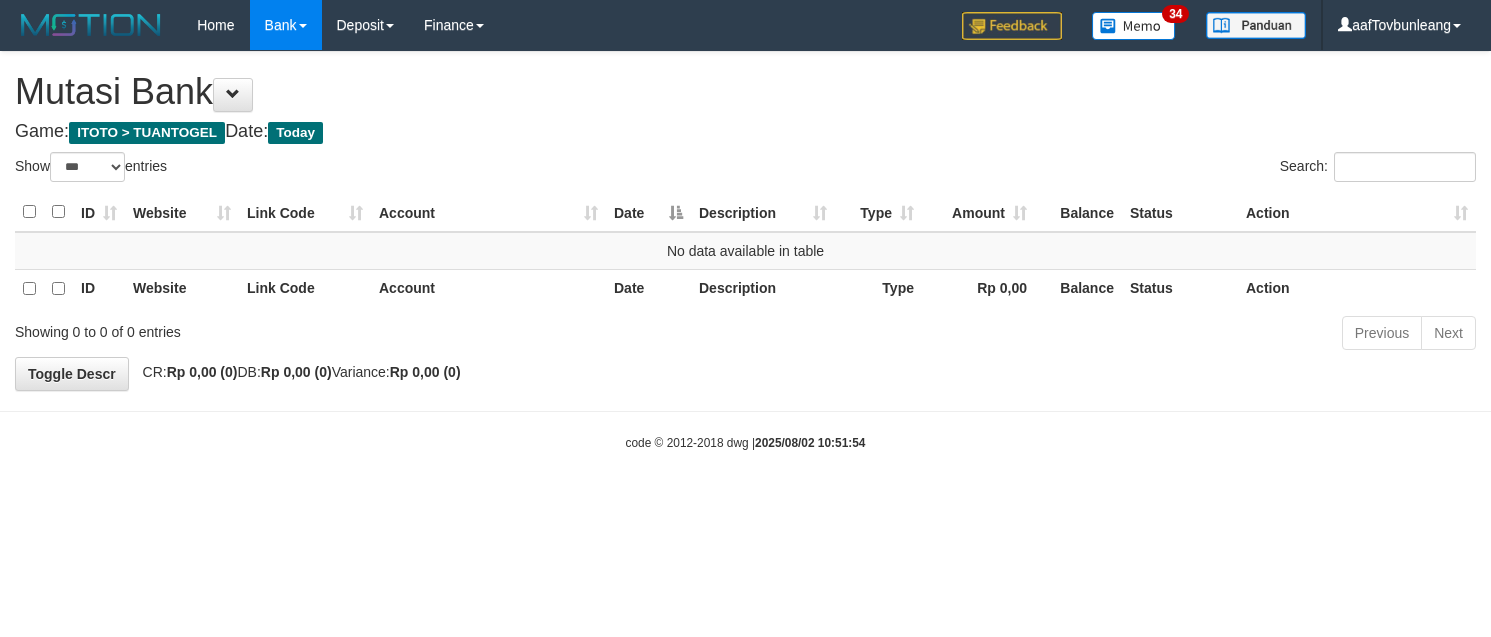 select on "***" 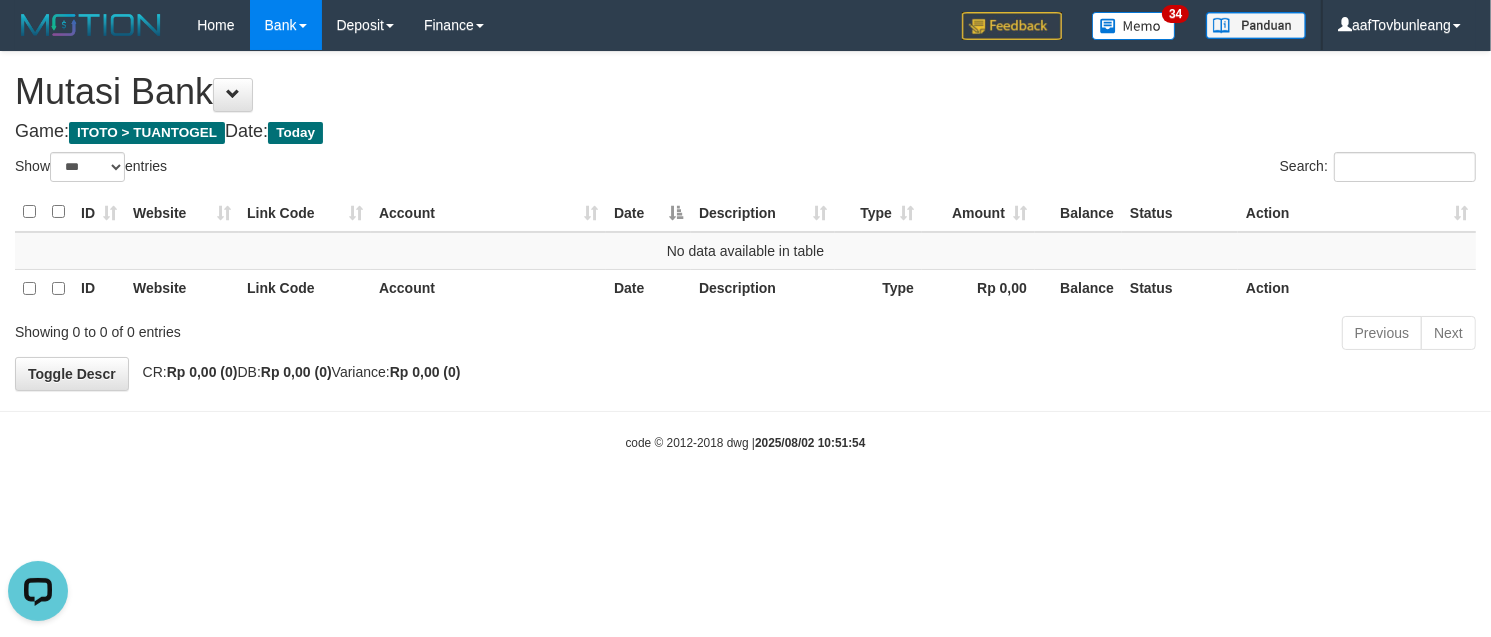 scroll, scrollTop: 0, scrollLeft: 0, axis: both 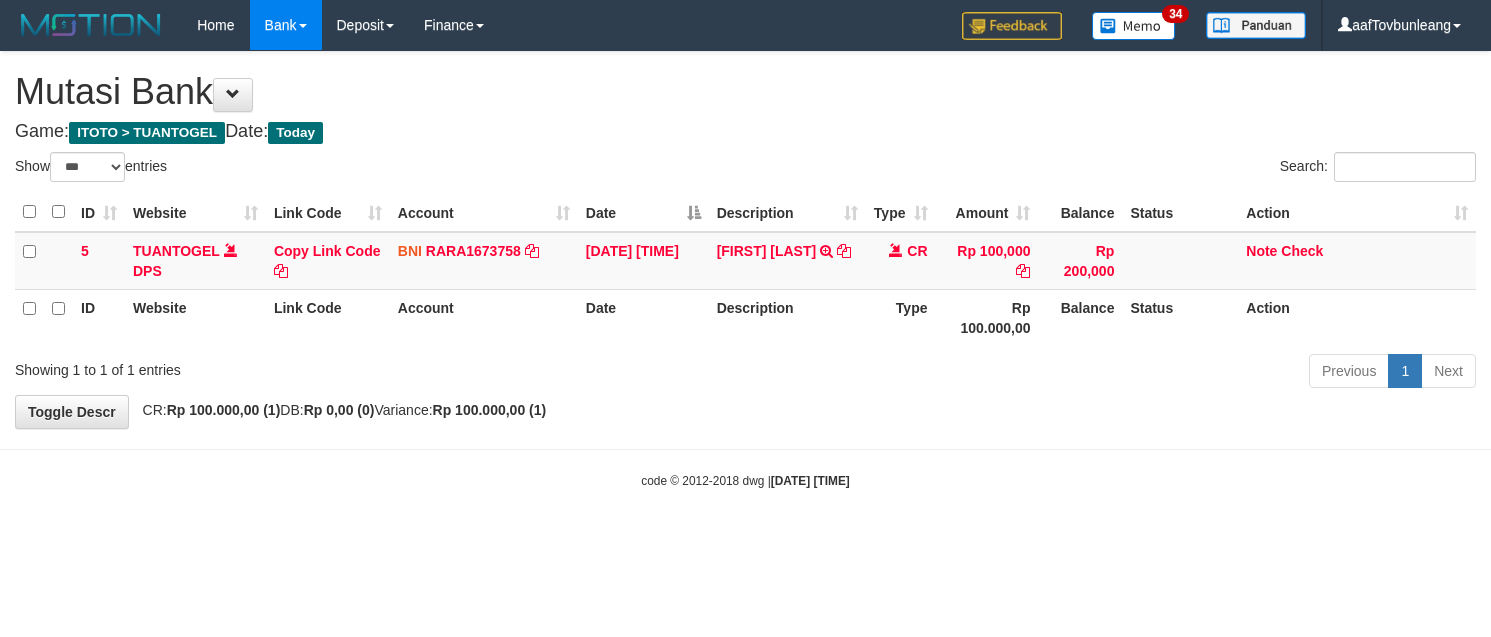 select on "***" 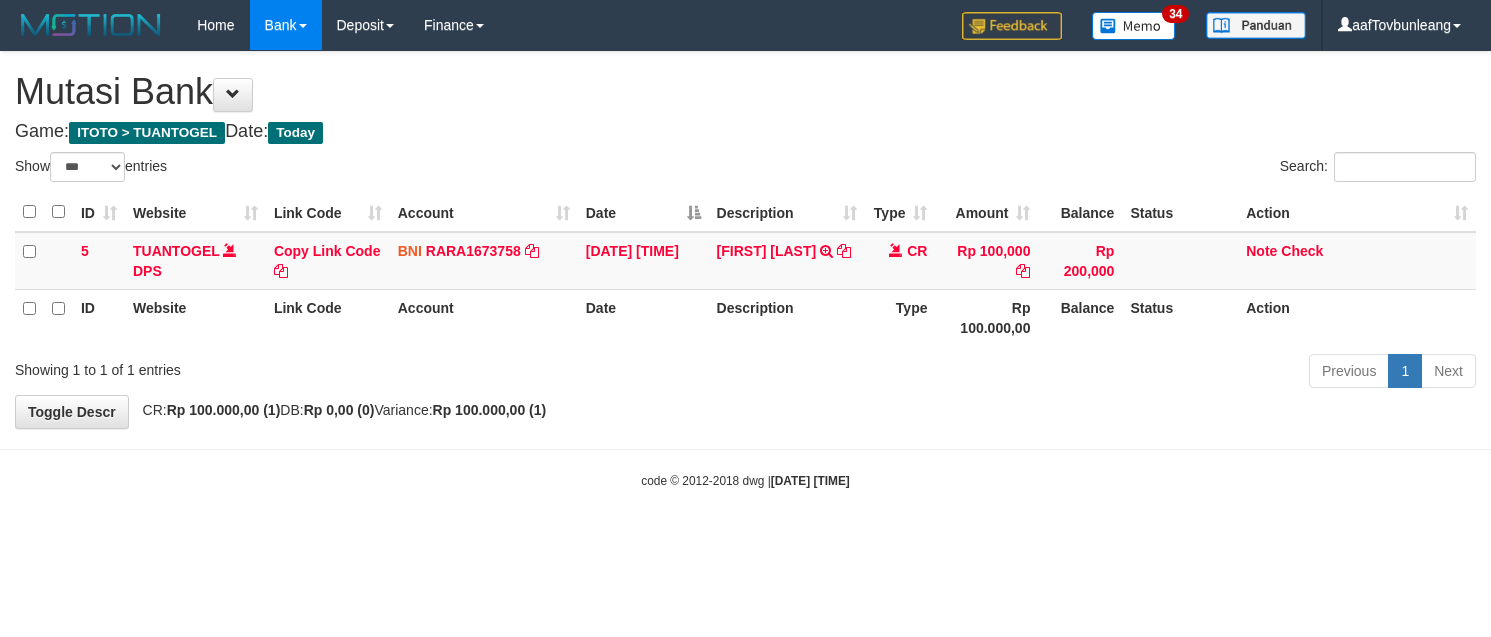 scroll, scrollTop: 0, scrollLeft: 0, axis: both 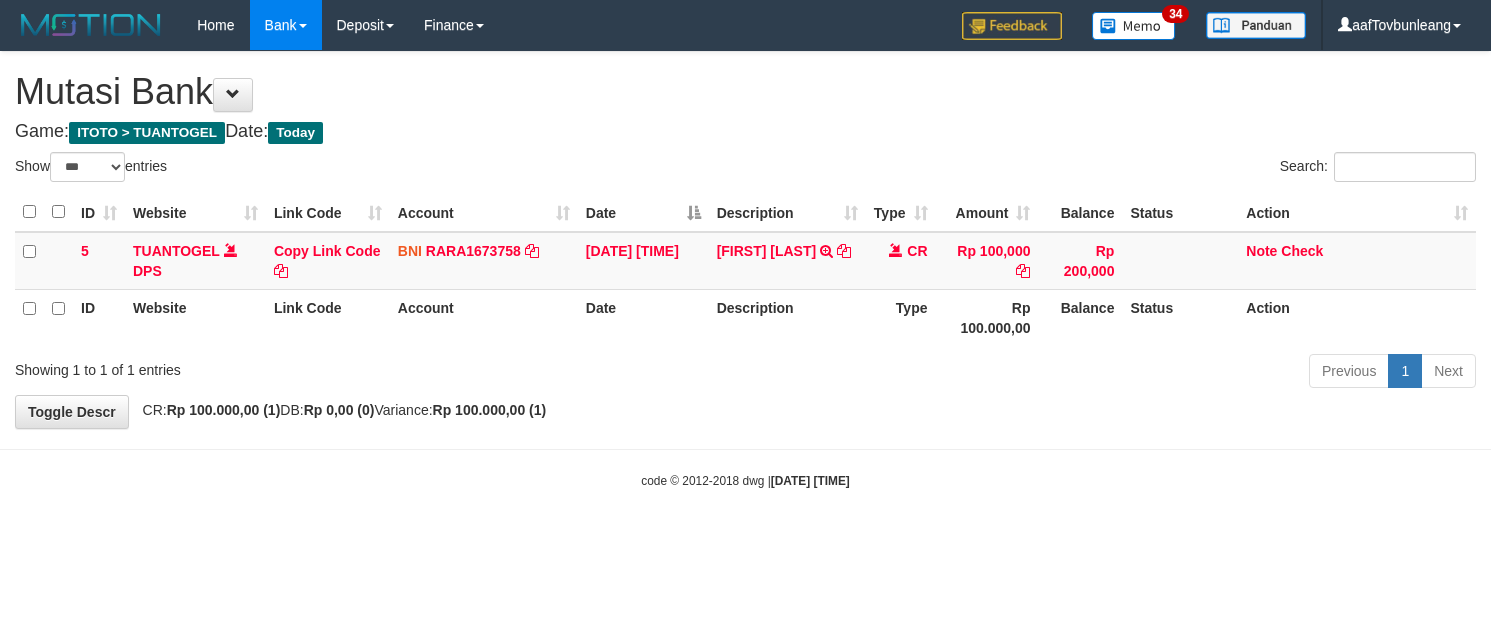 select on "***" 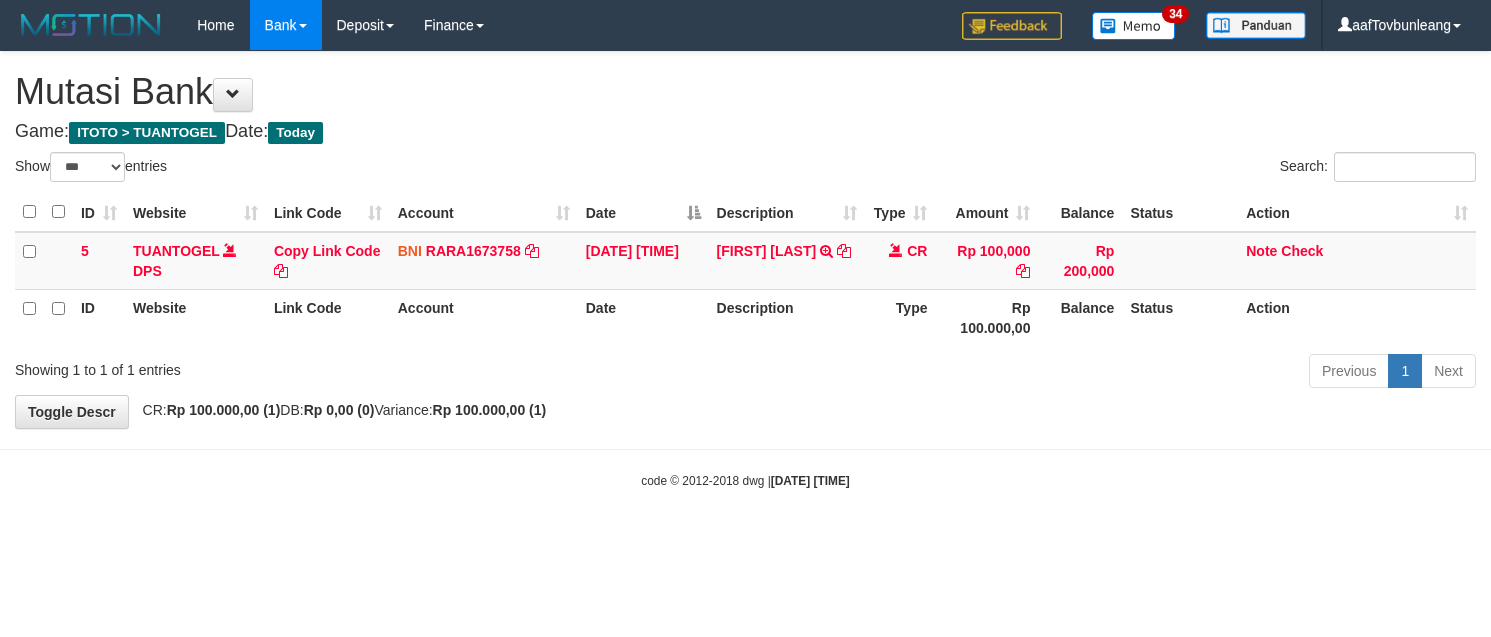 scroll, scrollTop: 0, scrollLeft: 0, axis: both 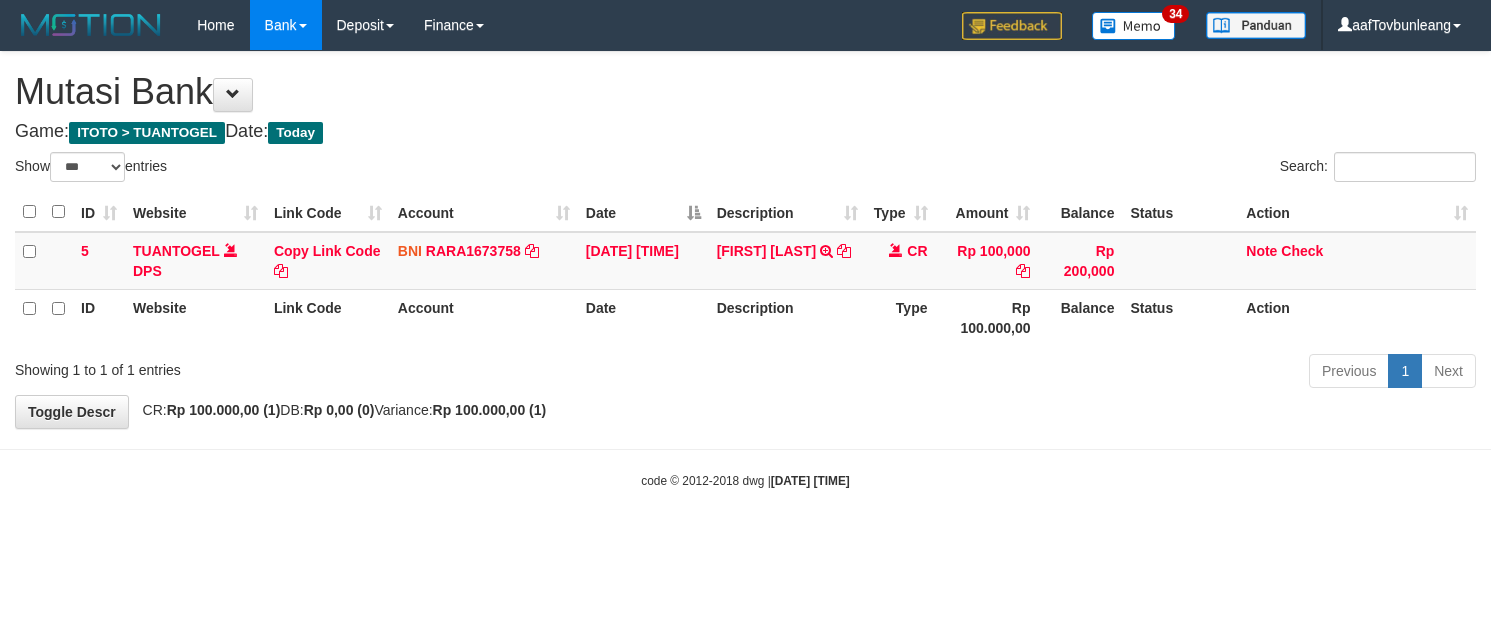 select on "***" 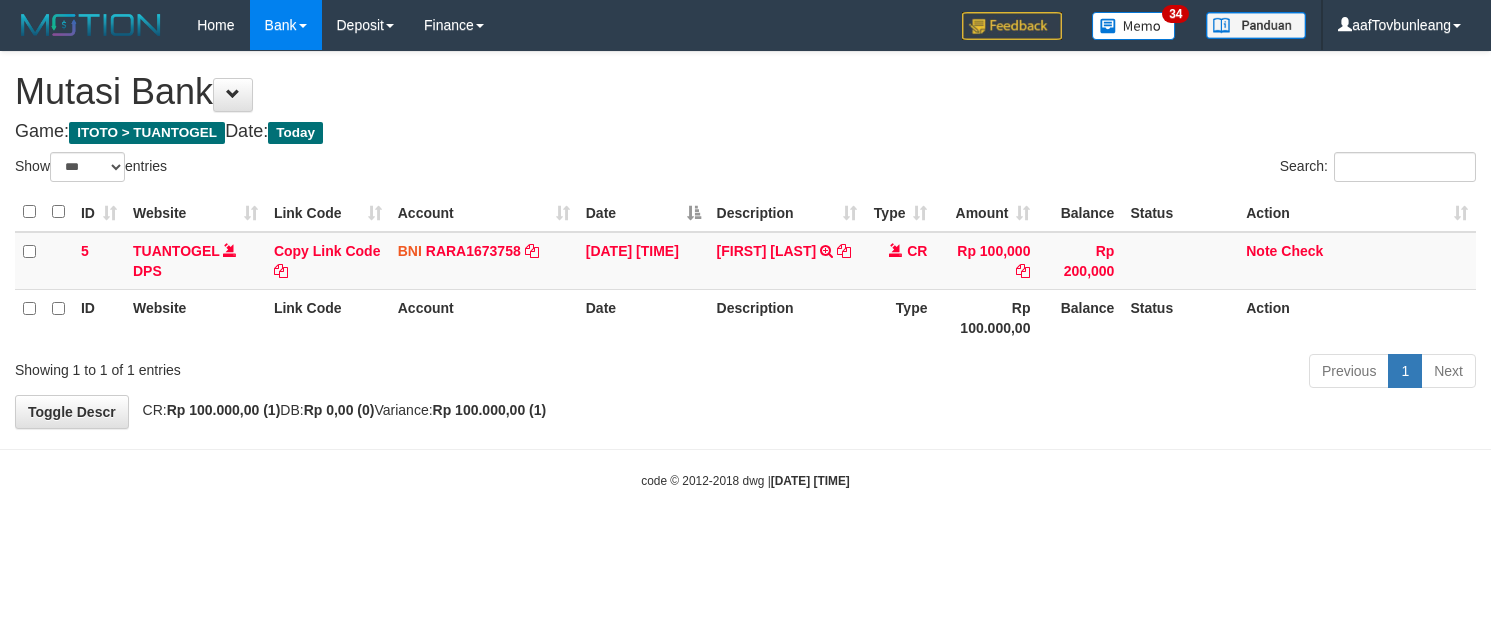 scroll, scrollTop: 0, scrollLeft: 0, axis: both 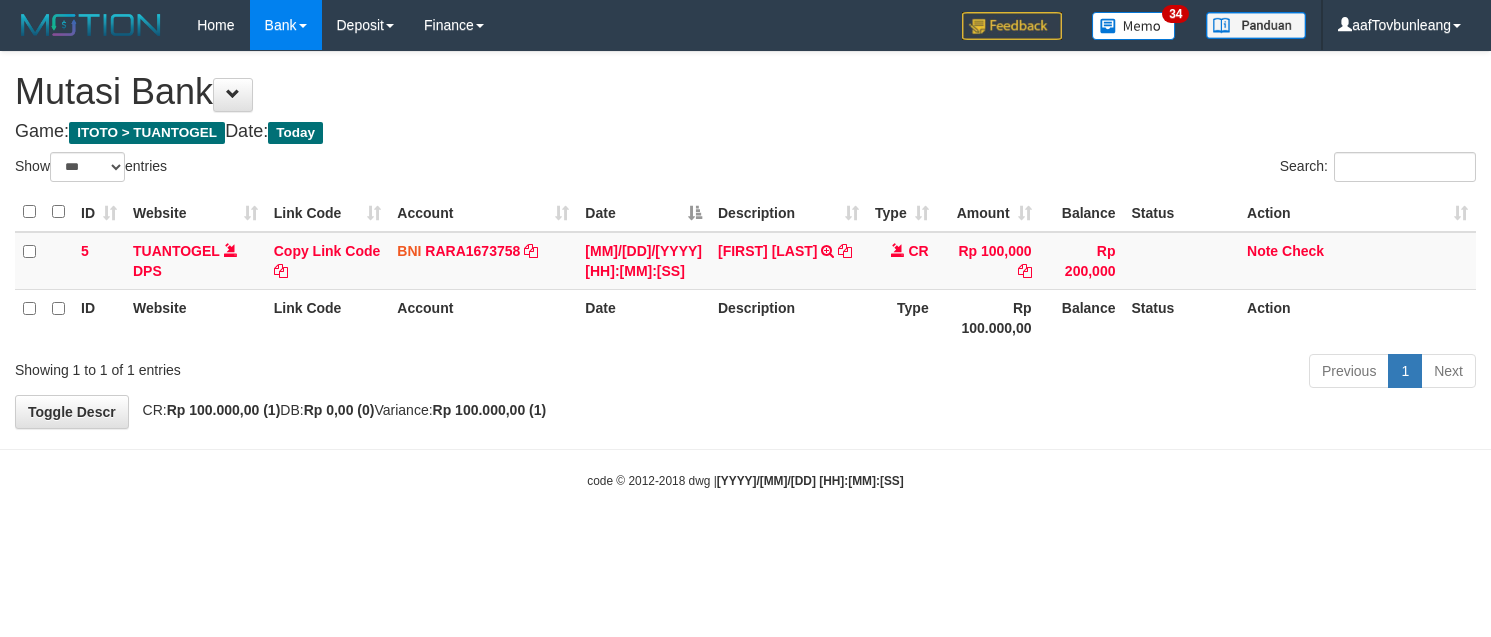 select on "***" 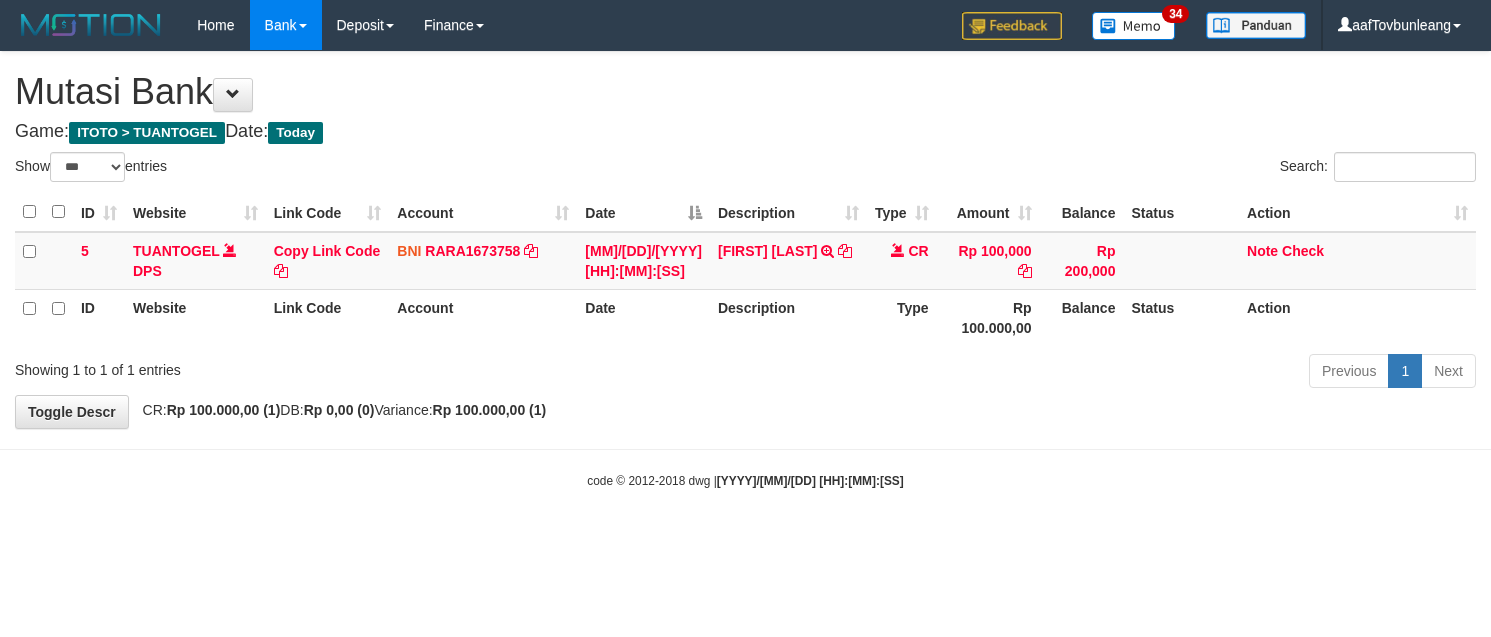 scroll, scrollTop: 0, scrollLeft: 0, axis: both 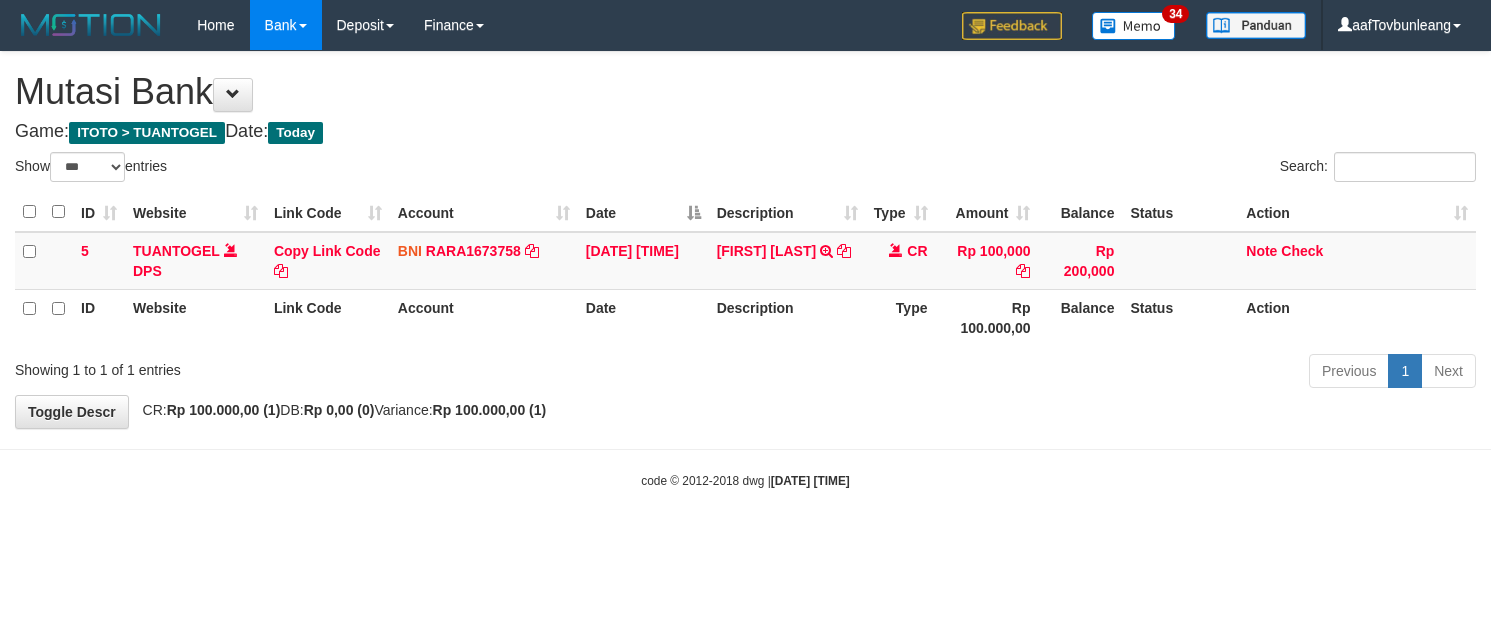 select on "***" 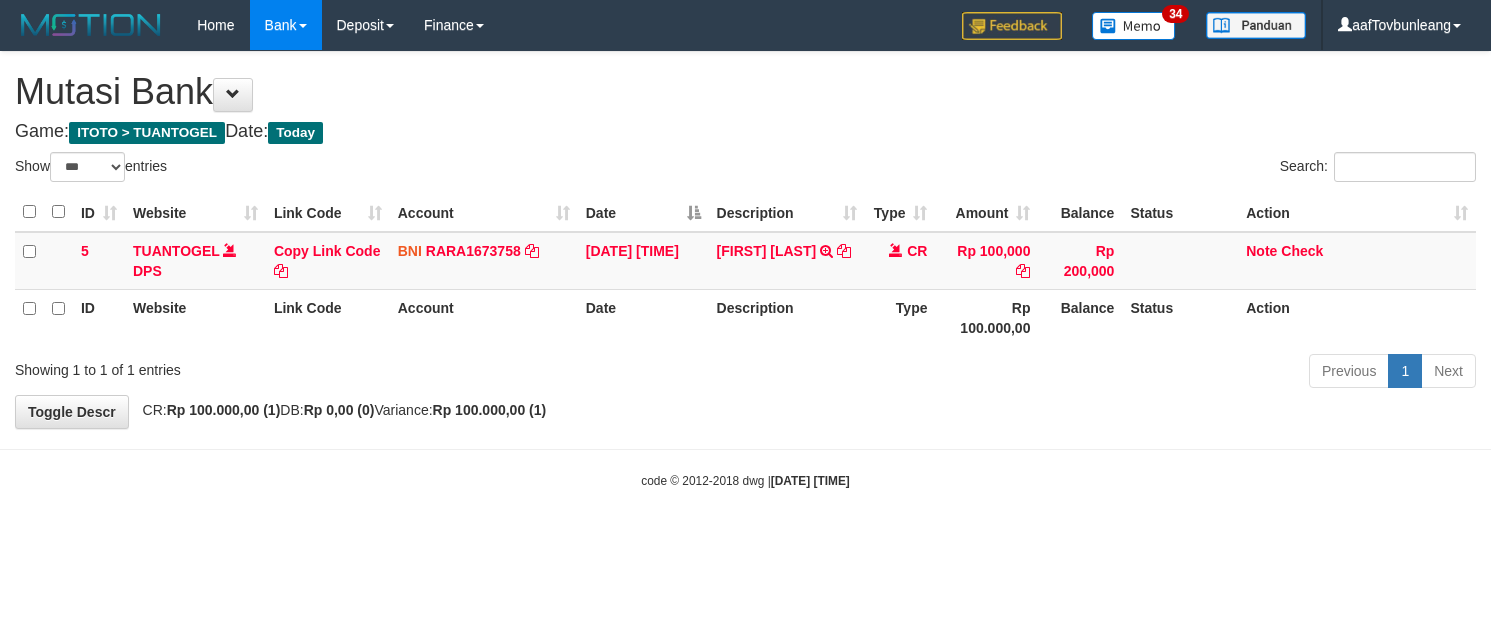 scroll, scrollTop: 0, scrollLeft: 0, axis: both 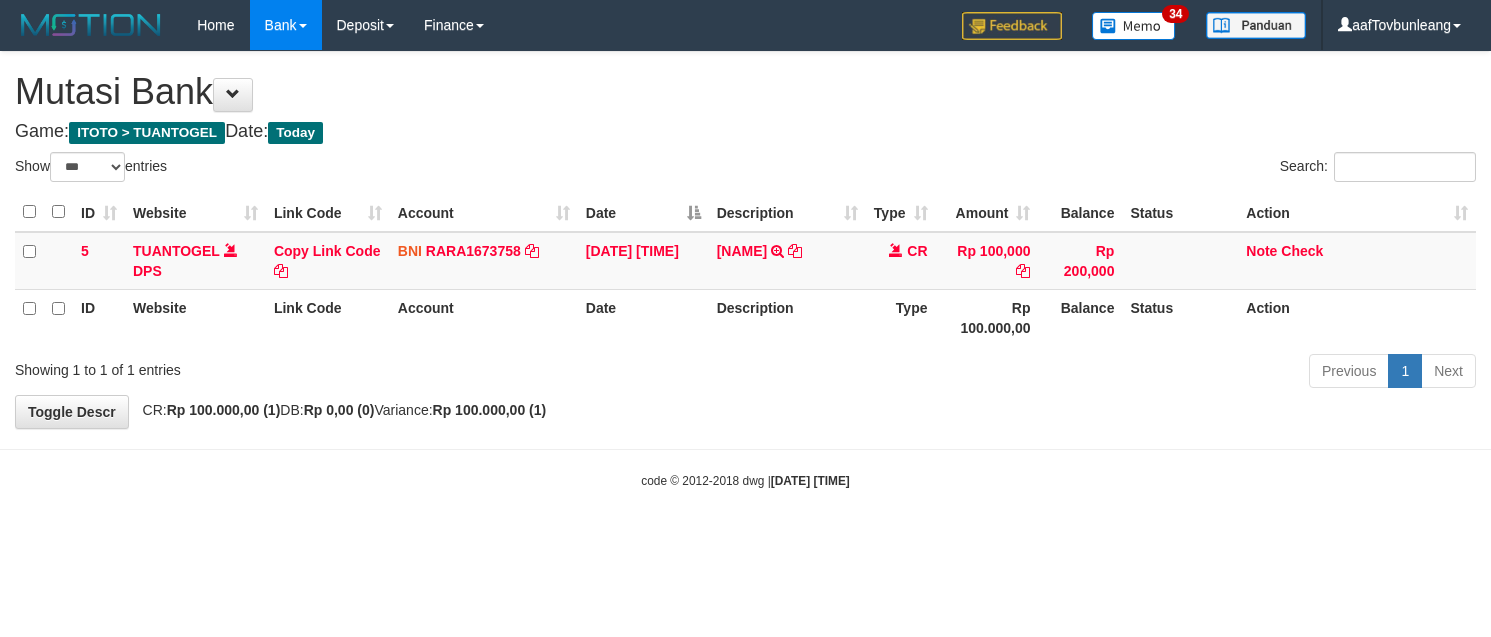select on "***" 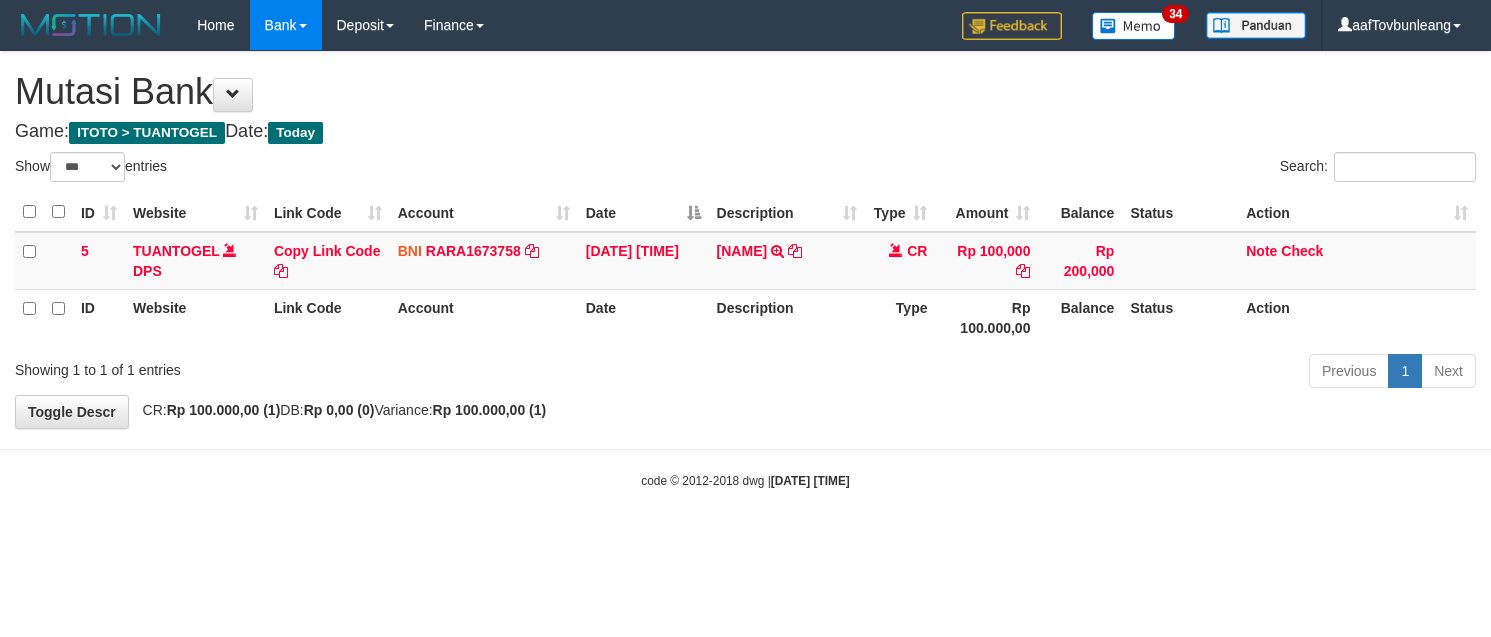 scroll, scrollTop: 0, scrollLeft: 0, axis: both 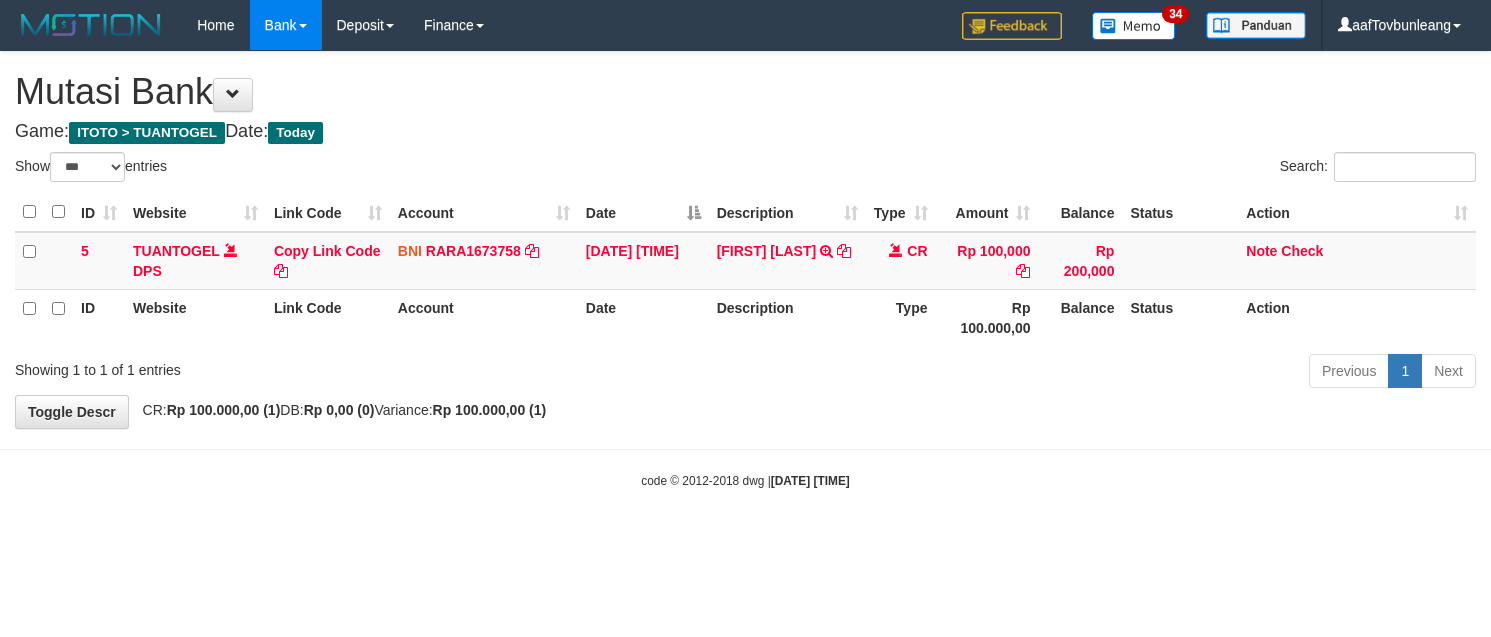 select on "***" 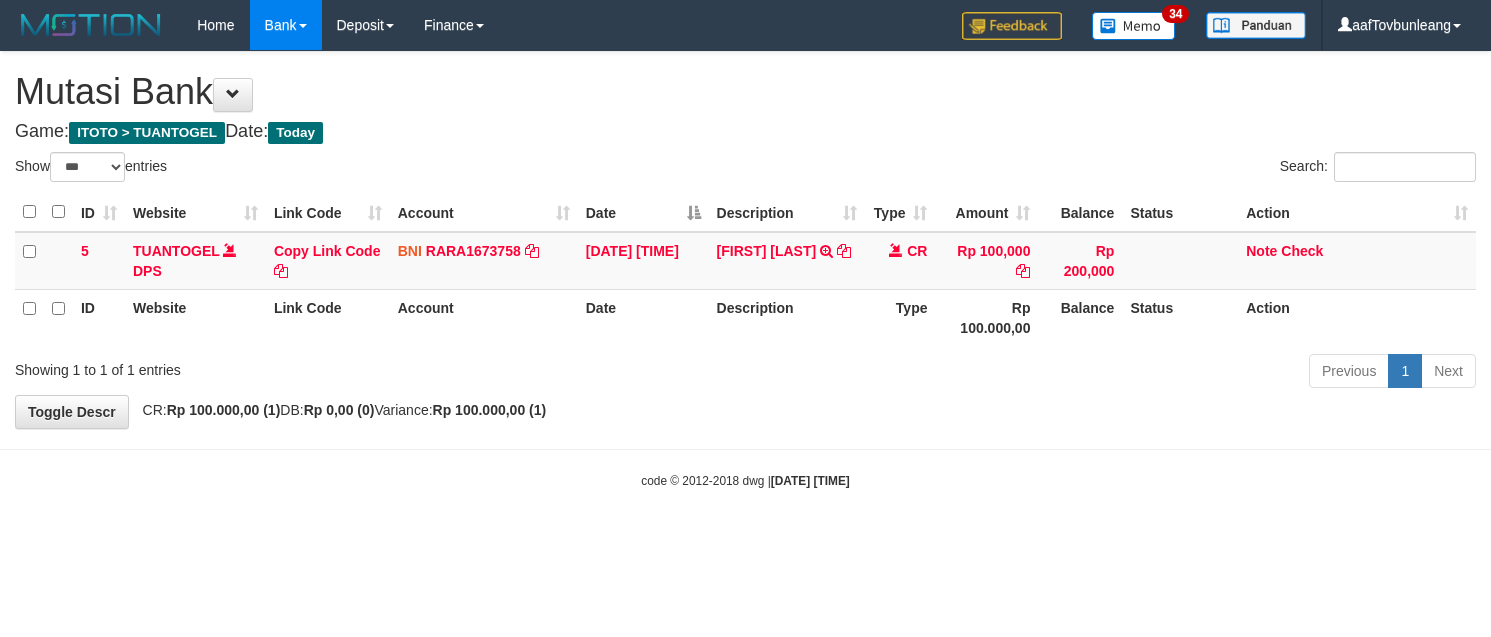 scroll, scrollTop: 0, scrollLeft: 0, axis: both 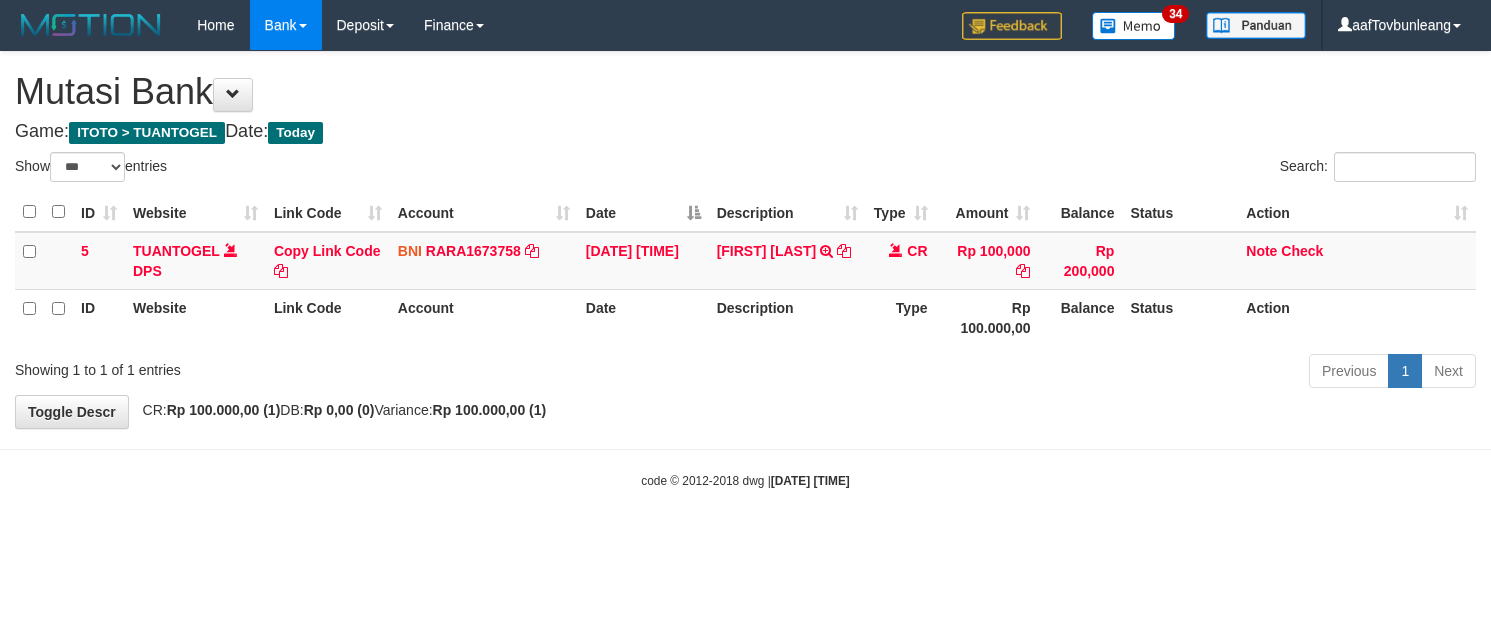 select on "***" 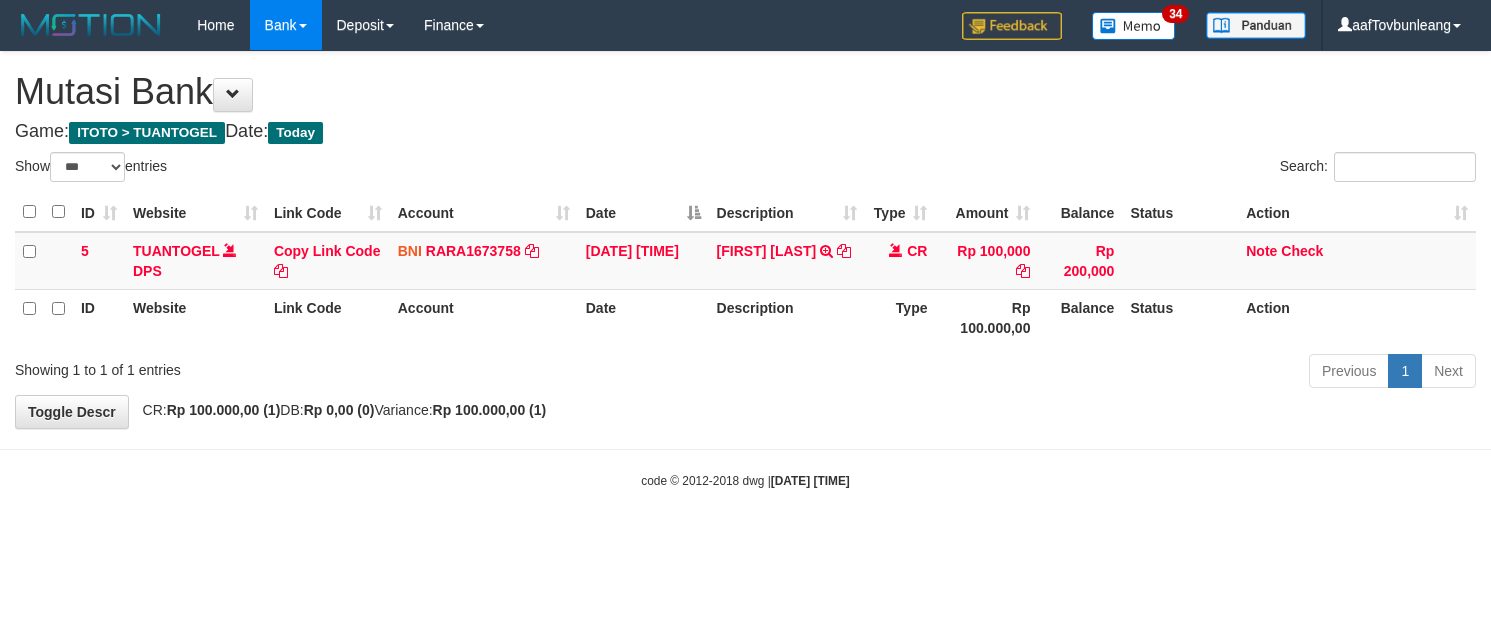 scroll, scrollTop: 0, scrollLeft: 0, axis: both 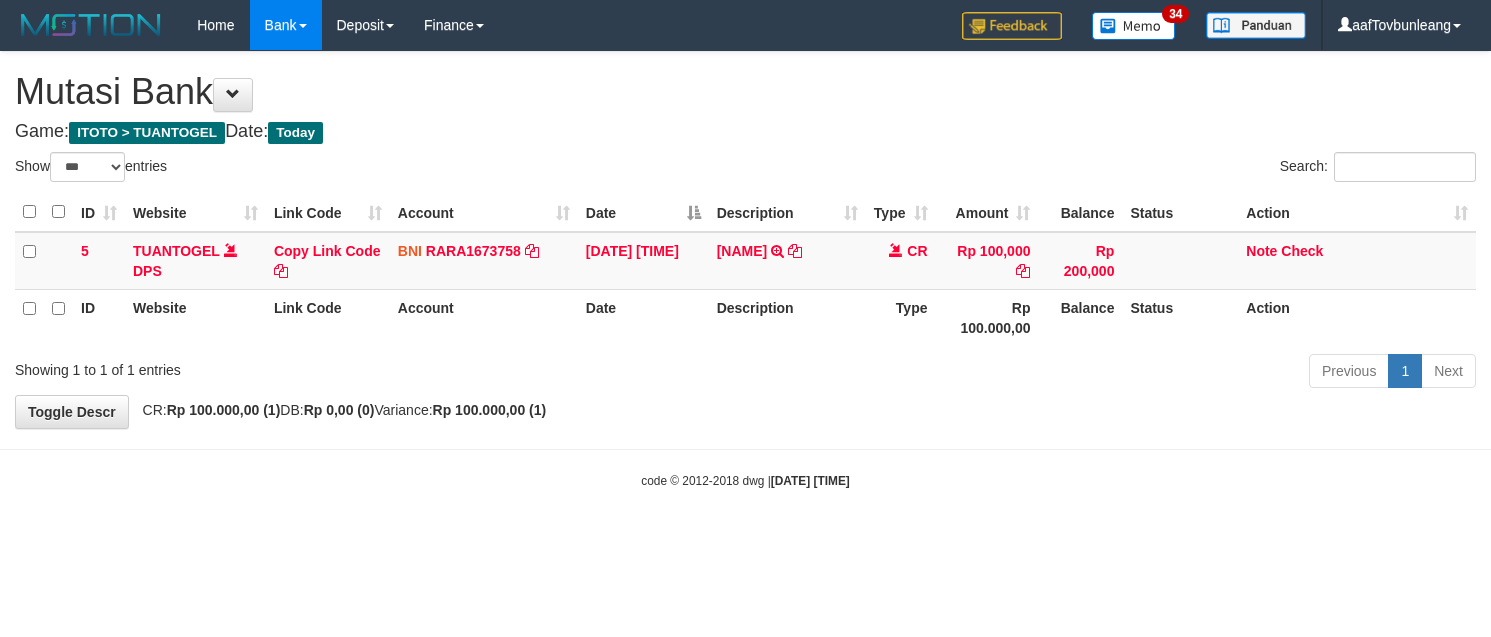 select on "***" 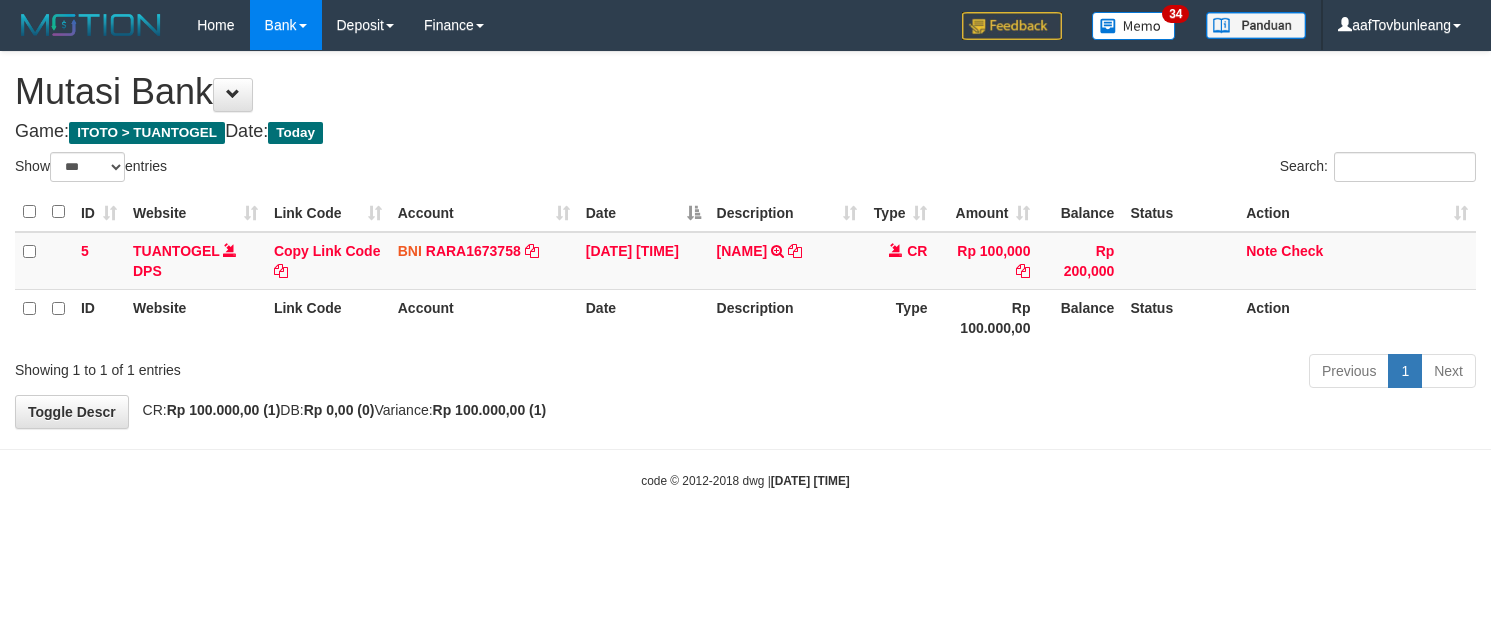 scroll, scrollTop: 0, scrollLeft: 0, axis: both 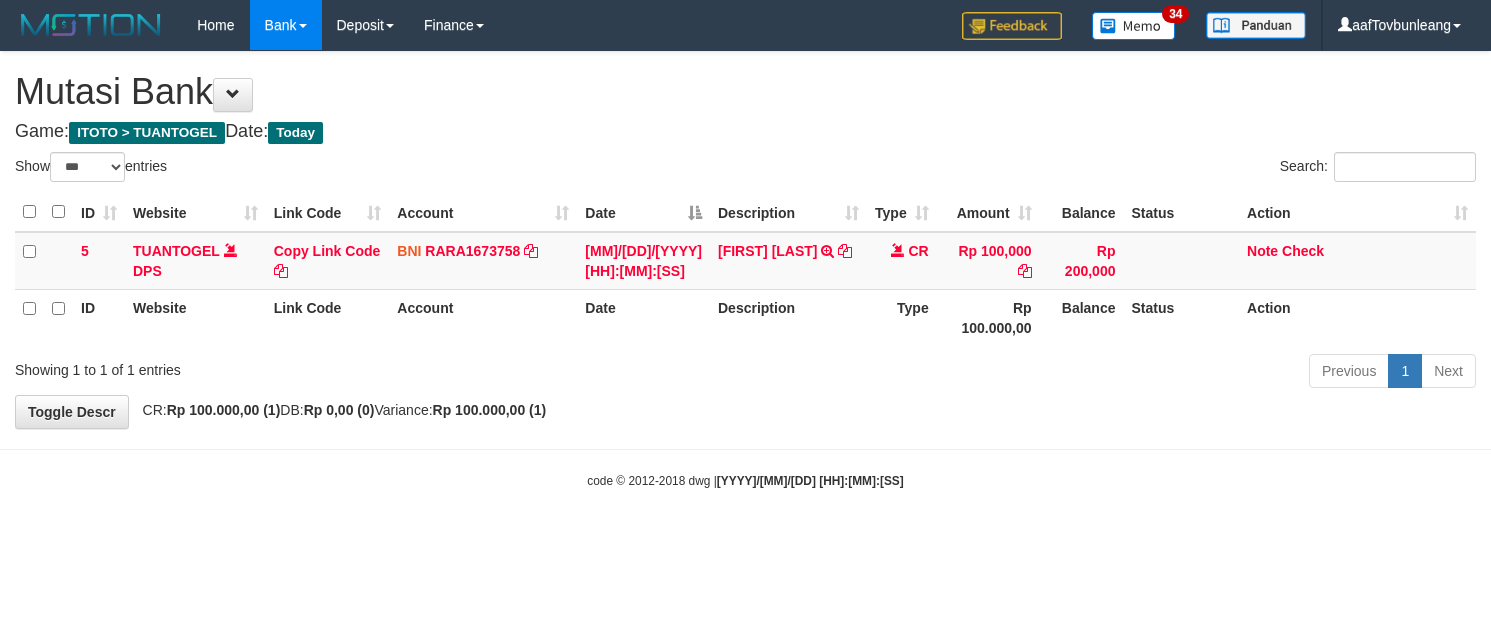 select on "***" 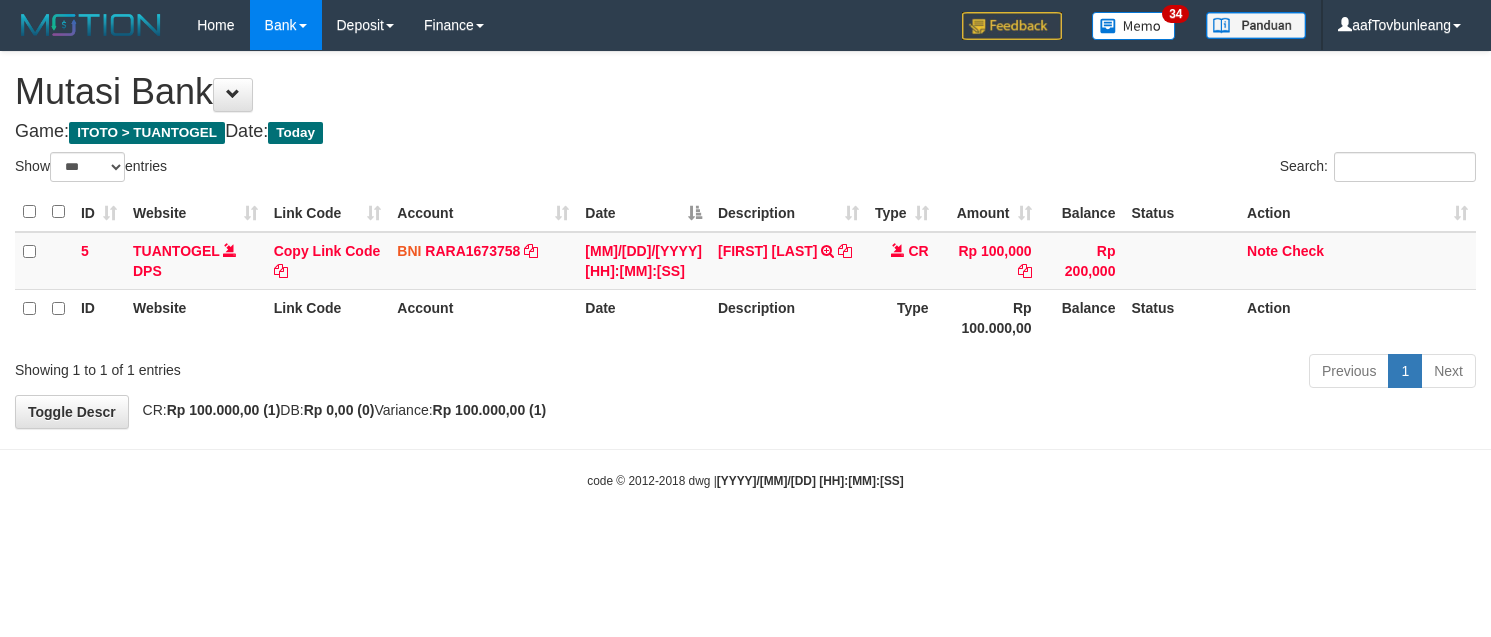scroll, scrollTop: 0, scrollLeft: 0, axis: both 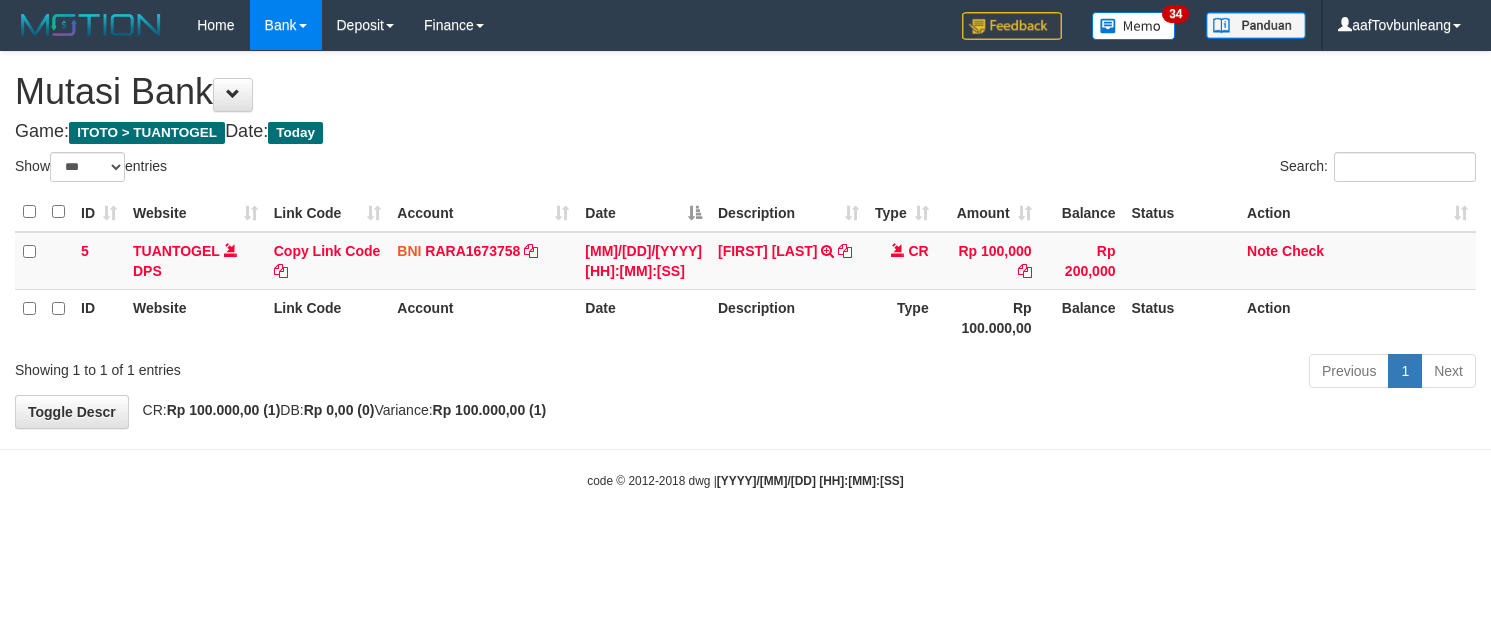 select on "***" 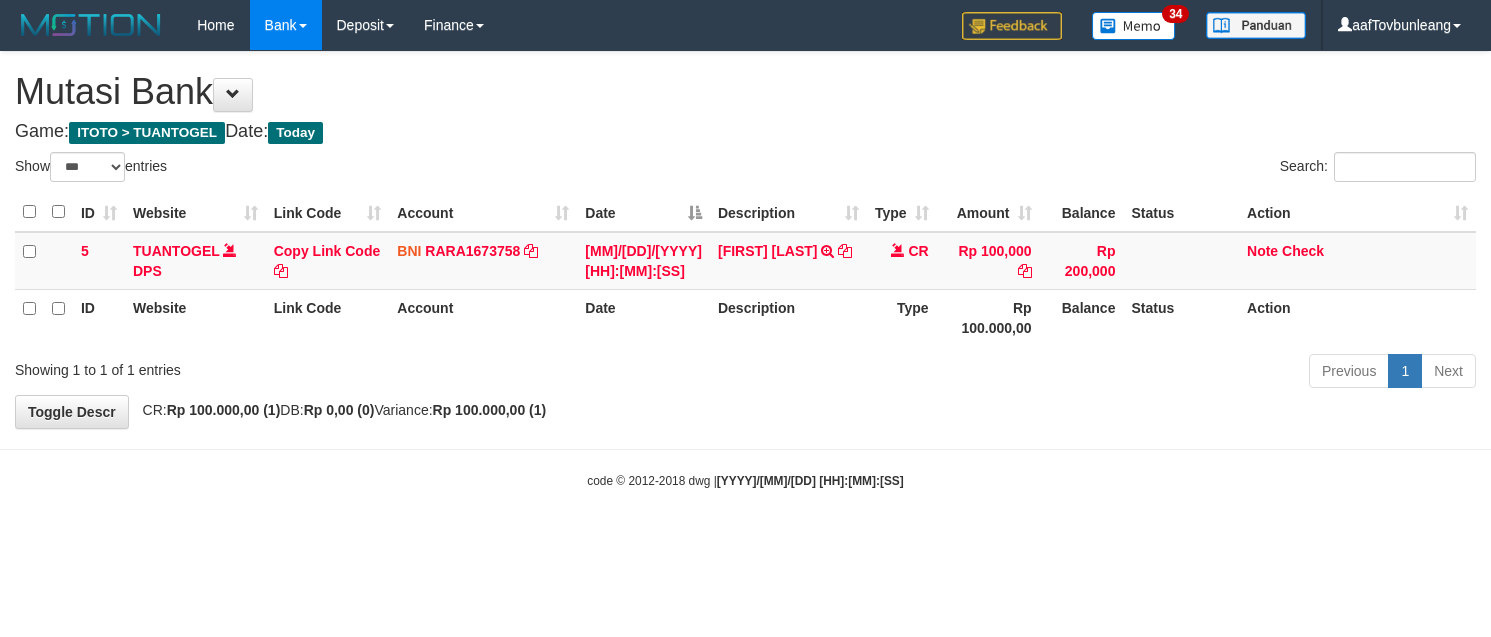 scroll, scrollTop: 0, scrollLeft: 0, axis: both 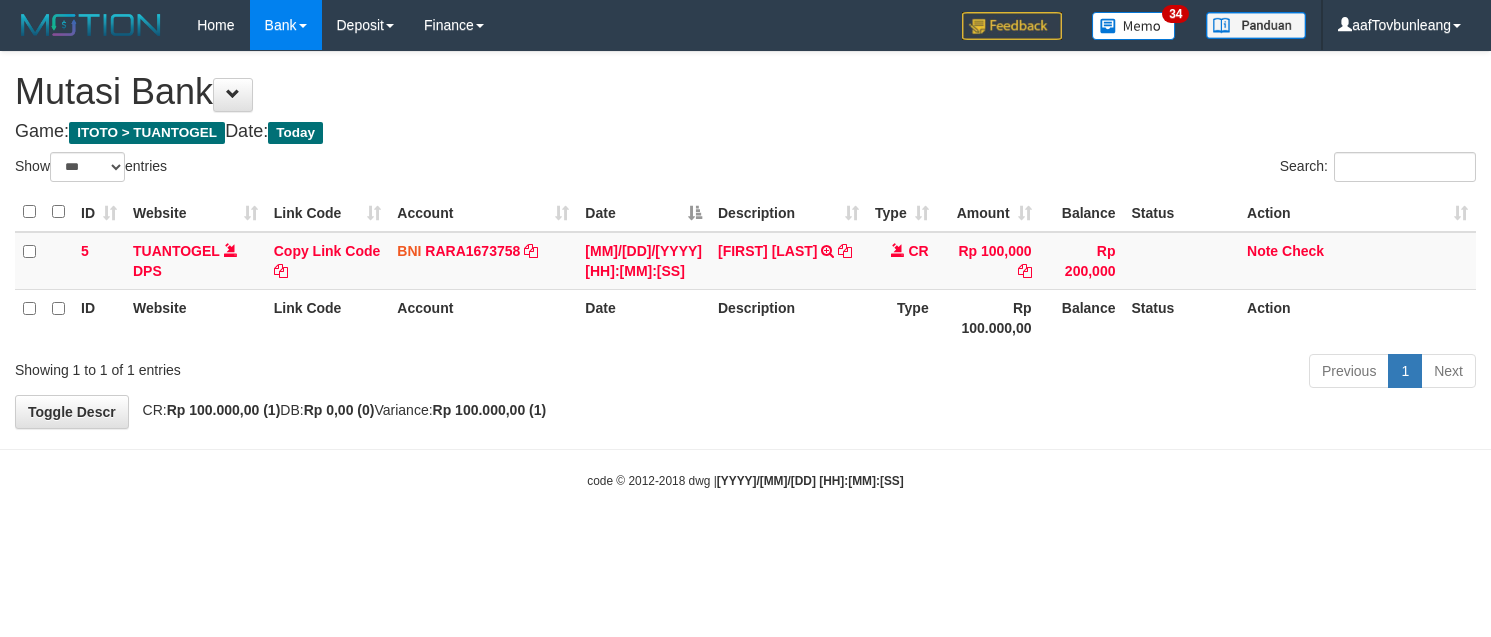 select on "***" 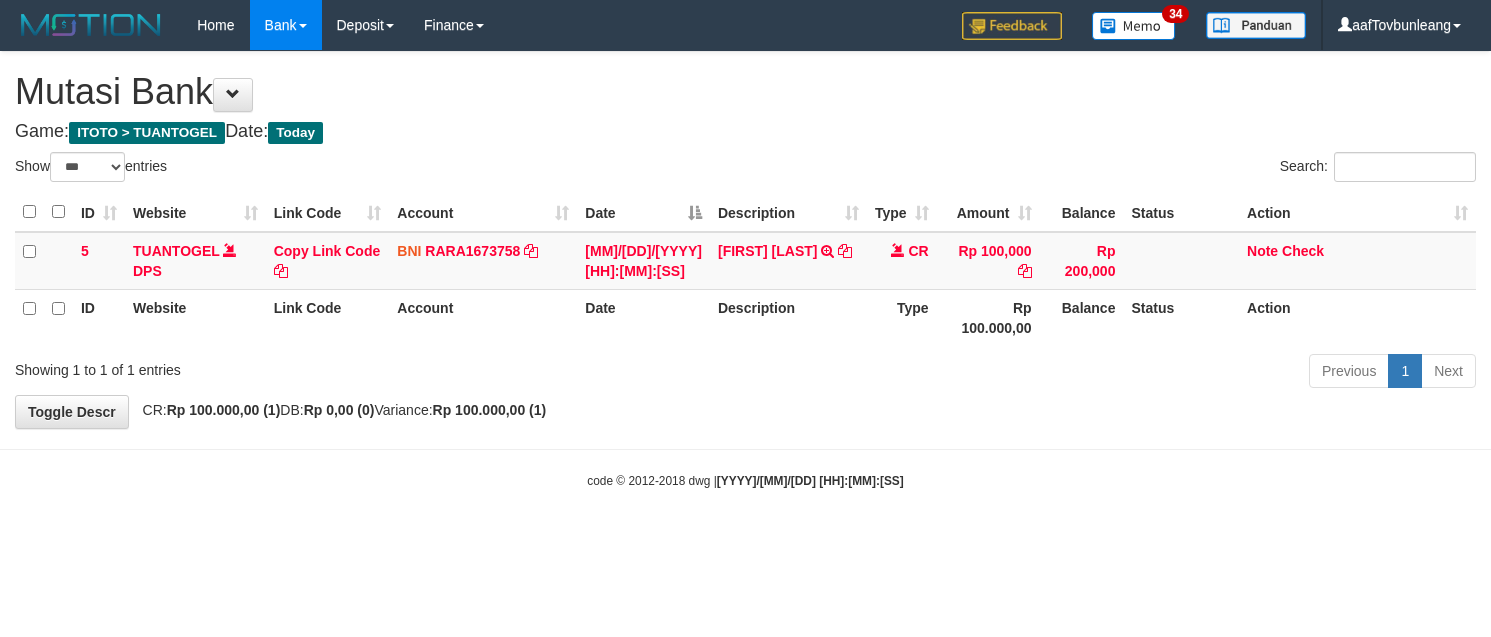 scroll, scrollTop: 0, scrollLeft: 0, axis: both 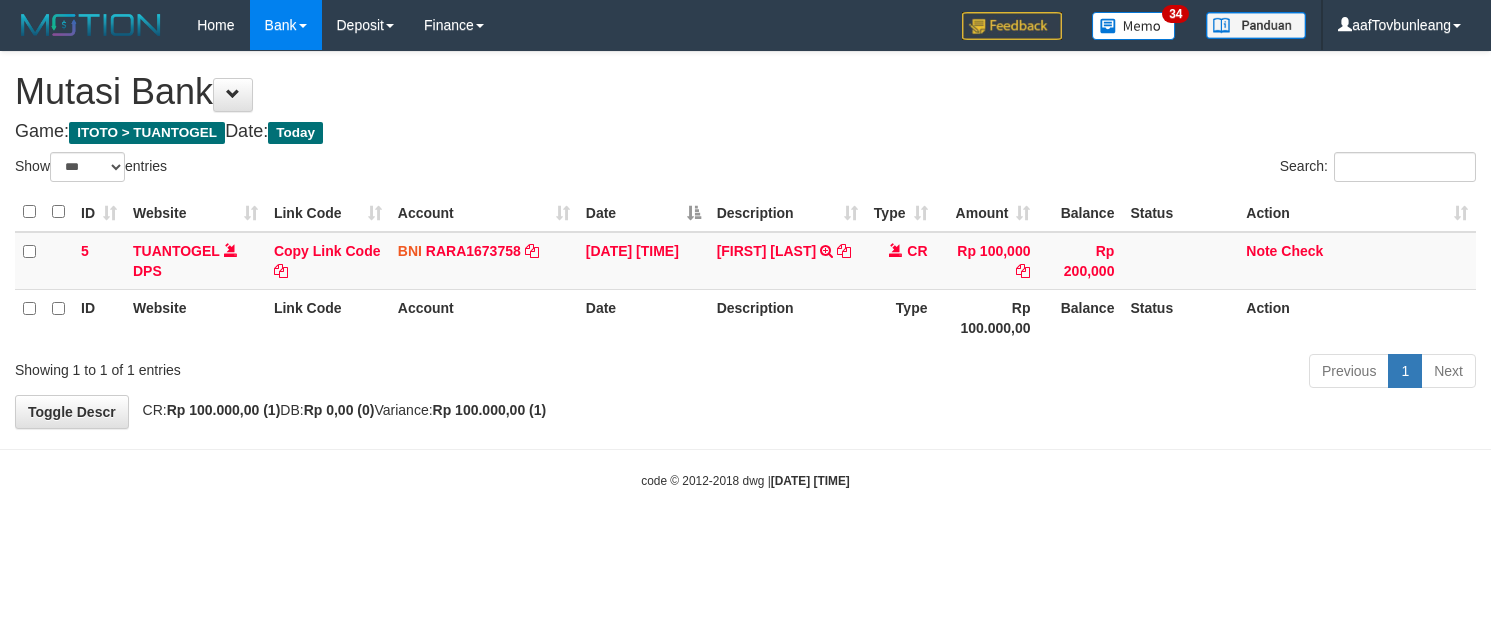 select on "***" 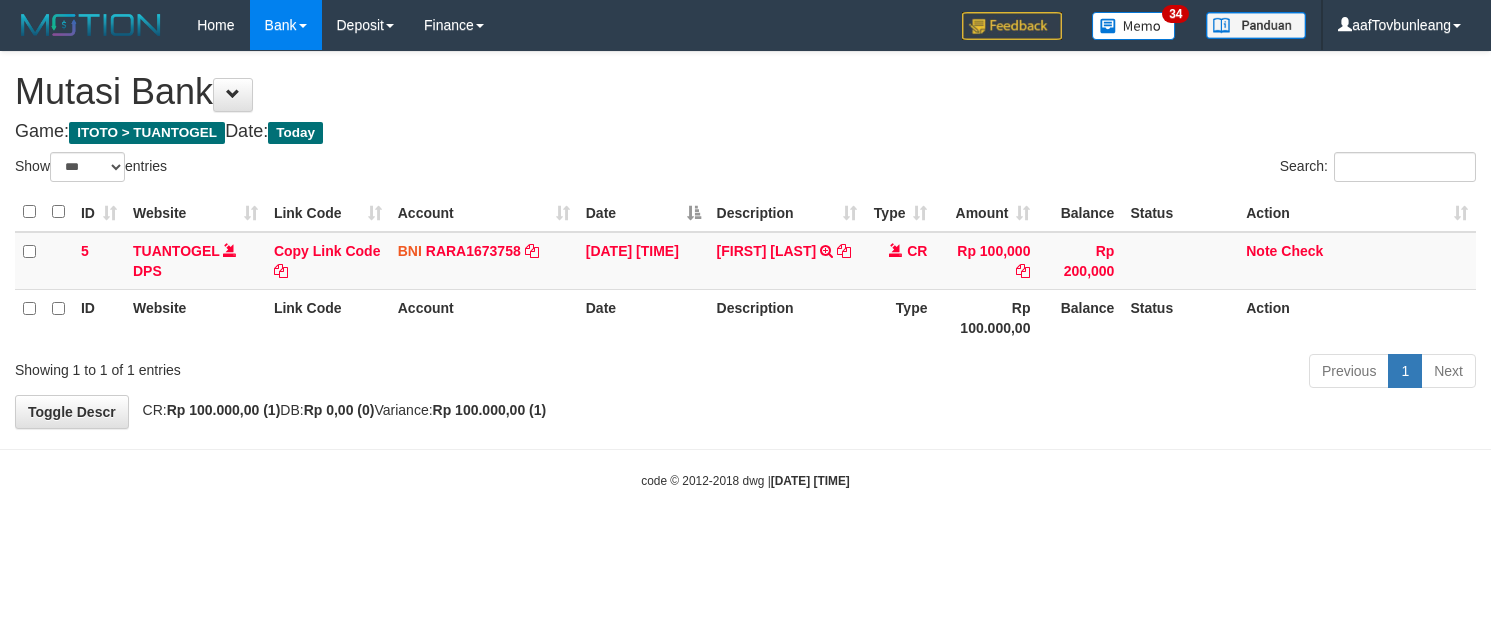 scroll, scrollTop: 0, scrollLeft: 0, axis: both 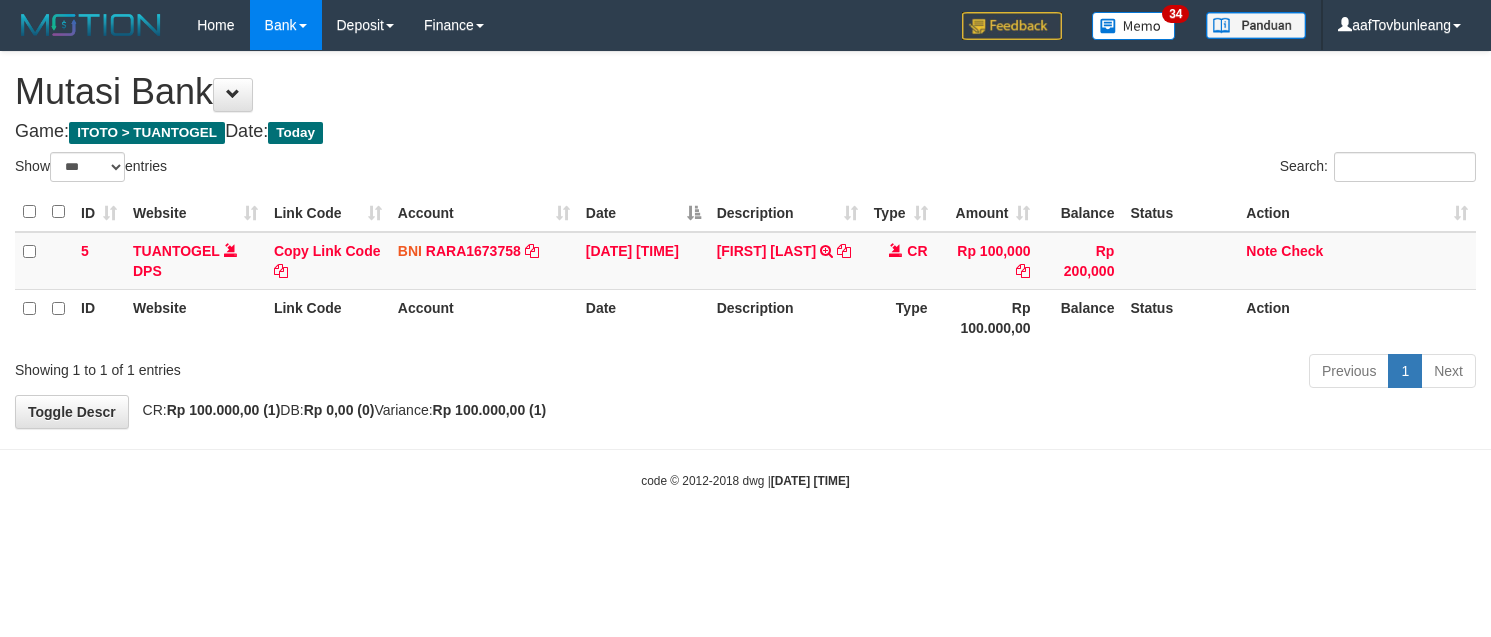 select on "***" 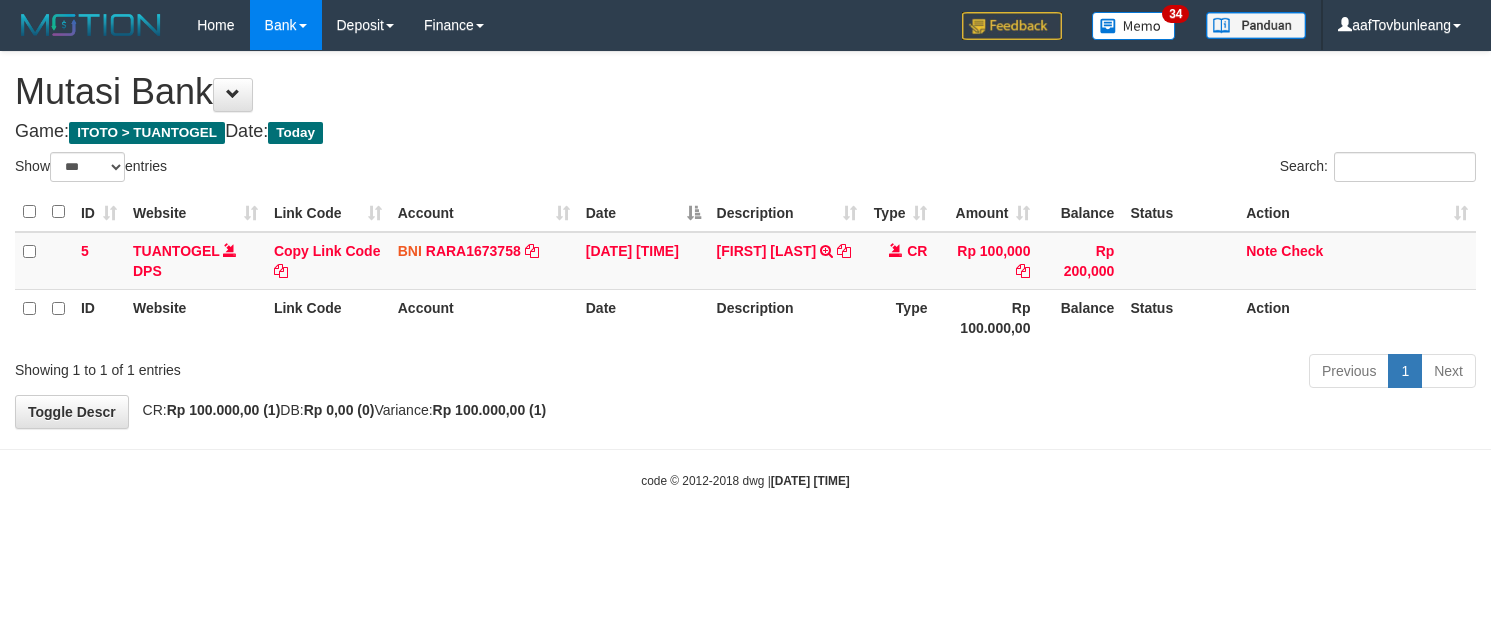 scroll, scrollTop: 0, scrollLeft: 0, axis: both 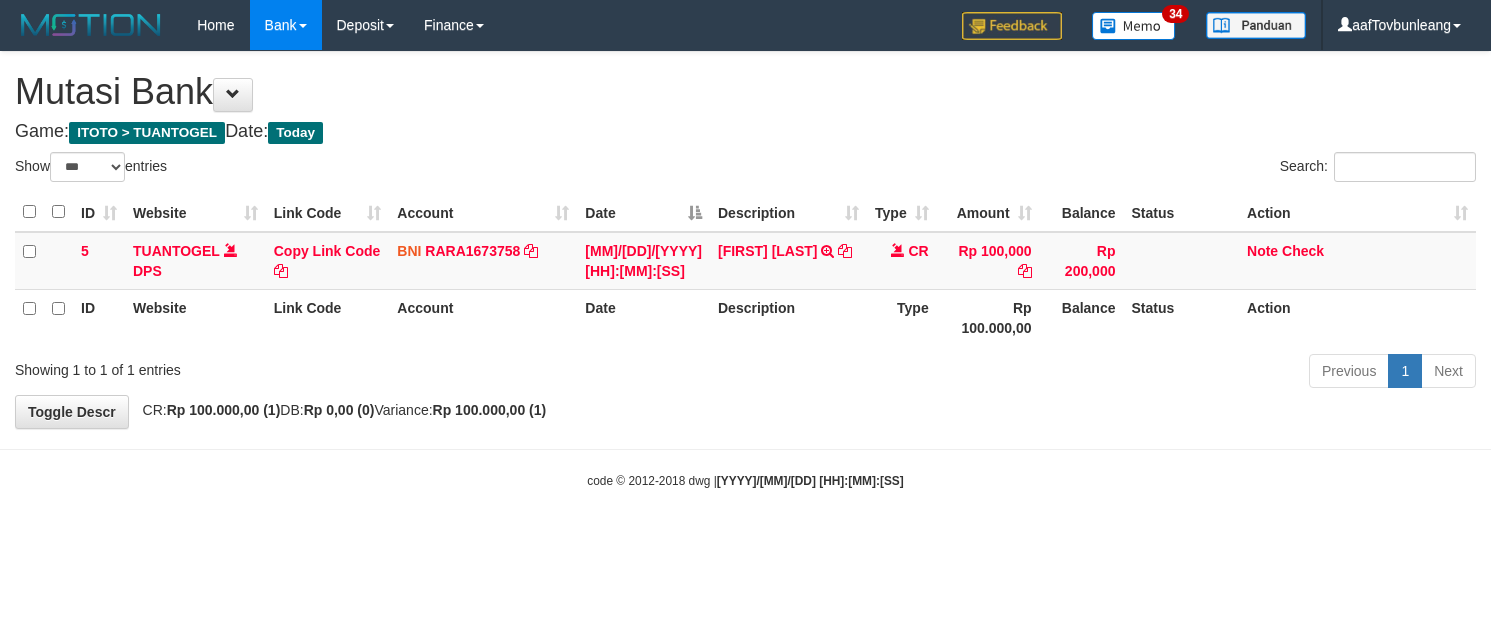 select on "***" 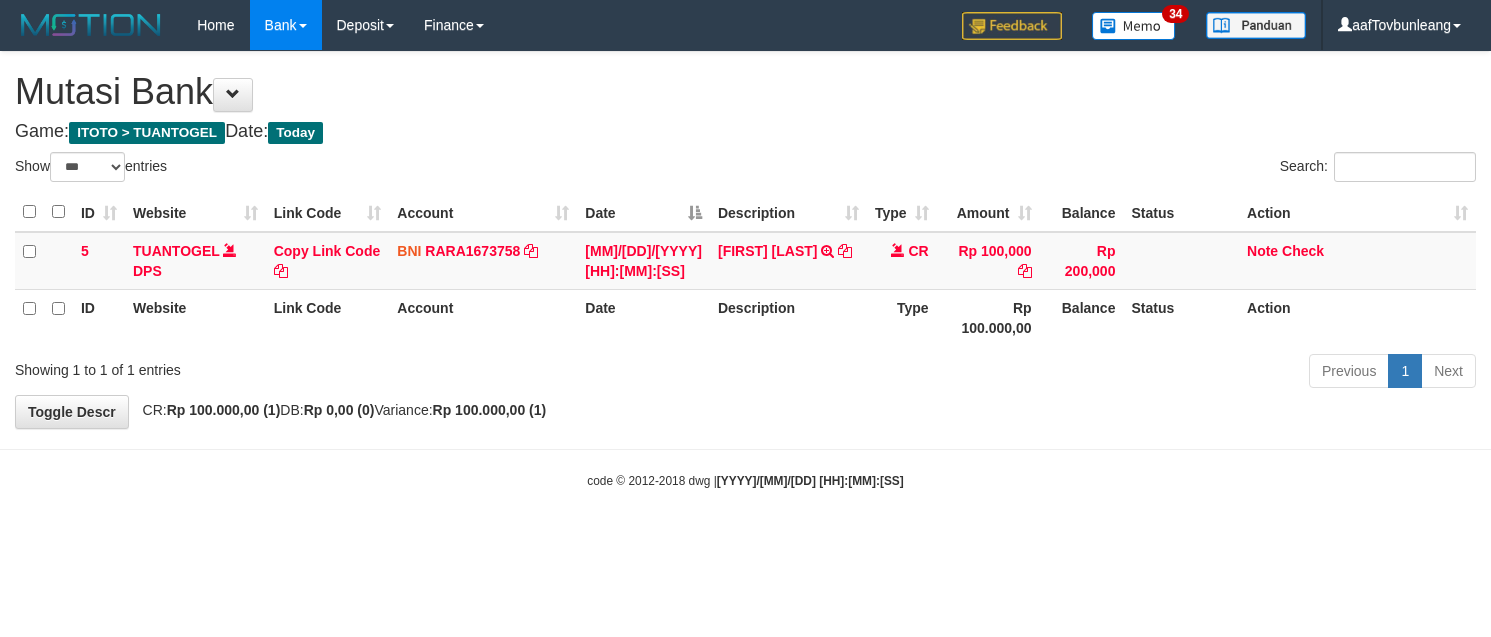 scroll, scrollTop: 0, scrollLeft: 0, axis: both 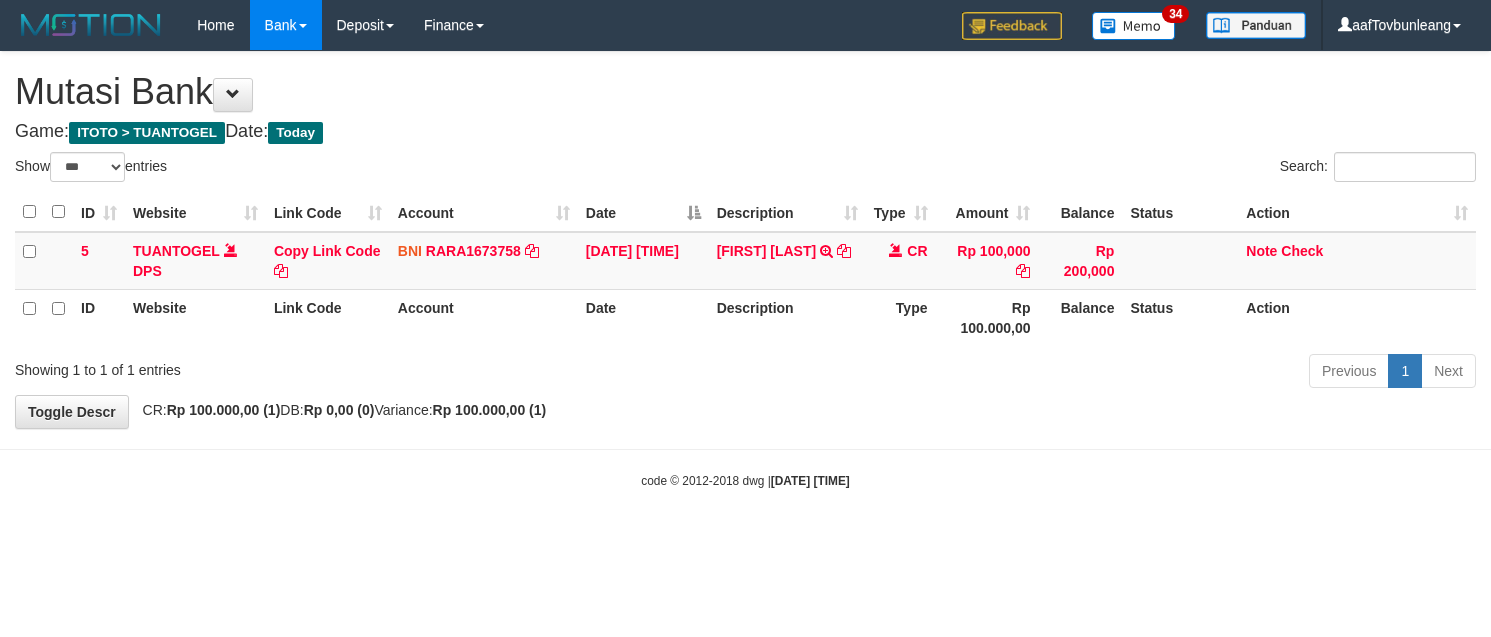 select on "***" 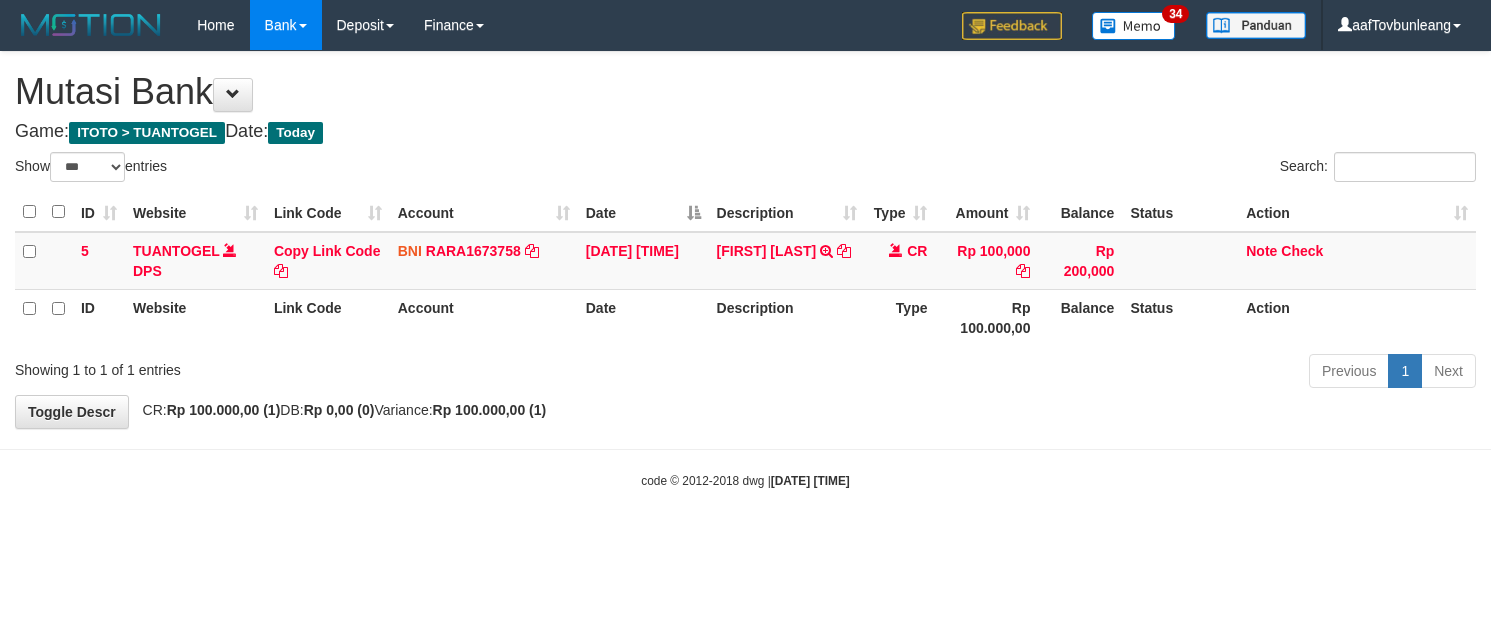 scroll, scrollTop: 0, scrollLeft: 0, axis: both 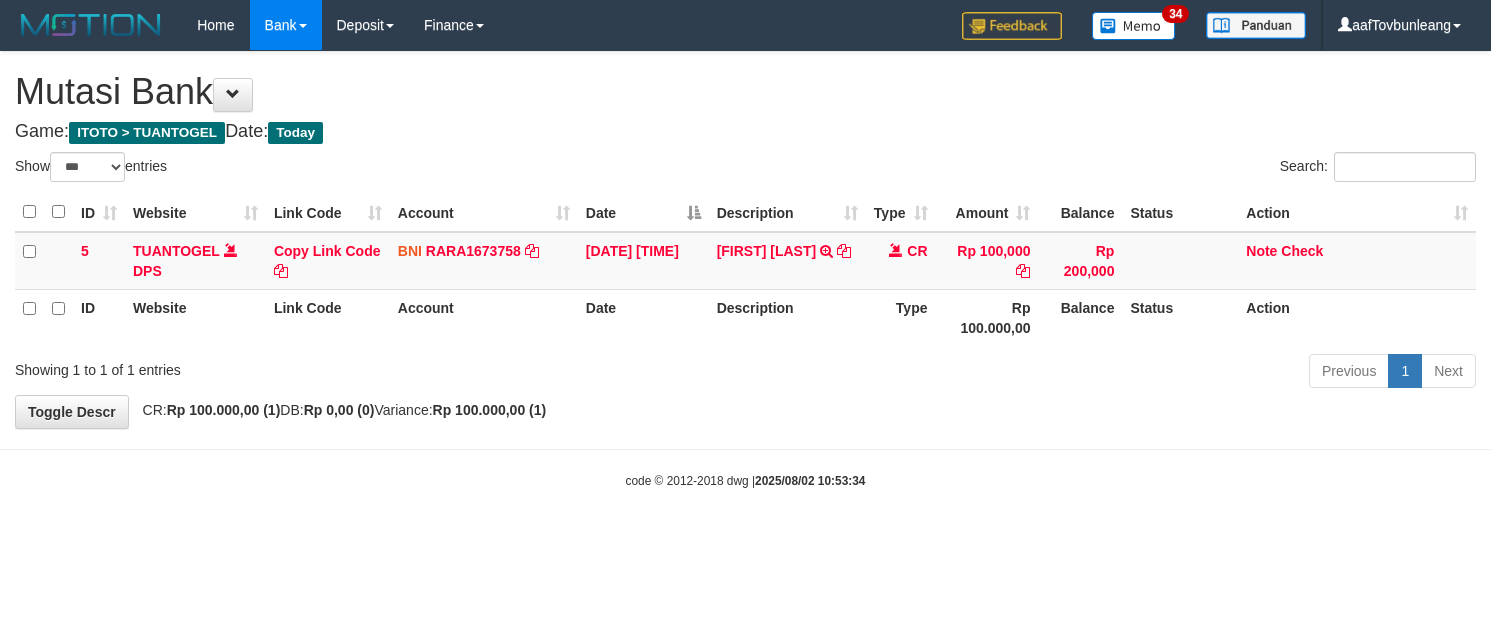 select on "***" 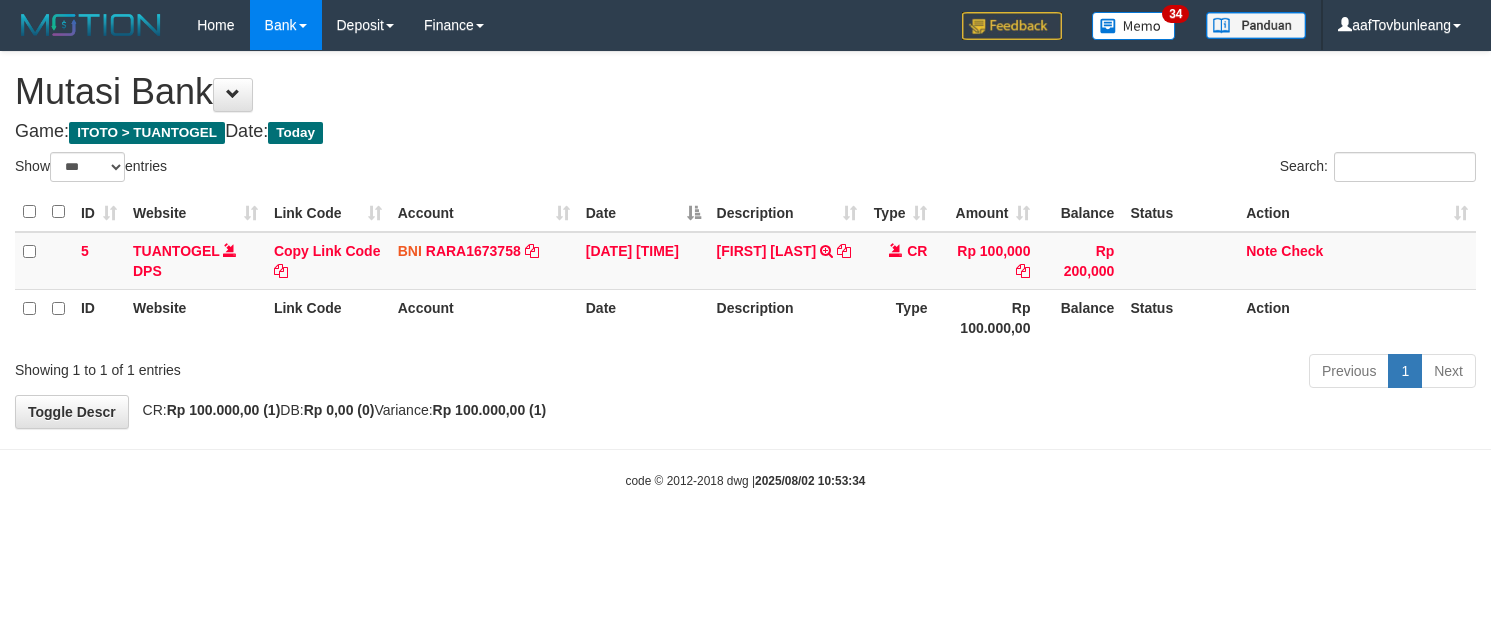 scroll, scrollTop: 0, scrollLeft: 0, axis: both 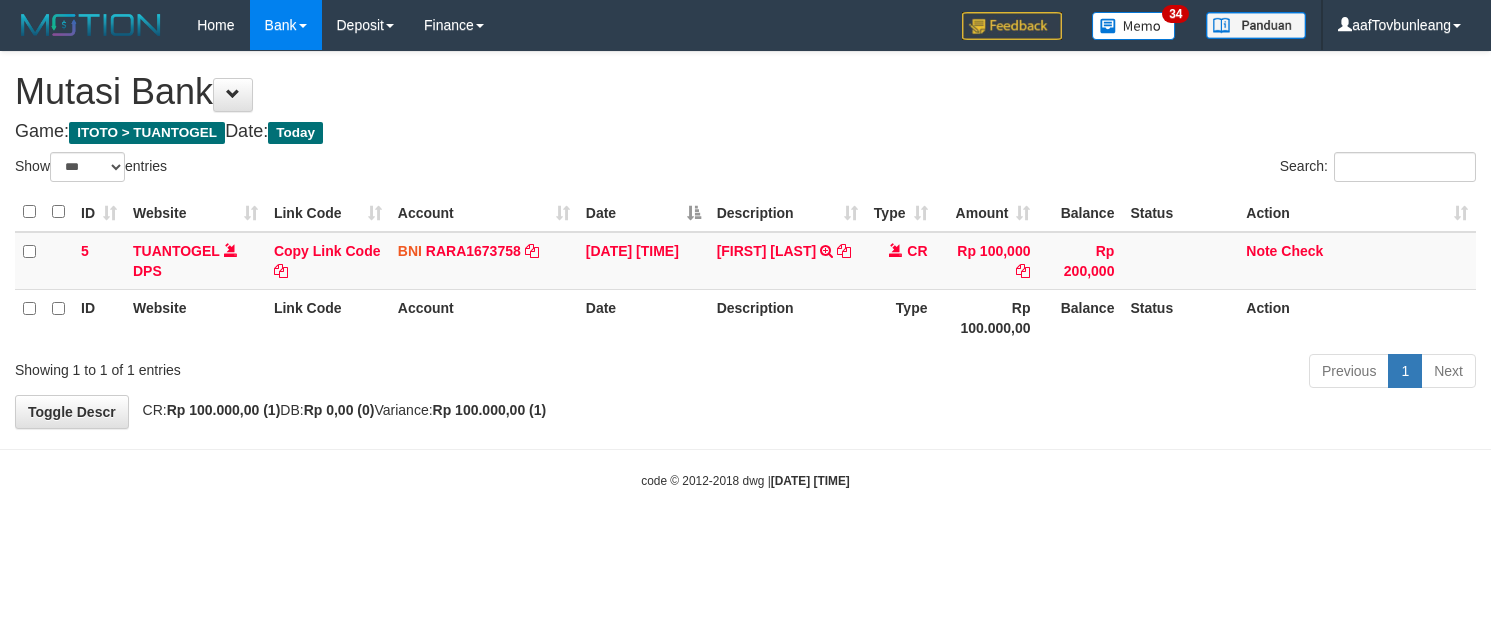 select on "***" 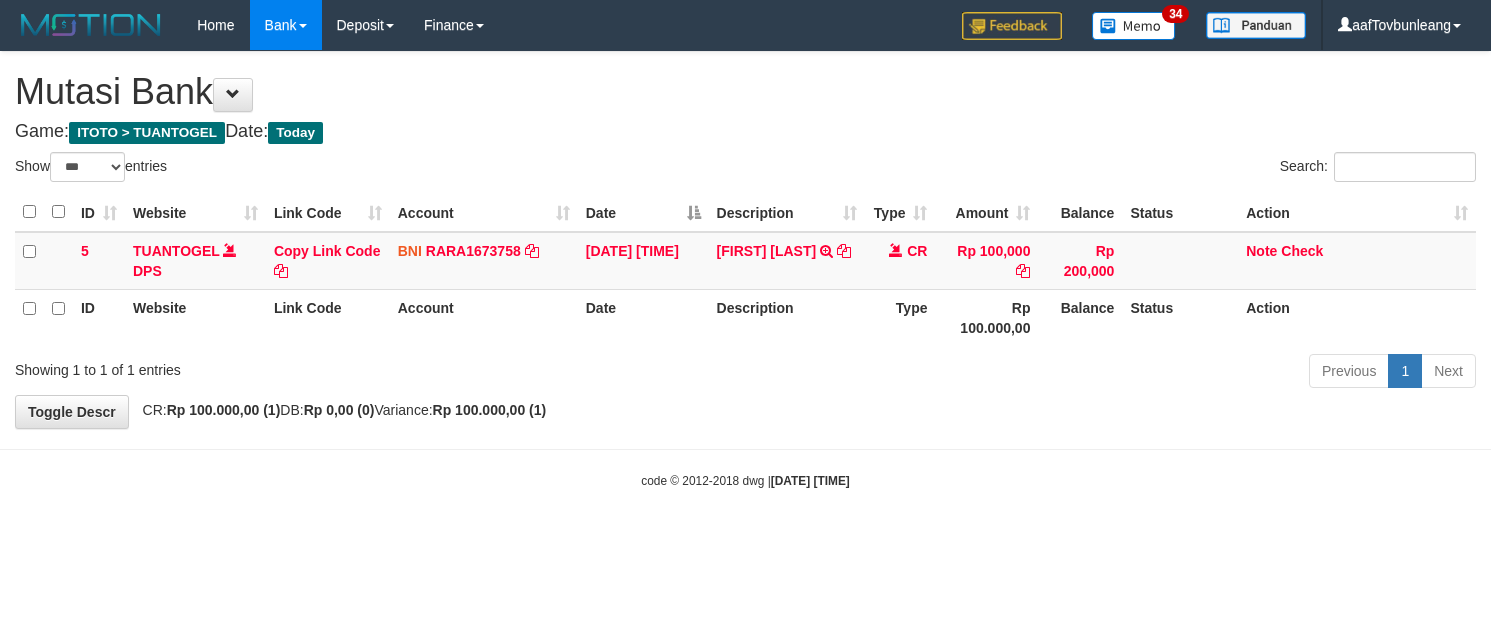 scroll, scrollTop: 0, scrollLeft: 0, axis: both 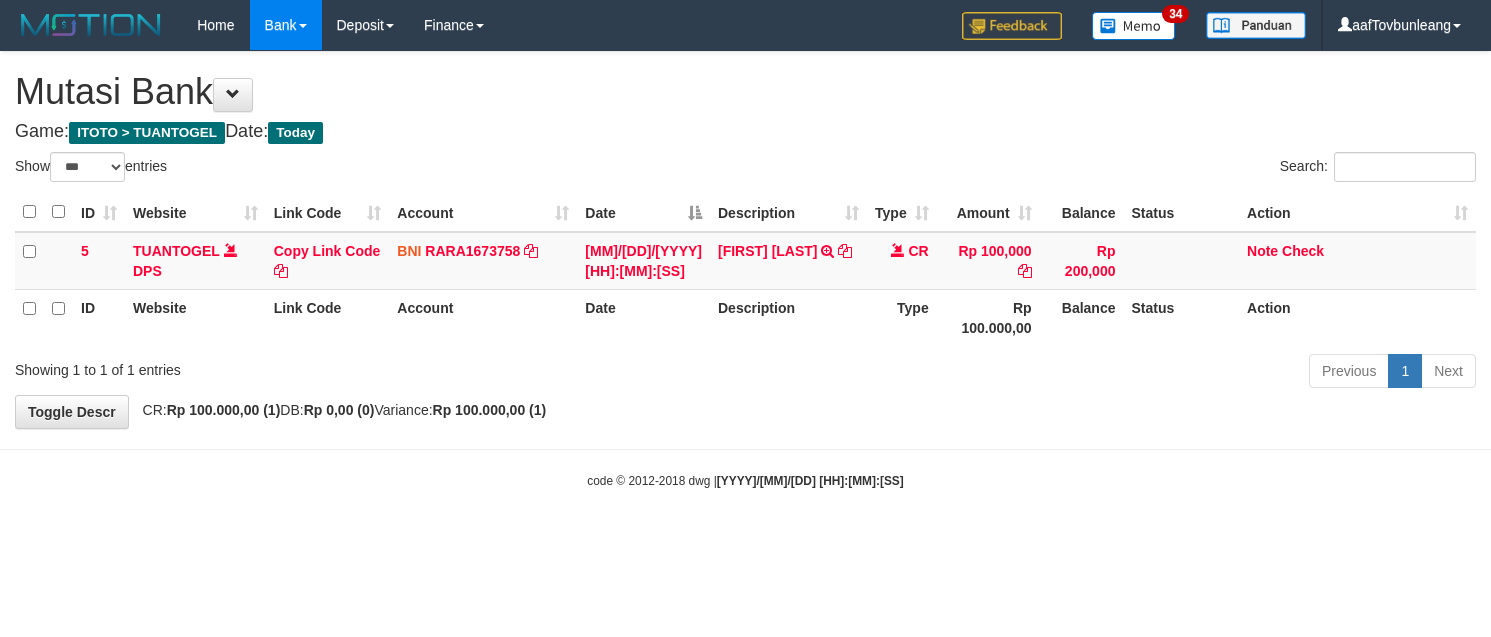 select on "***" 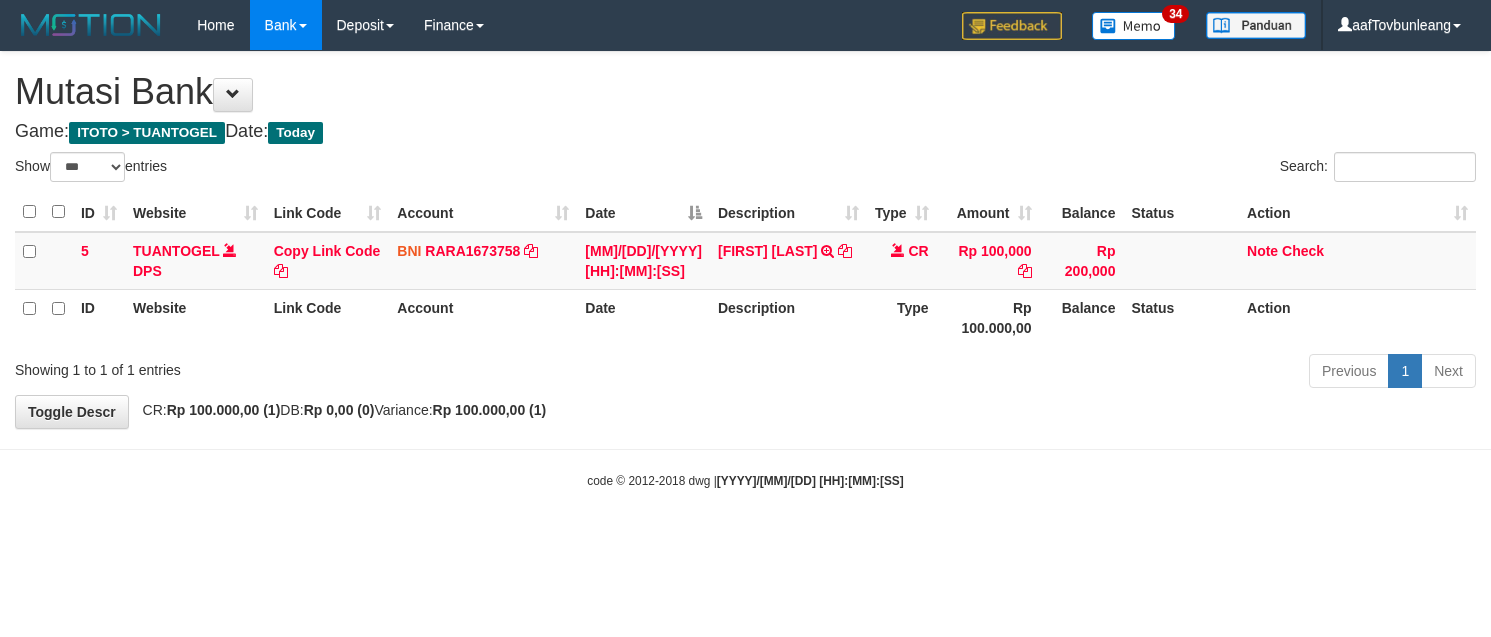scroll, scrollTop: 0, scrollLeft: 0, axis: both 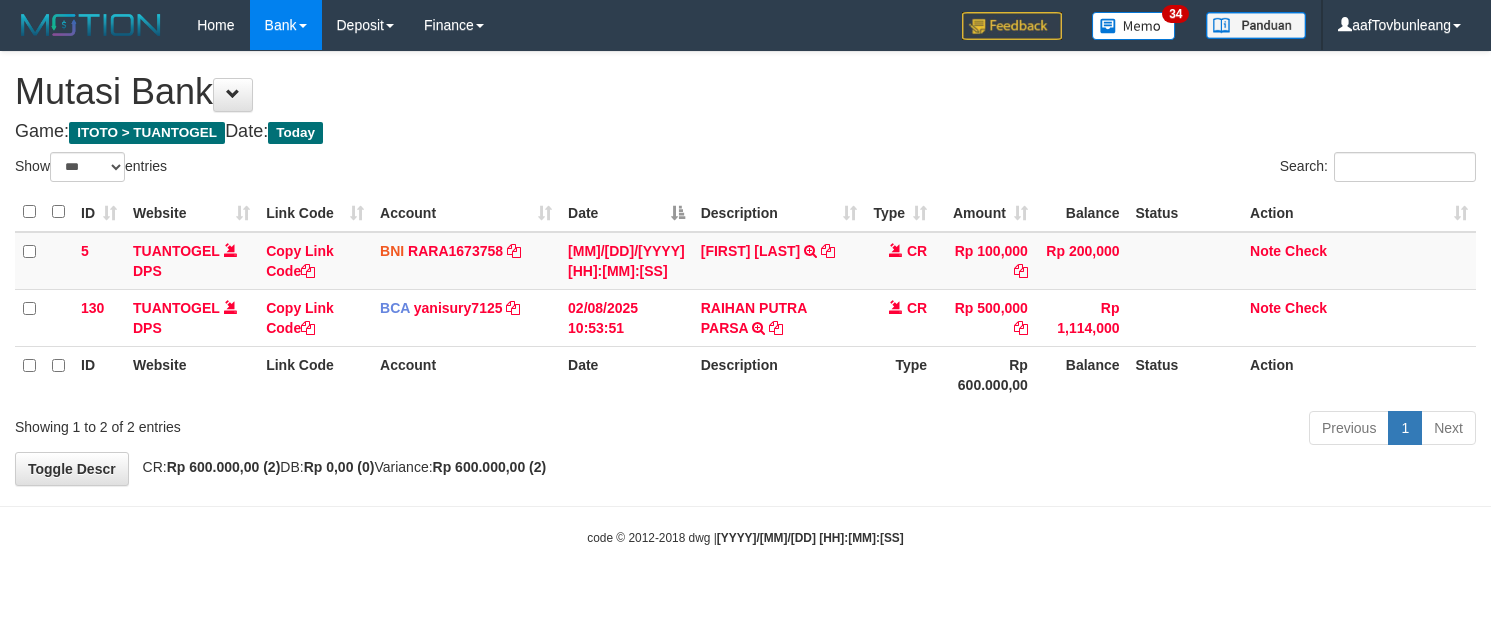 select on "***" 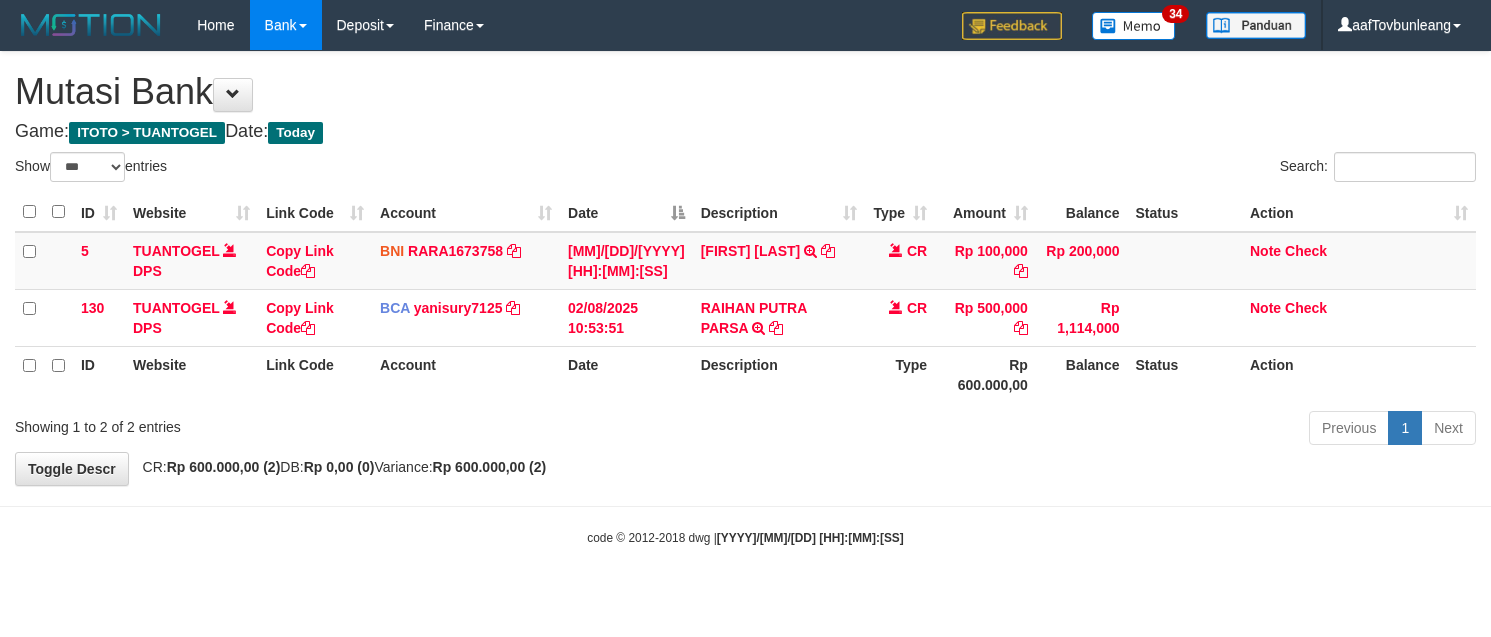scroll, scrollTop: 0, scrollLeft: 0, axis: both 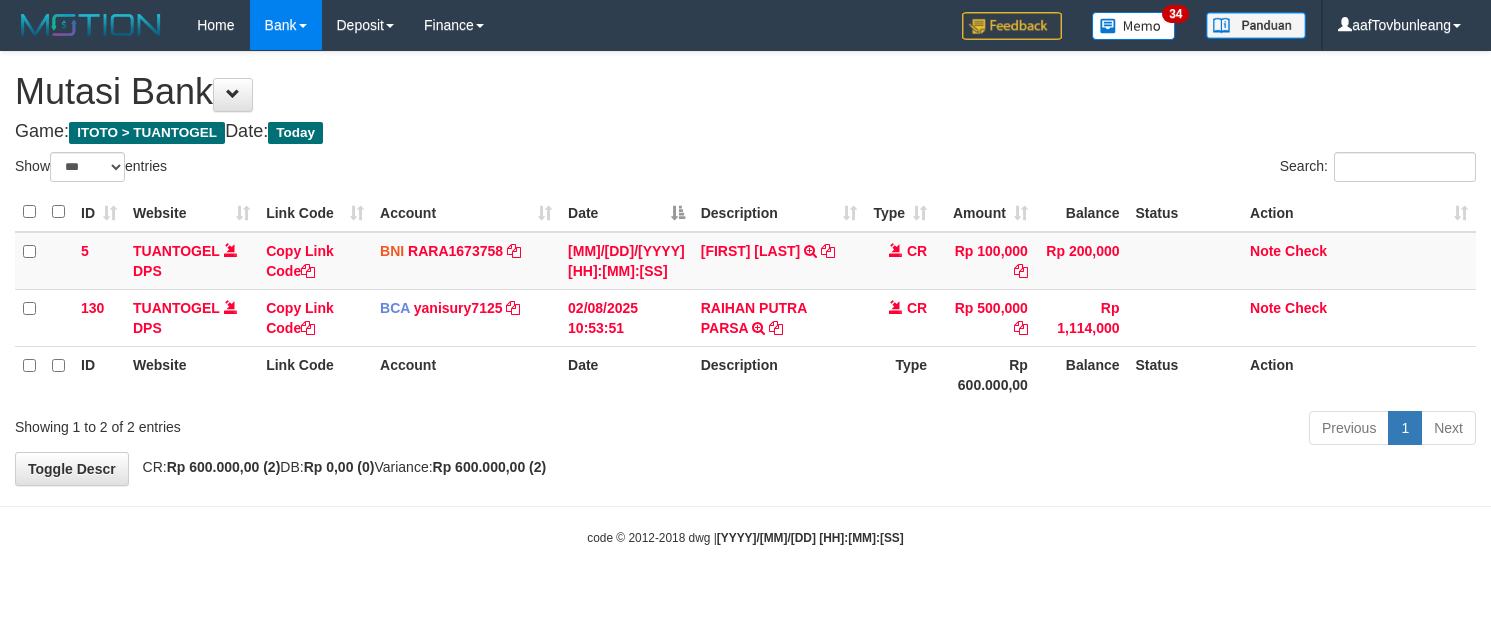 select on "***" 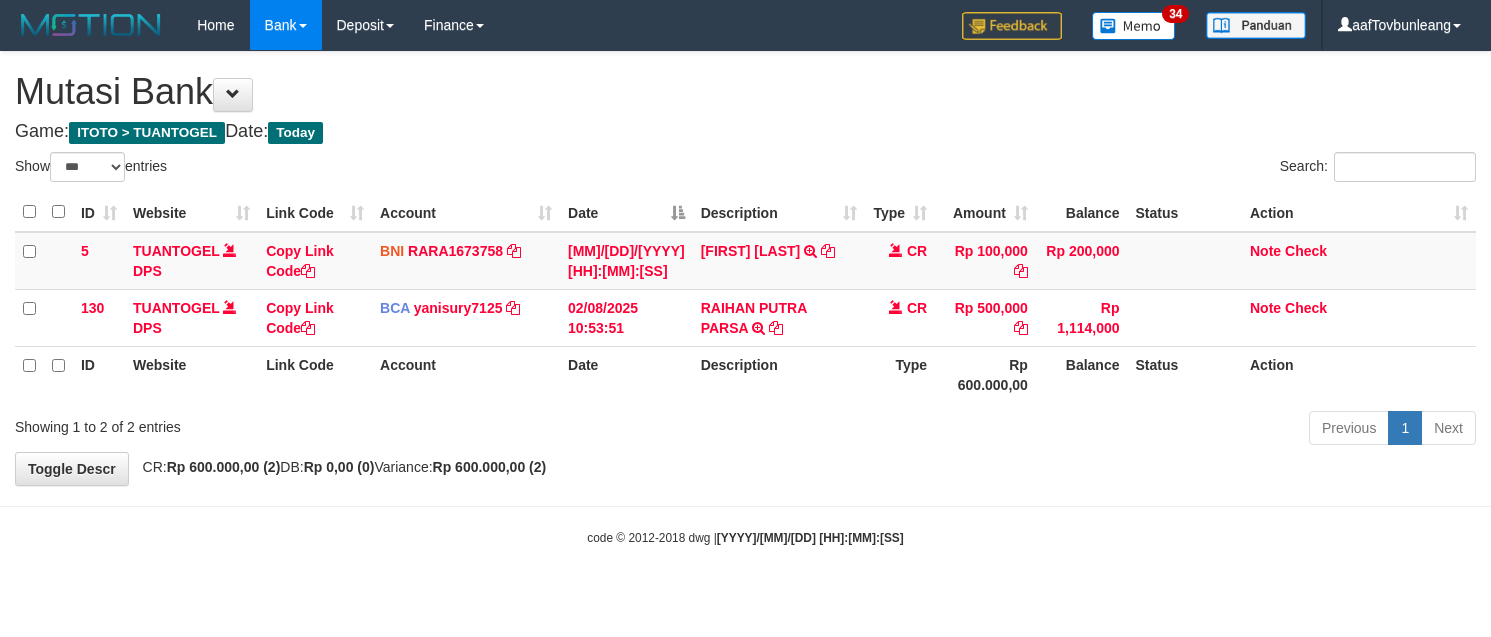 scroll, scrollTop: 0, scrollLeft: 0, axis: both 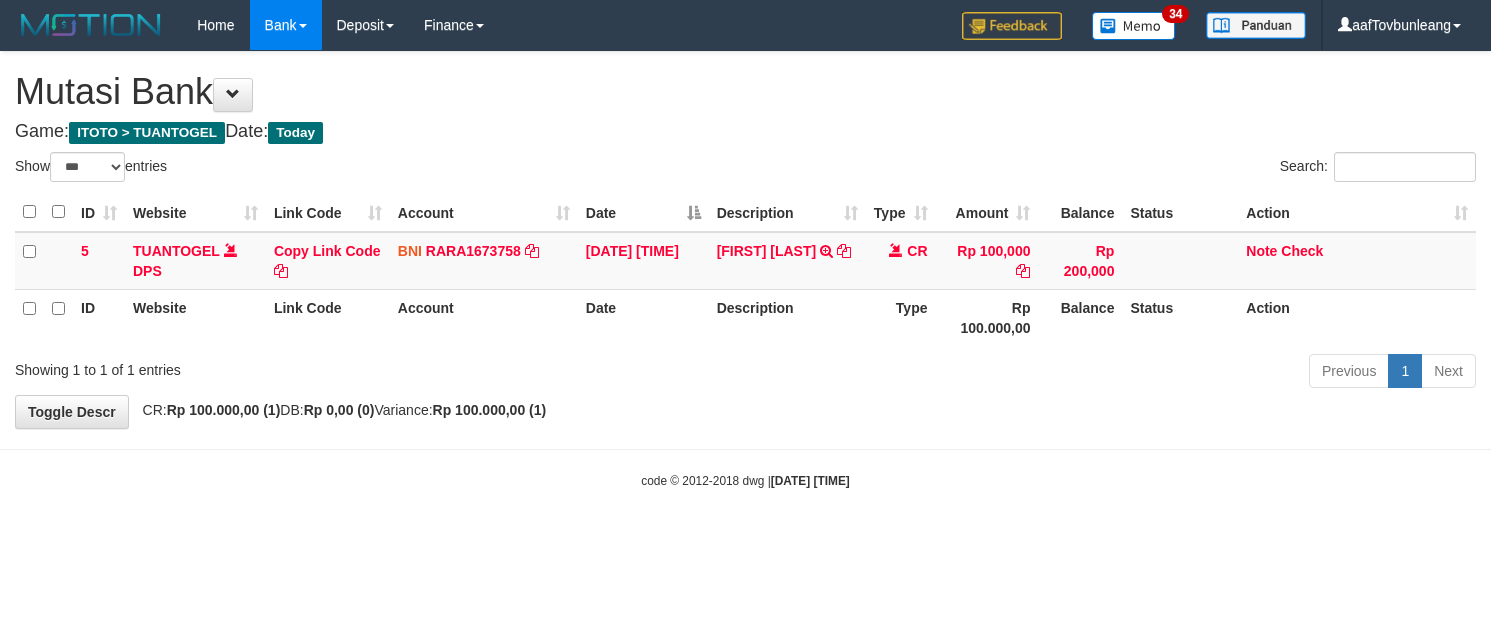 select on "***" 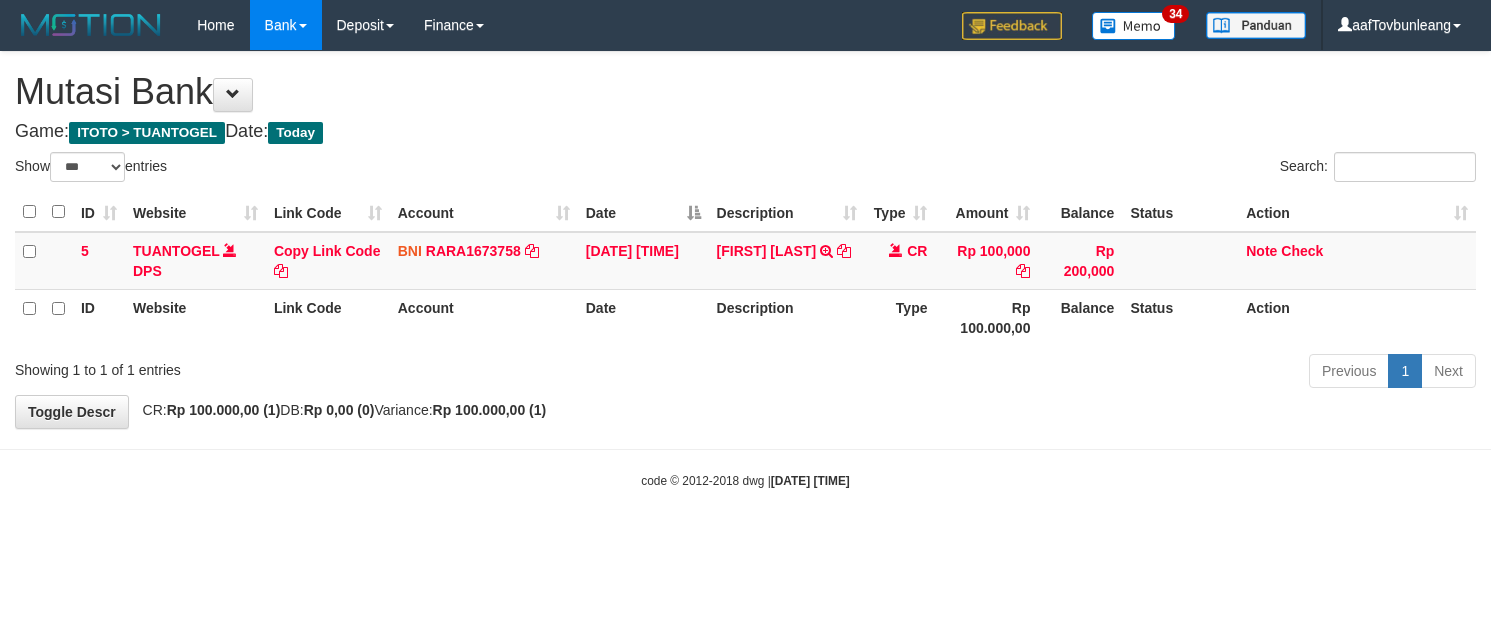 scroll, scrollTop: 0, scrollLeft: 0, axis: both 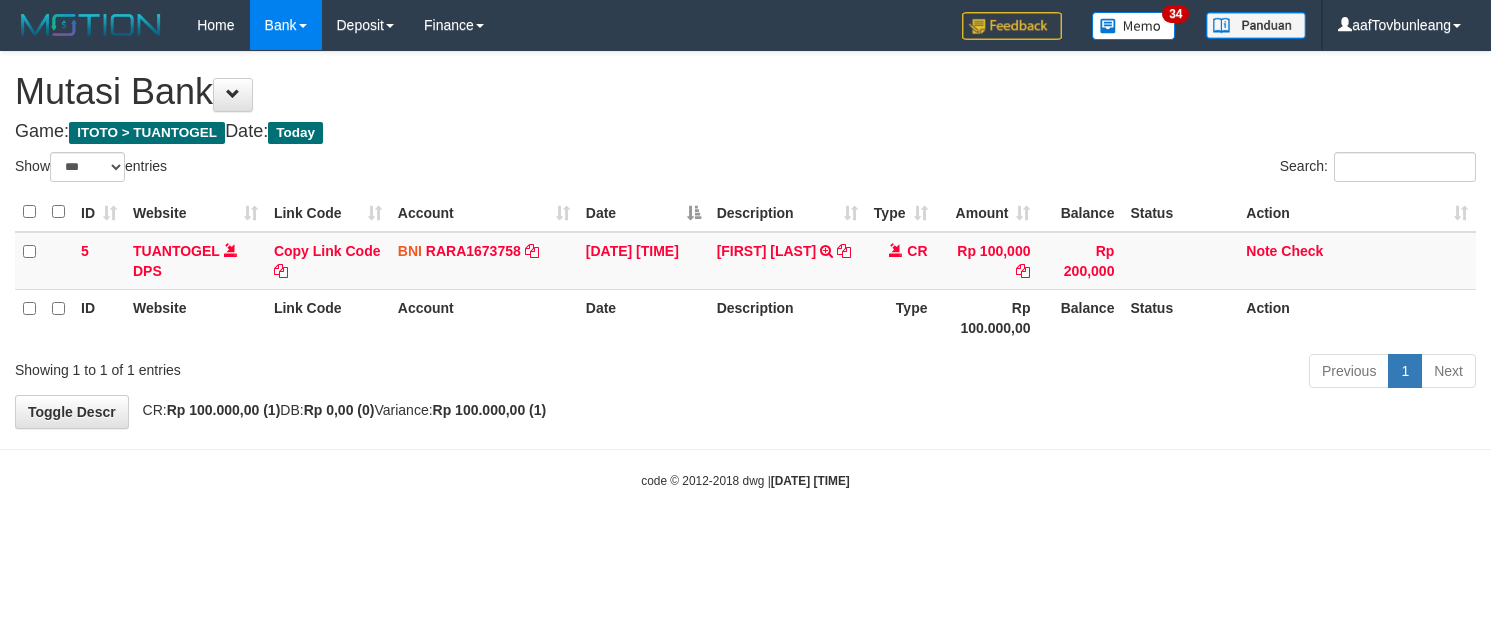 select on "***" 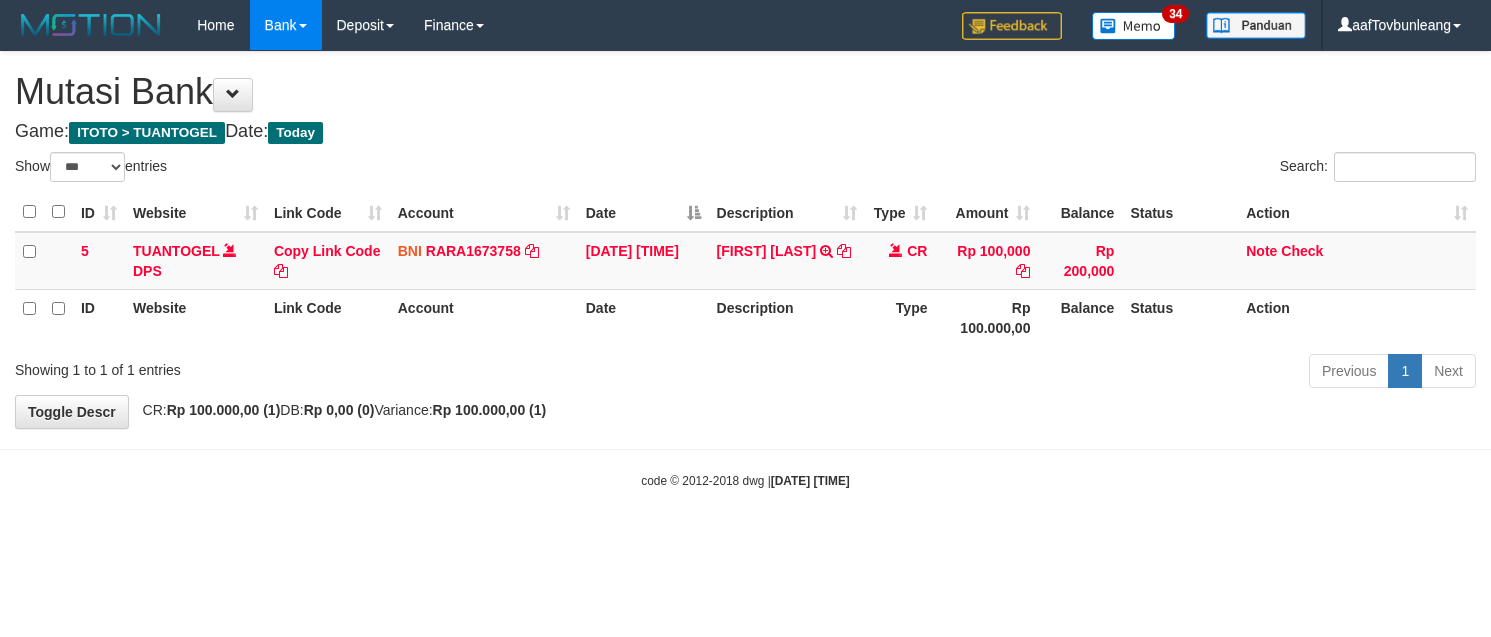 scroll, scrollTop: 0, scrollLeft: 0, axis: both 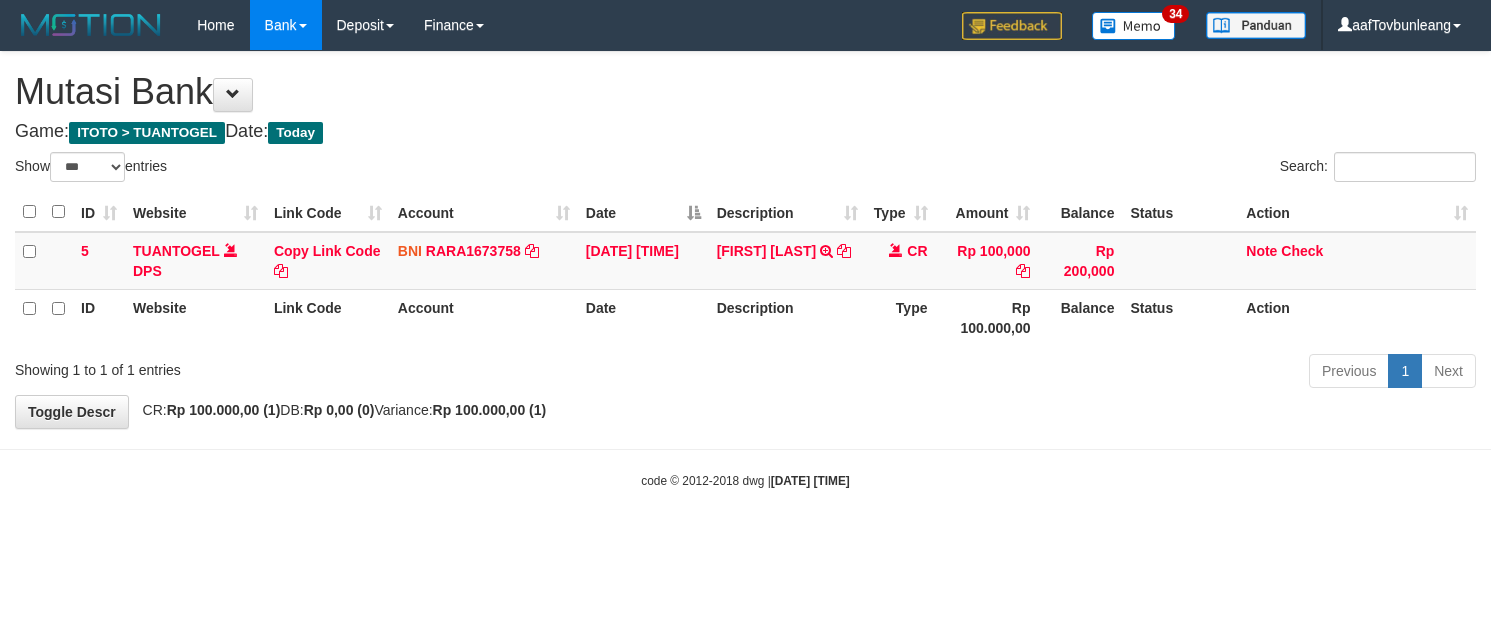 select on "***" 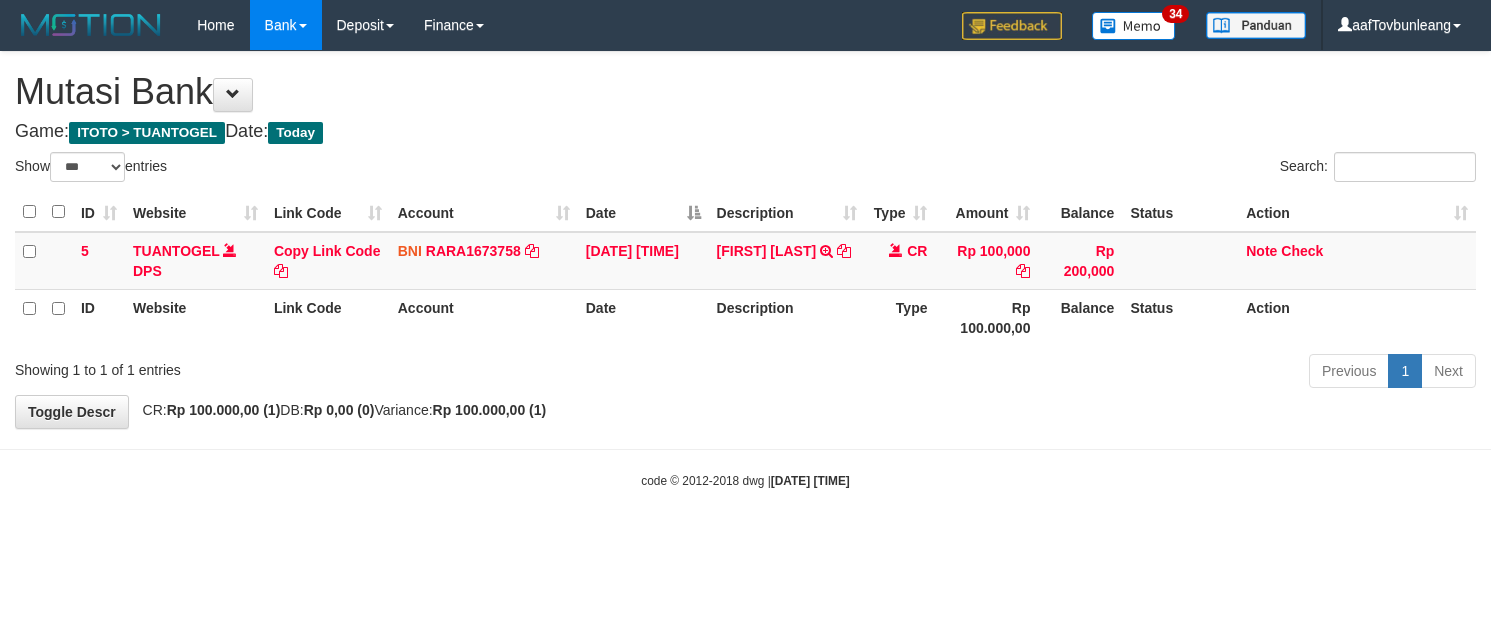 scroll, scrollTop: 0, scrollLeft: 0, axis: both 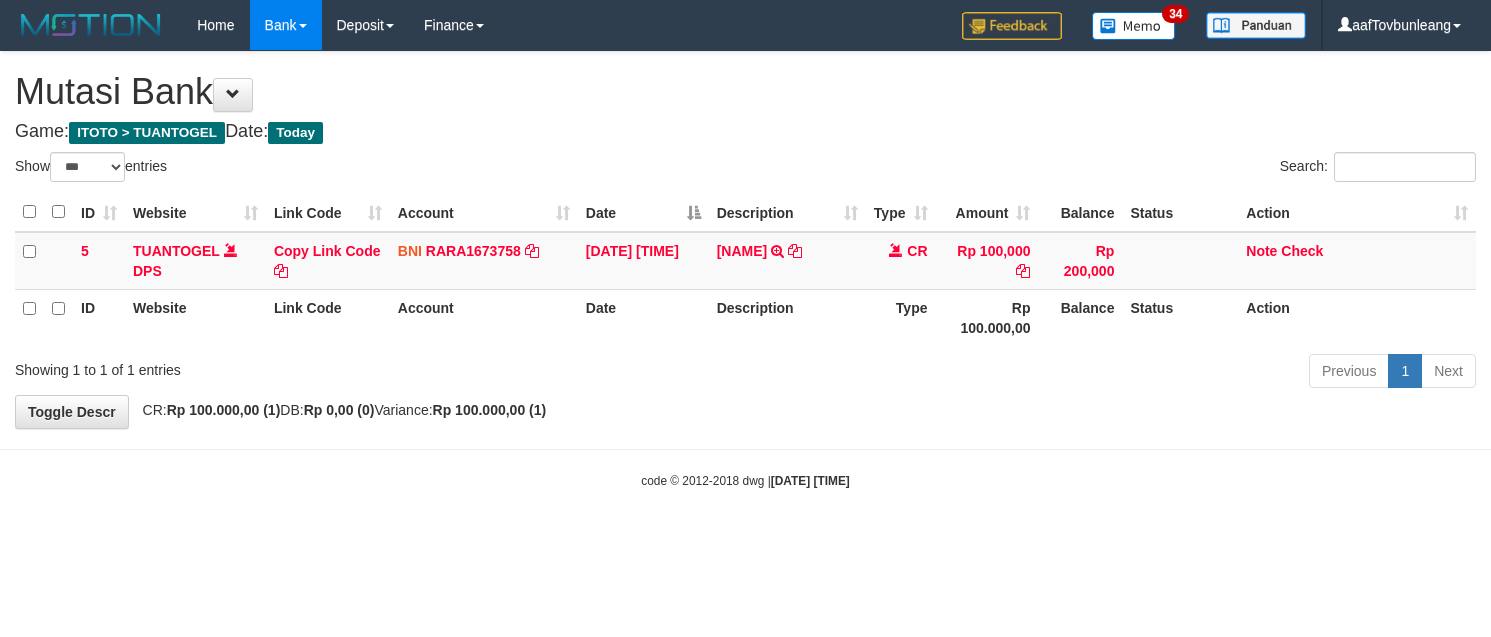 select on "***" 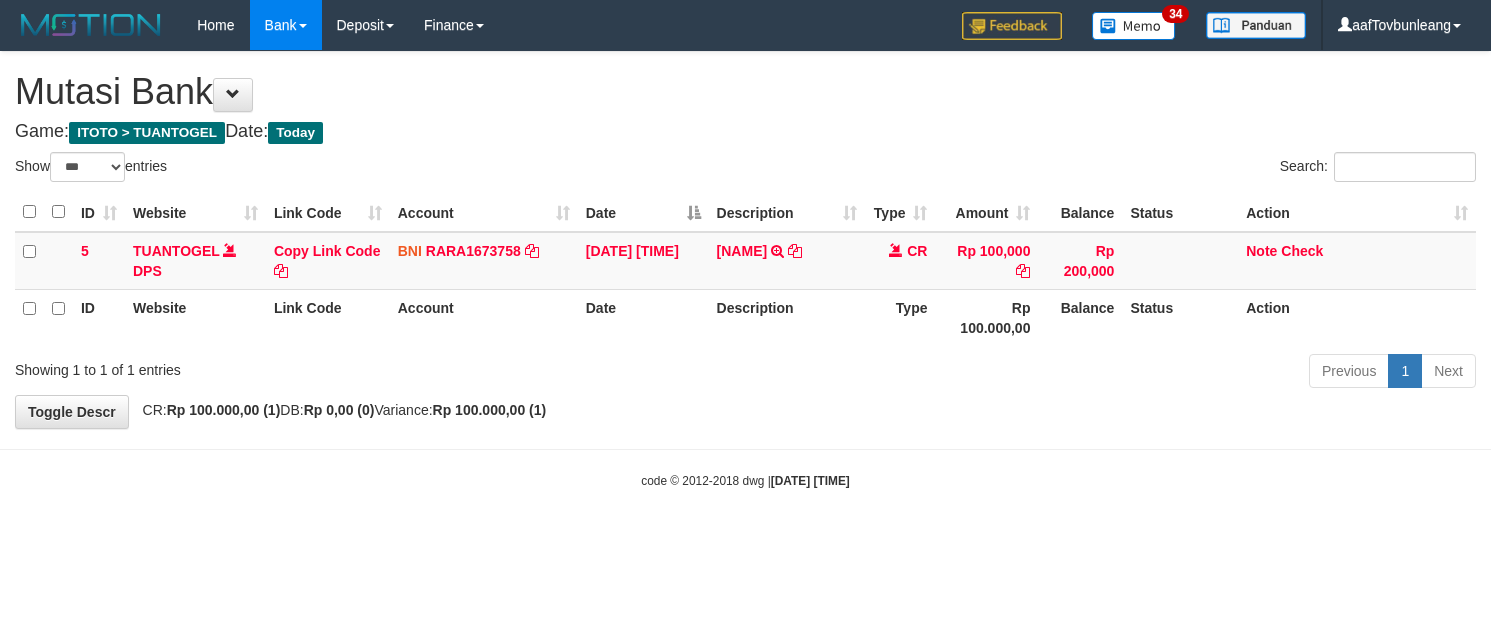 scroll, scrollTop: 0, scrollLeft: 0, axis: both 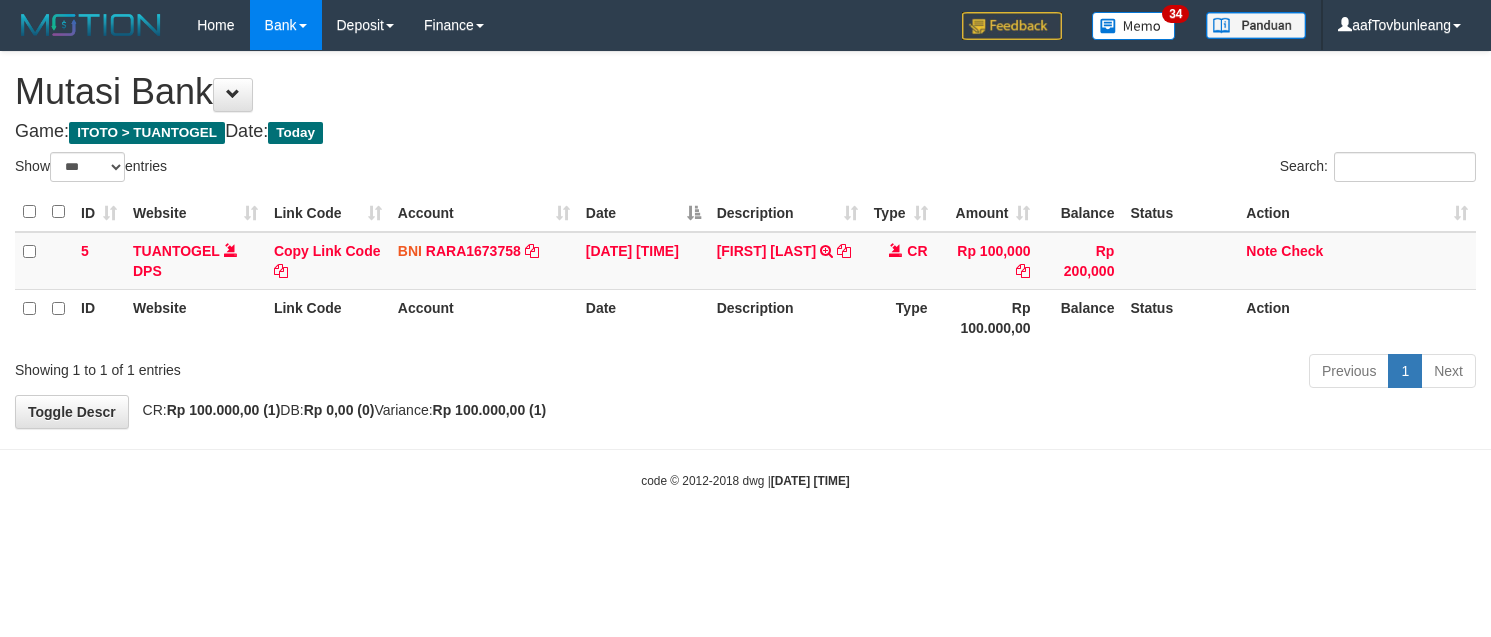 select on "***" 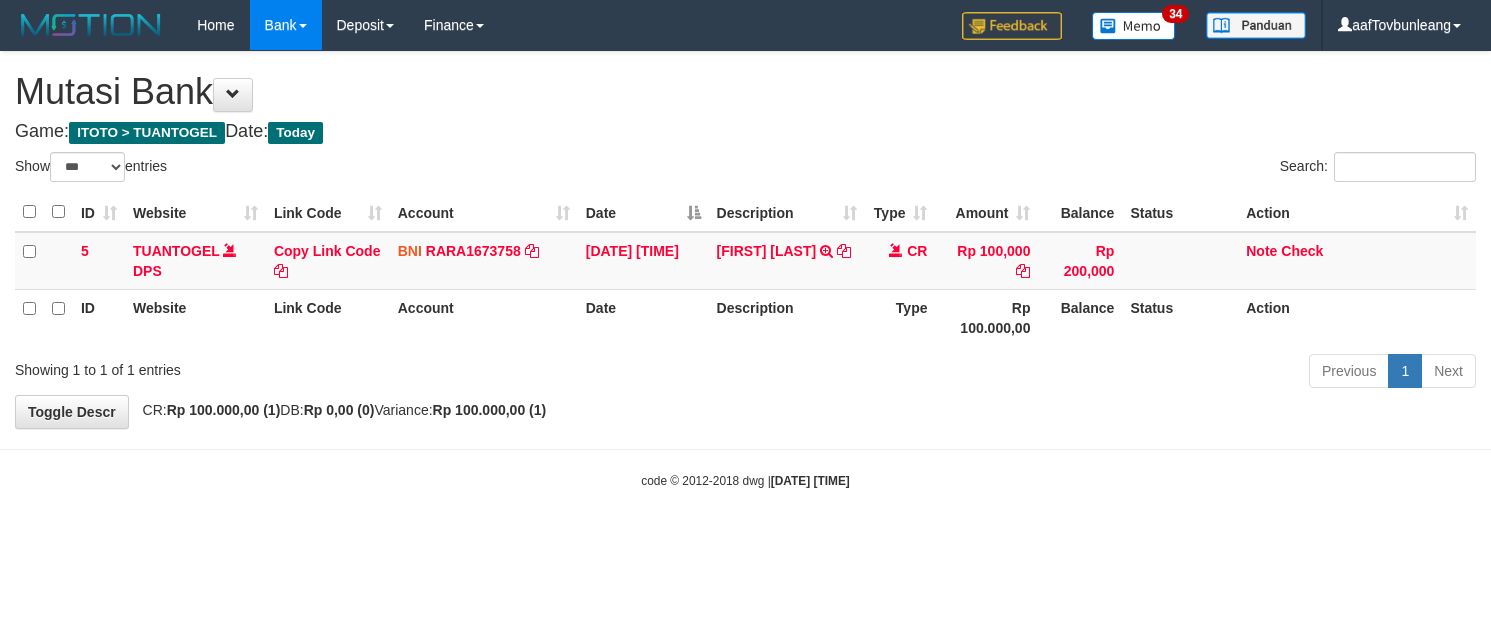 scroll, scrollTop: 0, scrollLeft: 0, axis: both 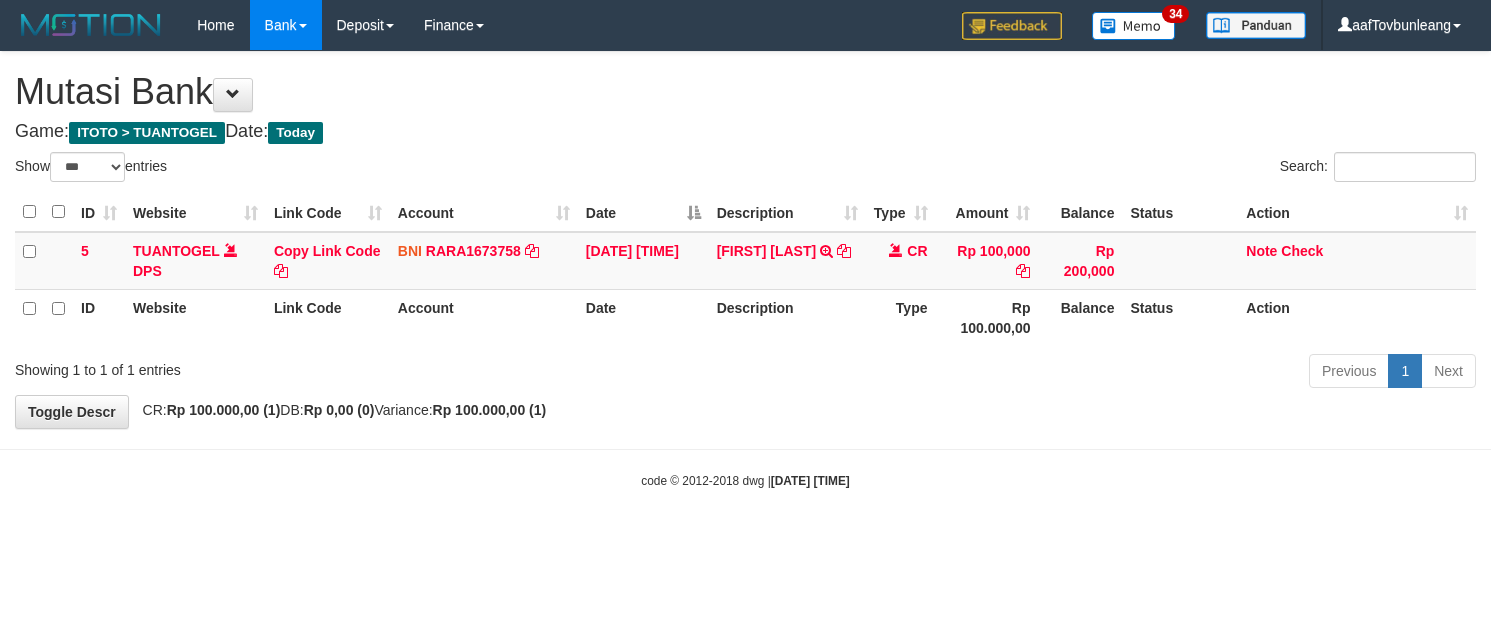 select on "***" 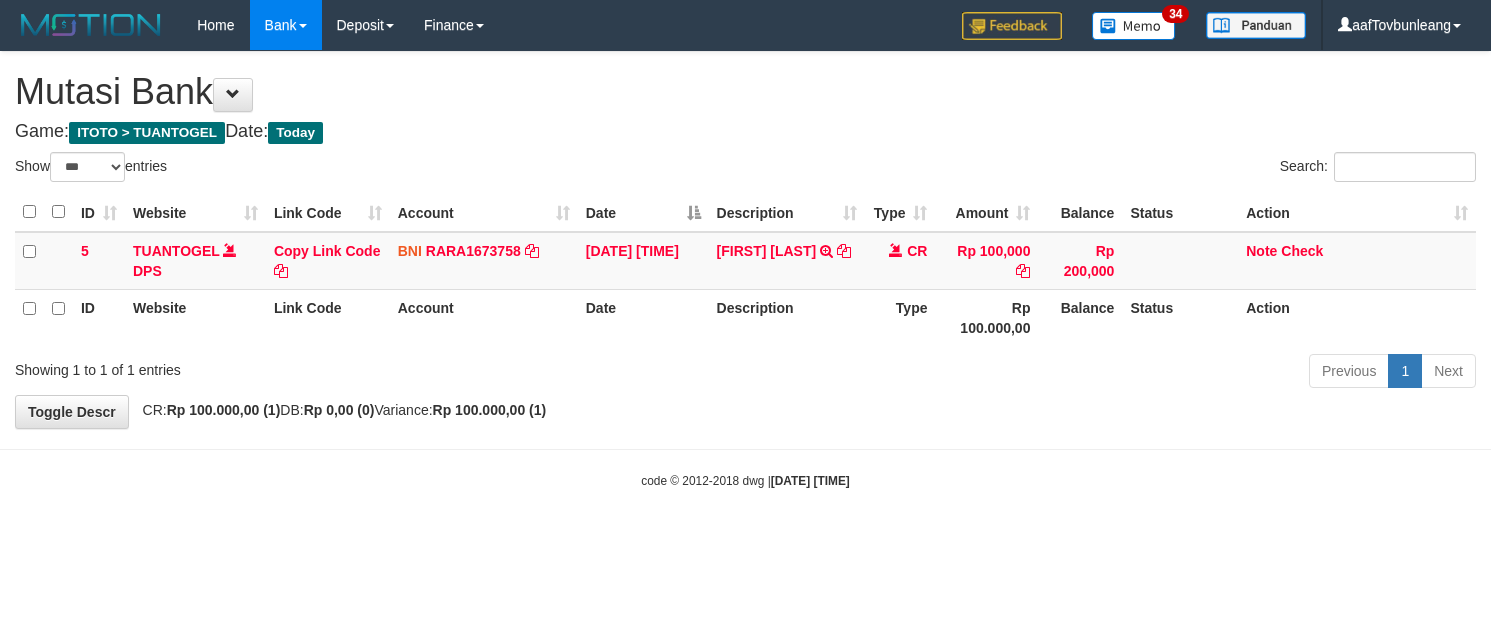 scroll, scrollTop: 0, scrollLeft: 0, axis: both 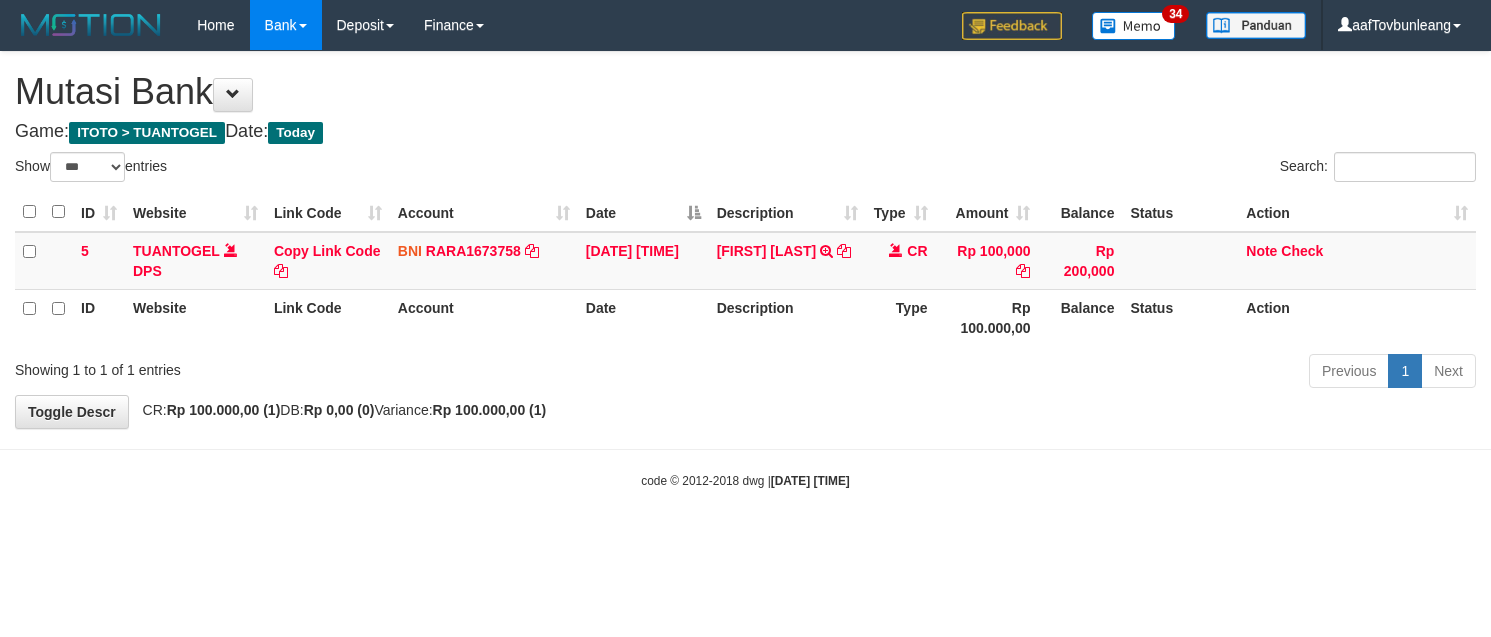 select on "***" 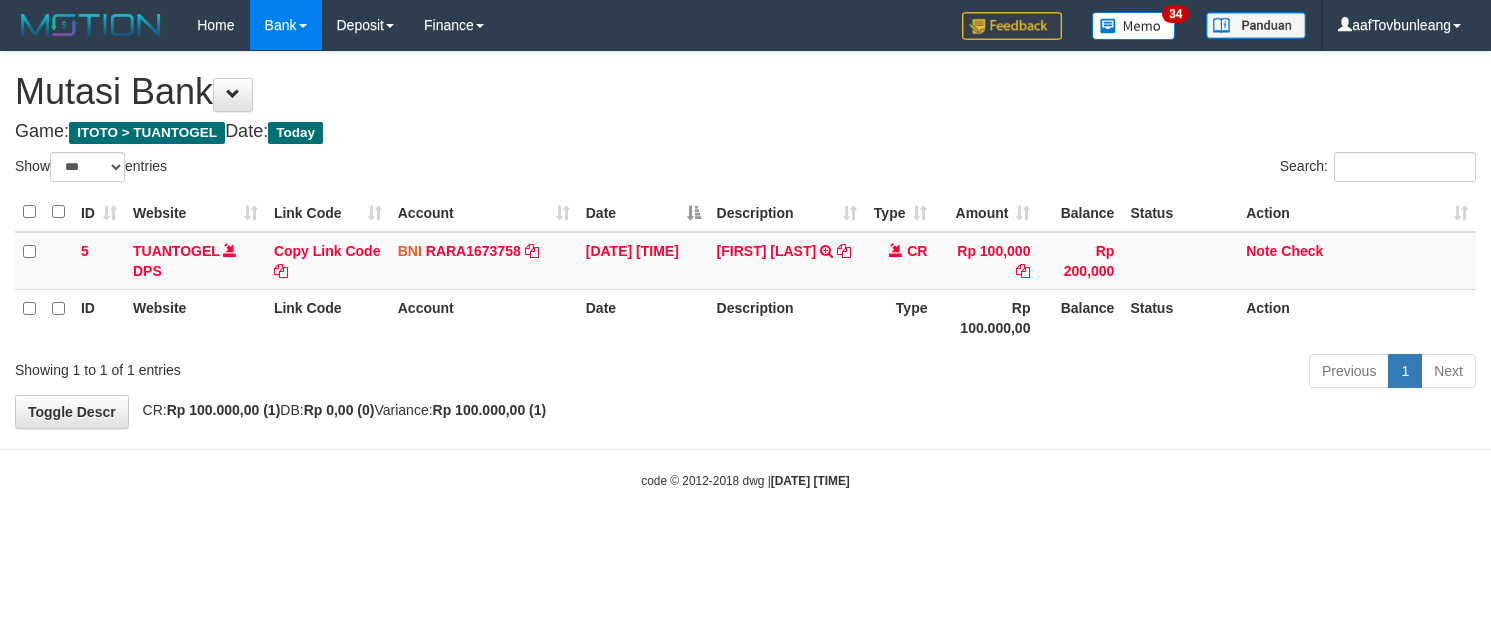 scroll, scrollTop: 0, scrollLeft: 0, axis: both 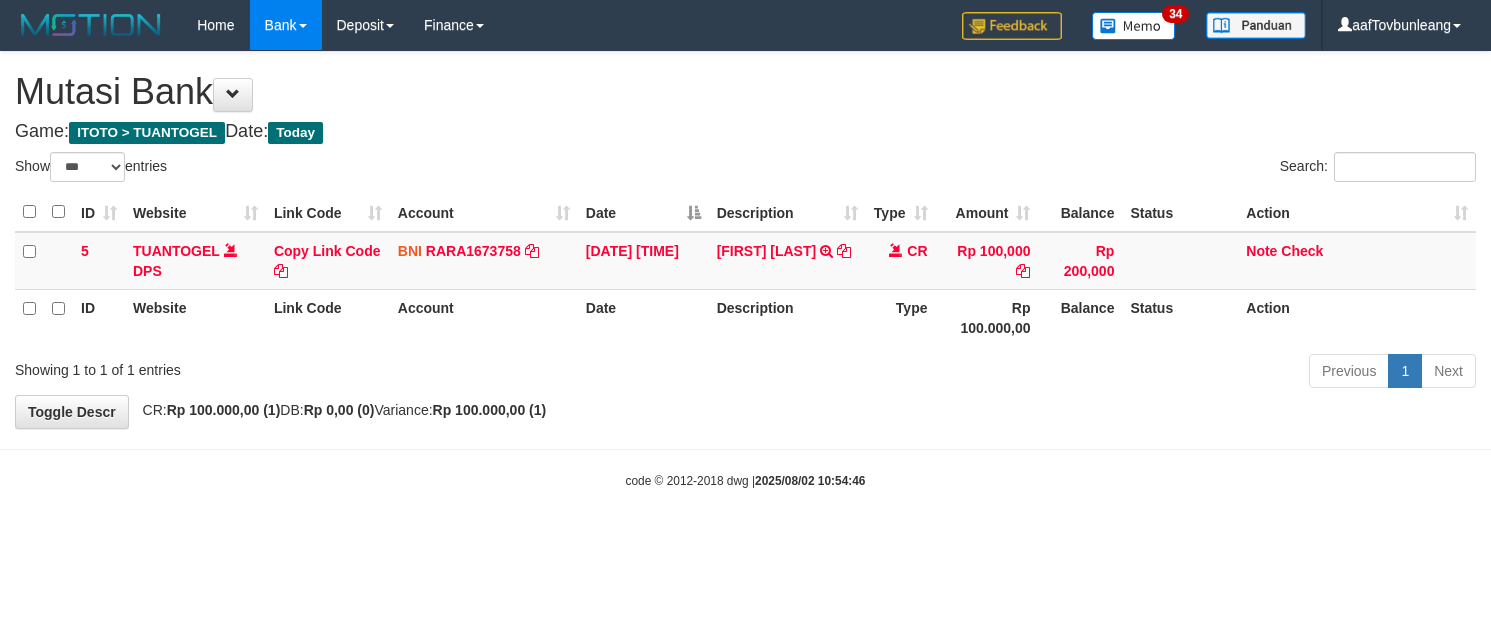 select on "***" 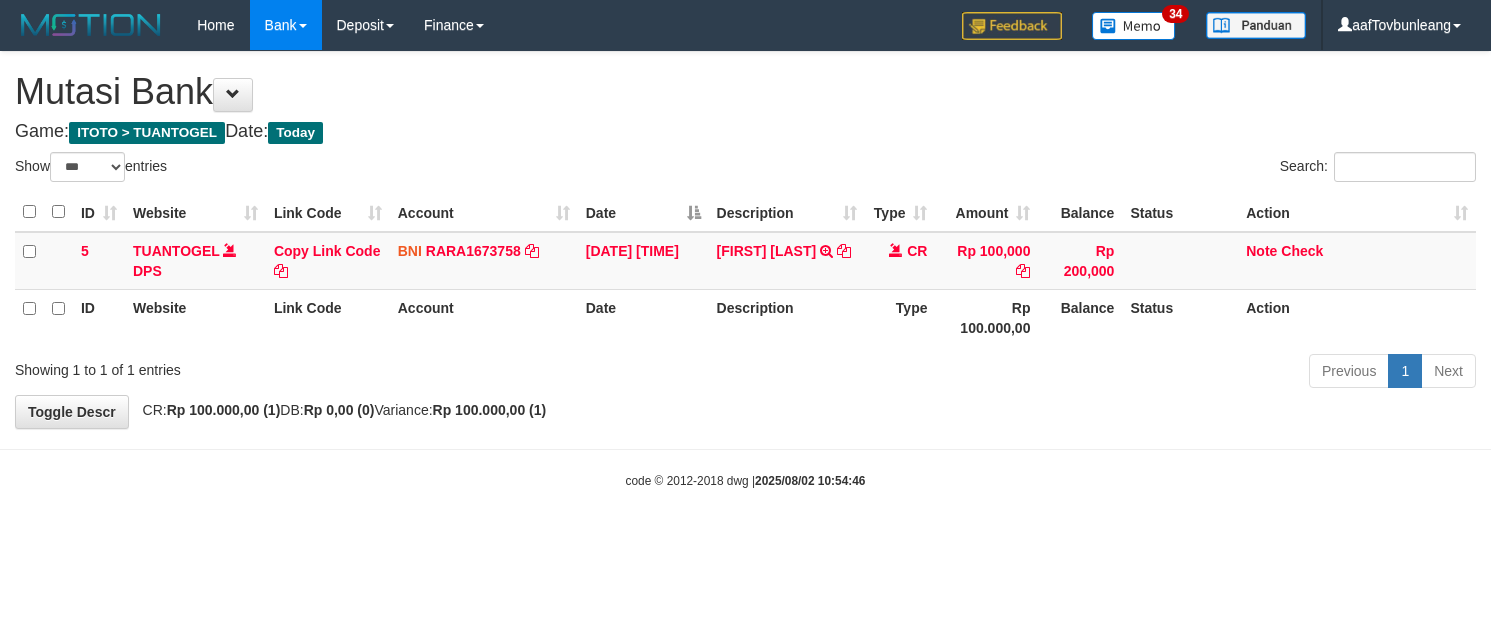 scroll, scrollTop: 0, scrollLeft: 0, axis: both 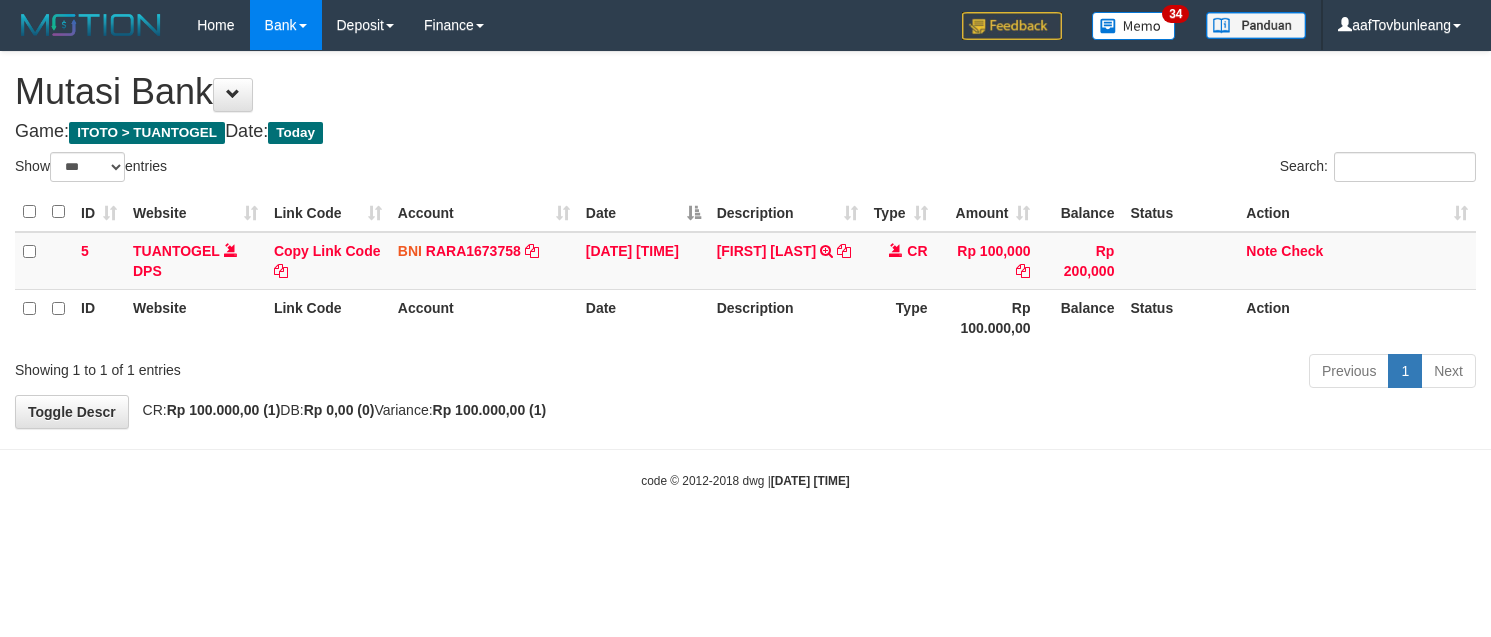 select on "***" 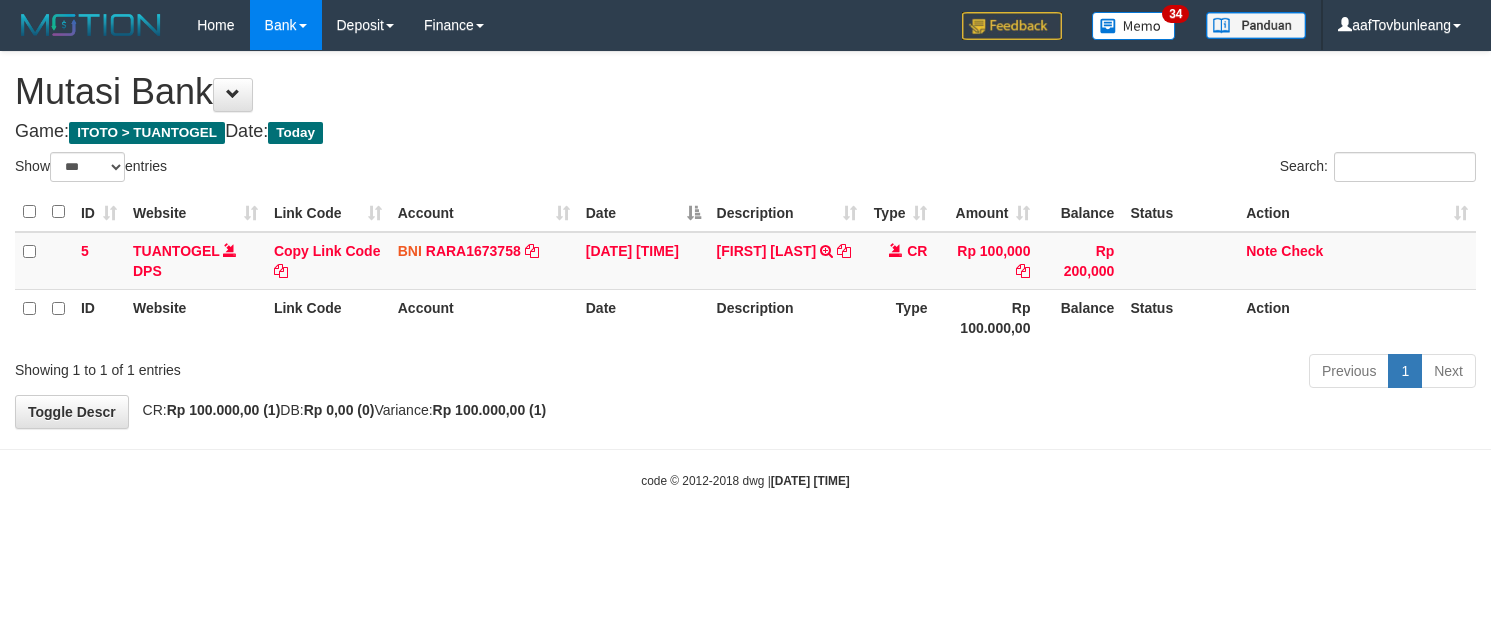 scroll, scrollTop: 0, scrollLeft: 0, axis: both 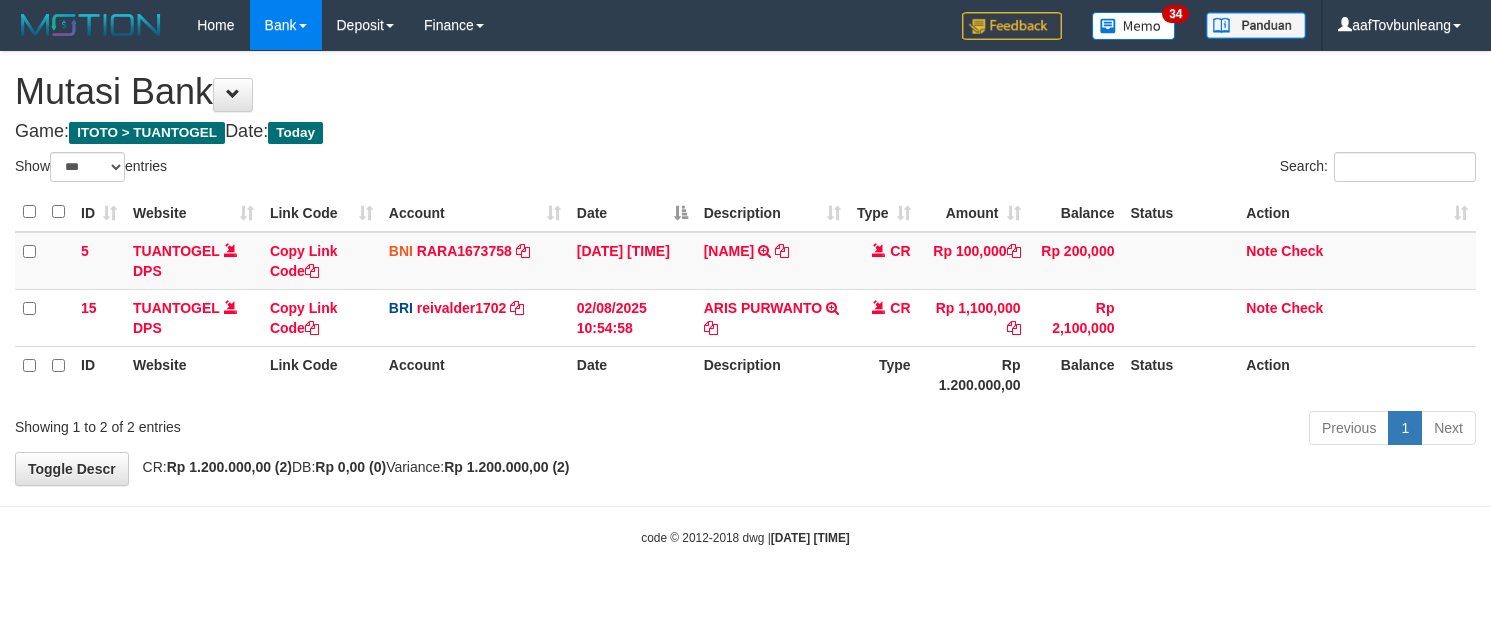 select on "***" 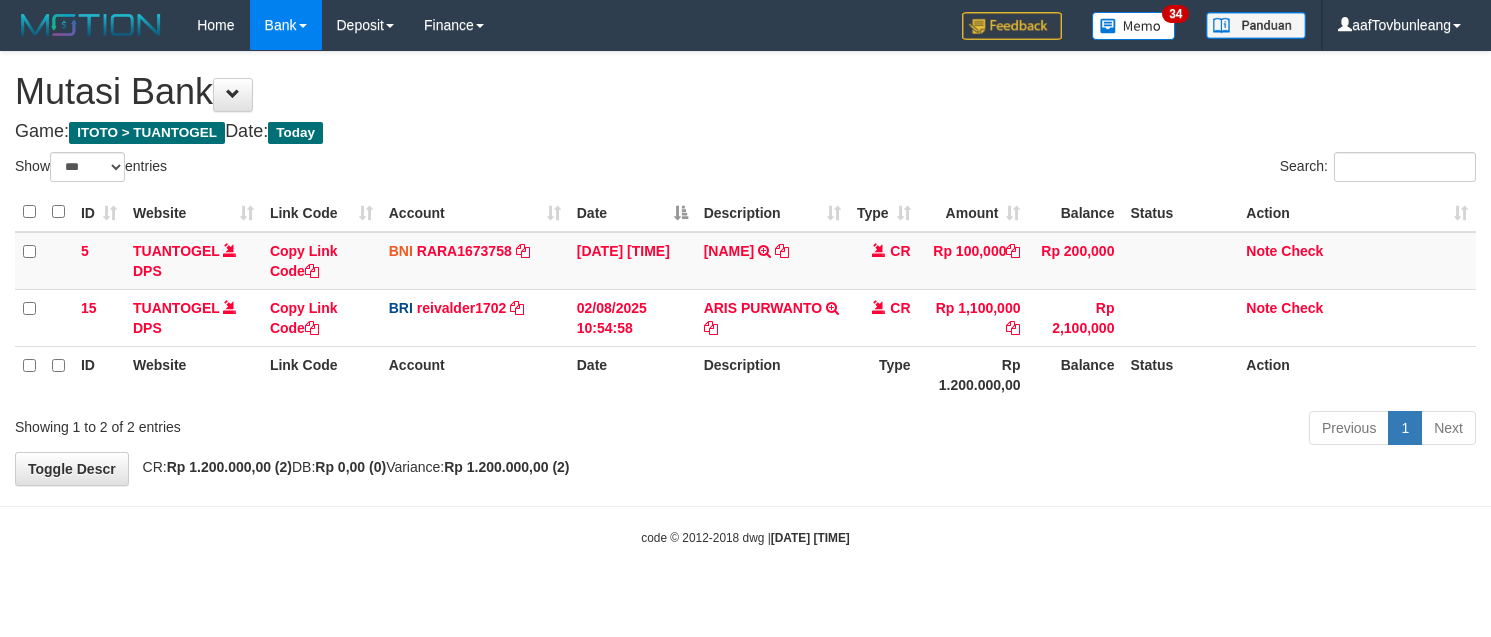 scroll, scrollTop: 0, scrollLeft: 0, axis: both 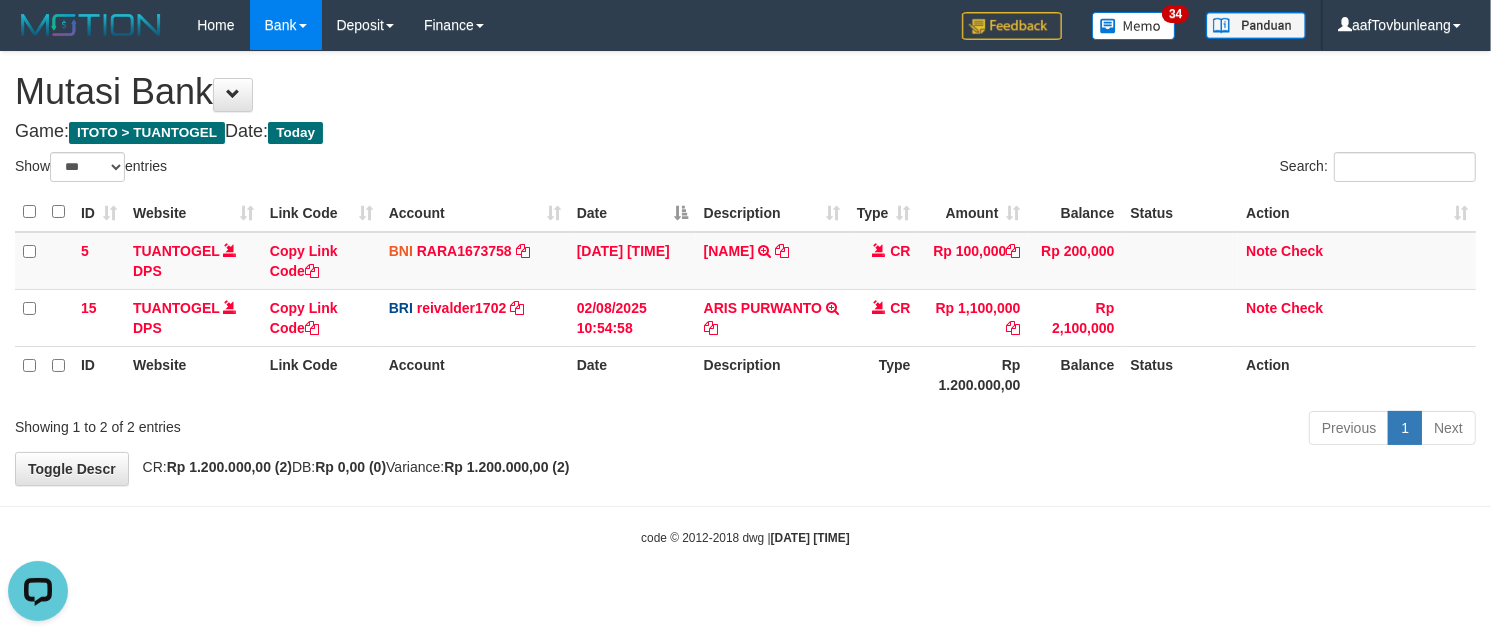 click on "Game:   ITOTO > TUANTOGEL    				Date:  Today" at bounding box center [745, 132] 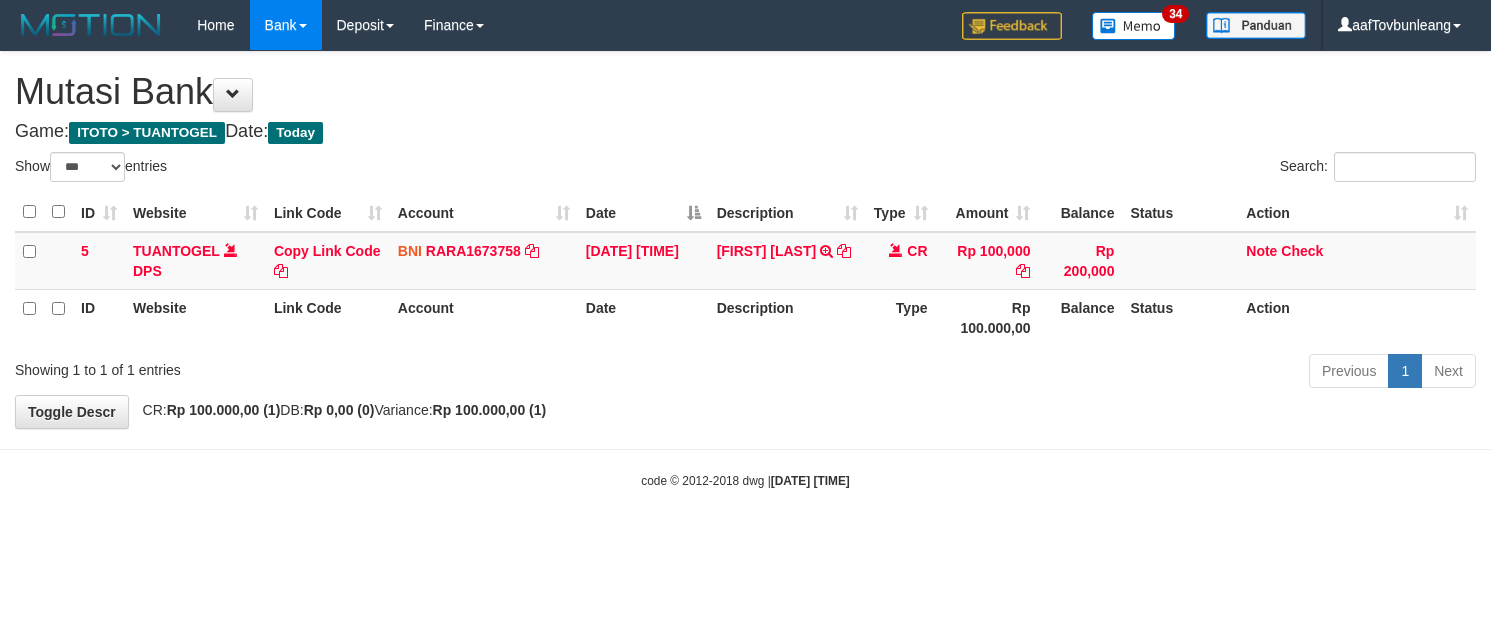 select on "***" 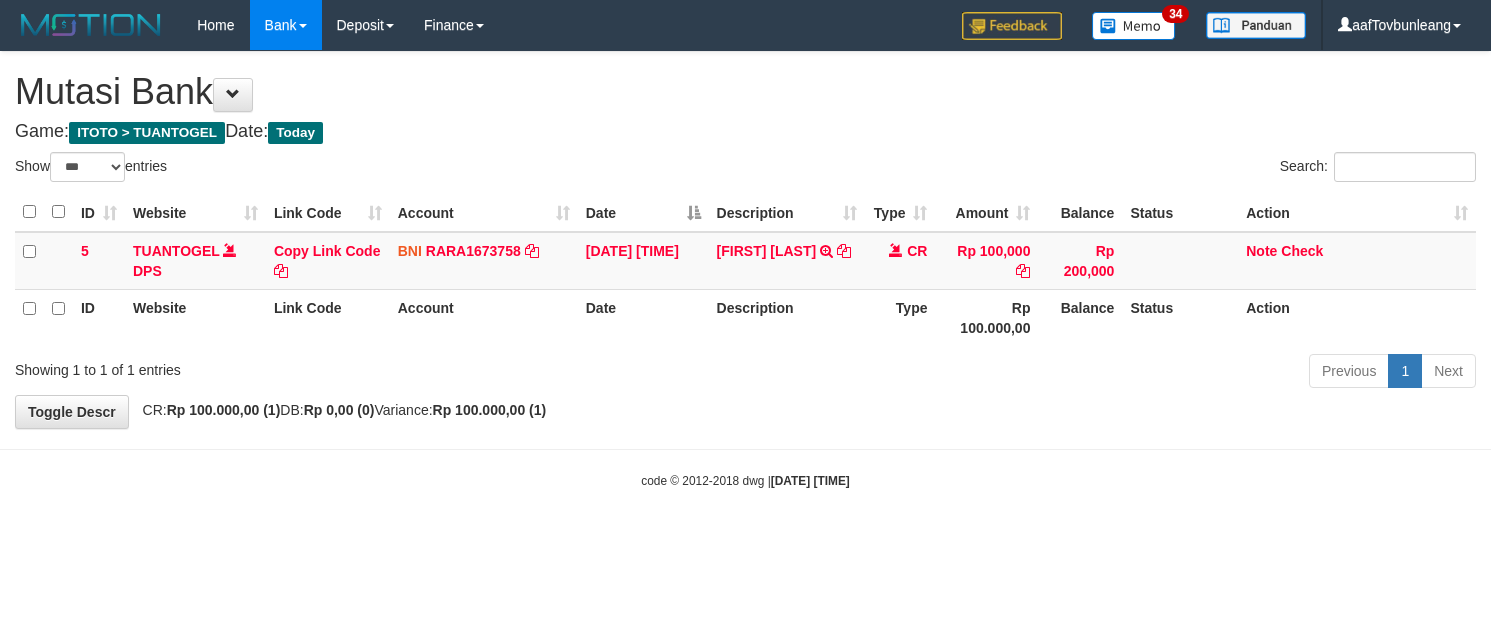 scroll, scrollTop: 0, scrollLeft: 0, axis: both 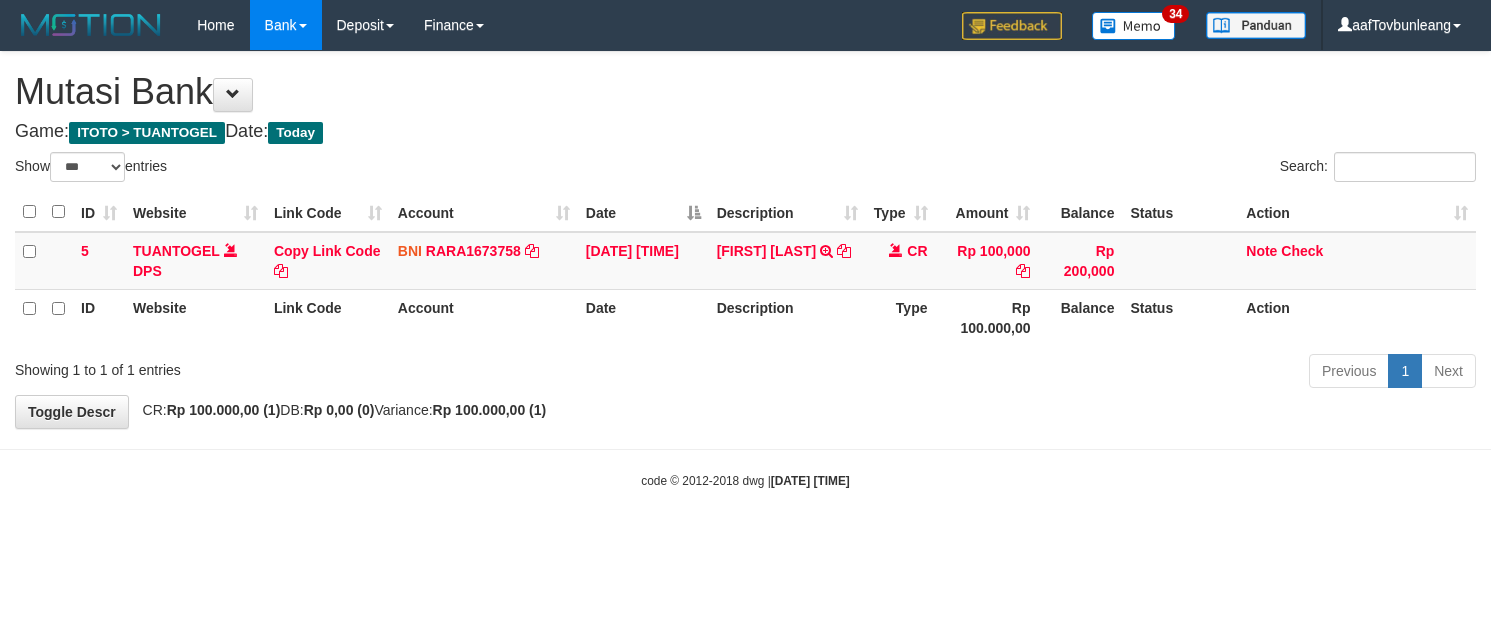 select on "***" 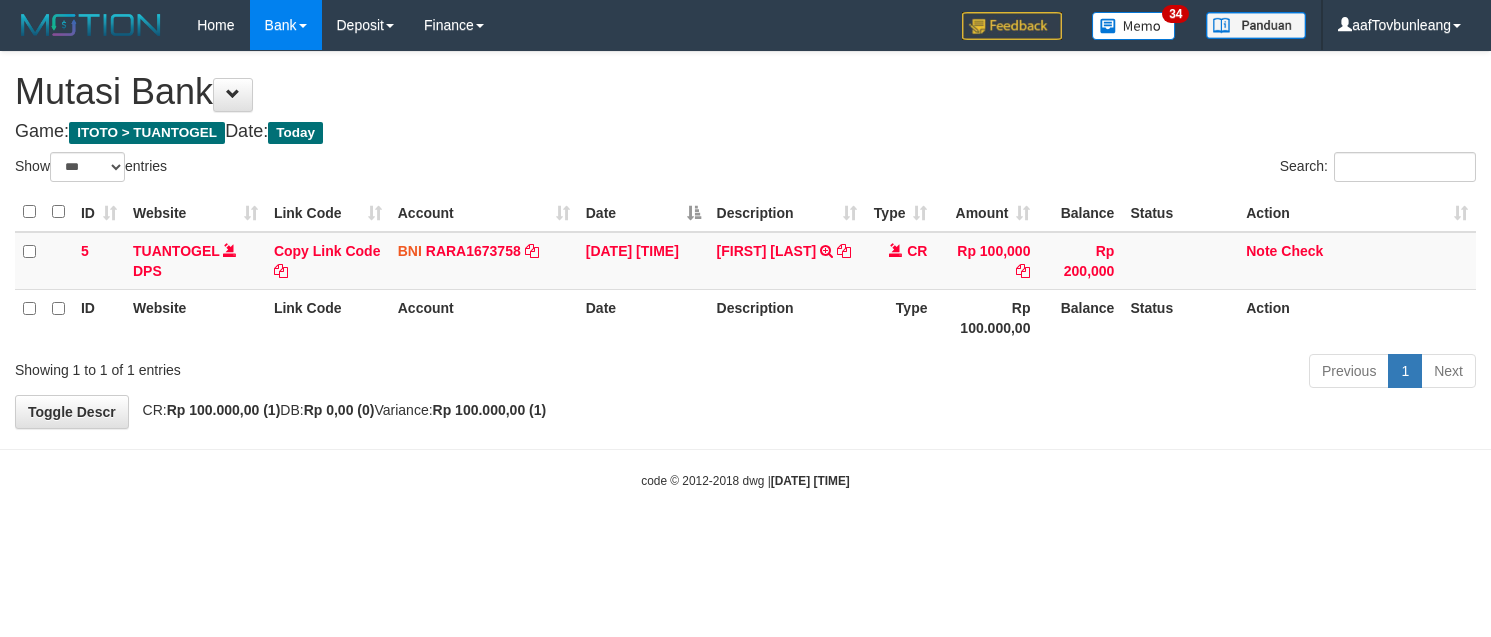 scroll, scrollTop: 0, scrollLeft: 0, axis: both 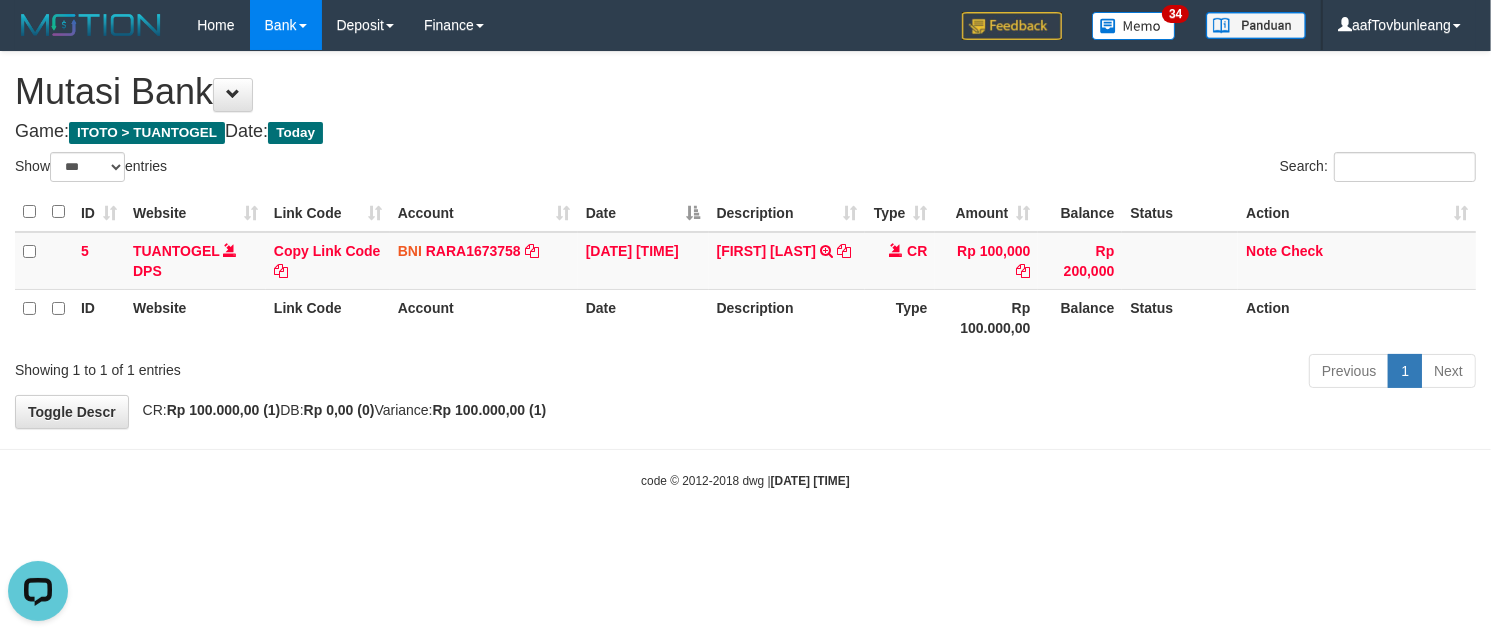 click on "Game:   ITOTO > TUANTOGEL    				Date:  Today" at bounding box center [745, 132] 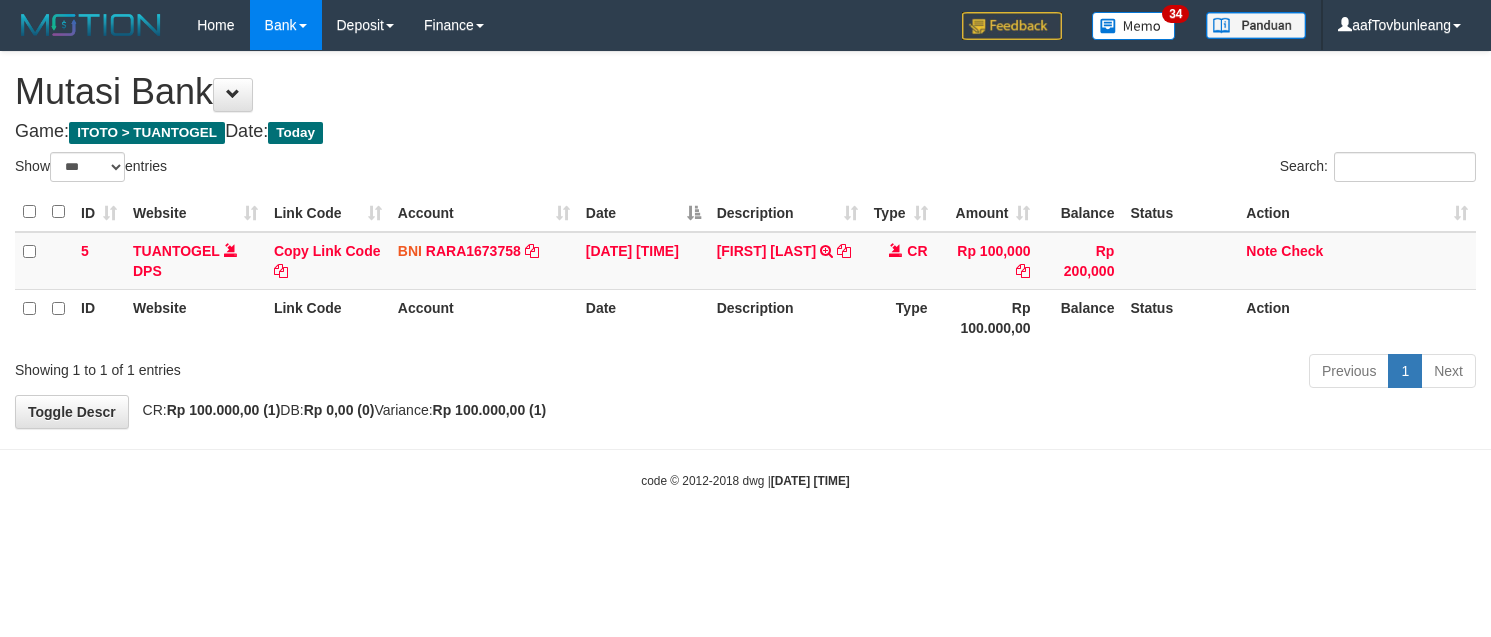 select on "***" 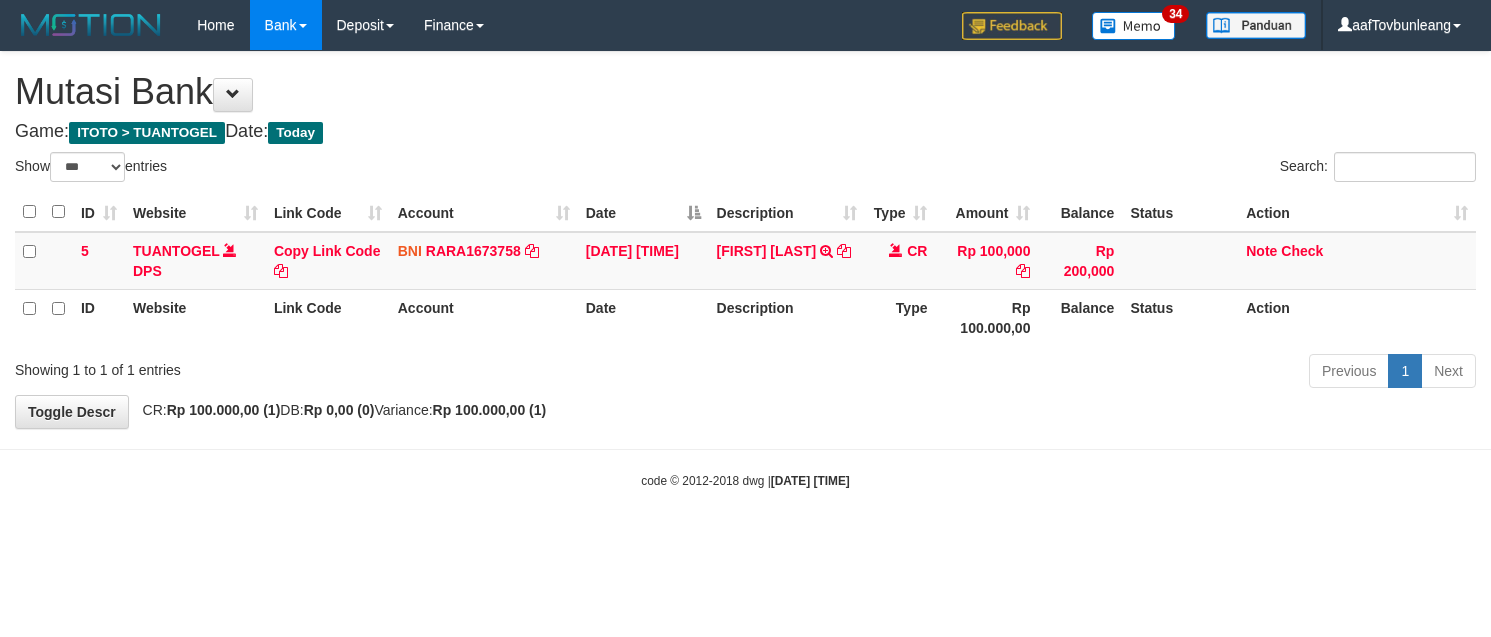 scroll, scrollTop: 0, scrollLeft: 0, axis: both 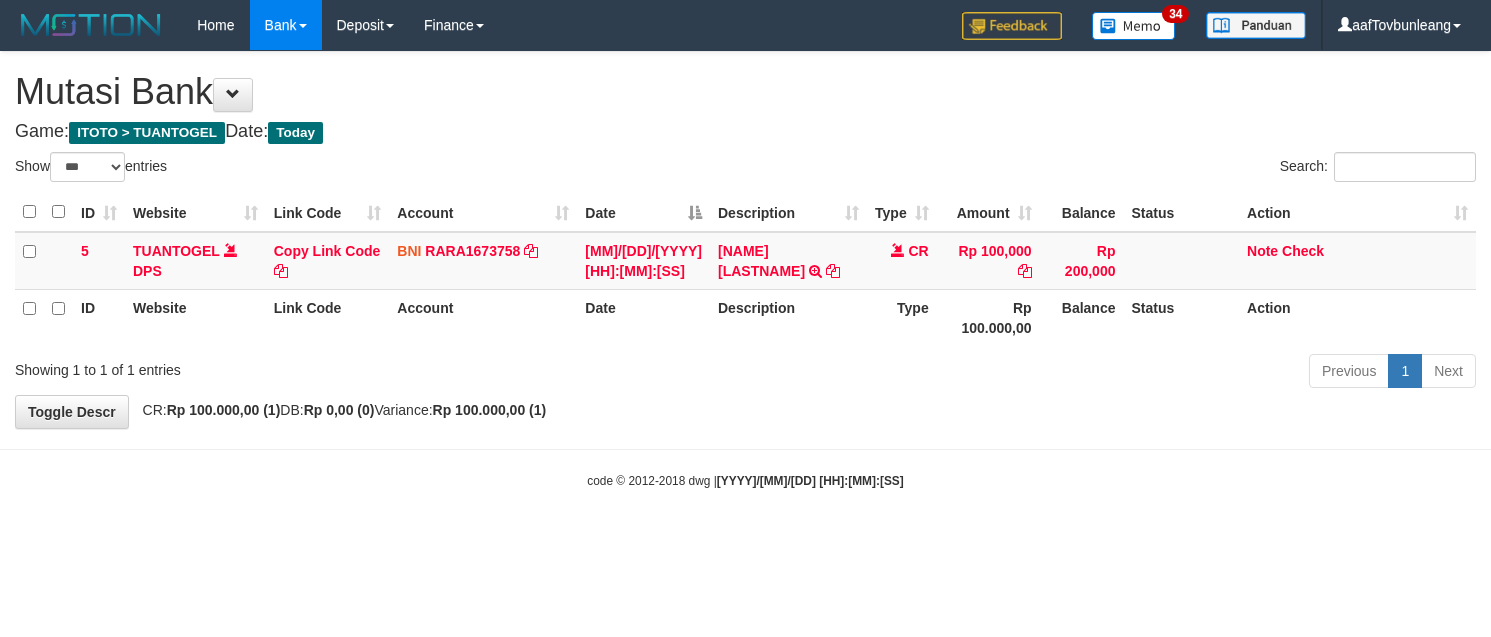 select on "***" 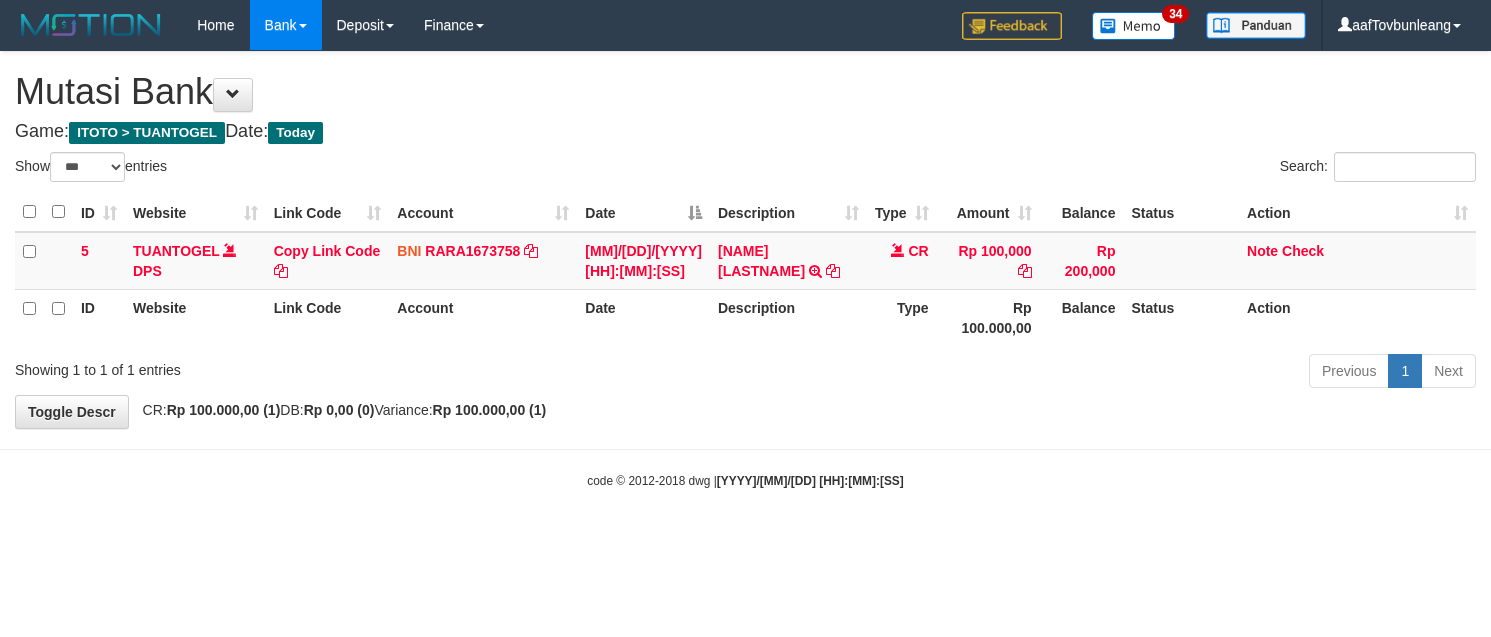 scroll, scrollTop: 0, scrollLeft: 0, axis: both 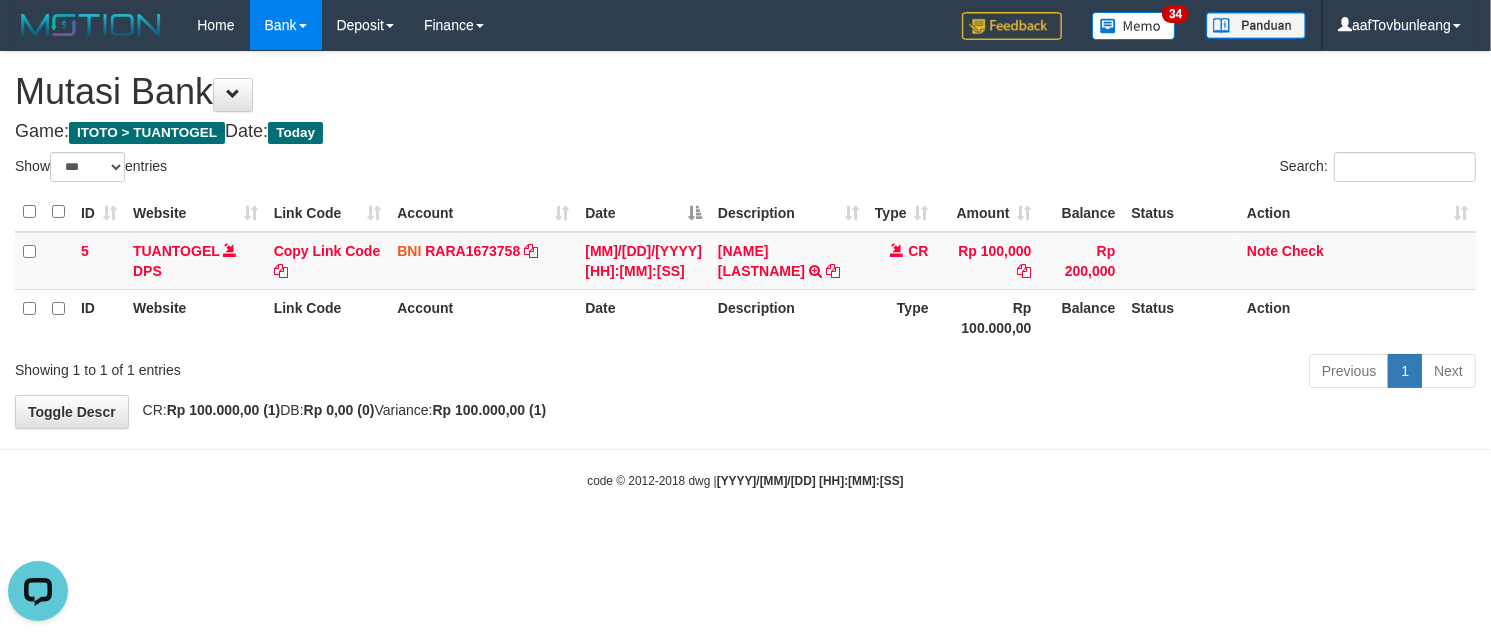 click on "**********" at bounding box center [745, 240] 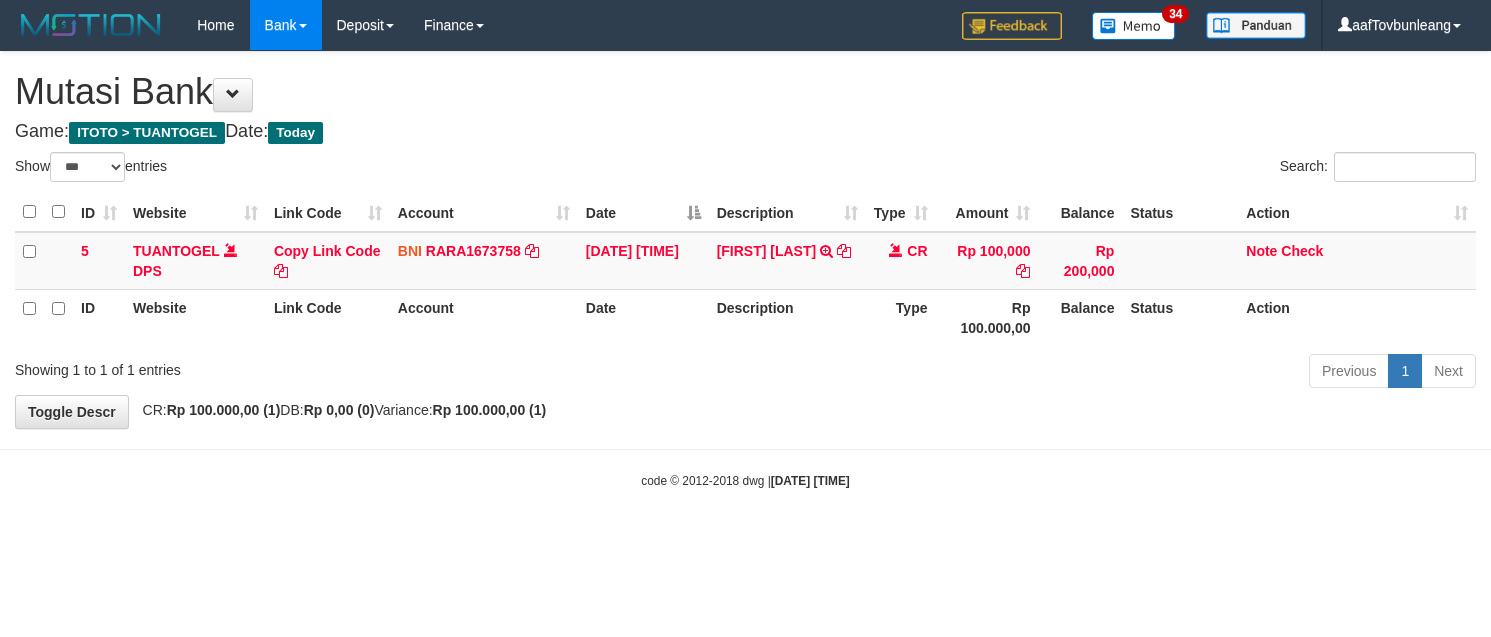 select on "***" 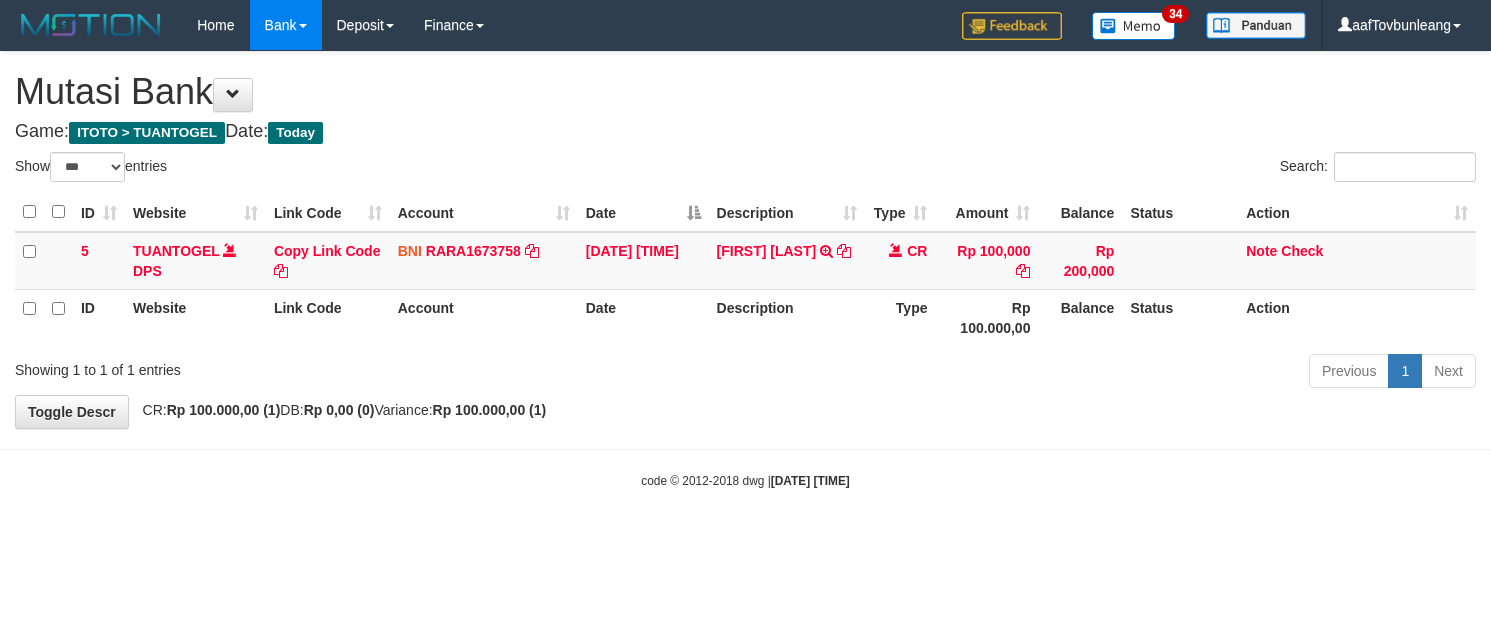 scroll, scrollTop: 0, scrollLeft: 0, axis: both 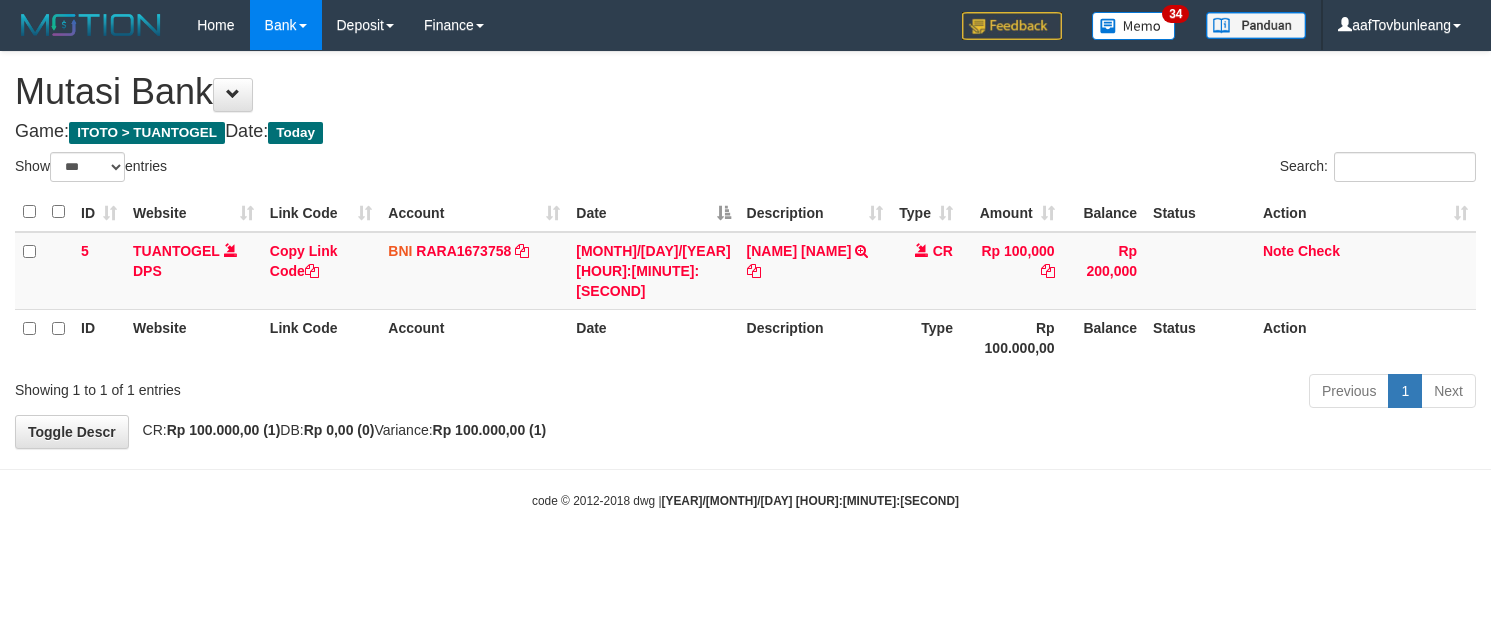 select on "***" 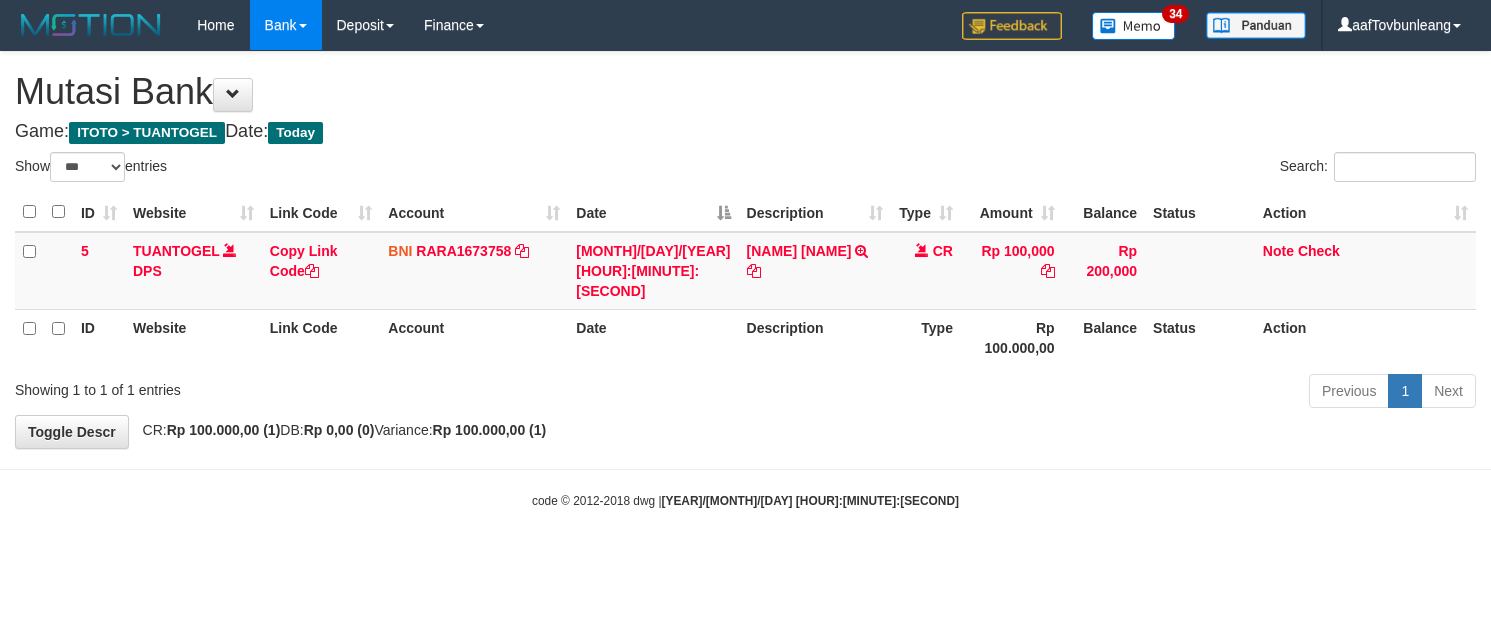 scroll, scrollTop: 0, scrollLeft: 0, axis: both 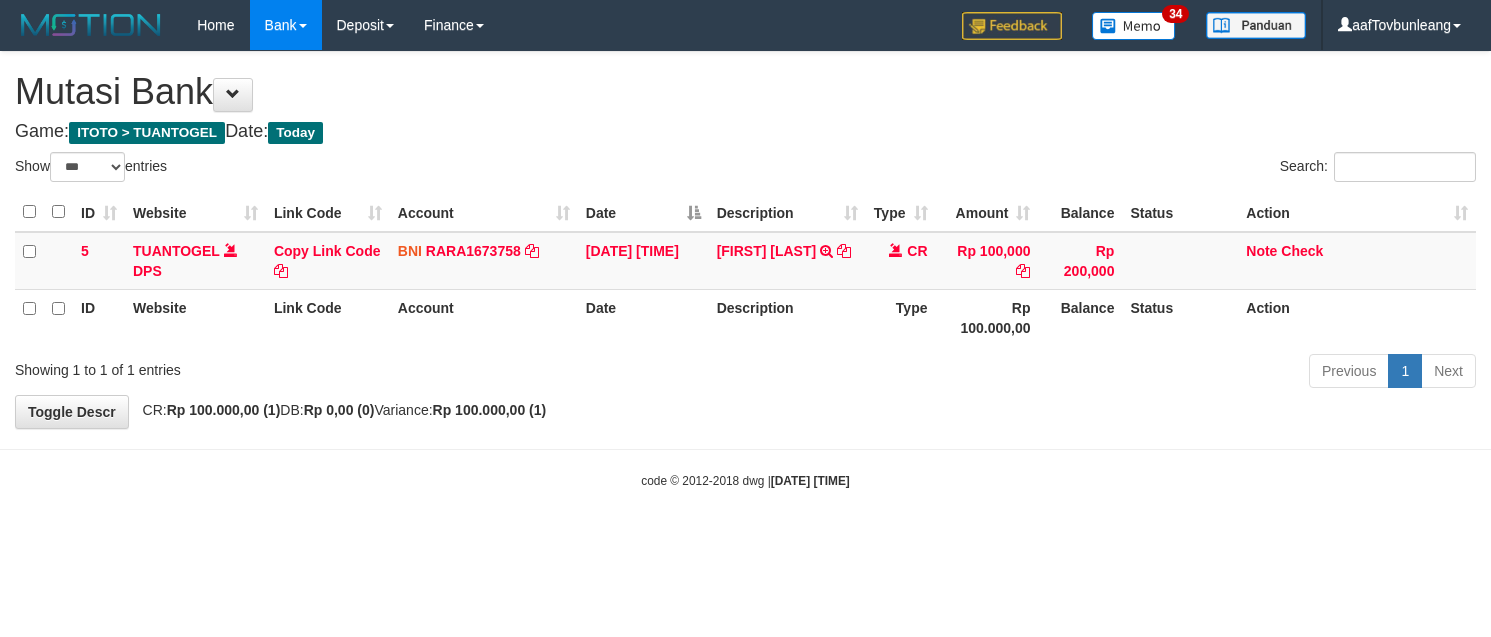 select on "***" 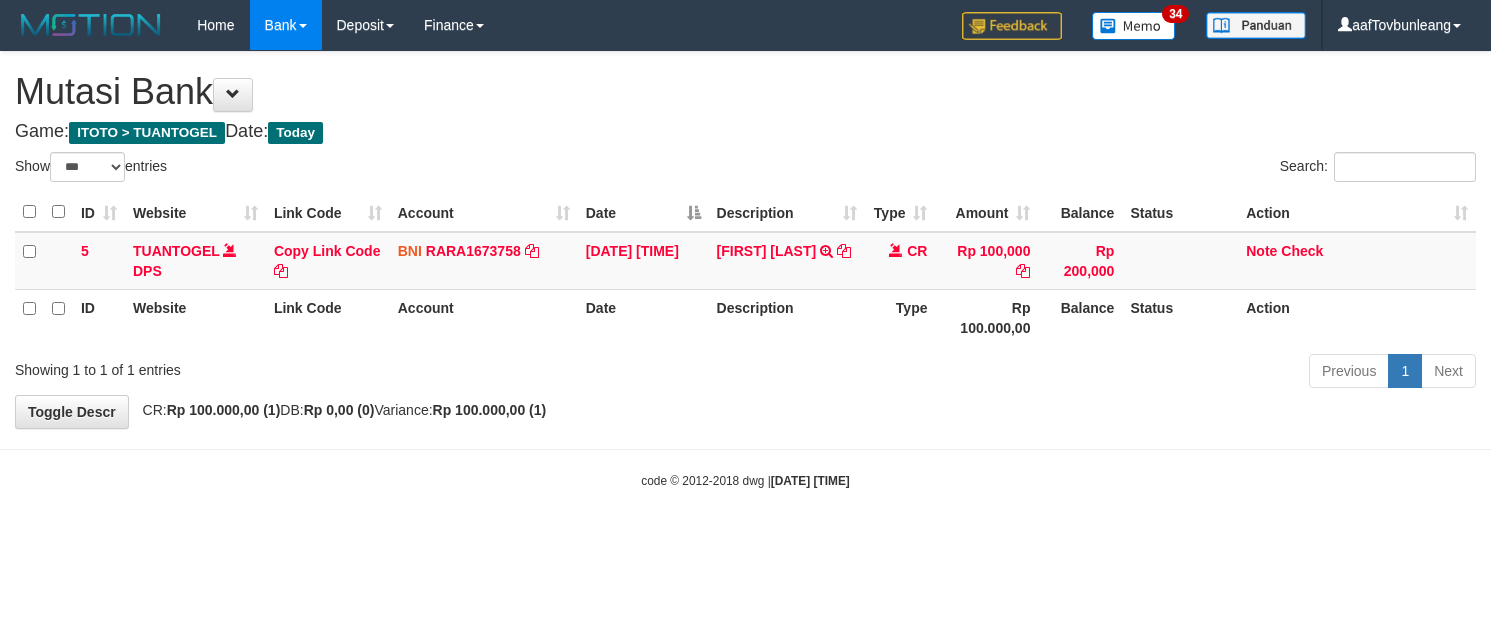 scroll, scrollTop: 0, scrollLeft: 0, axis: both 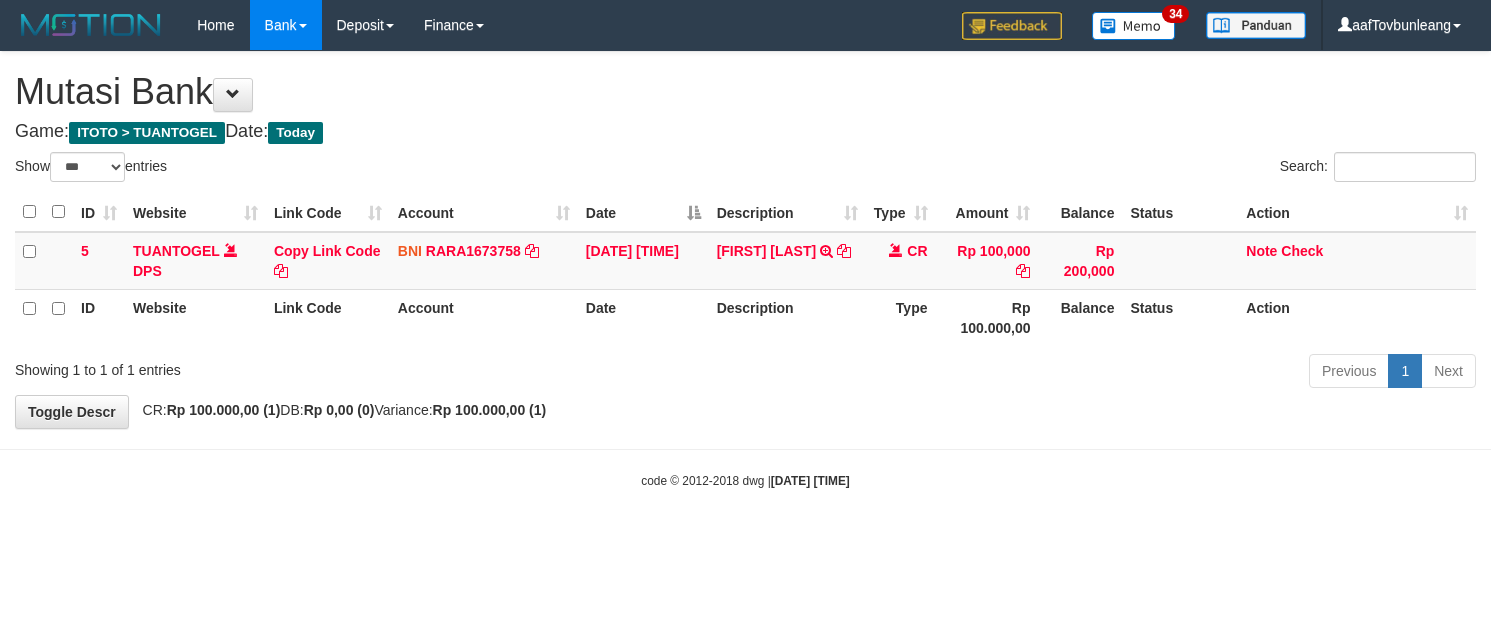 select on "***" 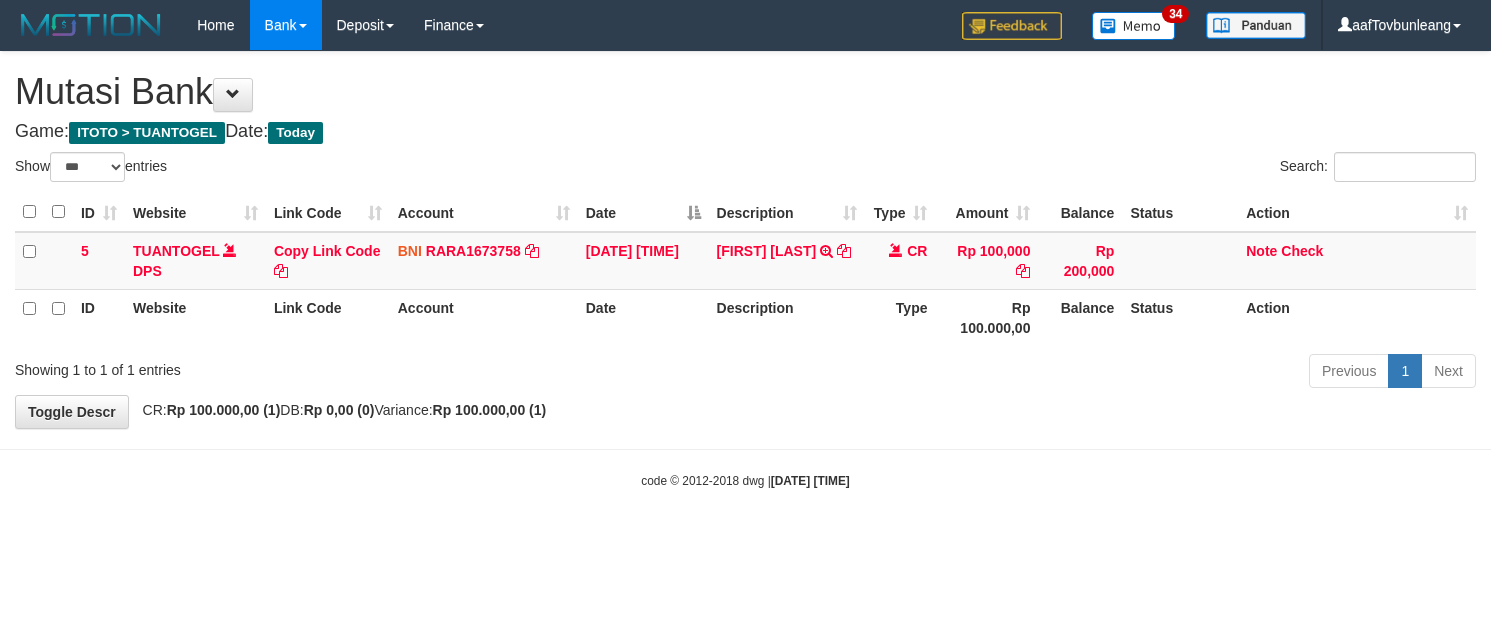 scroll, scrollTop: 0, scrollLeft: 0, axis: both 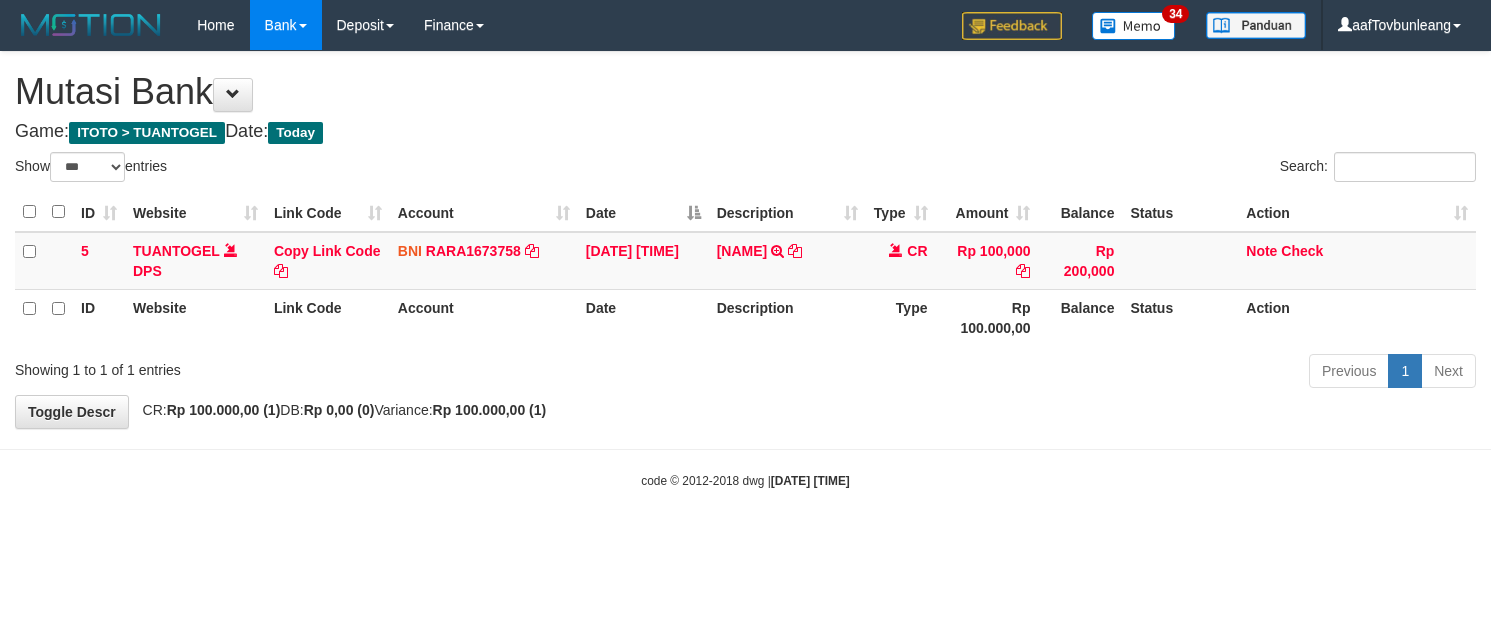 select on "***" 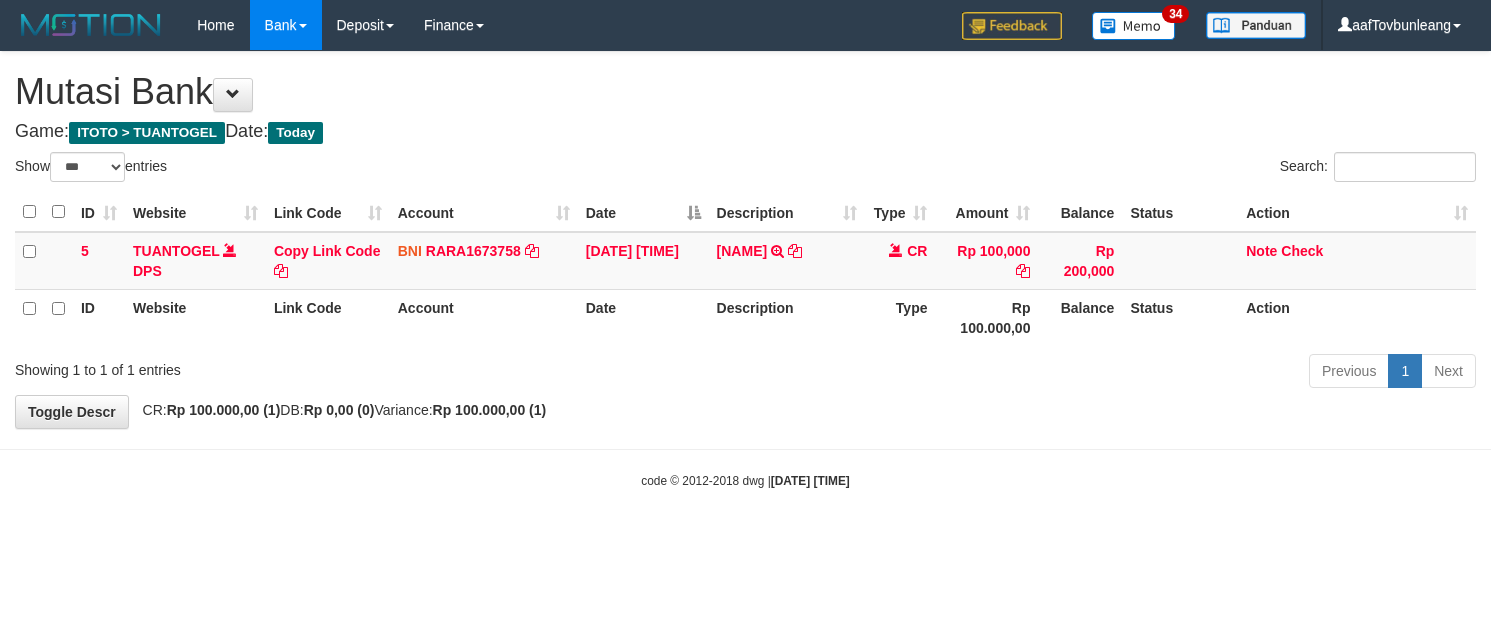 scroll, scrollTop: 0, scrollLeft: 0, axis: both 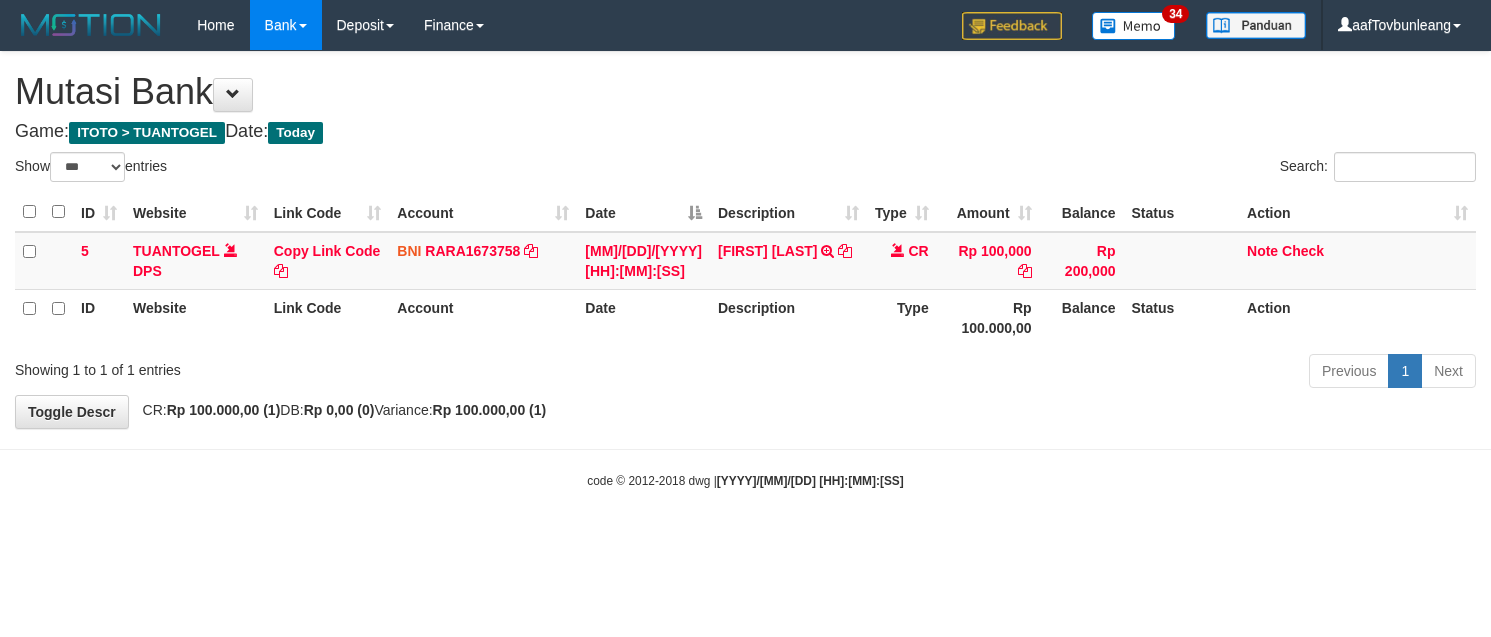 select on "***" 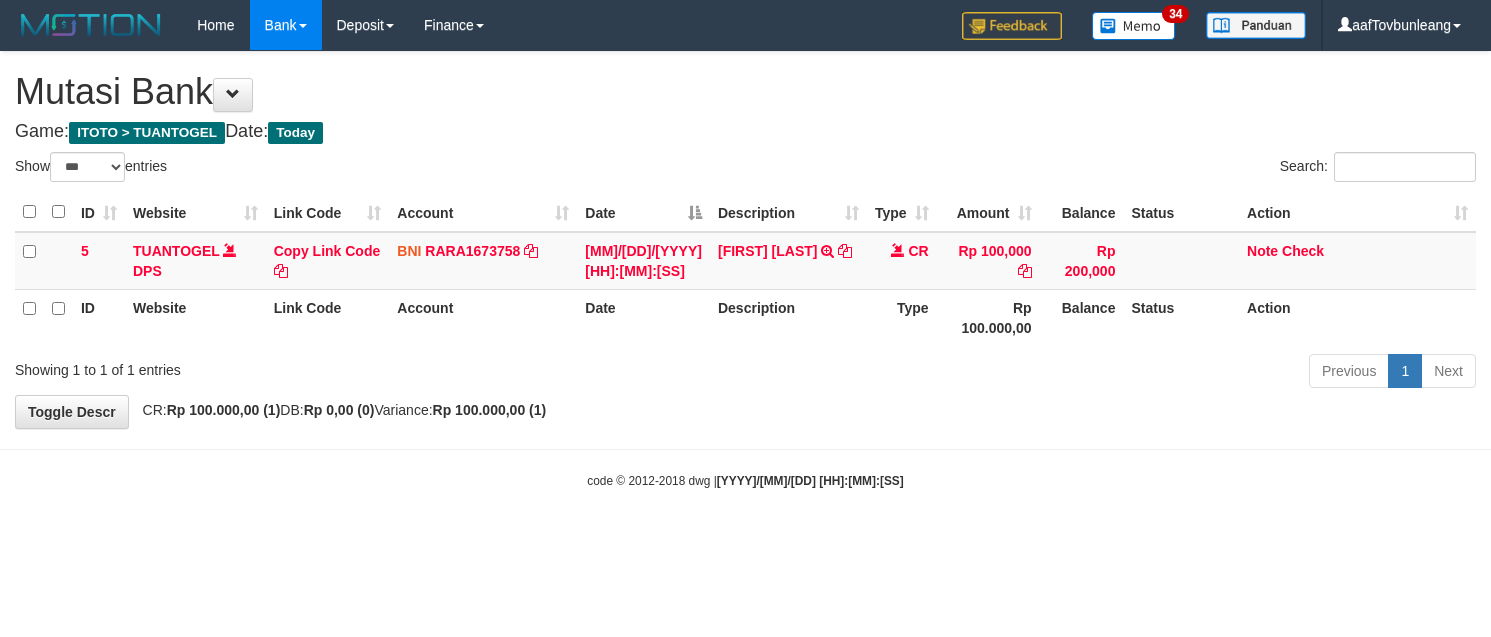 scroll, scrollTop: 0, scrollLeft: 0, axis: both 